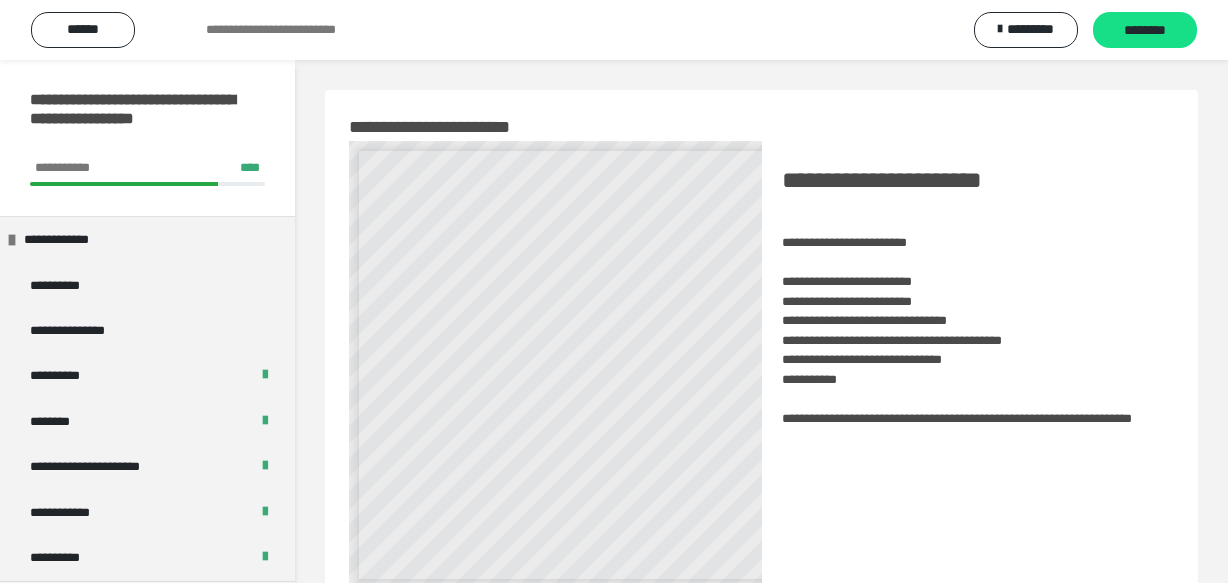 scroll, scrollTop: 363, scrollLeft: 0, axis: vertical 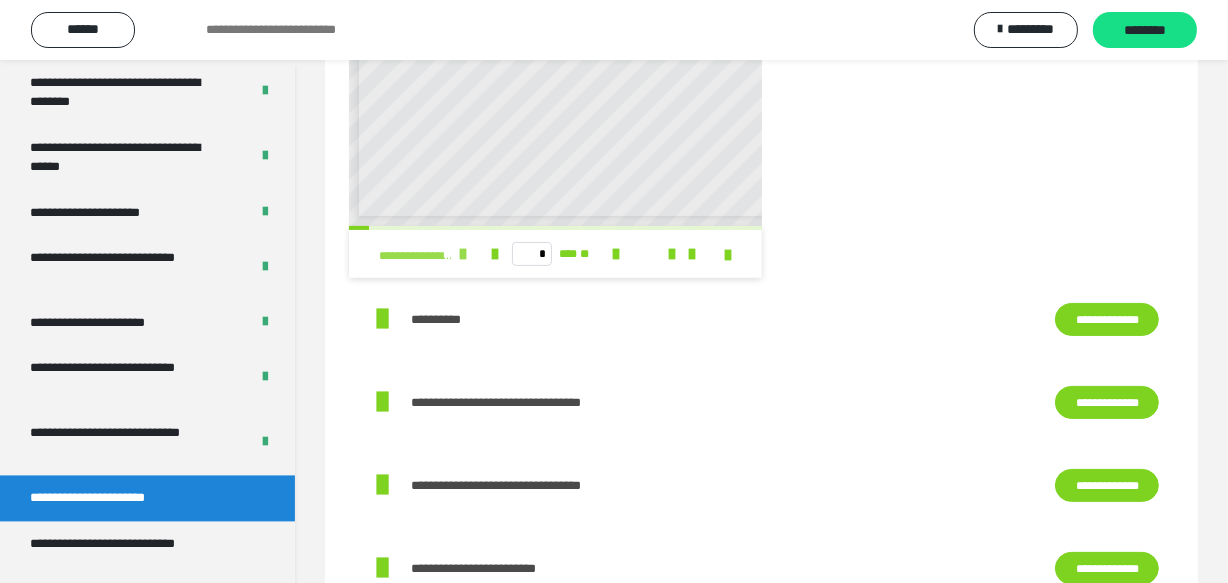 click at bounding box center (463, 254) 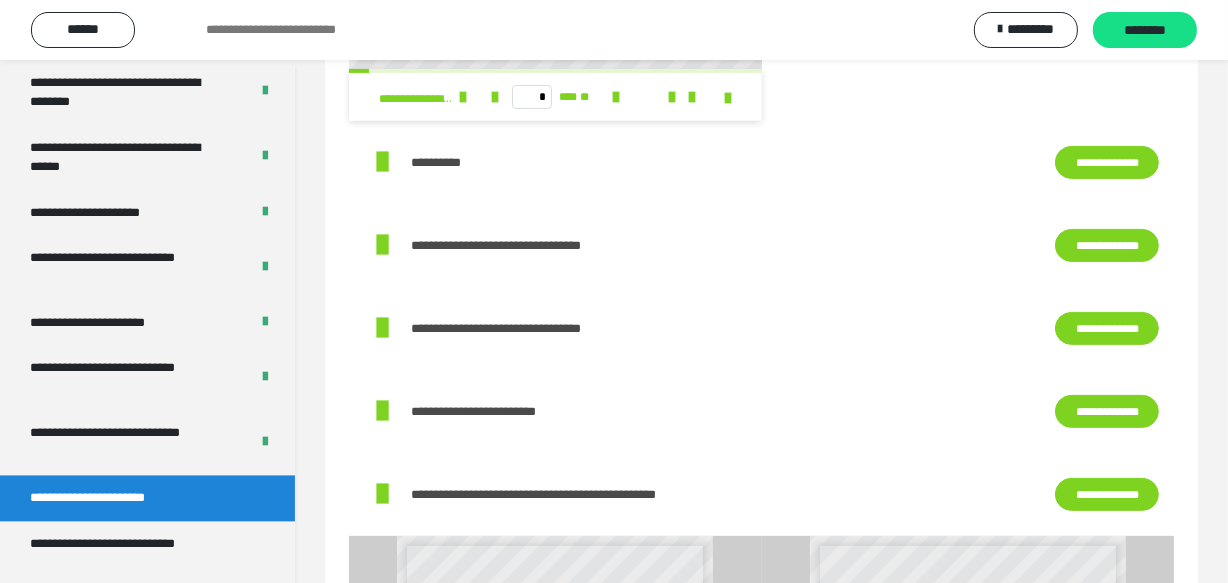 scroll, scrollTop: 545, scrollLeft: 0, axis: vertical 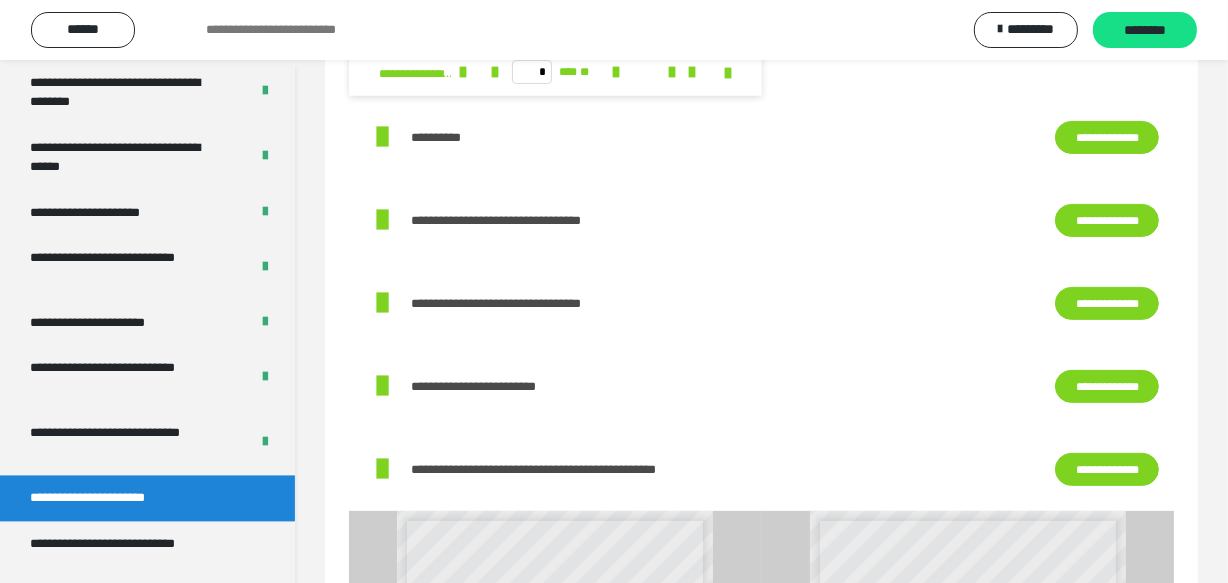 click on "**********" at bounding box center [1107, 138] 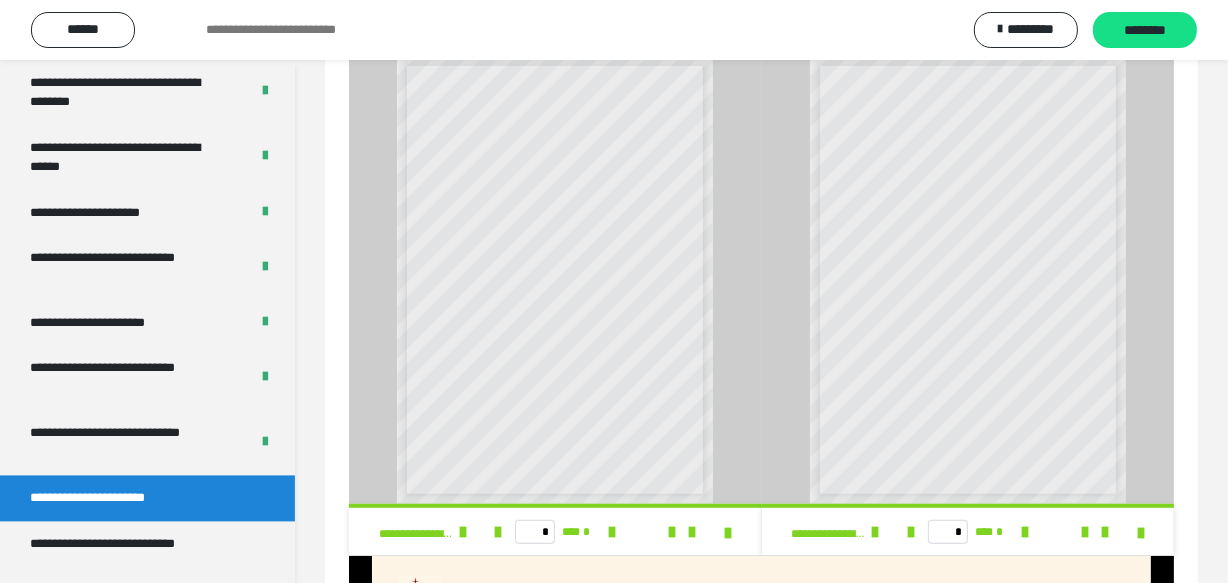 scroll, scrollTop: 1090, scrollLeft: 0, axis: vertical 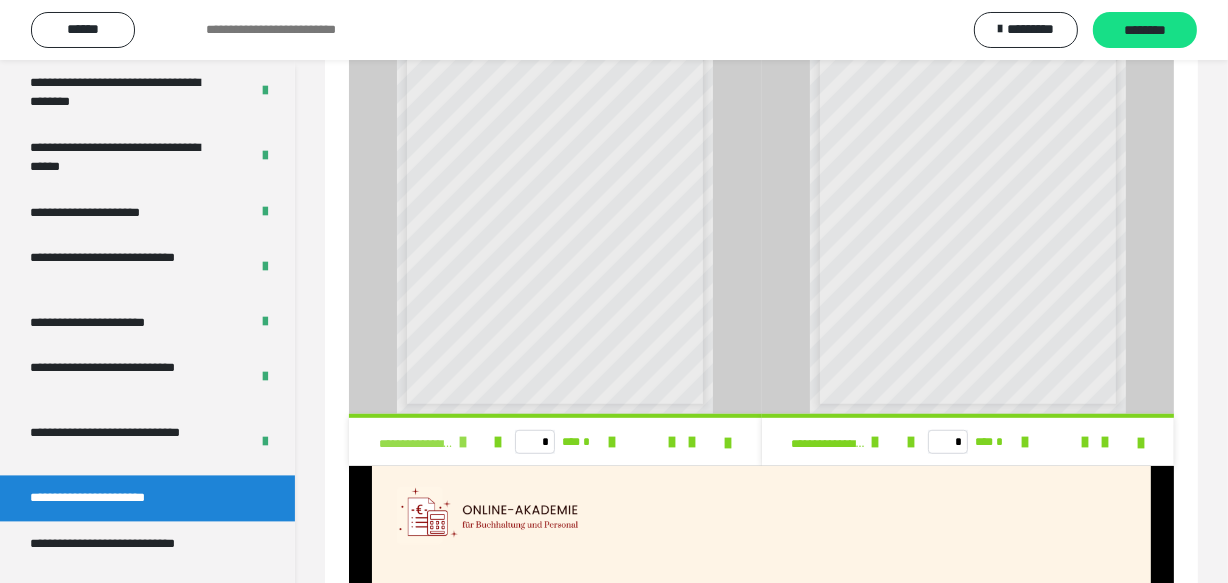 click at bounding box center [463, 442] 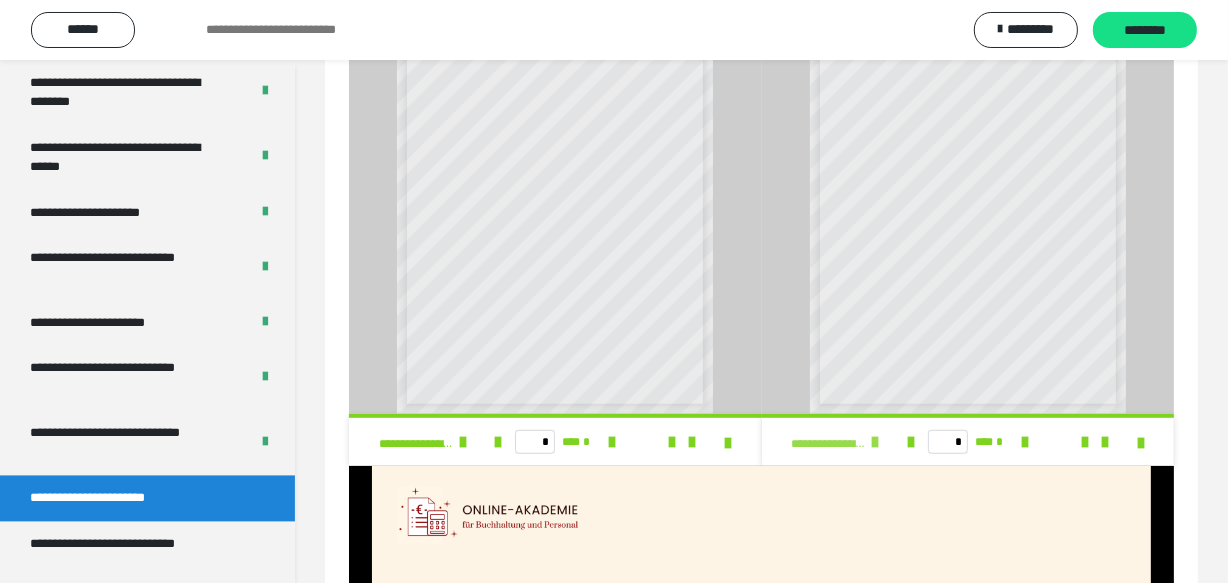 click at bounding box center [876, 442] 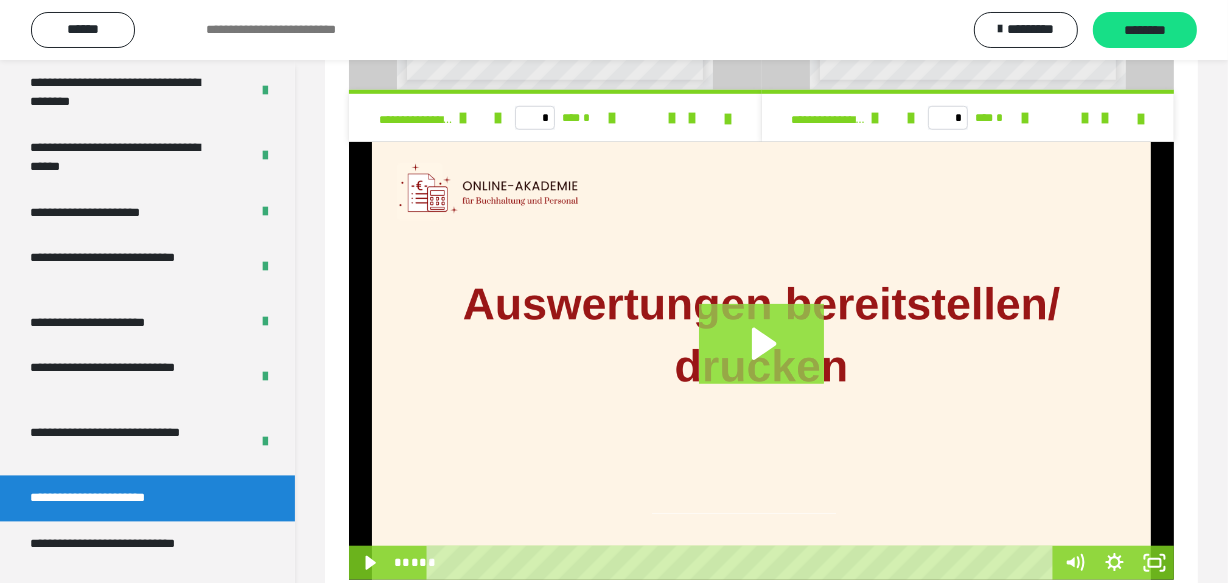 scroll, scrollTop: 1465, scrollLeft: 0, axis: vertical 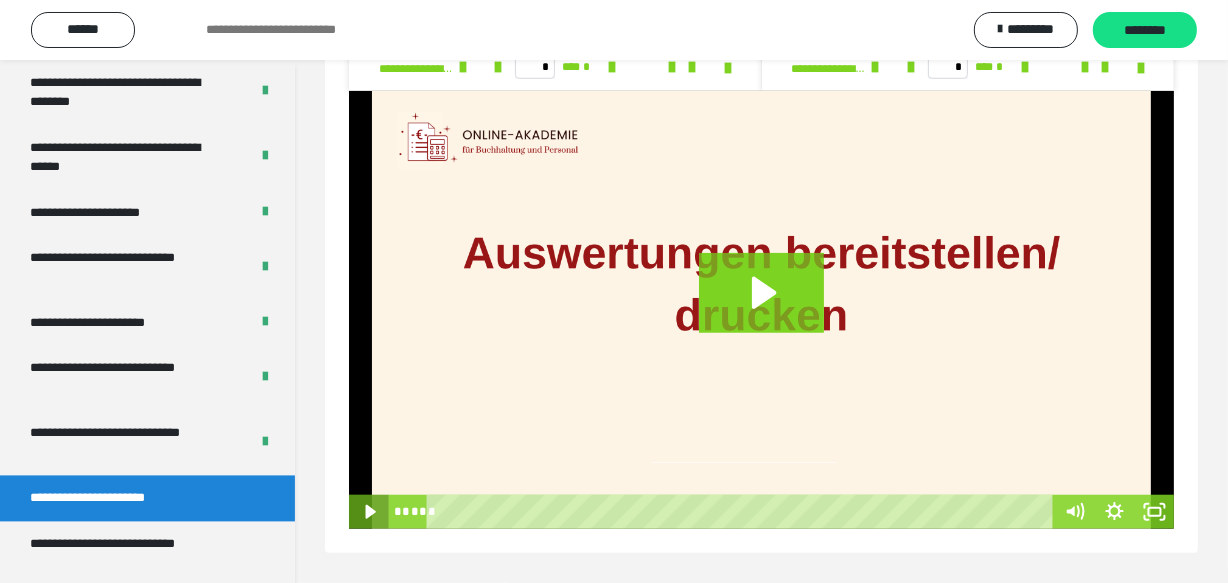 click 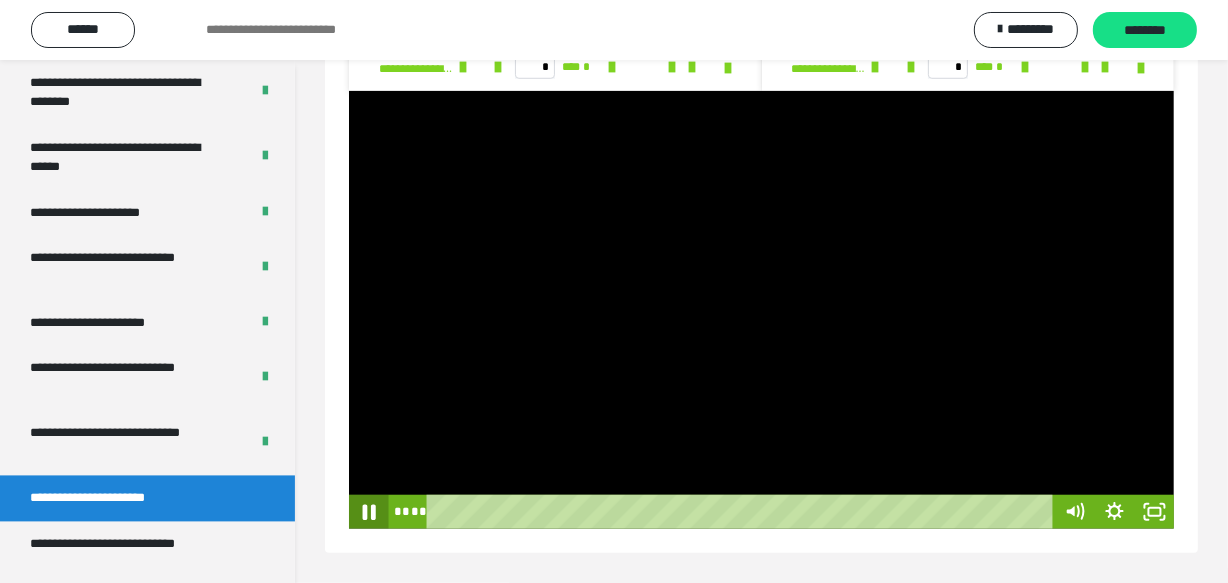 click 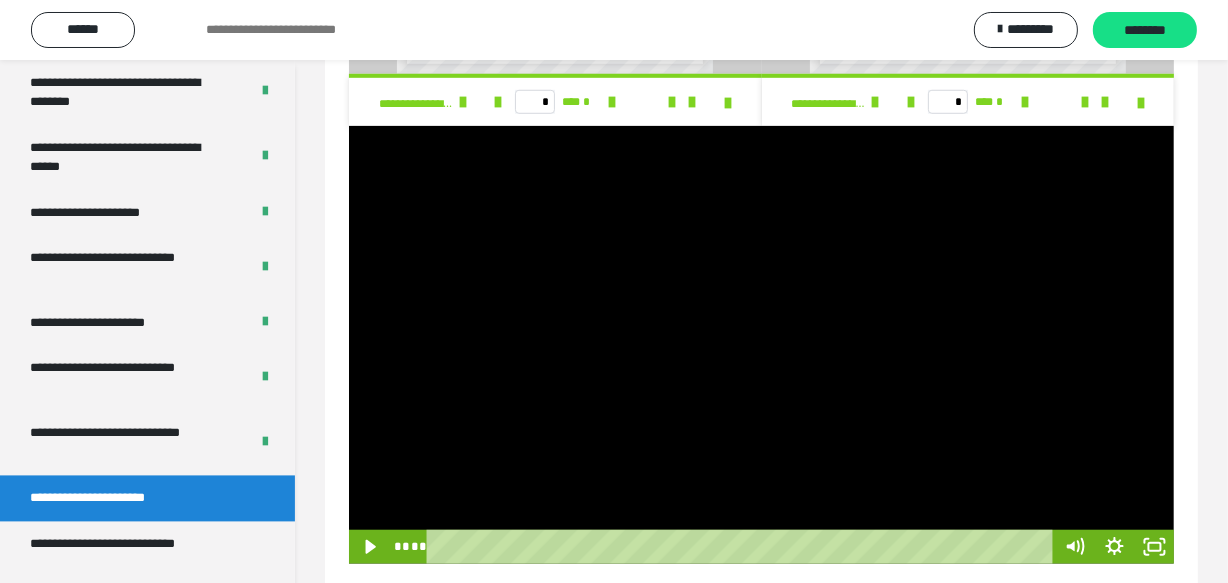 scroll, scrollTop: 1465, scrollLeft: 0, axis: vertical 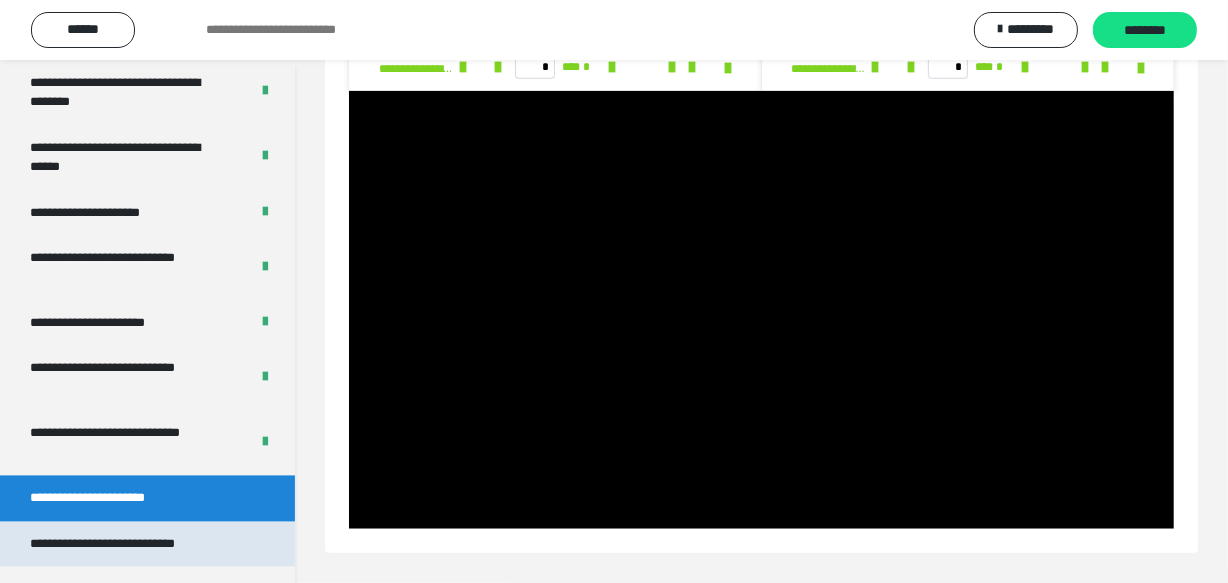 click on "**********" at bounding box center (129, 543) 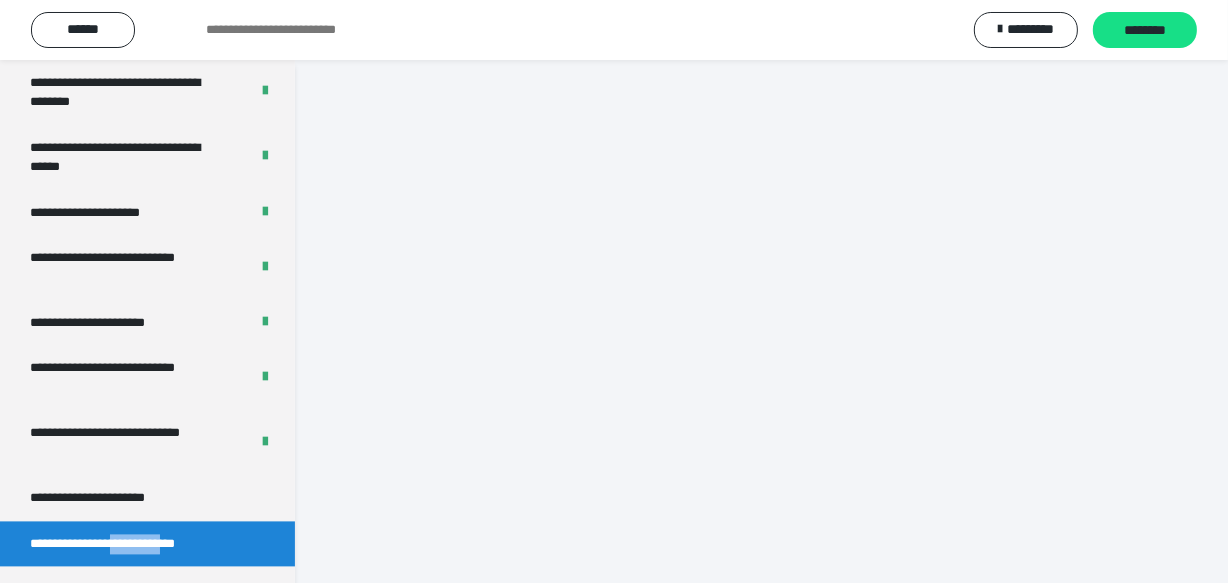 scroll, scrollTop: 60, scrollLeft: 0, axis: vertical 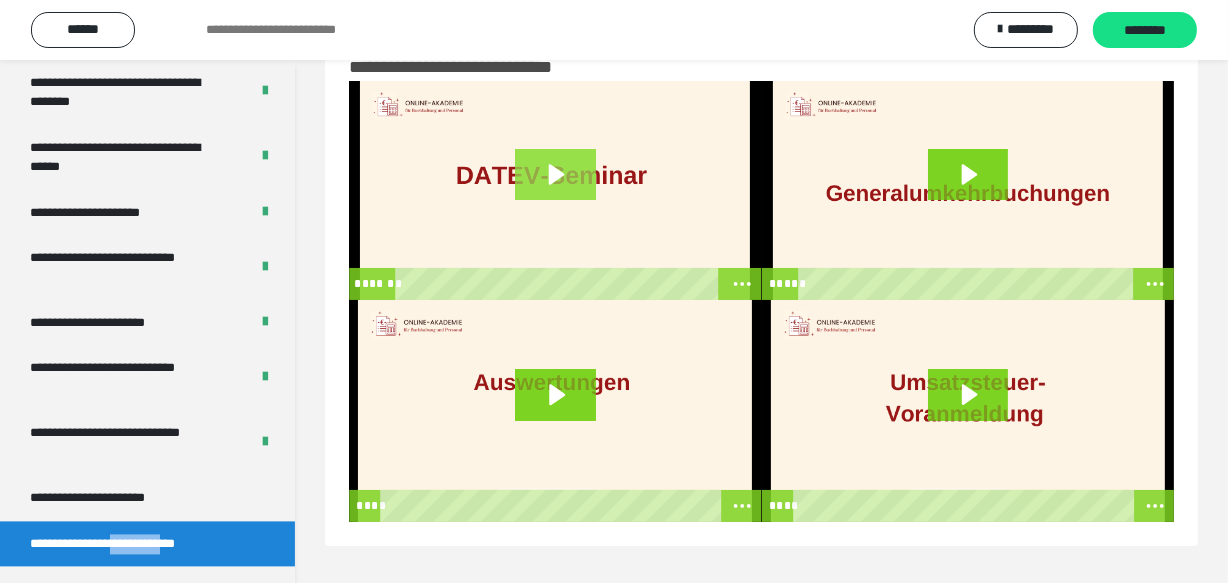 click 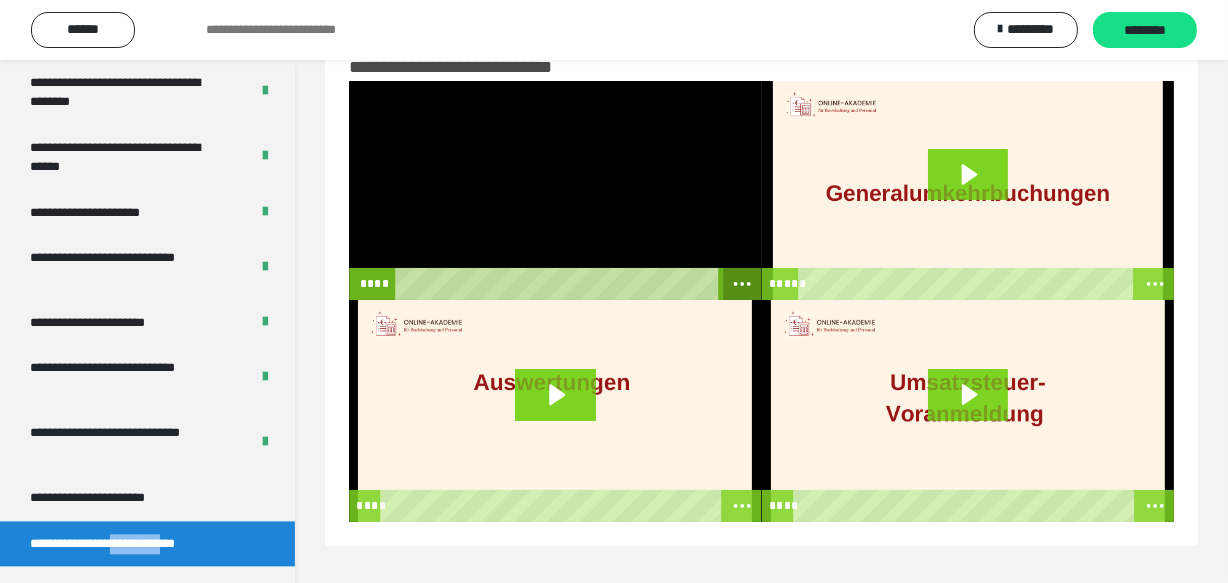 click 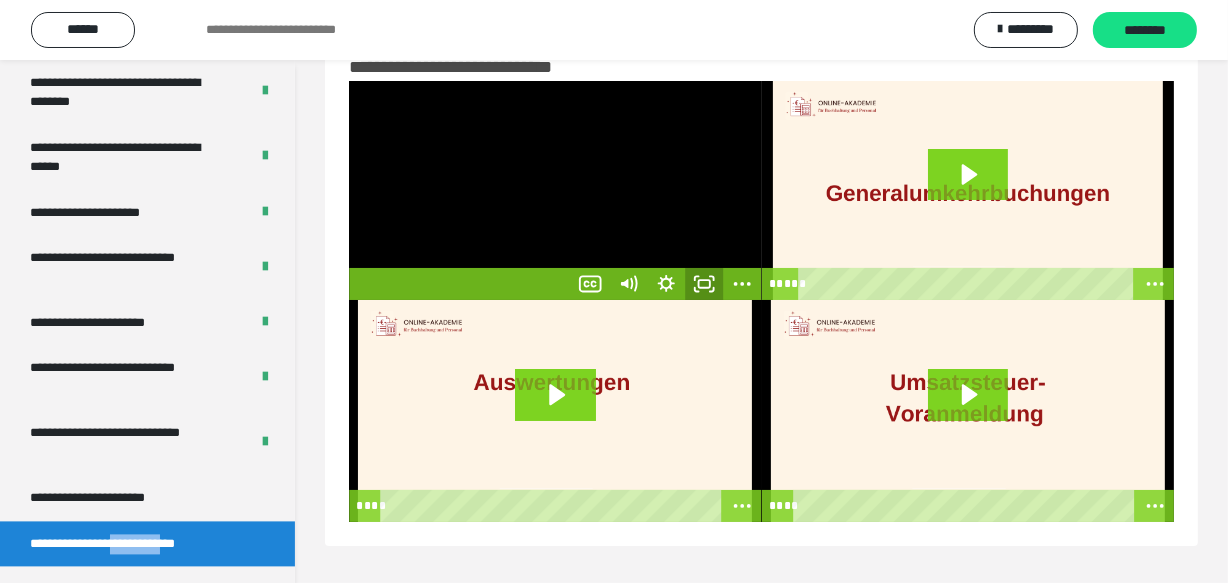 click 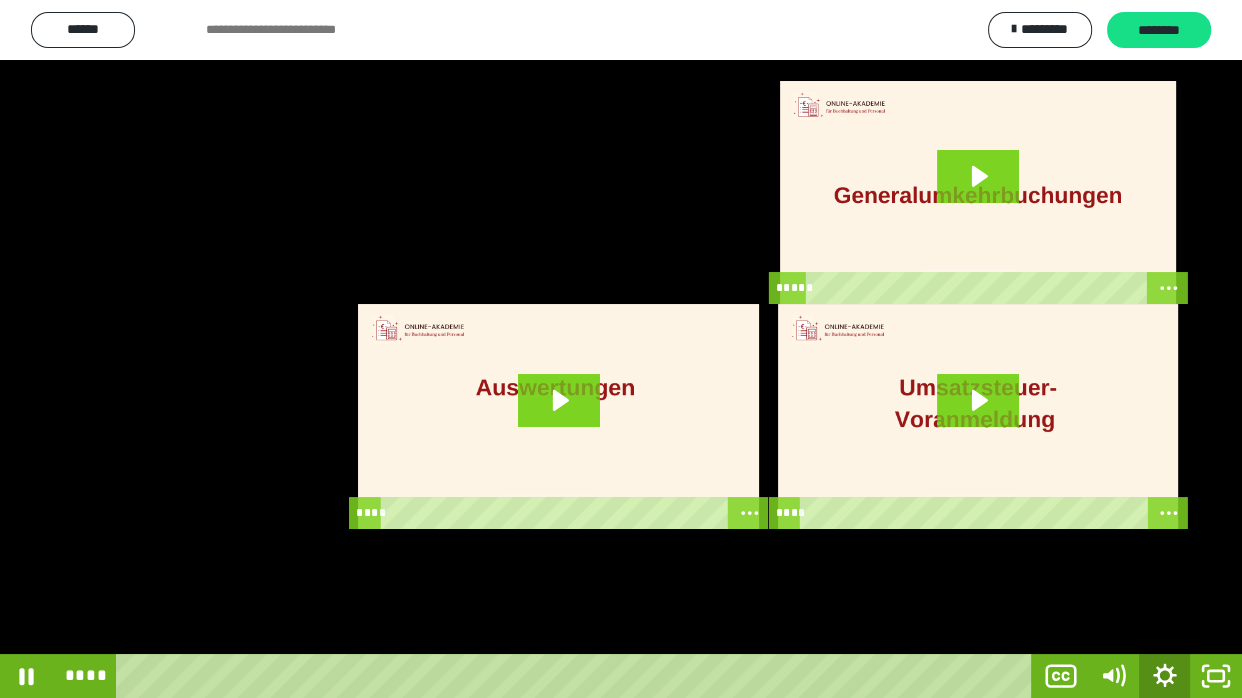click 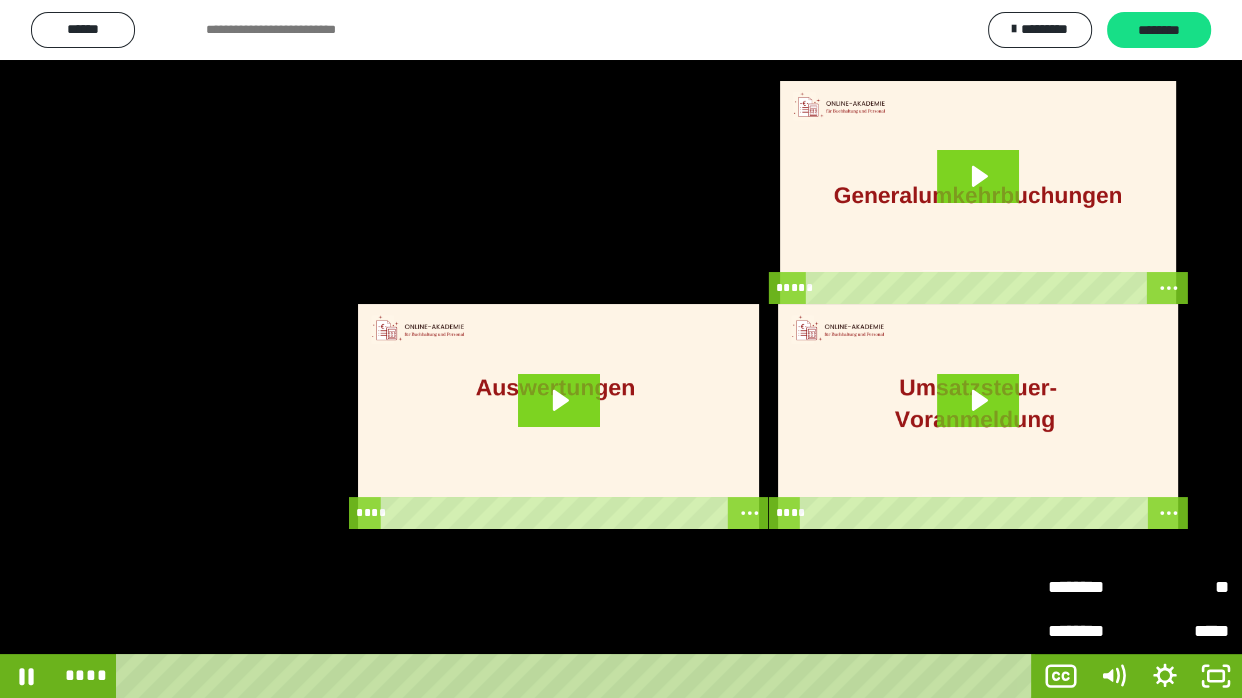 click on "********" at bounding box center (1093, 588) 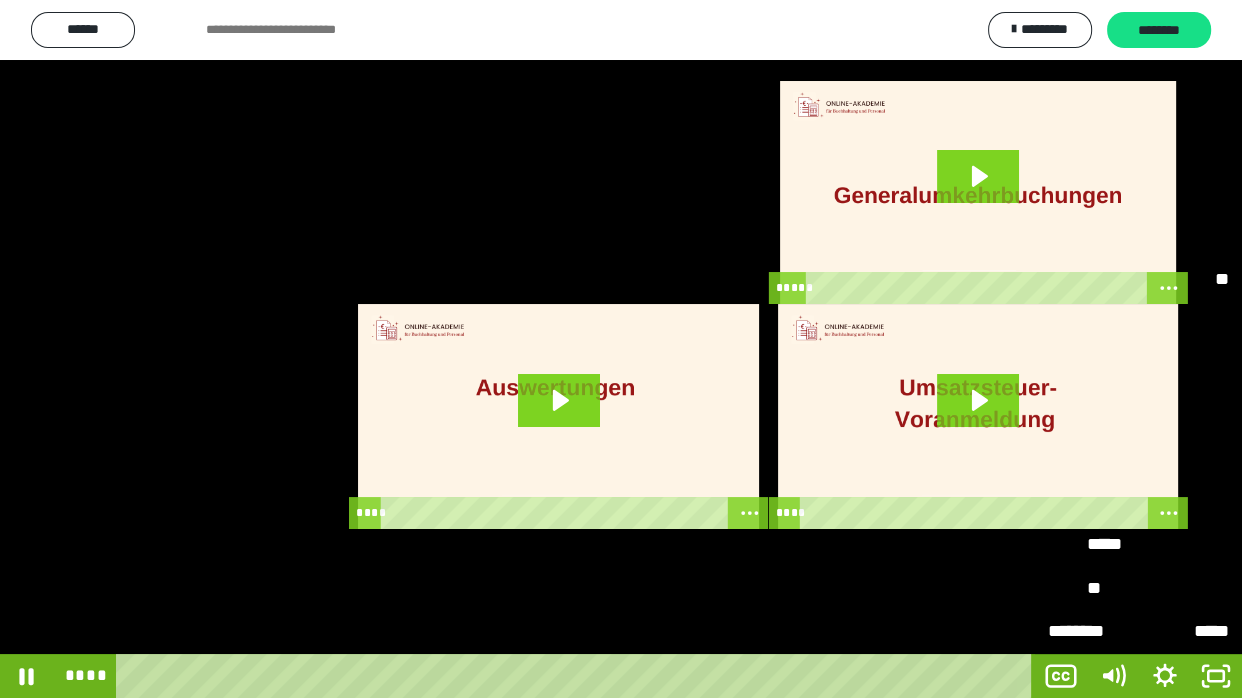 click on "*****" at bounding box center [1138, 456] 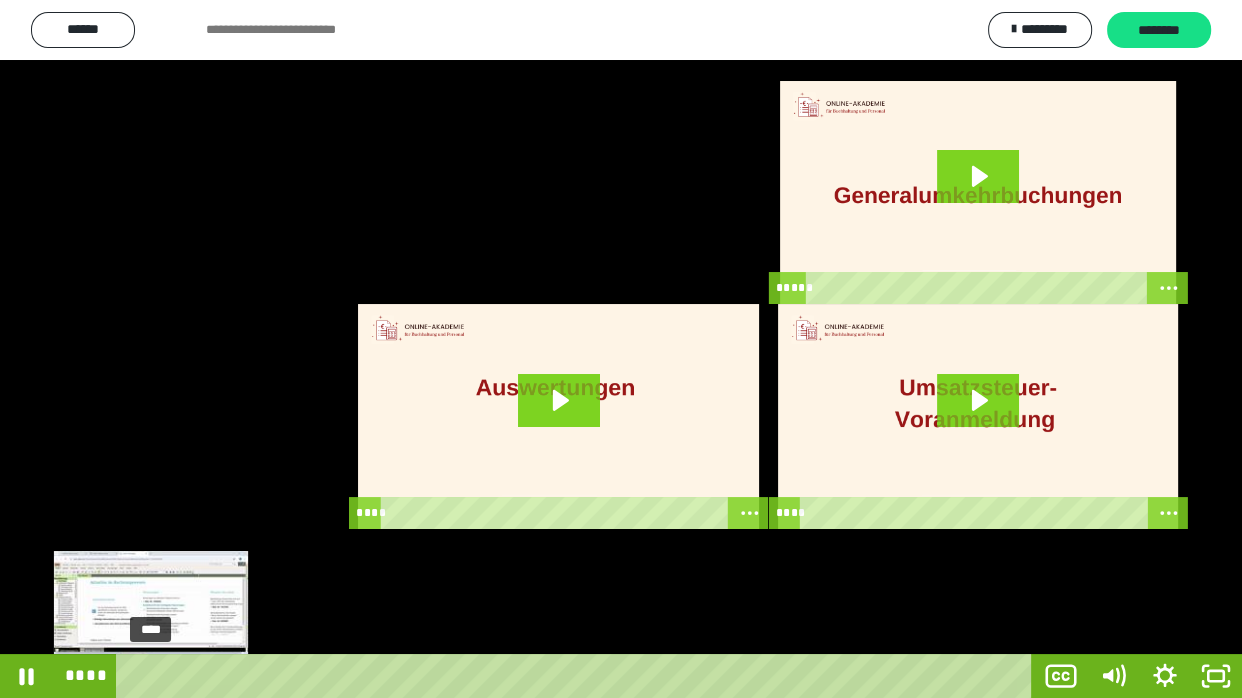 click on "****" at bounding box center (577, 676) 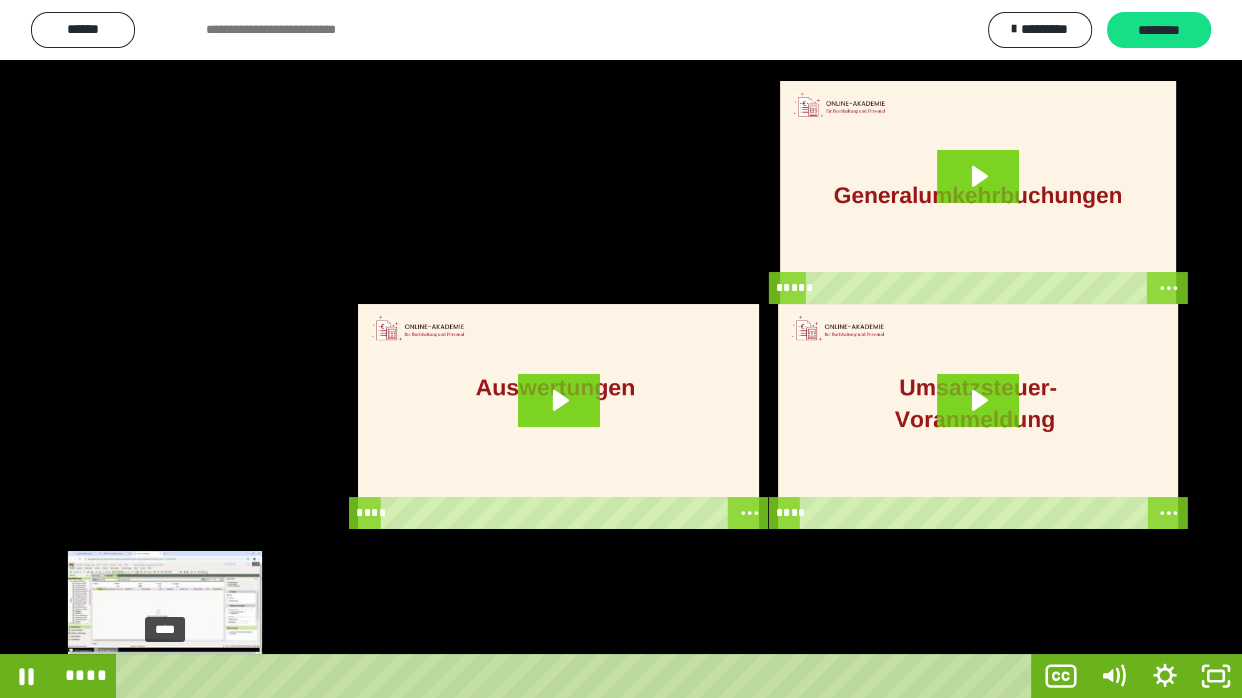 click on "****" at bounding box center (577, 676) 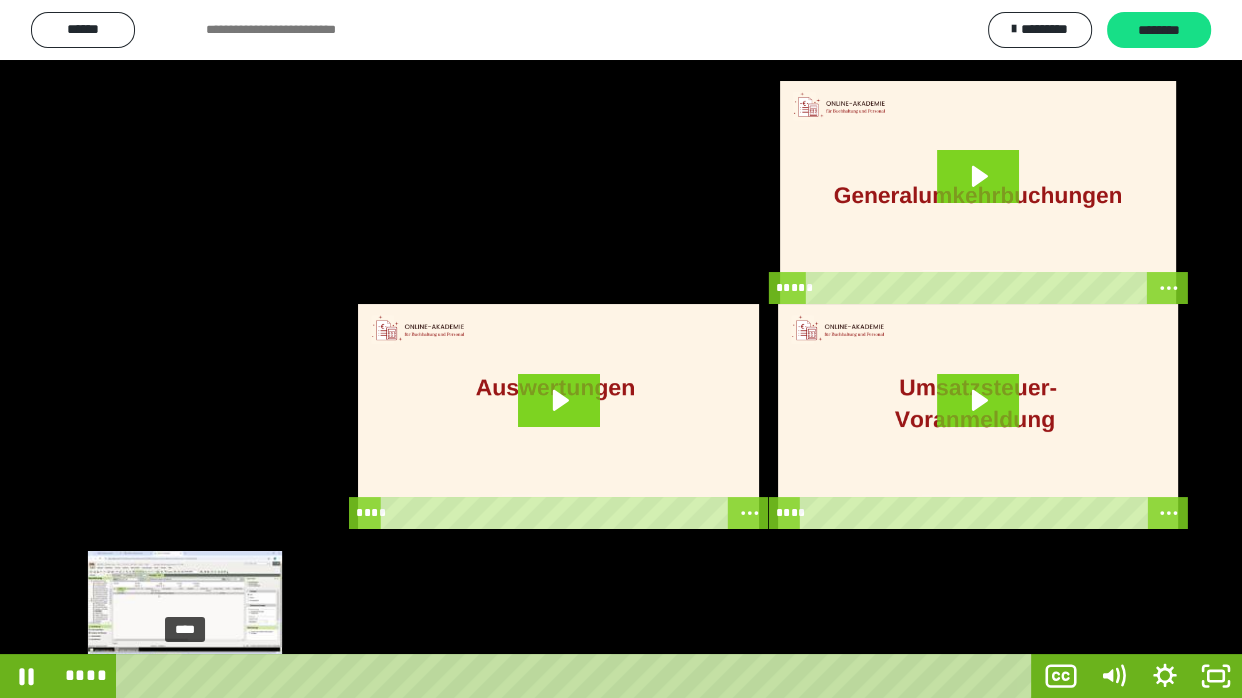 click on "****" at bounding box center [577, 676] 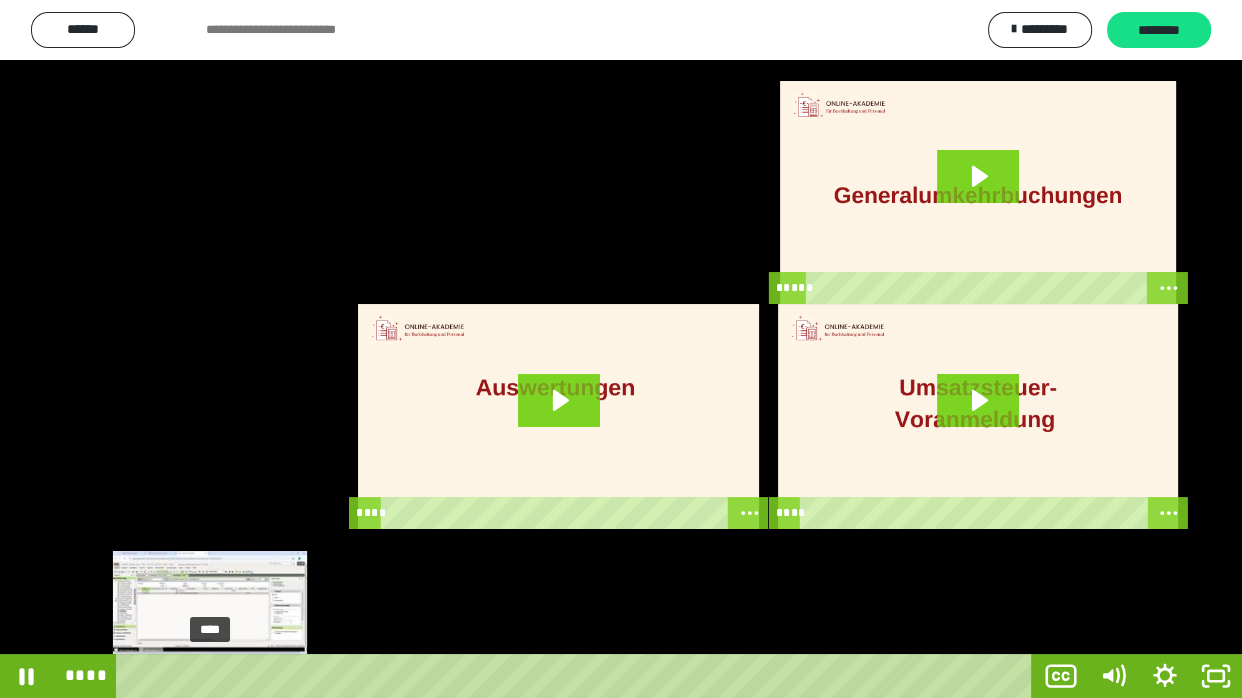 click on "****" at bounding box center [577, 676] 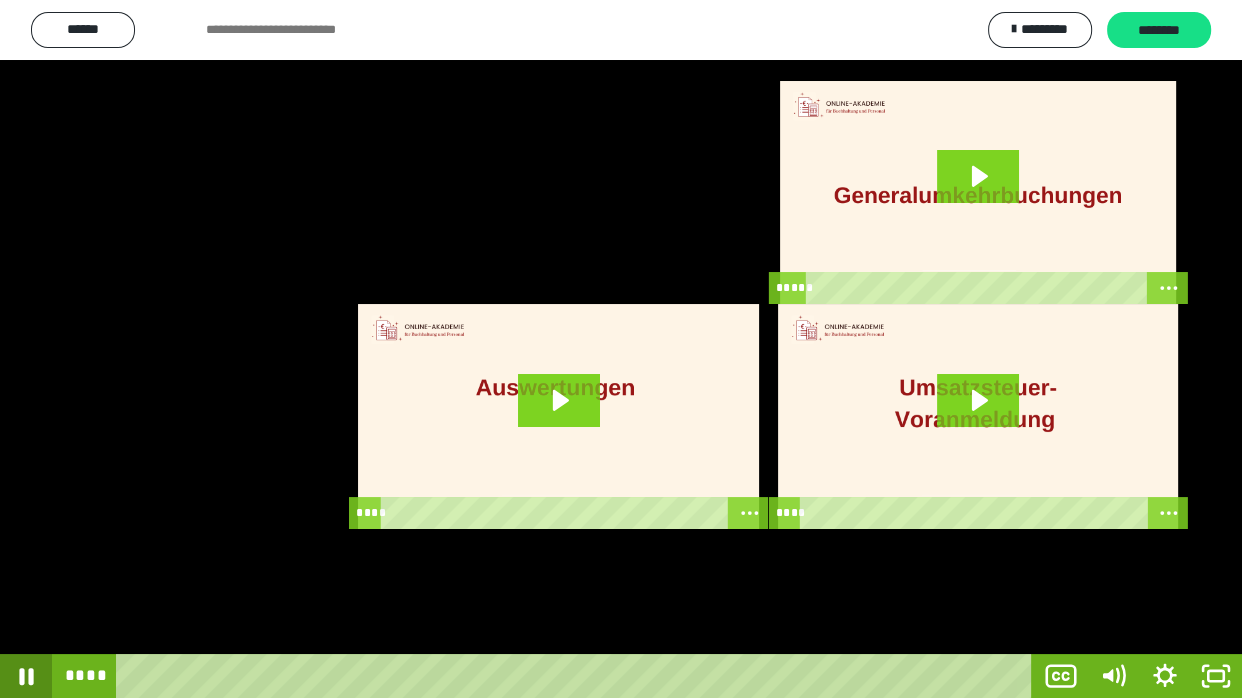 click 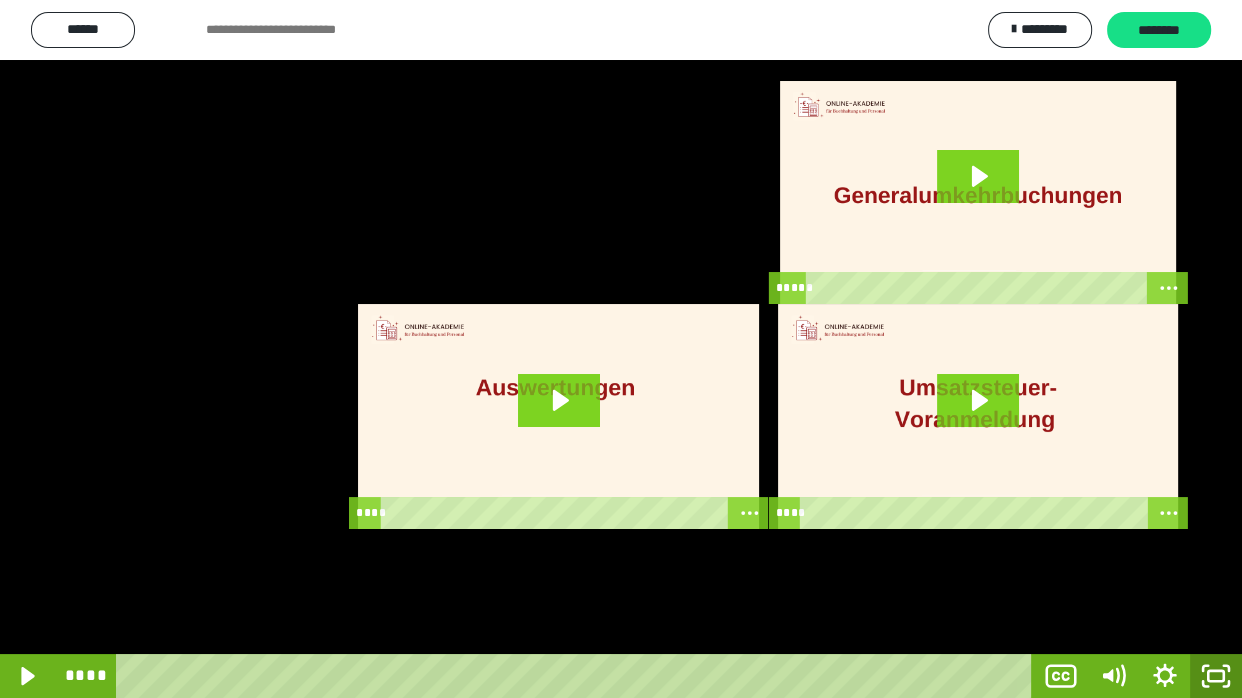 click 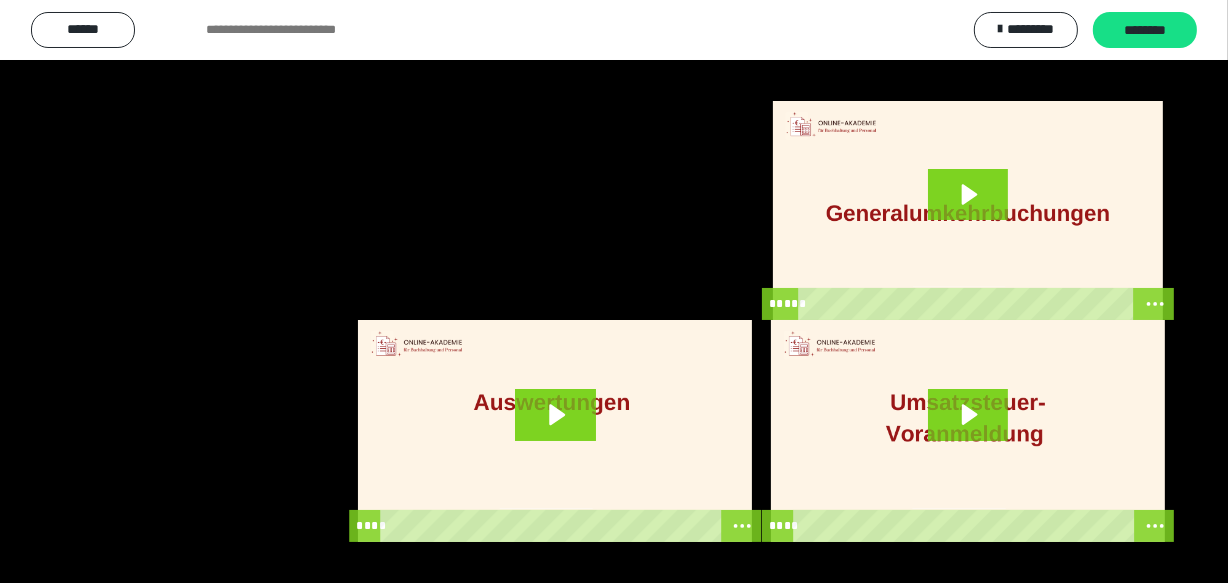 scroll, scrollTop: 60, scrollLeft: 0, axis: vertical 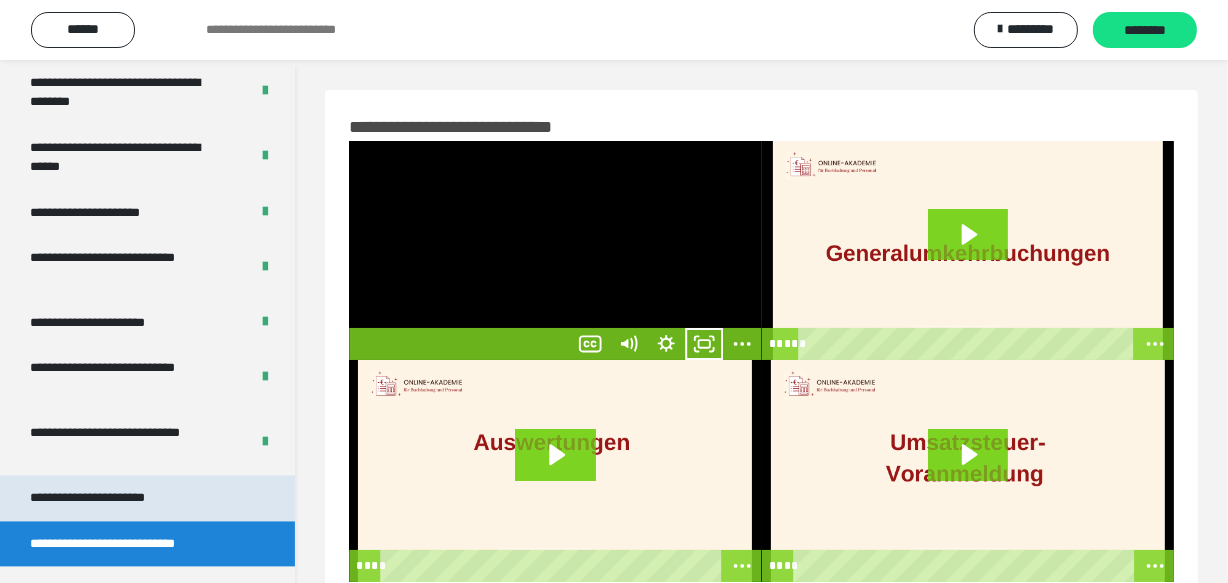 click on "**********" at bounding box center (147, 497) 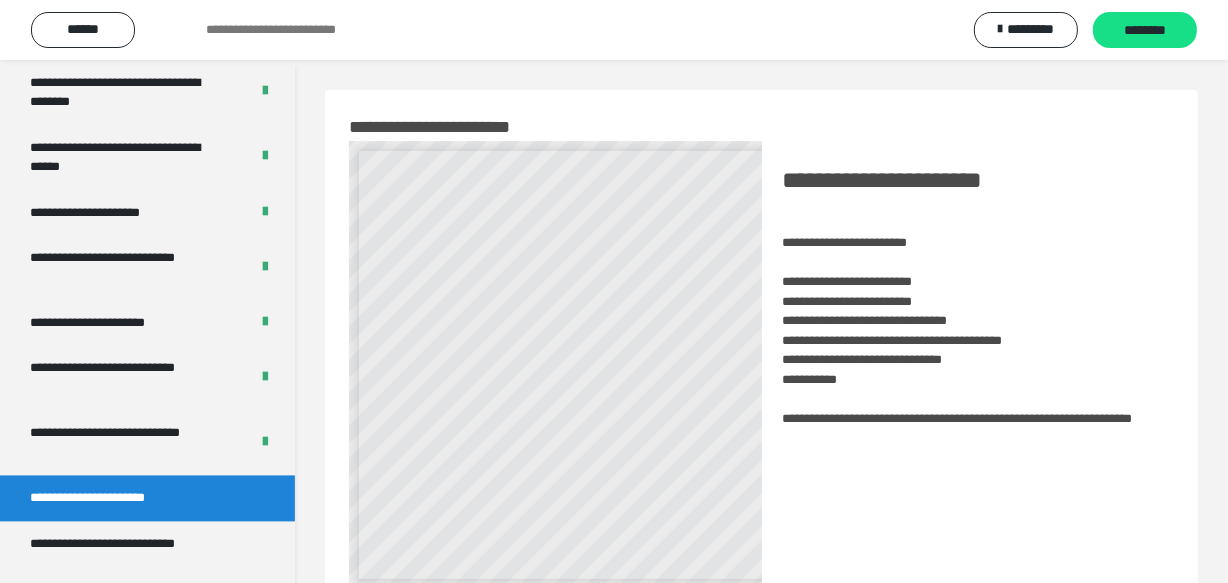 scroll, scrollTop: 6, scrollLeft: 0, axis: vertical 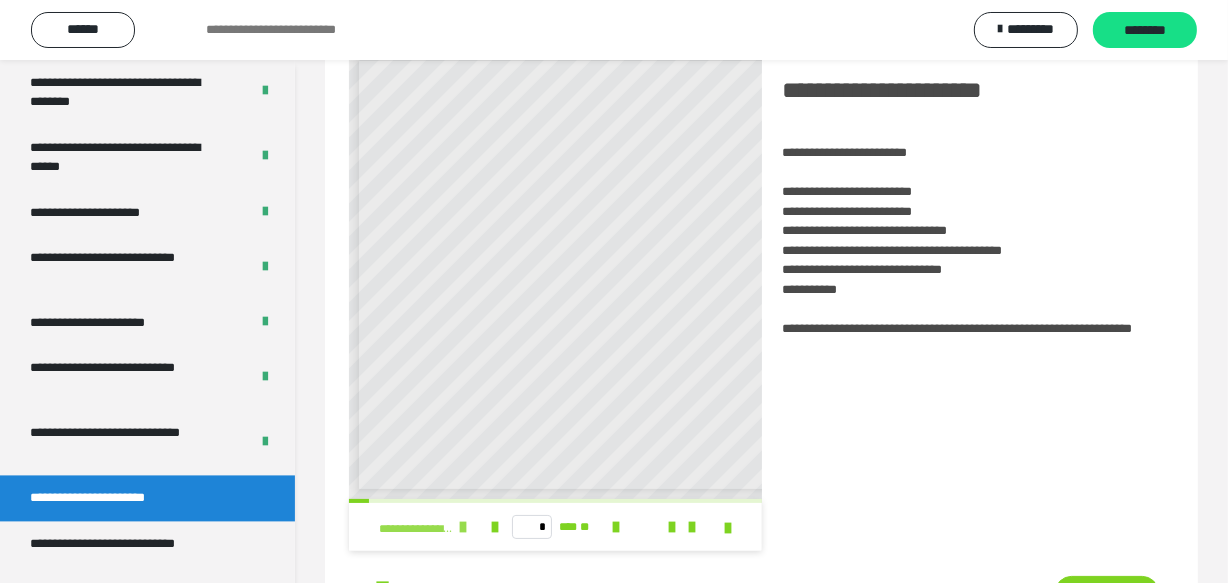 click at bounding box center [463, 527] 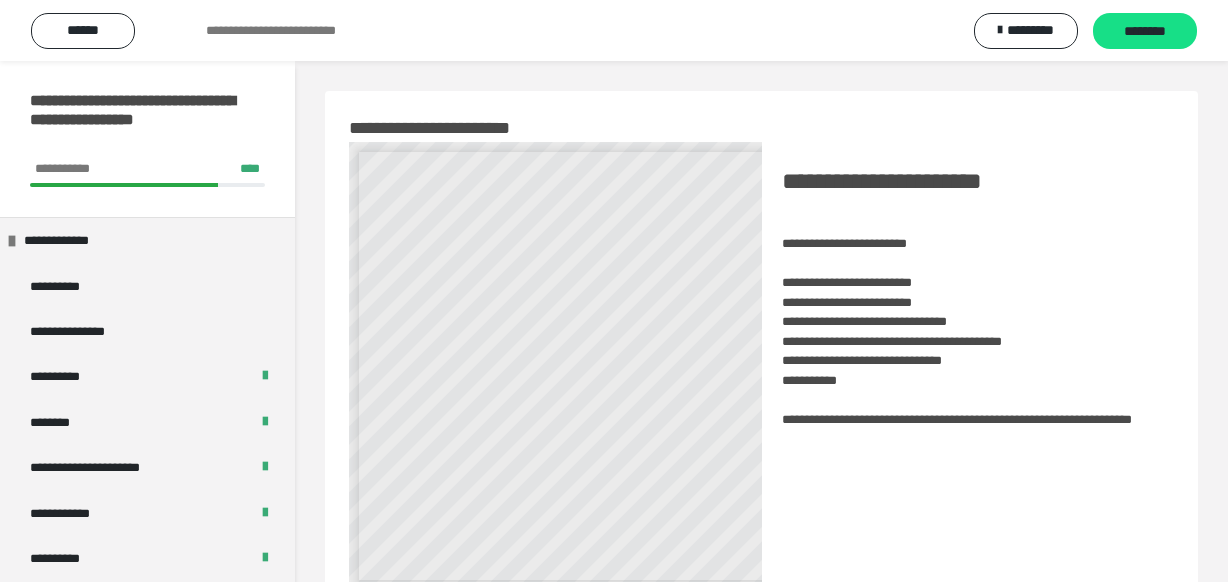 scroll, scrollTop: 0, scrollLeft: 0, axis: both 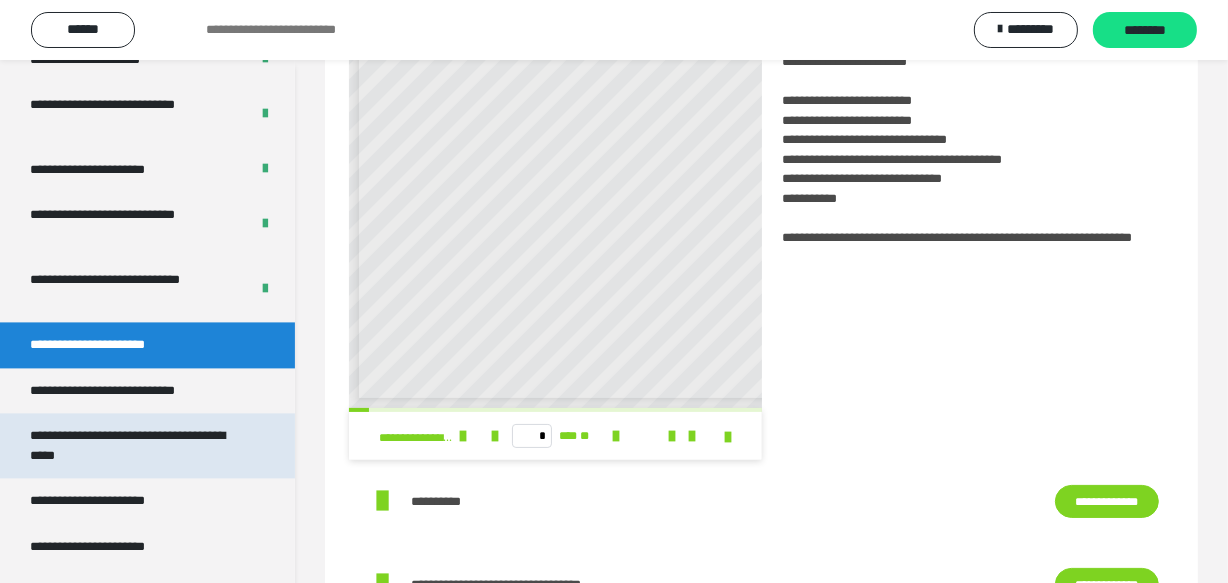 click on "**********" at bounding box center (132, 445) 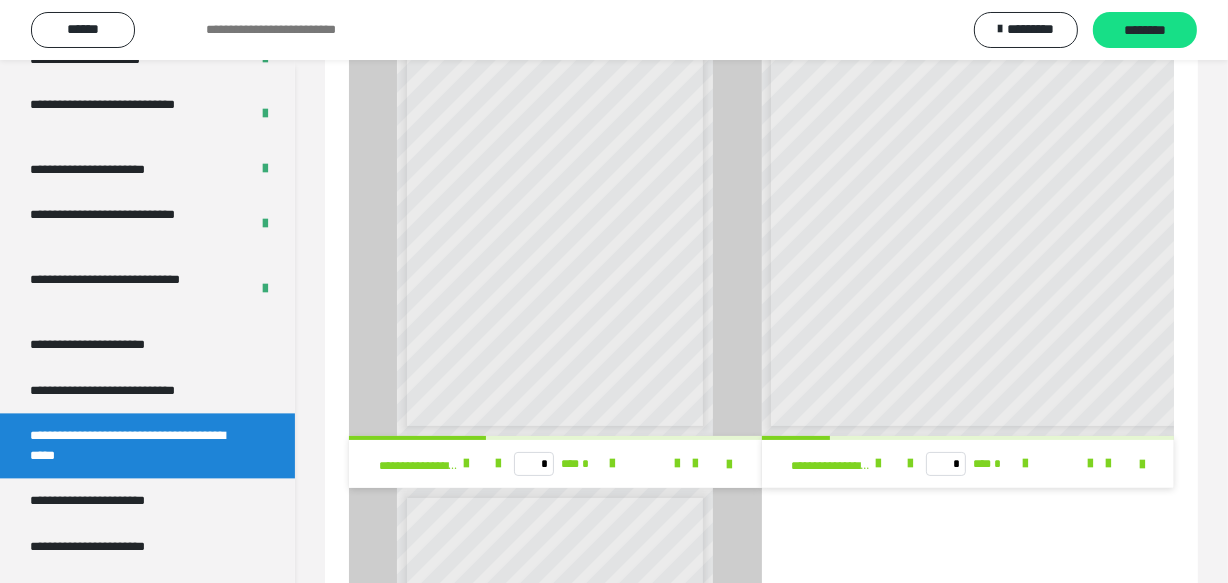 scroll, scrollTop: 181, scrollLeft: 0, axis: vertical 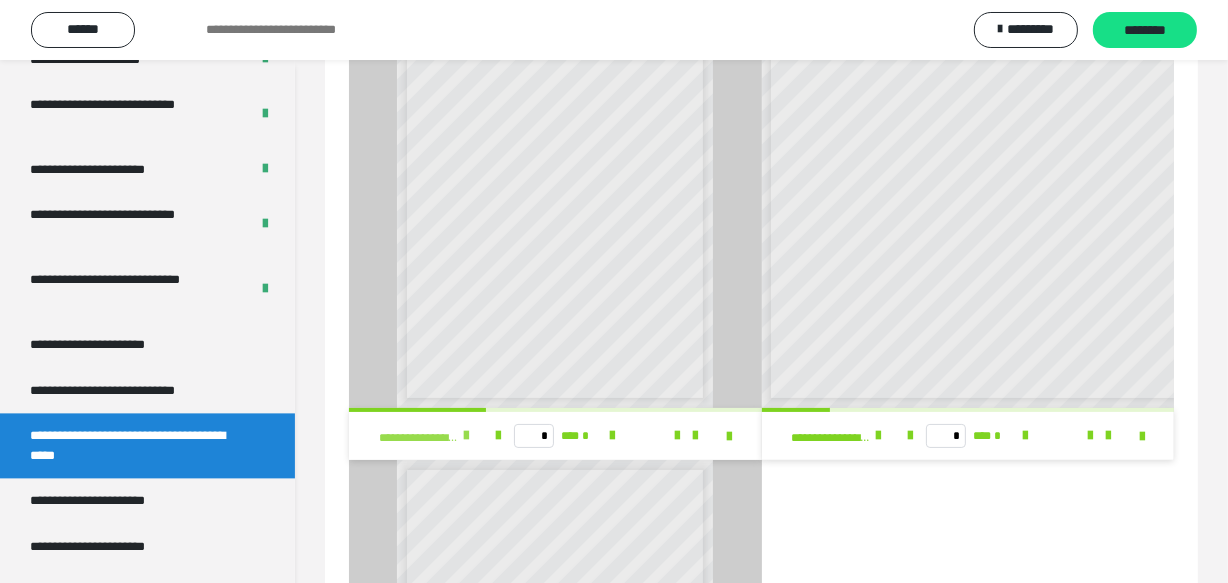 click at bounding box center (466, 436) 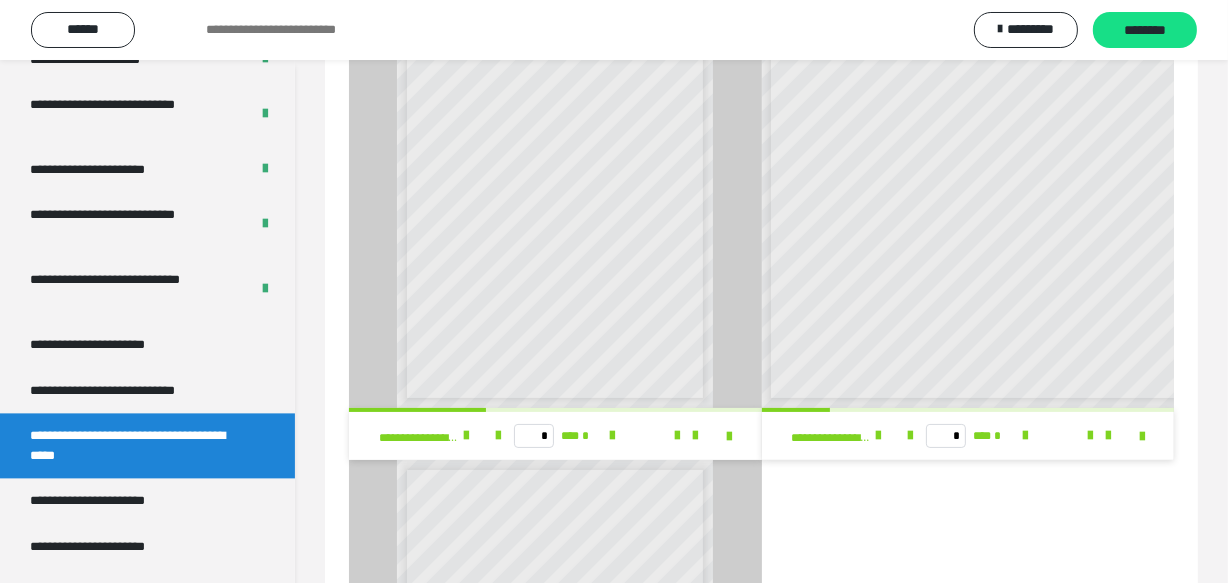 scroll, scrollTop: 90, scrollLeft: 0, axis: vertical 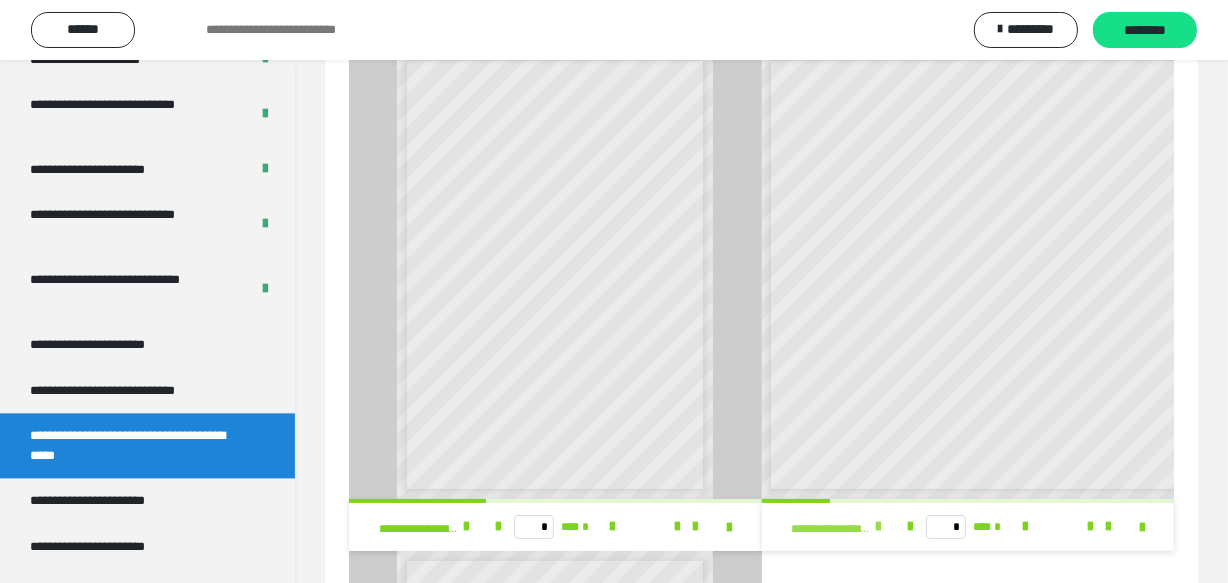 click at bounding box center [879, 527] 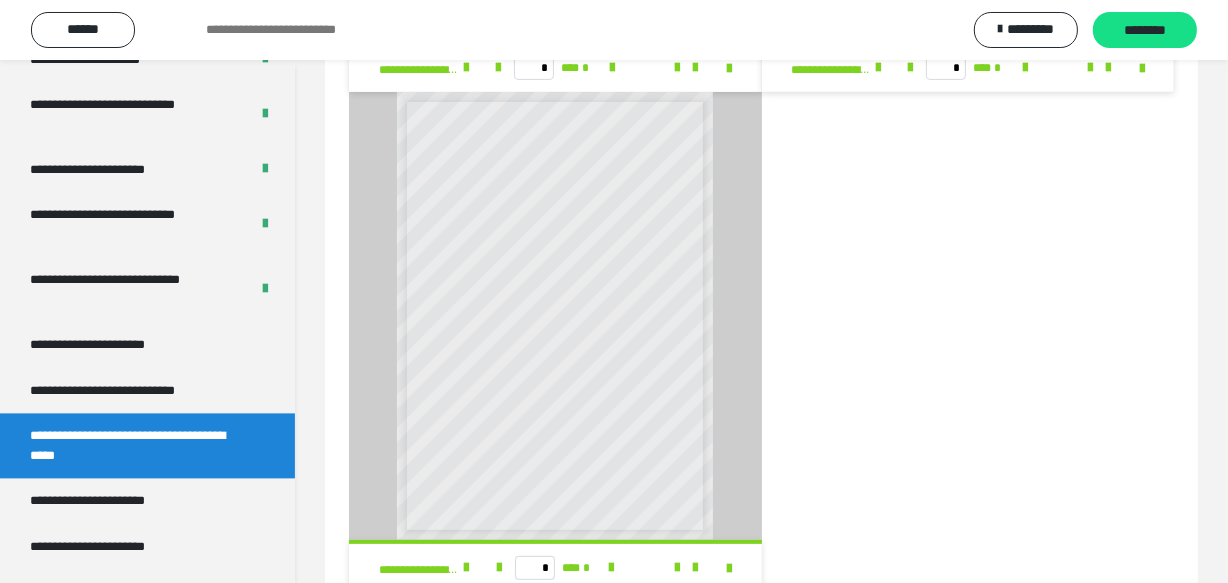 scroll, scrollTop: 611, scrollLeft: 0, axis: vertical 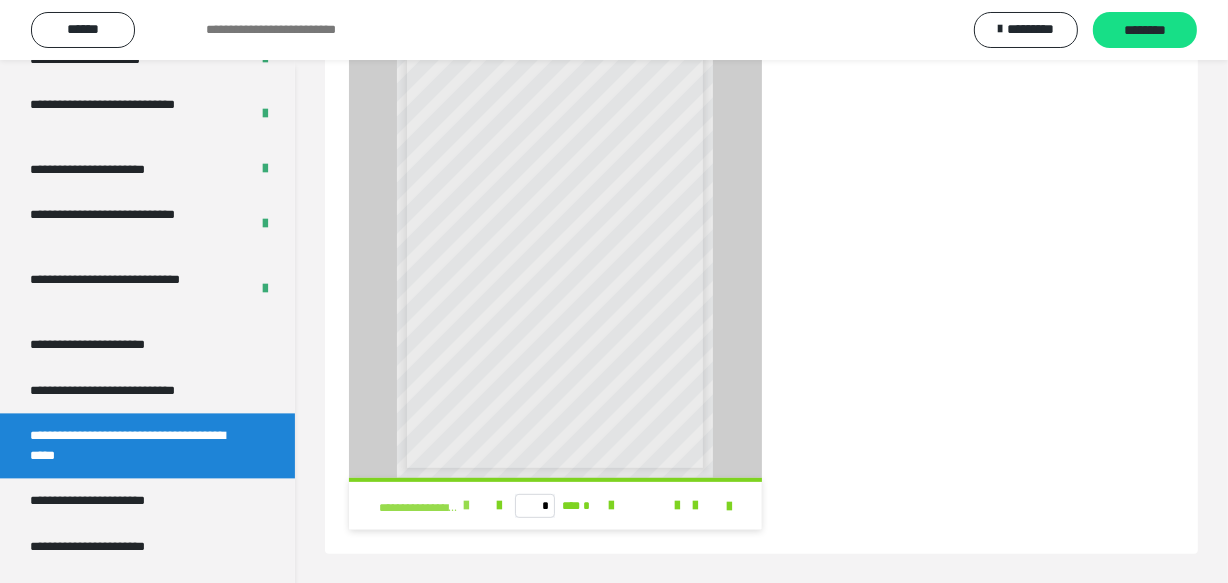 click at bounding box center (466, 506) 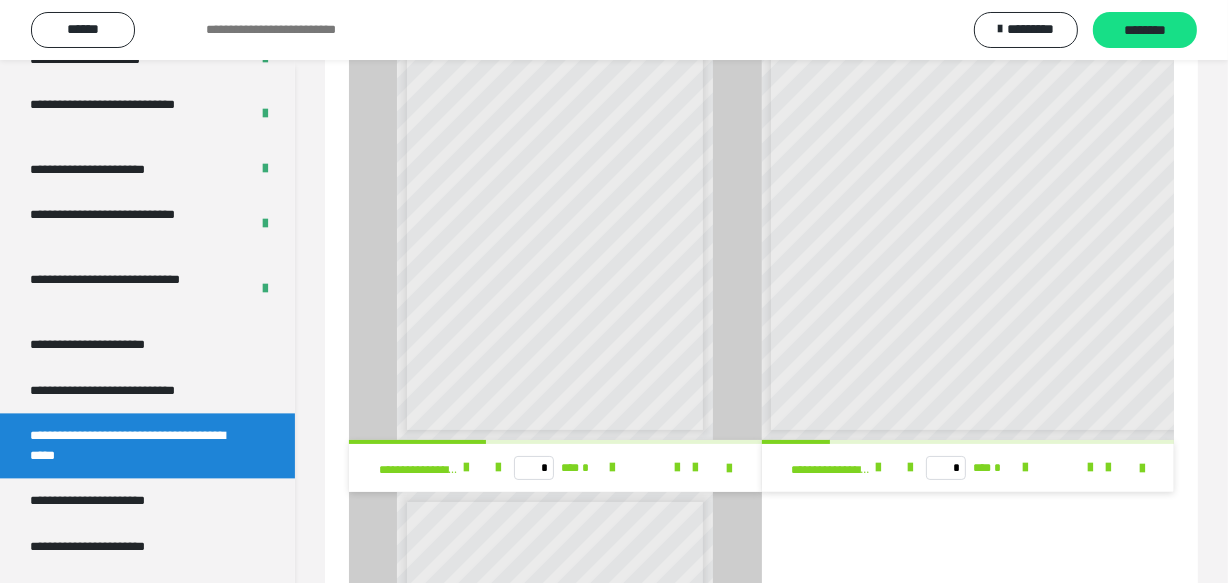 scroll, scrollTop: 0, scrollLeft: 0, axis: both 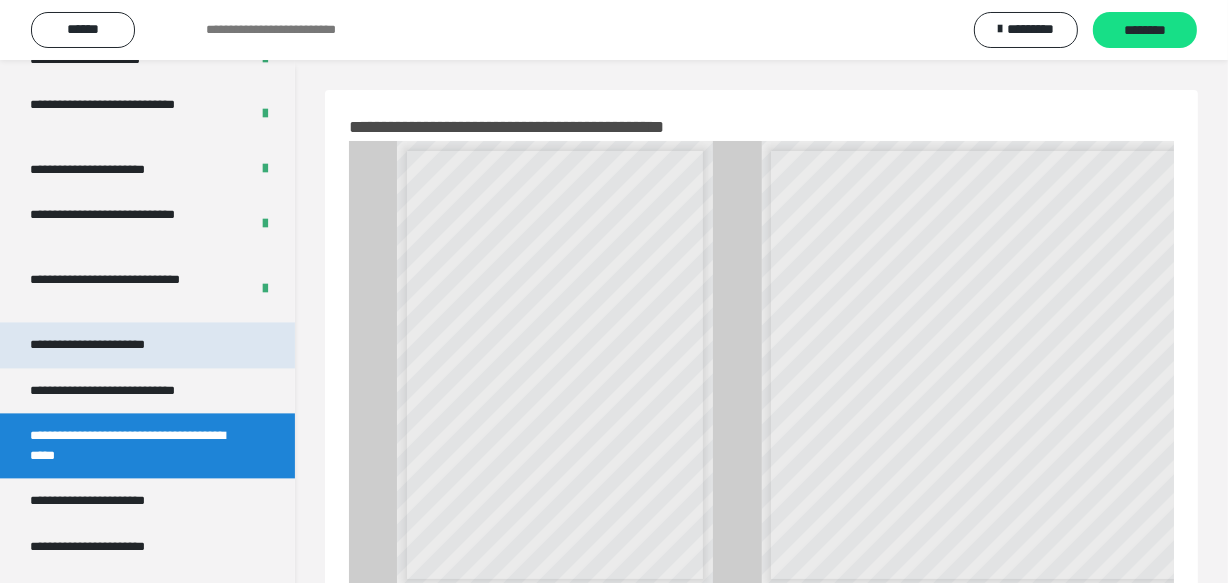 click on "**********" at bounding box center (109, 344) 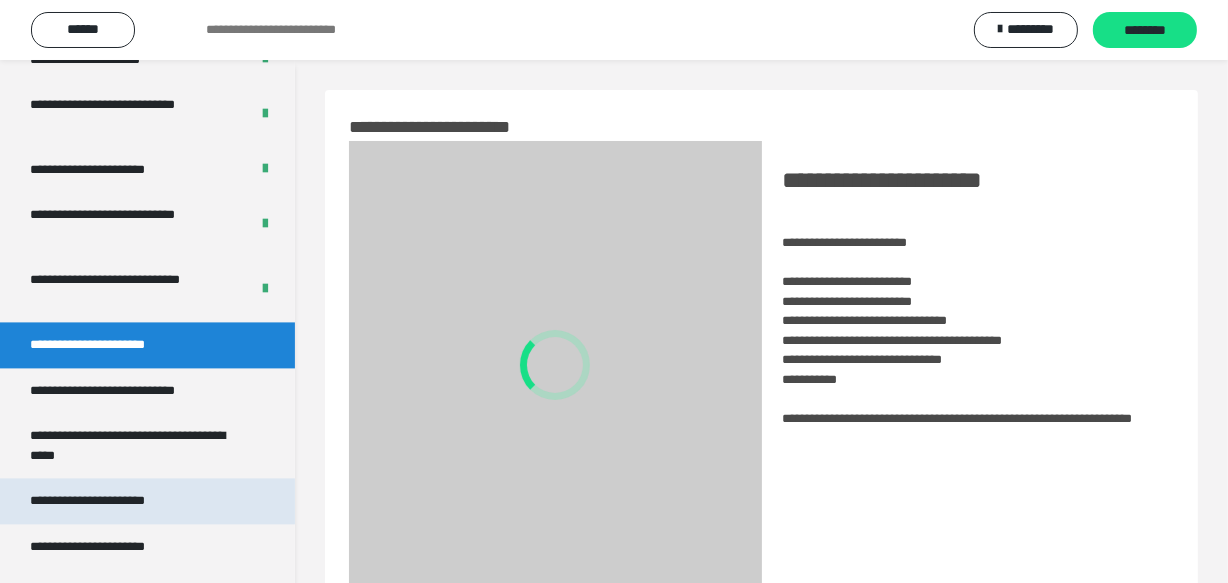 scroll, scrollTop: 3906, scrollLeft: 0, axis: vertical 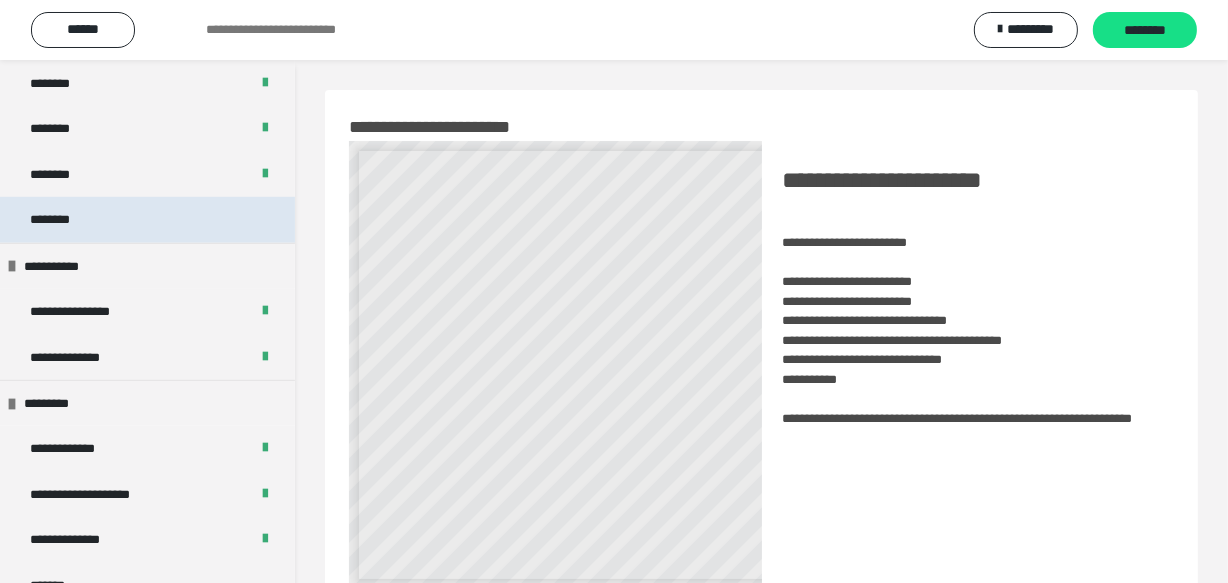 click on "********" at bounding box center (147, 219) 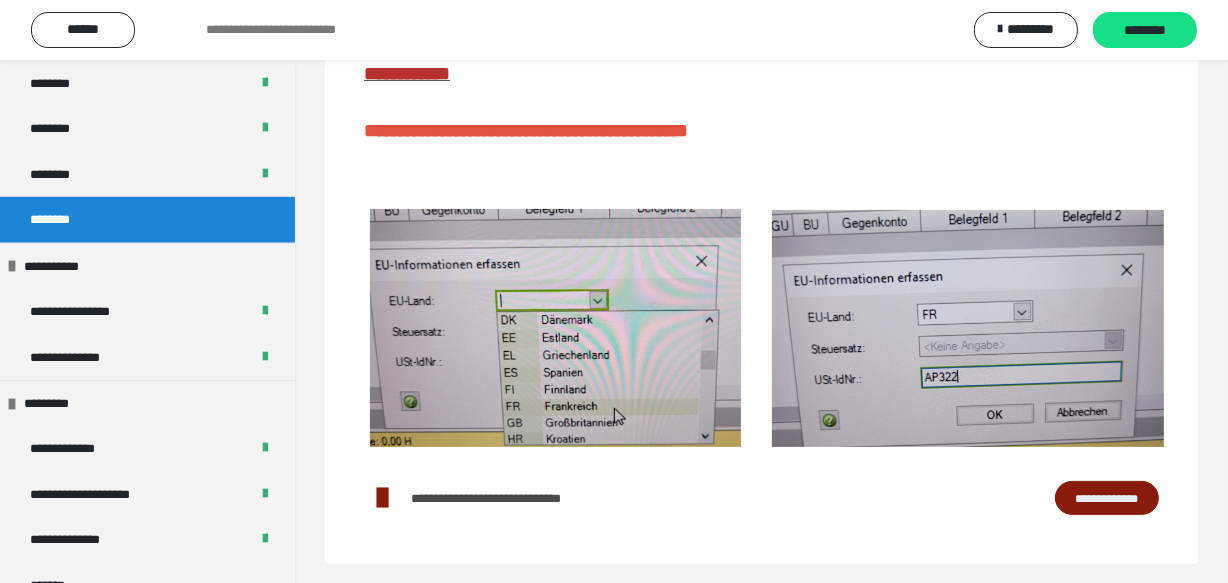 scroll, scrollTop: 404, scrollLeft: 0, axis: vertical 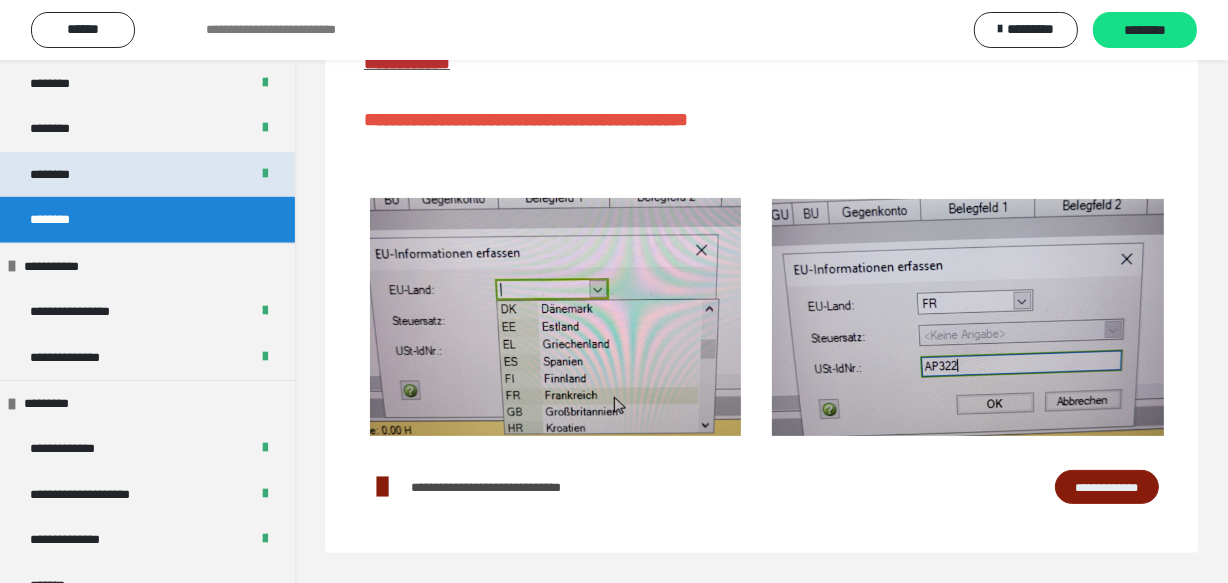 click on "********" at bounding box center [147, 174] 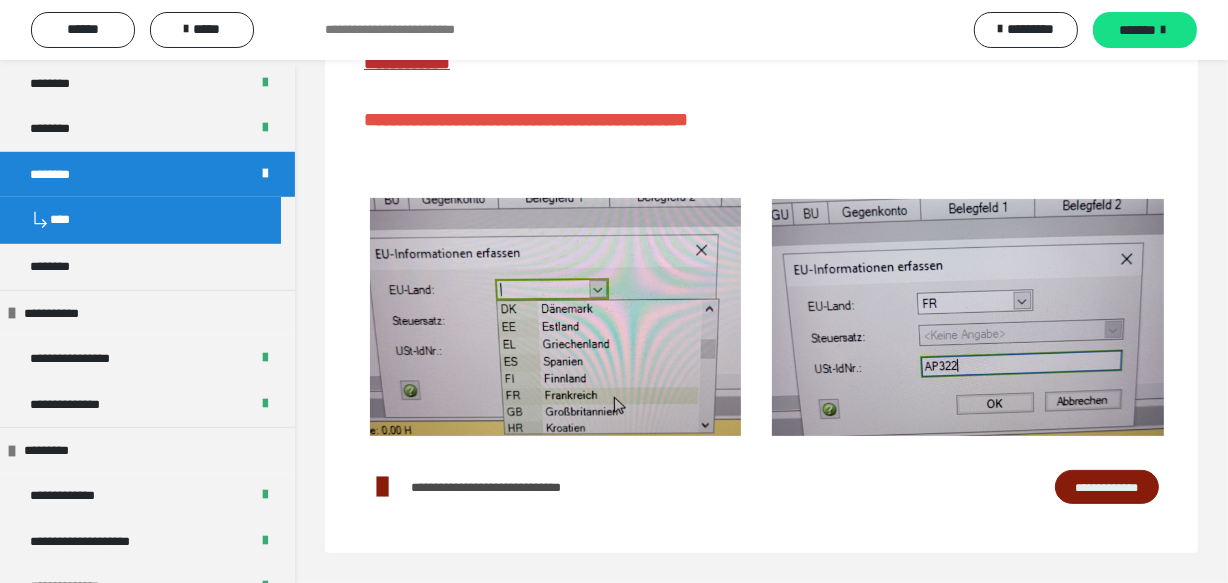 scroll, scrollTop: 742, scrollLeft: 0, axis: vertical 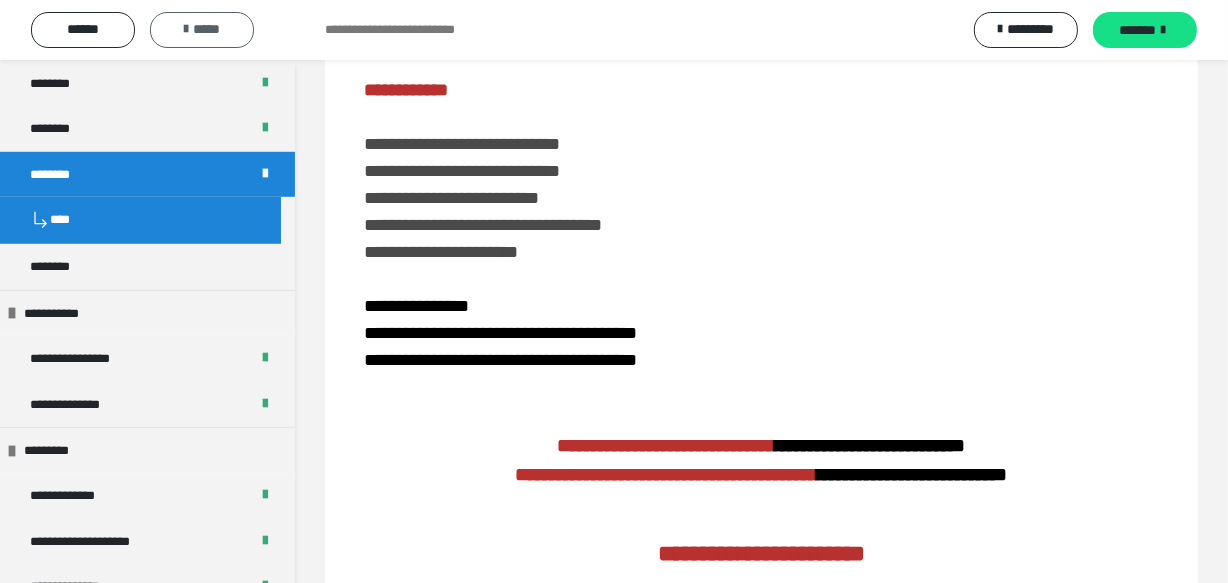 click on "*****" at bounding box center [202, 29] 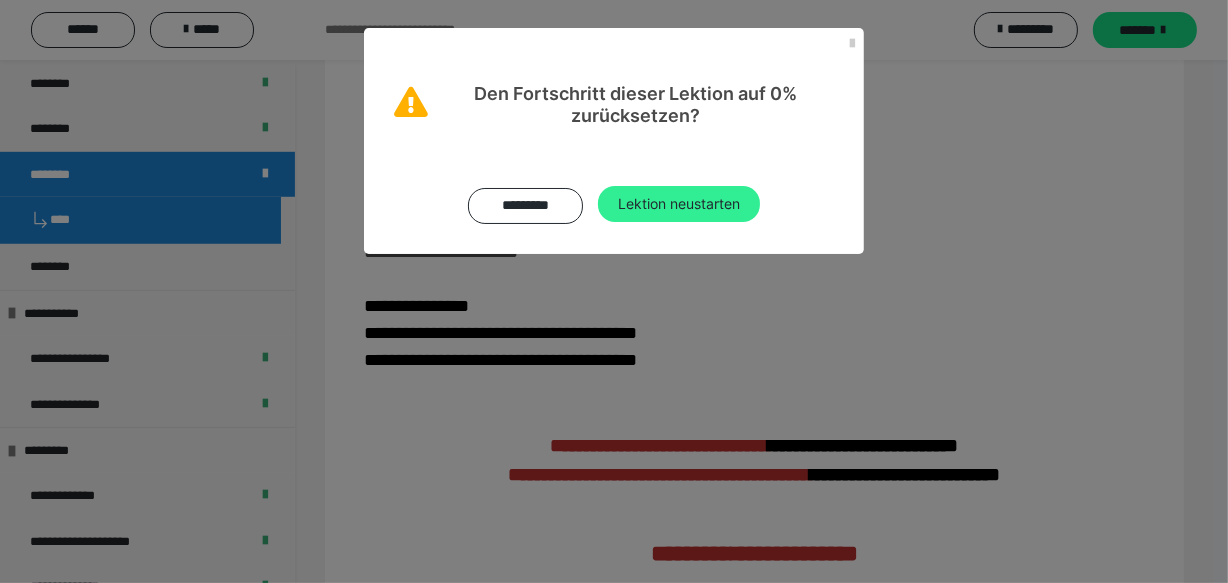 click on "Lektion neustarten" at bounding box center (679, 204) 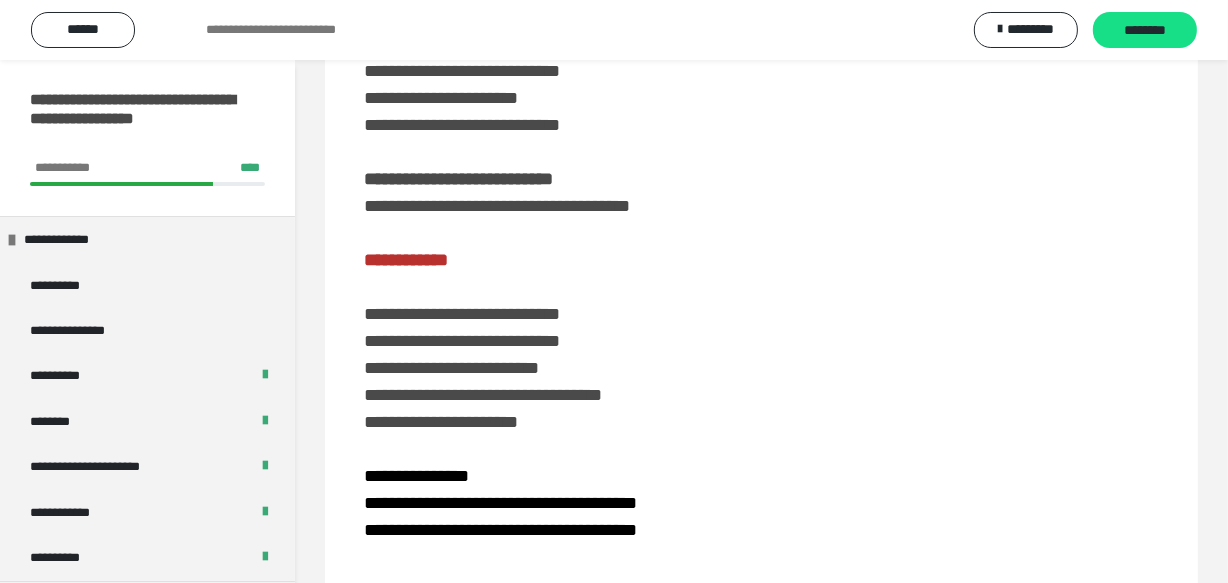 scroll, scrollTop: 0, scrollLeft: 0, axis: both 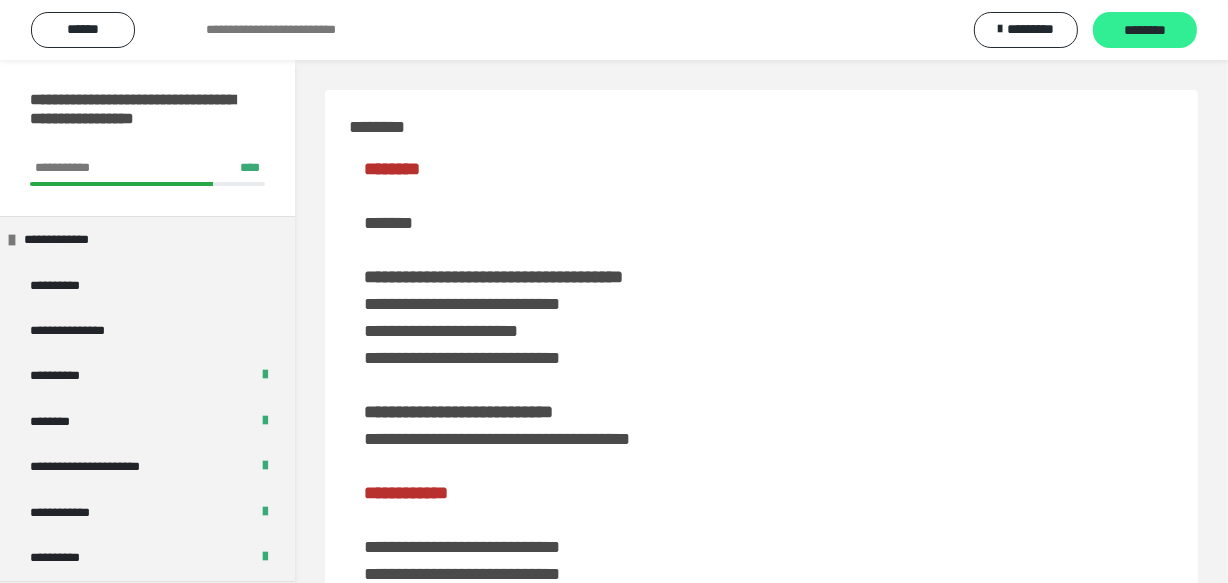 click on "********" at bounding box center [1145, 31] 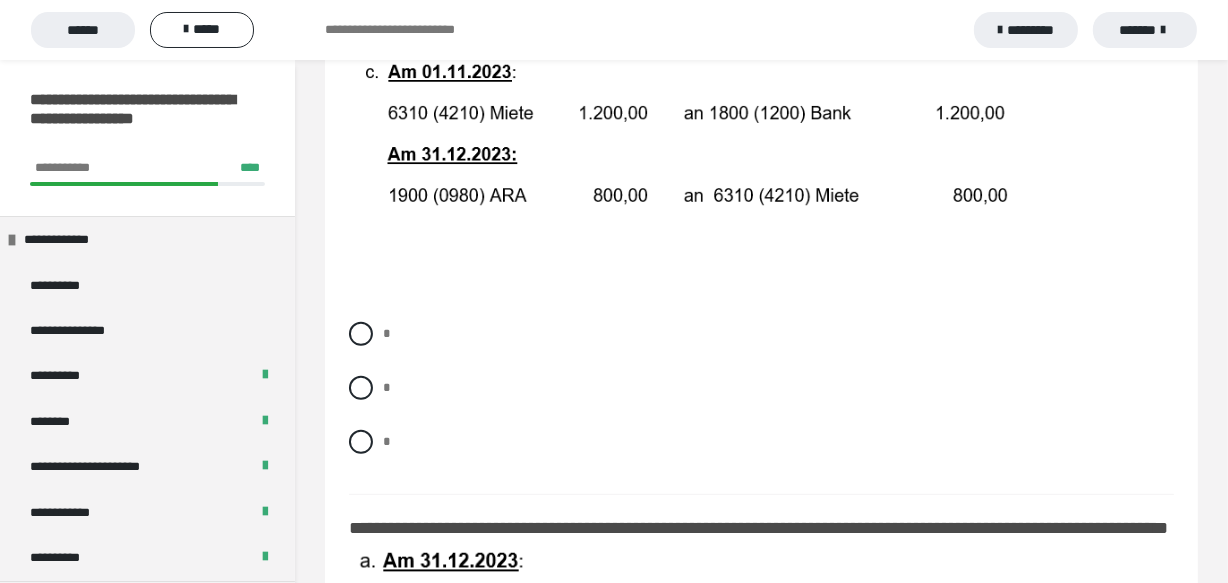 scroll, scrollTop: 727, scrollLeft: 0, axis: vertical 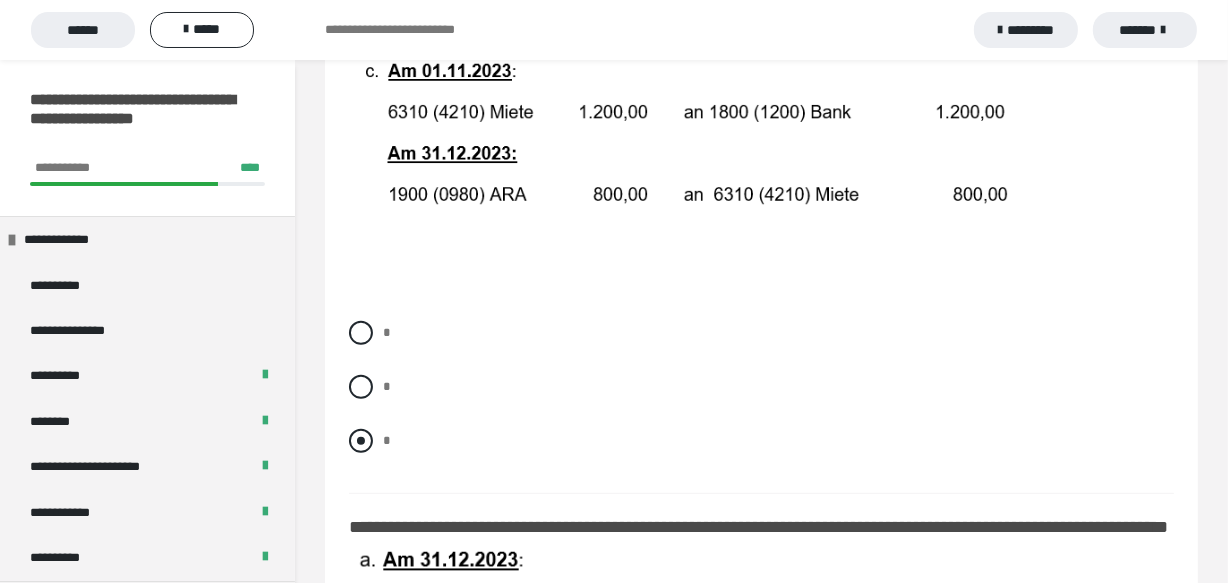 click at bounding box center (361, 441) 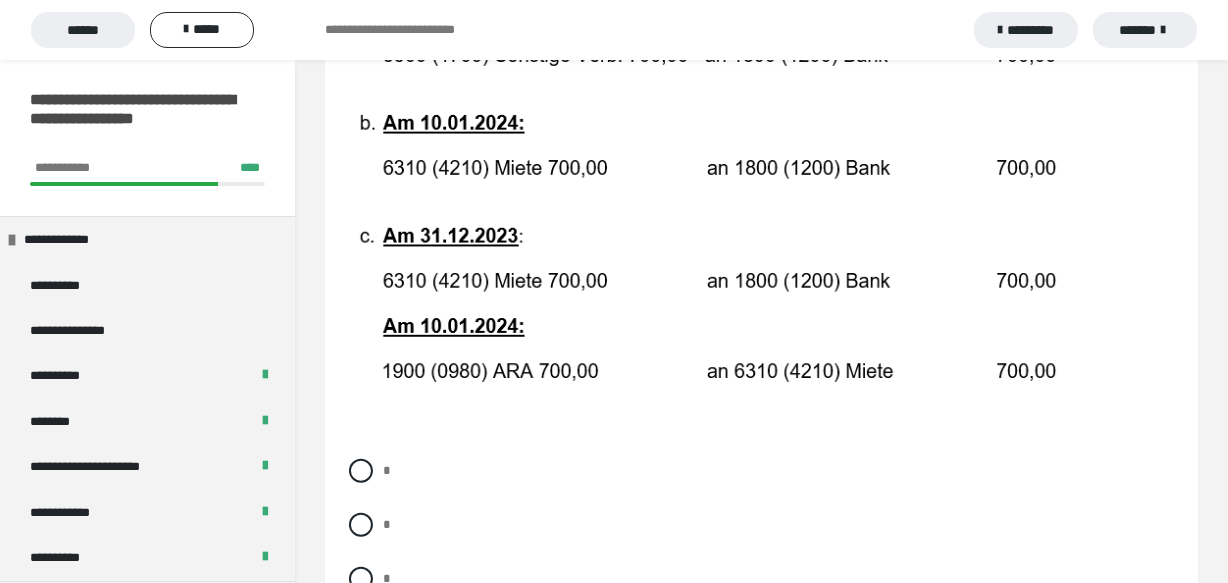 scroll, scrollTop: 1545, scrollLeft: 0, axis: vertical 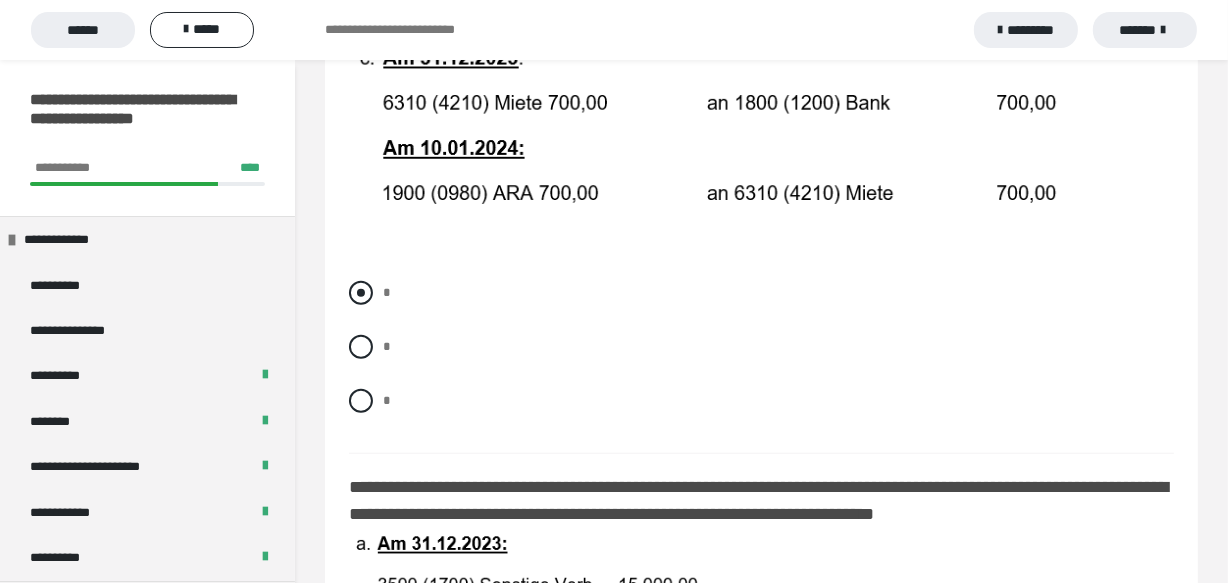click at bounding box center (361, 293) 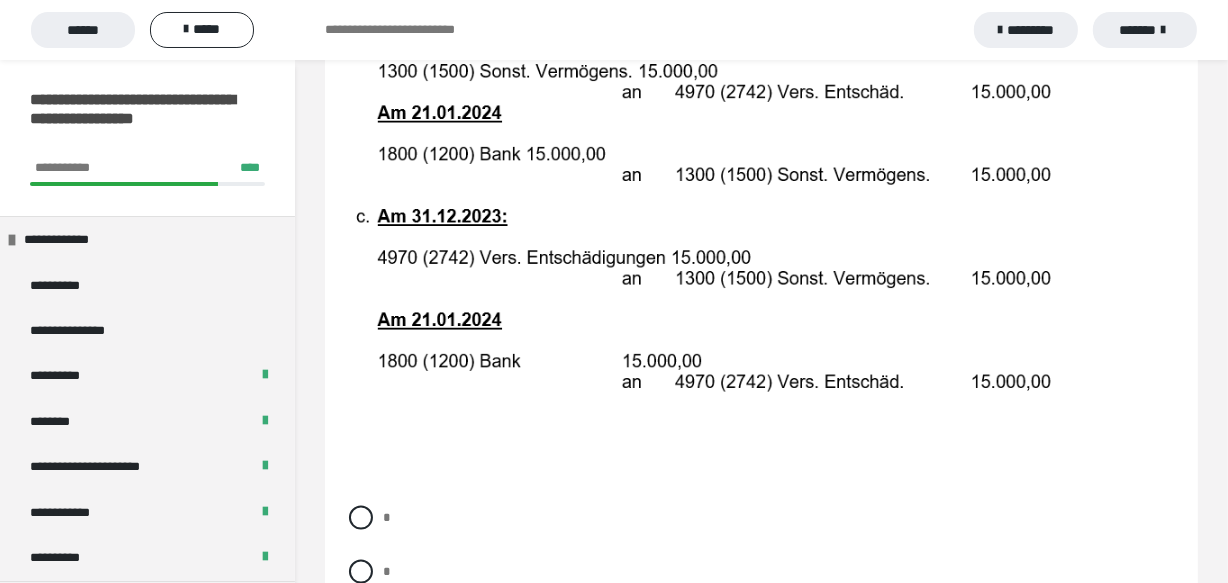 scroll, scrollTop: 2272, scrollLeft: 0, axis: vertical 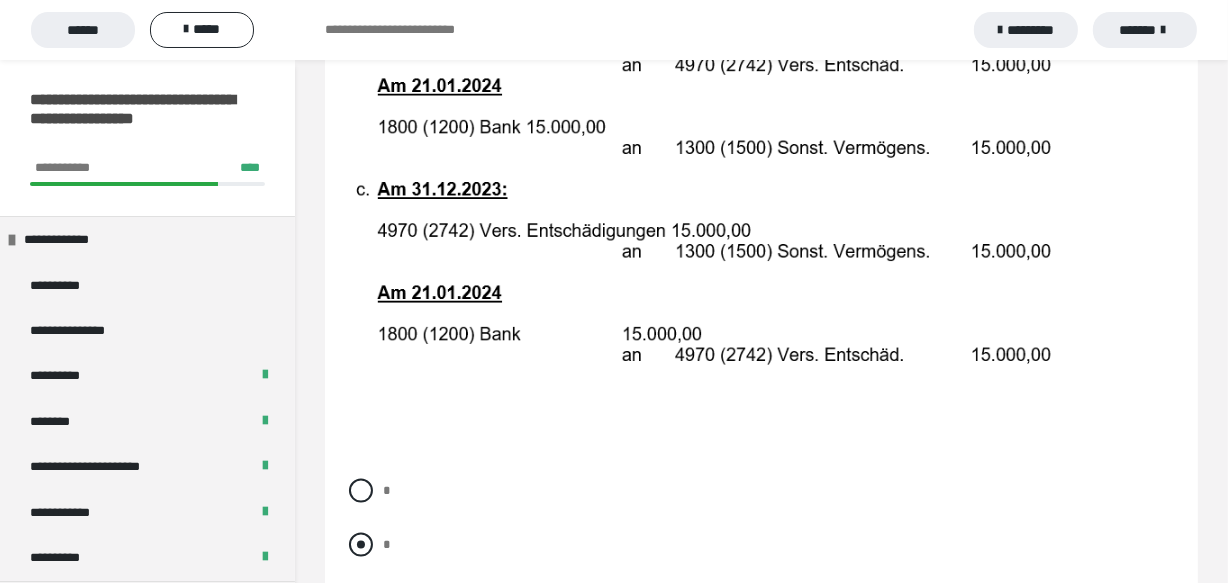 click at bounding box center [361, 545] 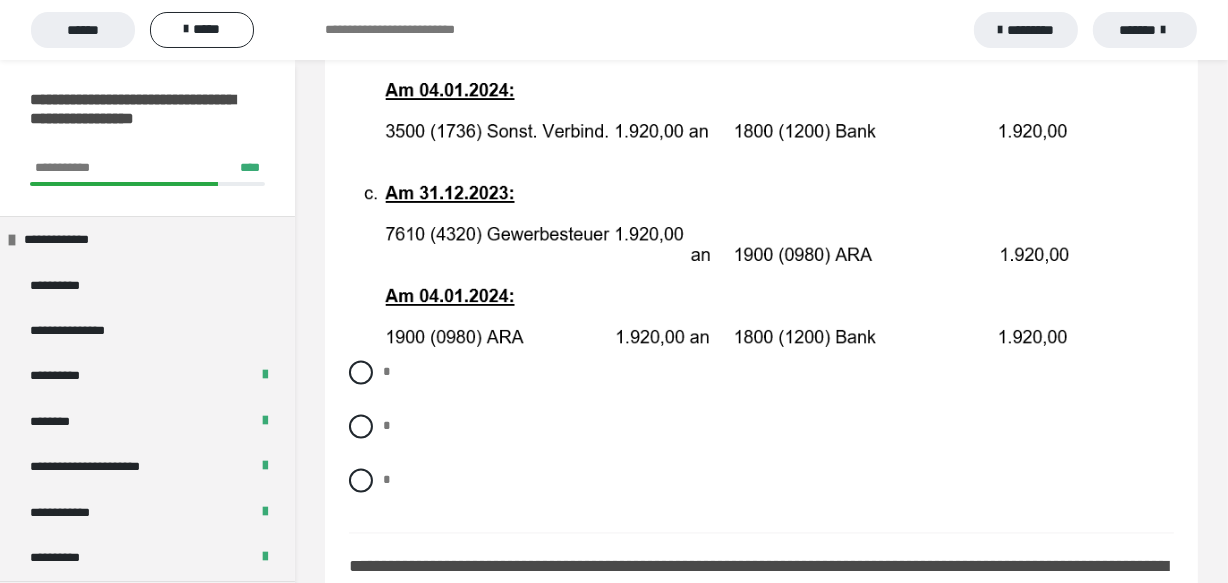 scroll, scrollTop: 3363, scrollLeft: 0, axis: vertical 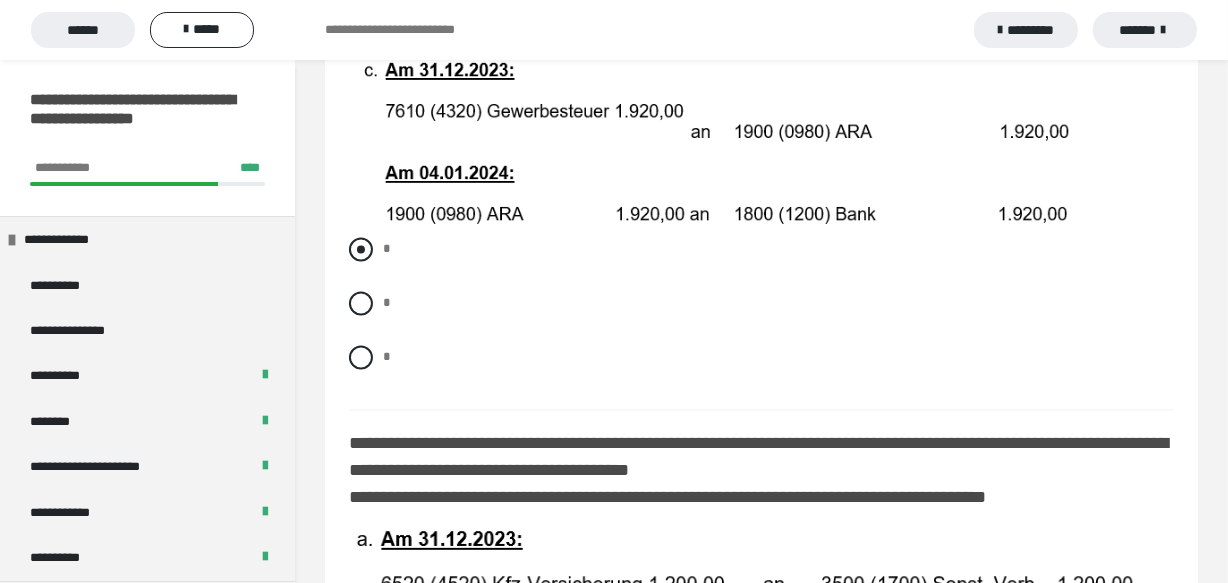 click at bounding box center [361, 250] 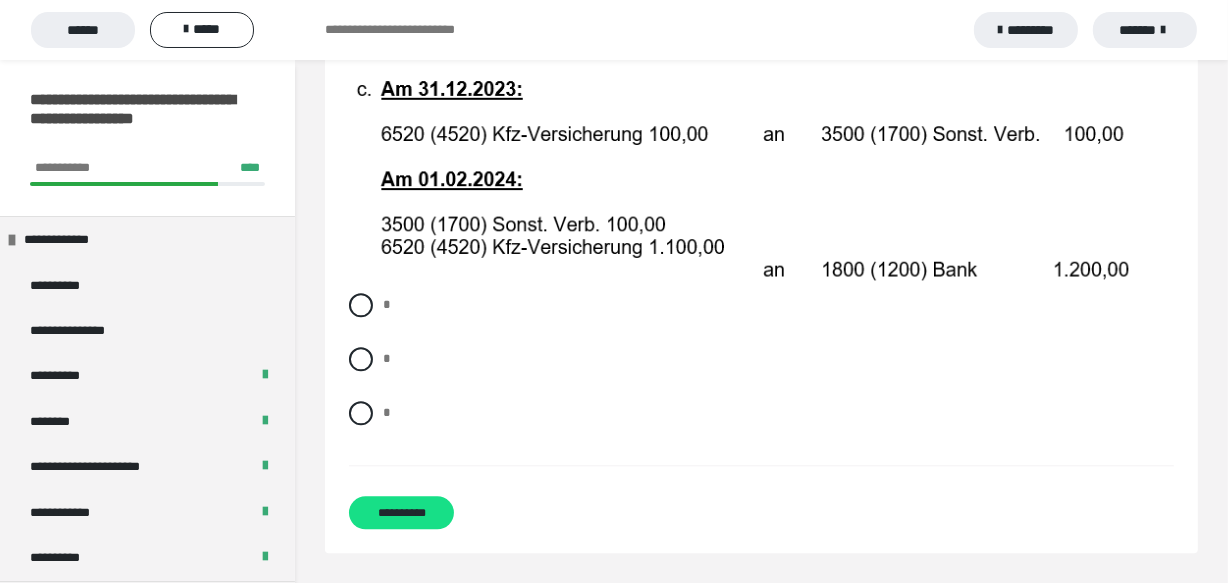 scroll, scrollTop: 4252, scrollLeft: 0, axis: vertical 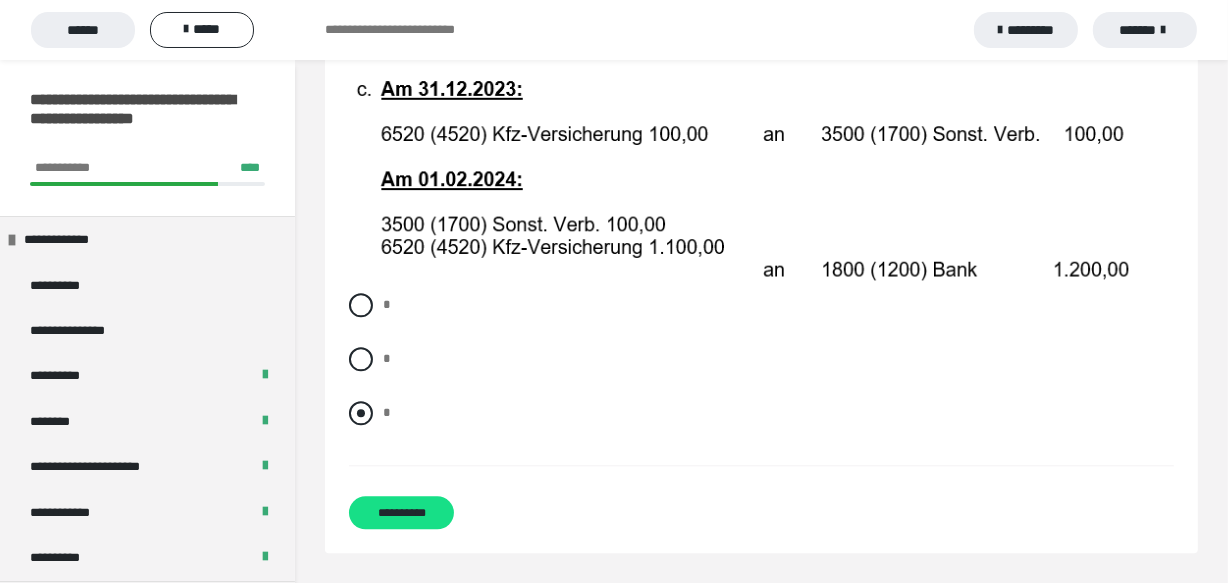 click on "*" at bounding box center (761, 413) 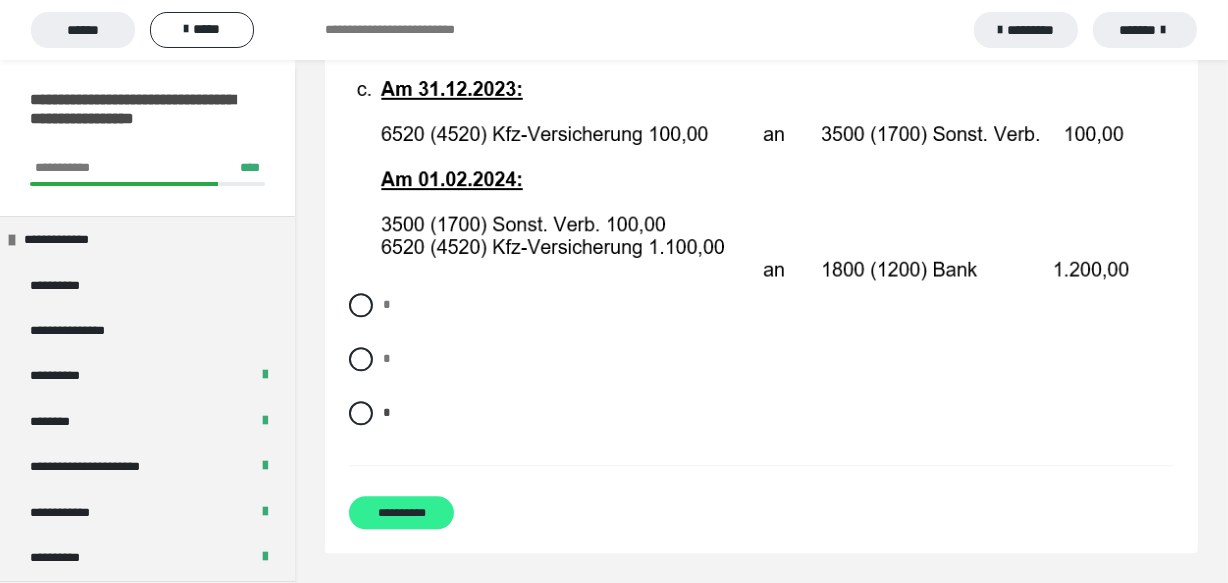 click on "**********" at bounding box center (401, 512) 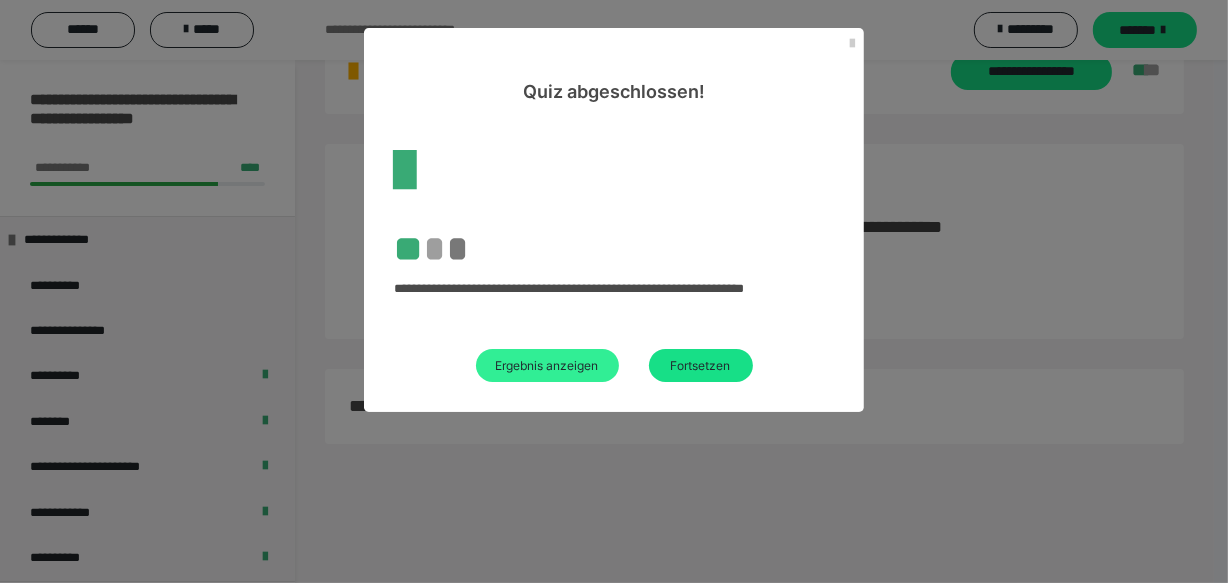 scroll, scrollTop: 3676, scrollLeft: 0, axis: vertical 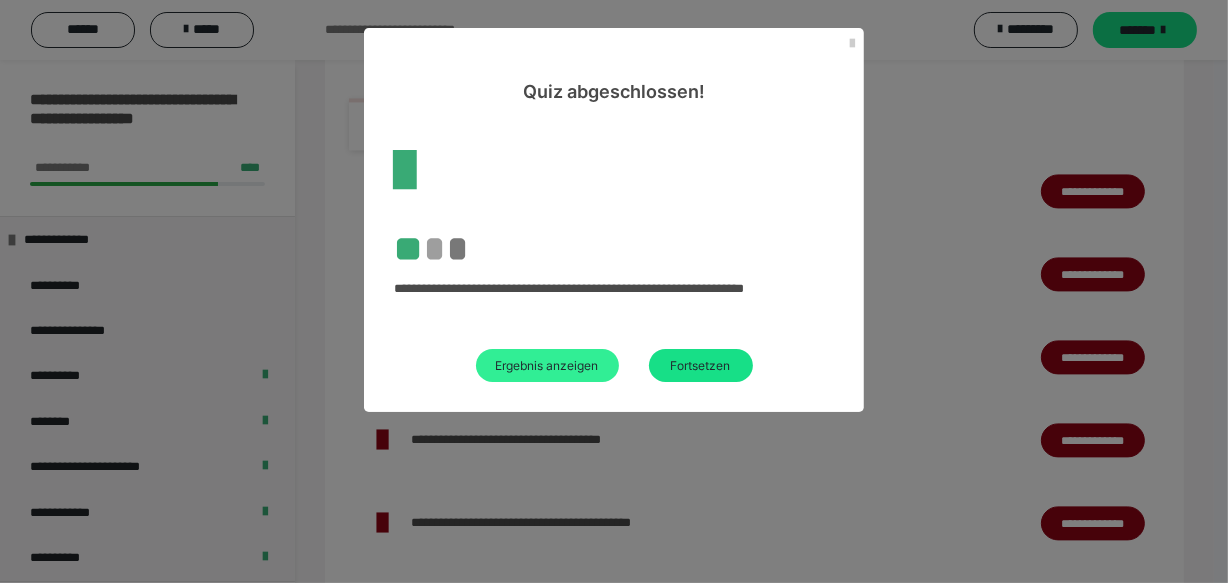 click on "Ergebnis anzeigen" at bounding box center [547, 365] 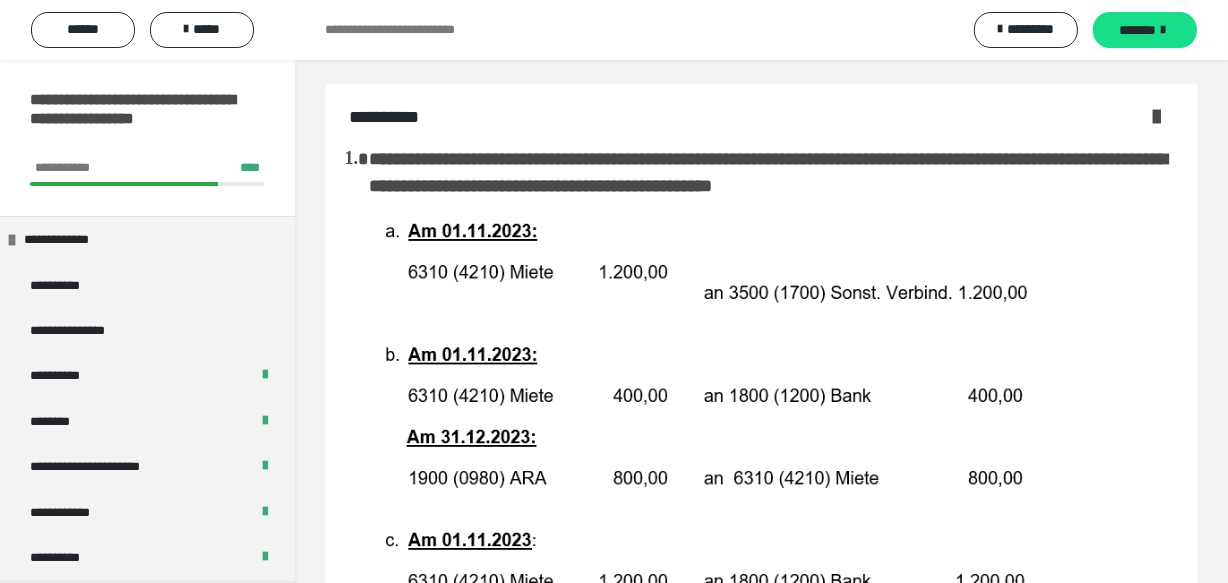 scroll, scrollTop: 0, scrollLeft: 0, axis: both 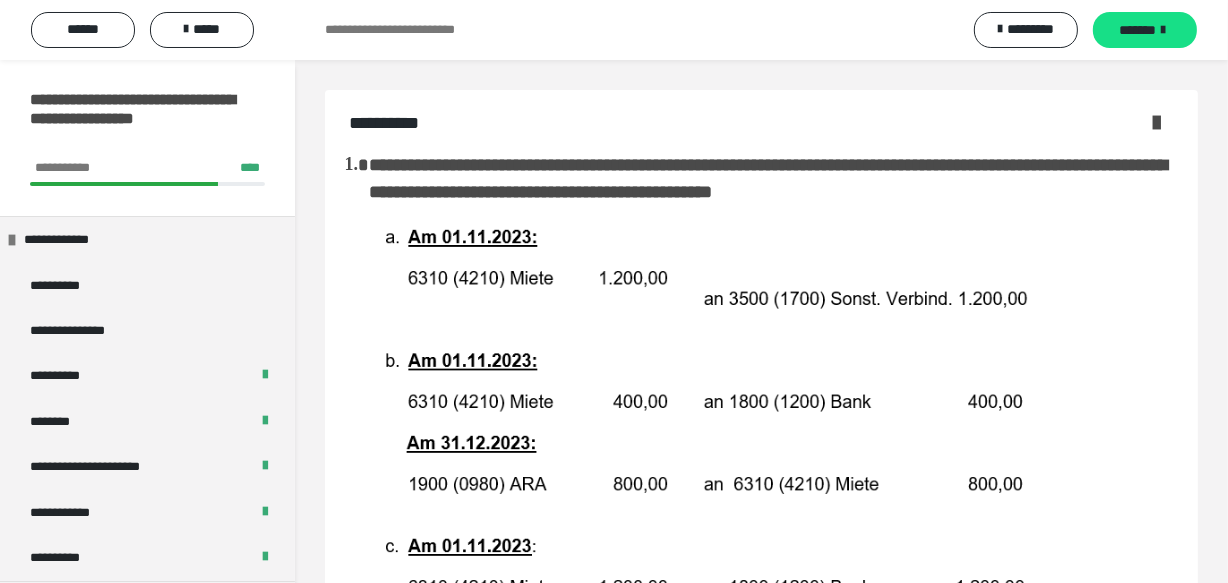 click at bounding box center [1156, 122] 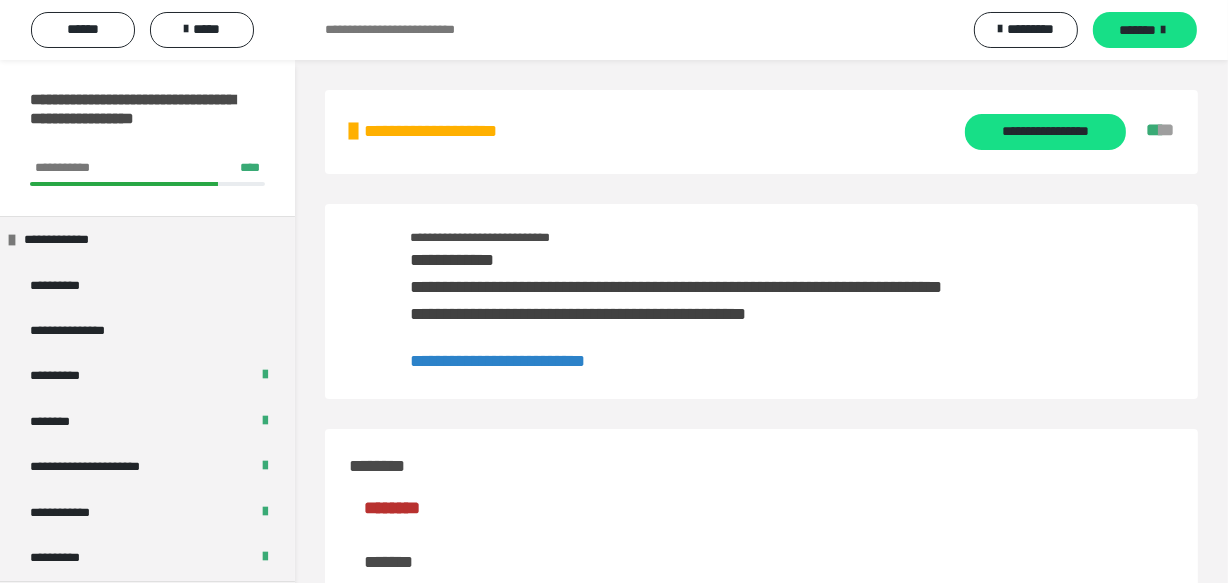 click on "**********" at bounding box center [497, 361] 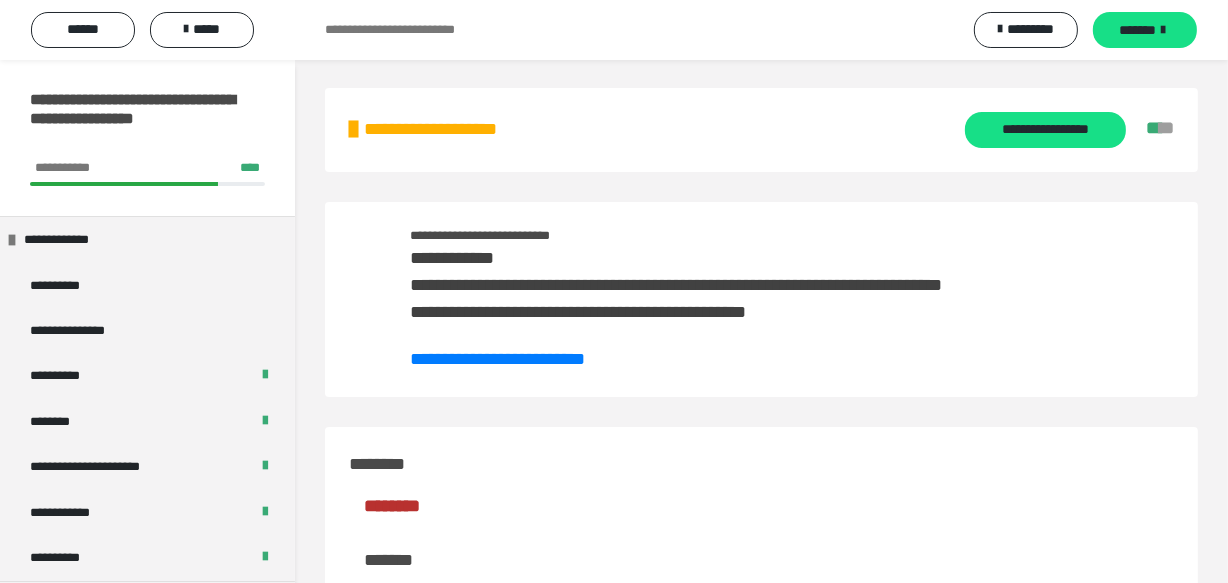 scroll, scrollTop: 0, scrollLeft: 0, axis: both 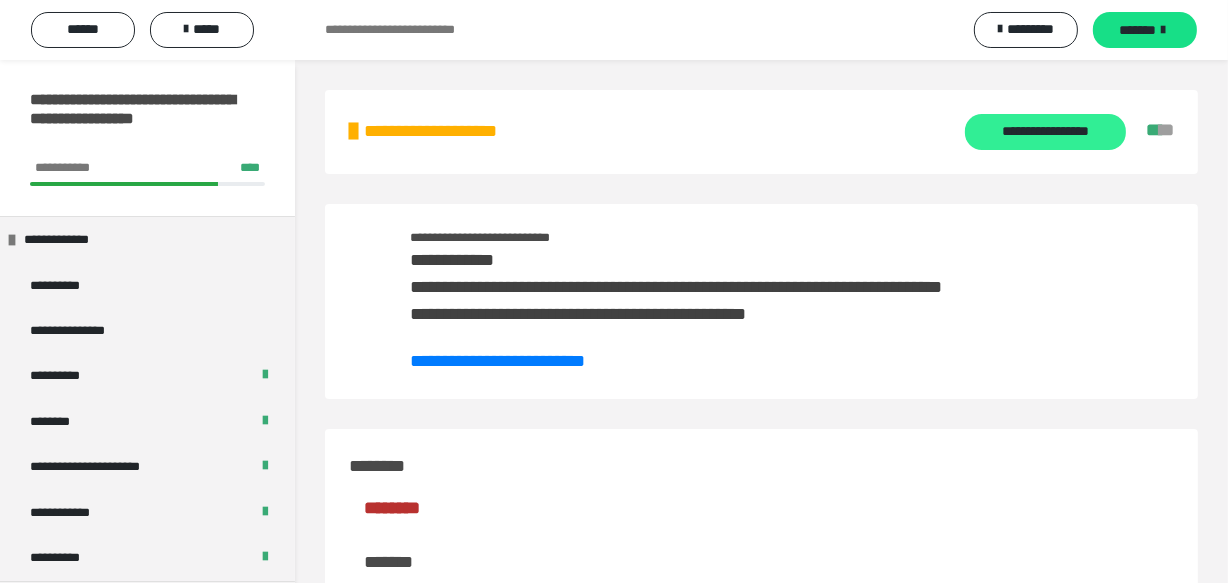 click on "**********" at bounding box center (1045, 132) 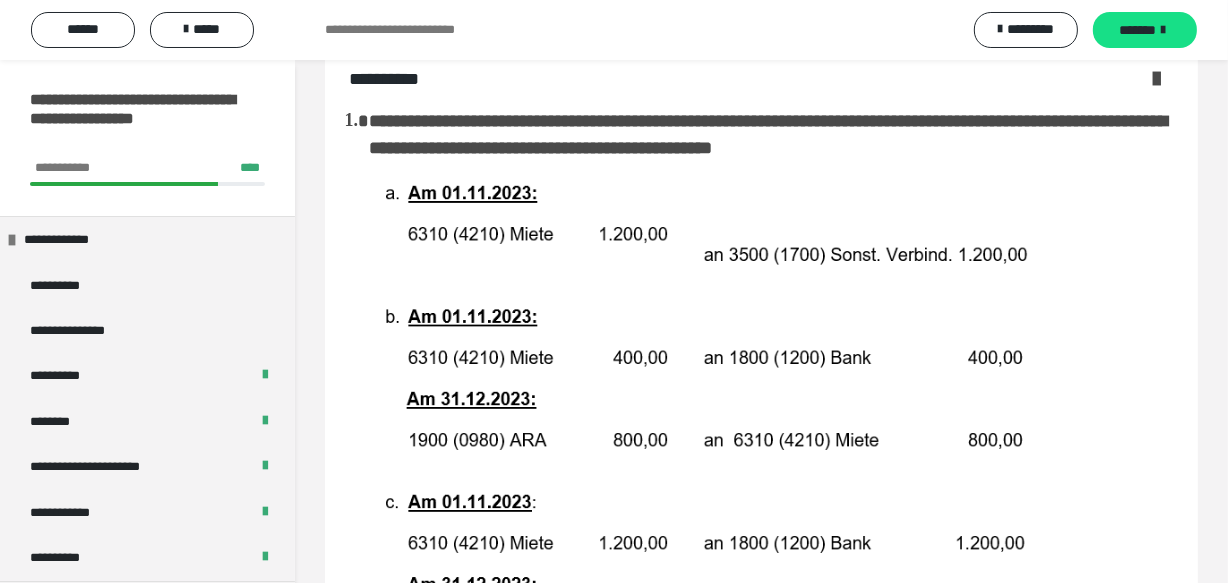 scroll, scrollTop: 0, scrollLeft: 0, axis: both 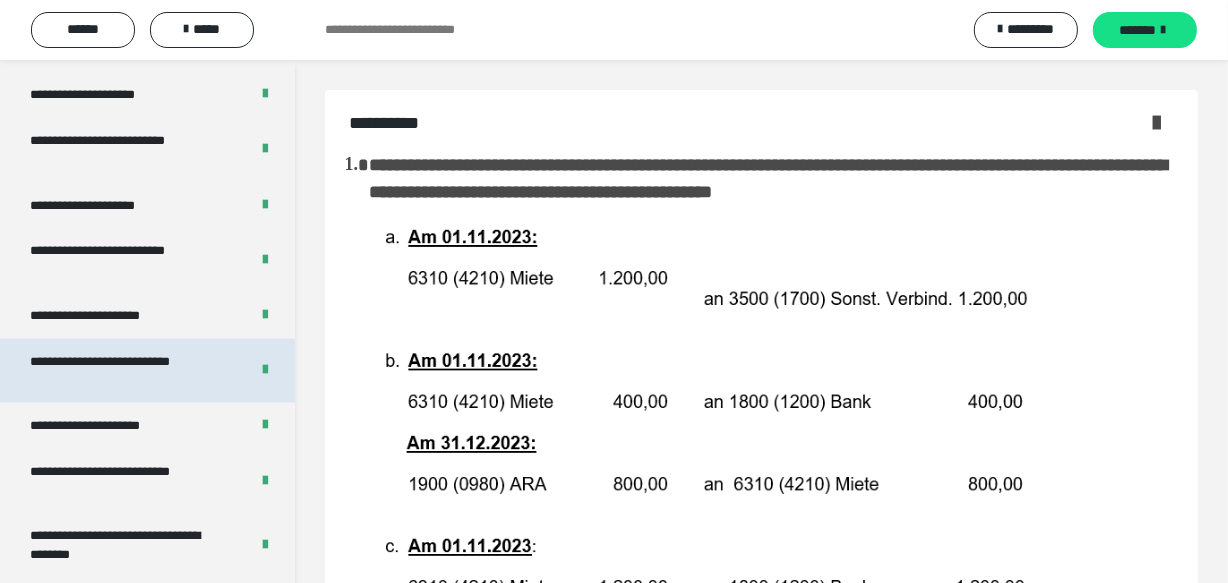 click on "**********" at bounding box center [124, 371] 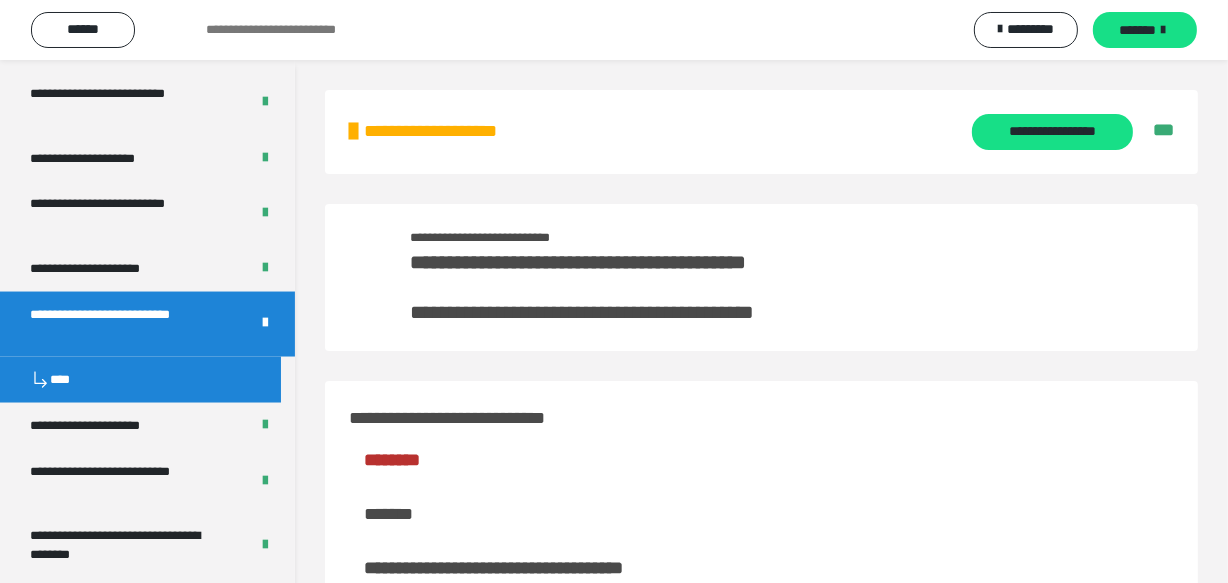 scroll, scrollTop: 2893, scrollLeft: 0, axis: vertical 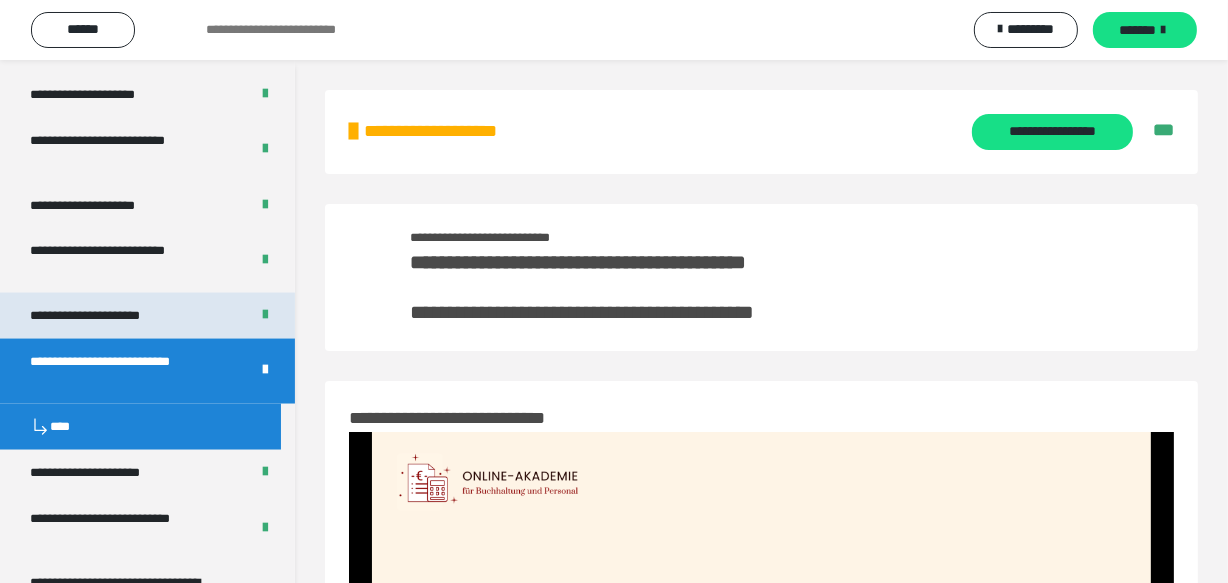 click on "**********" at bounding box center [109, 315] 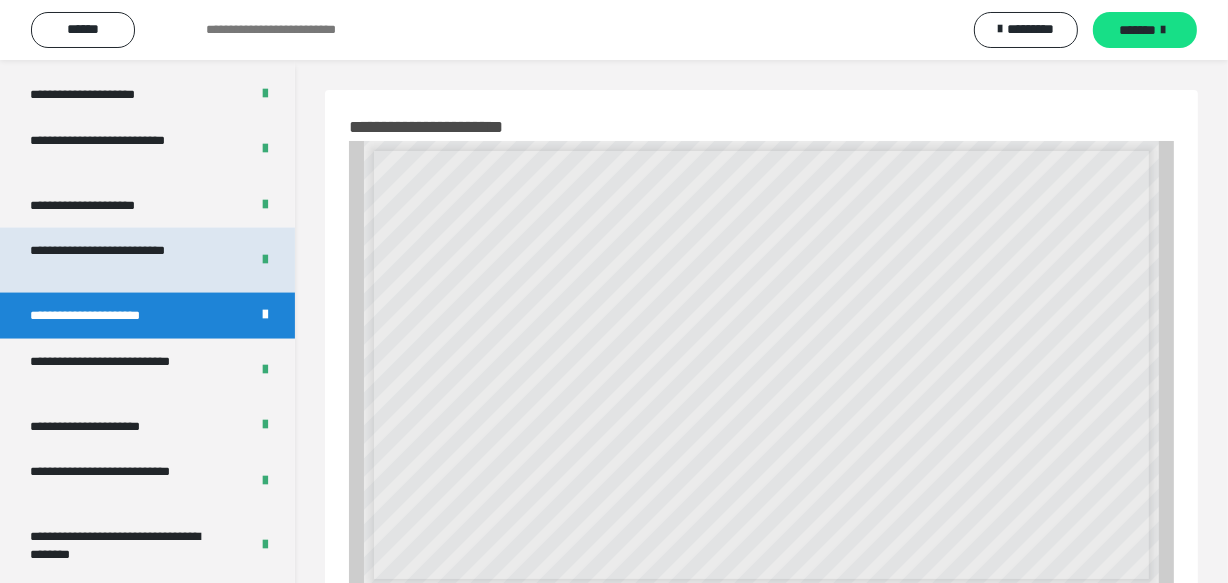 click on "**********" at bounding box center [124, 260] 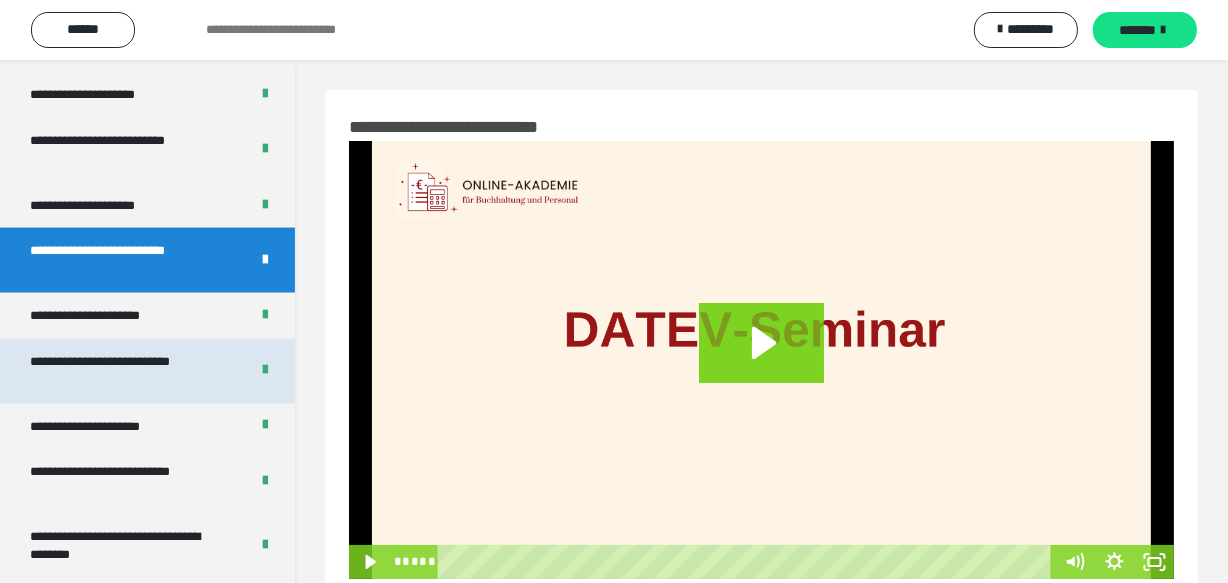 click on "**********" at bounding box center (124, 371) 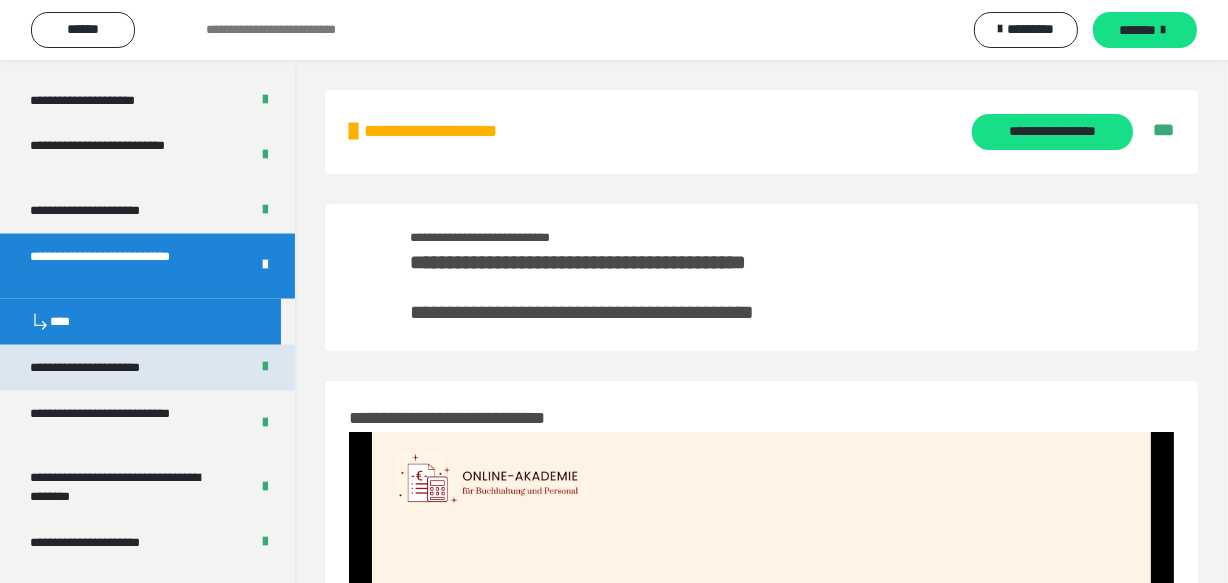 scroll, scrollTop: 3075, scrollLeft: 0, axis: vertical 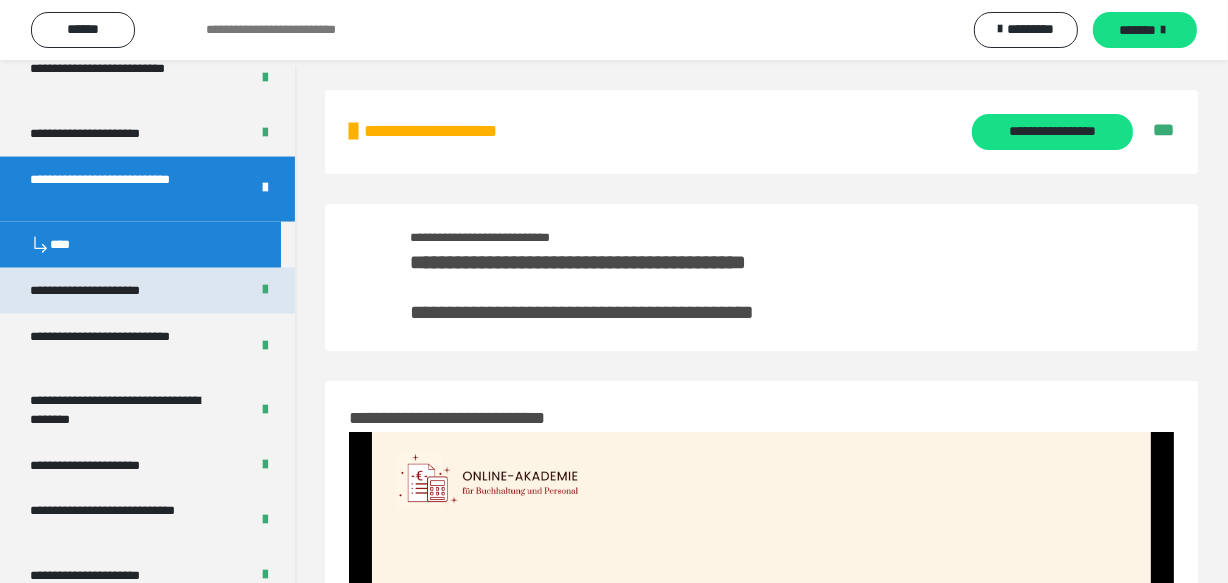 click on "**********" at bounding box center [107, 290] 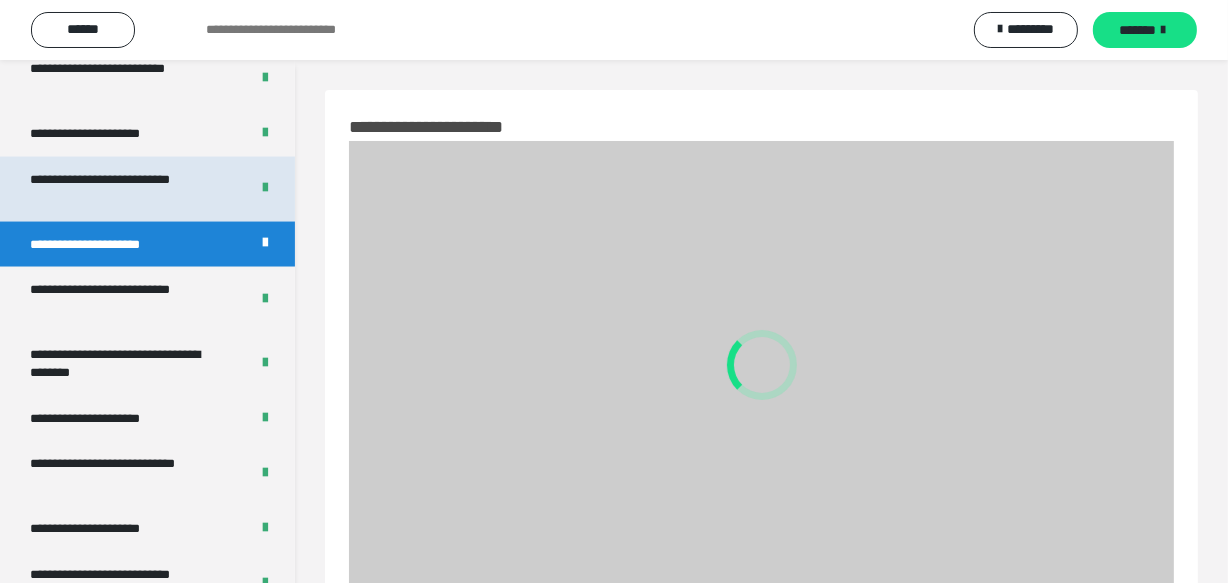 click on "**********" at bounding box center (124, 189) 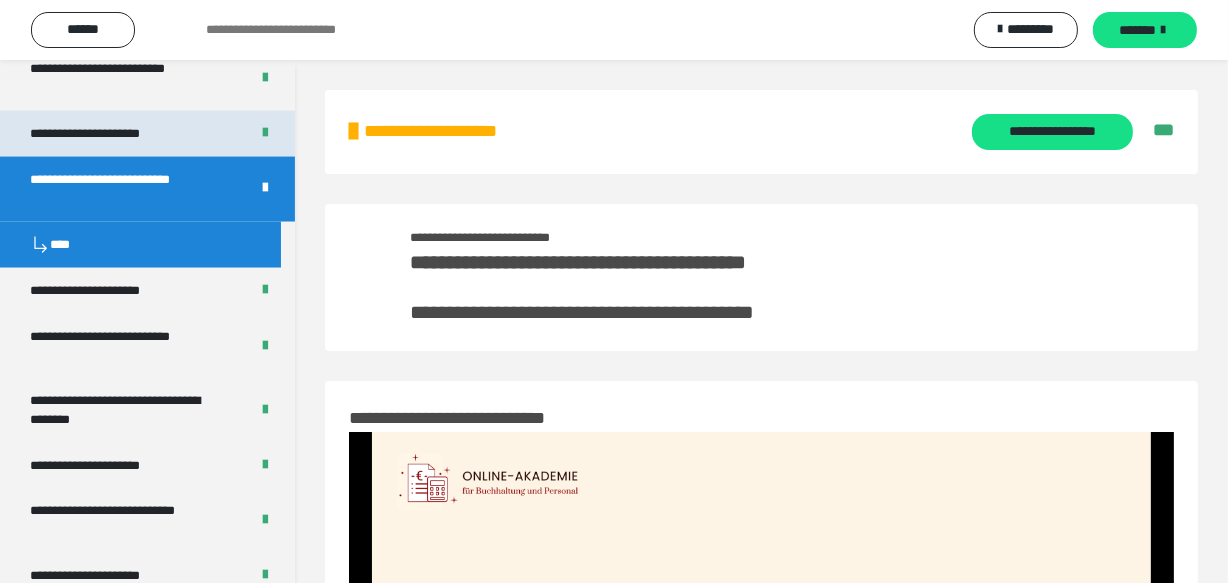 click on "**********" at bounding box center (109, 133) 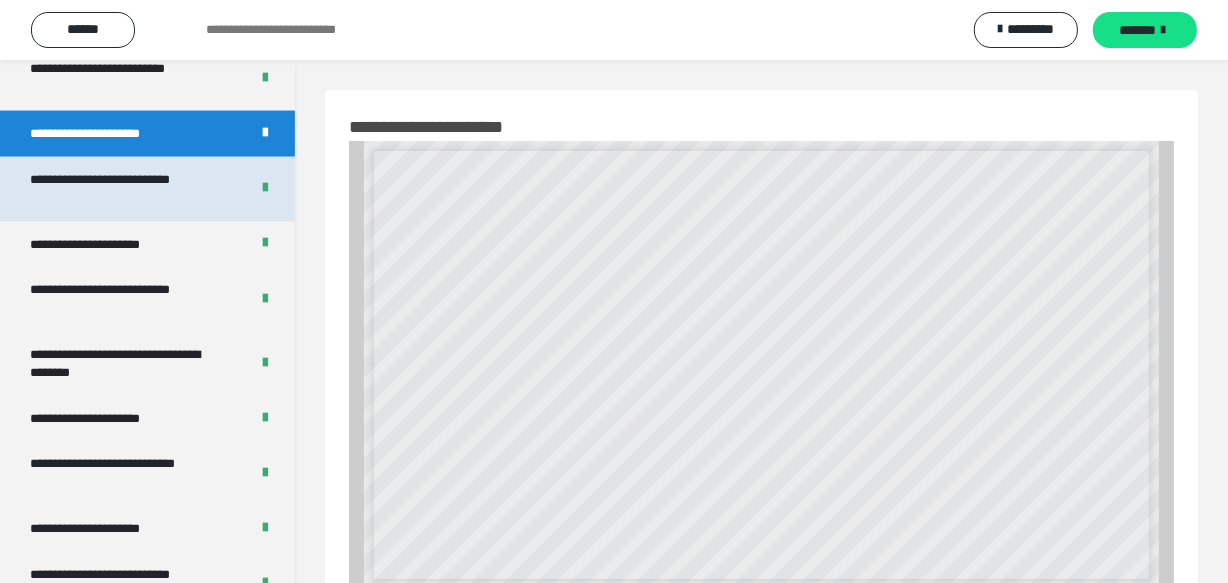 click on "**********" at bounding box center (124, 189) 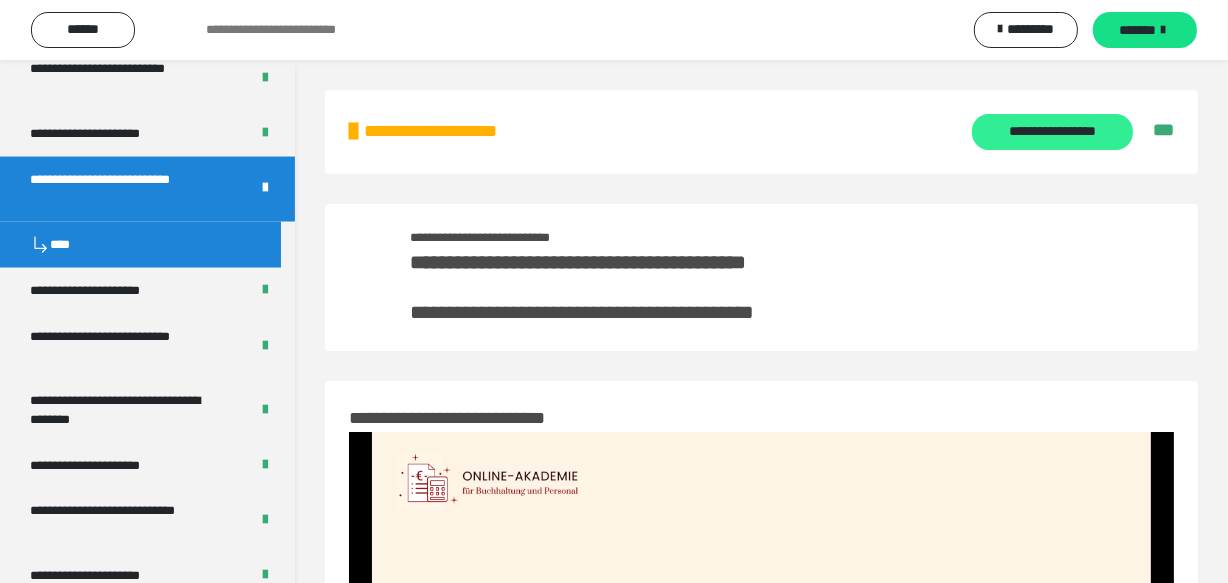 click on "**********" at bounding box center (1052, 132) 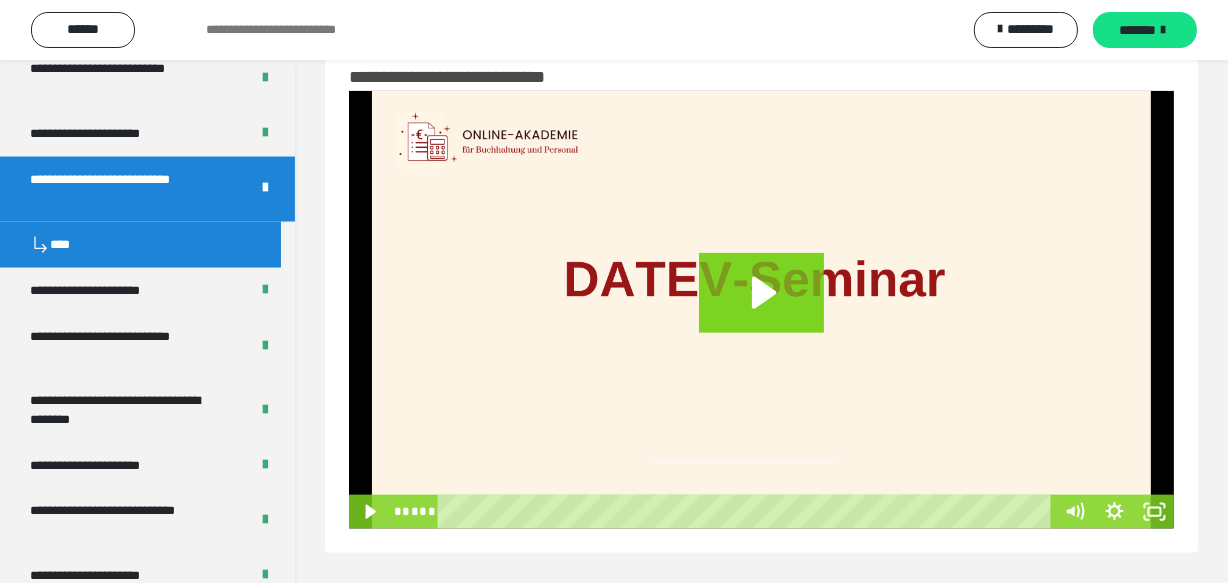 scroll, scrollTop: 2045, scrollLeft: 0, axis: vertical 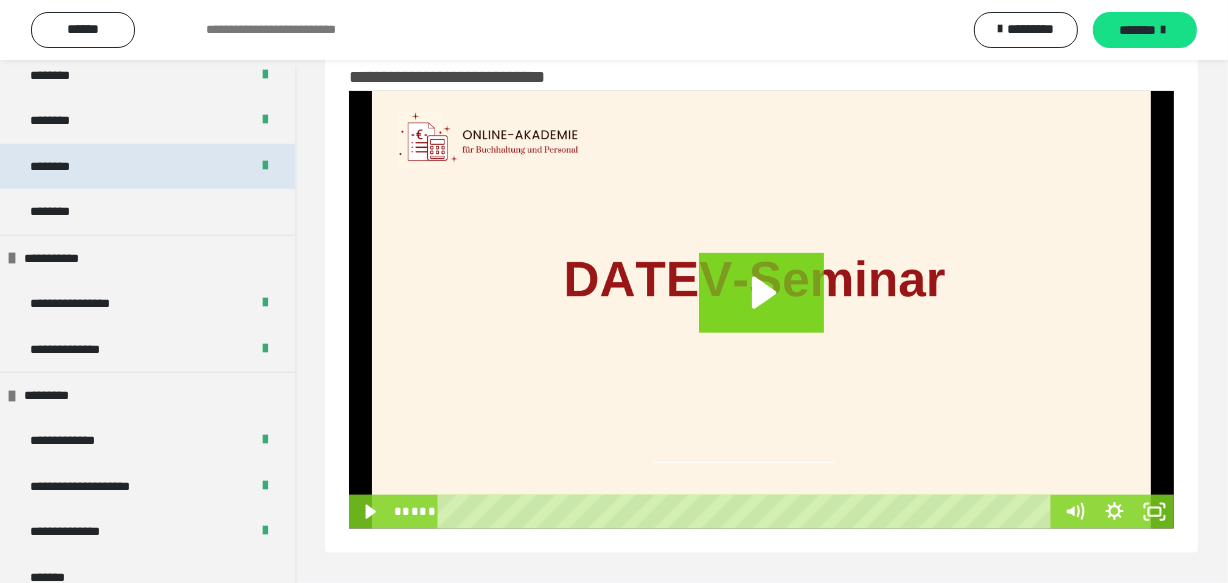 click on "********" at bounding box center (147, 166) 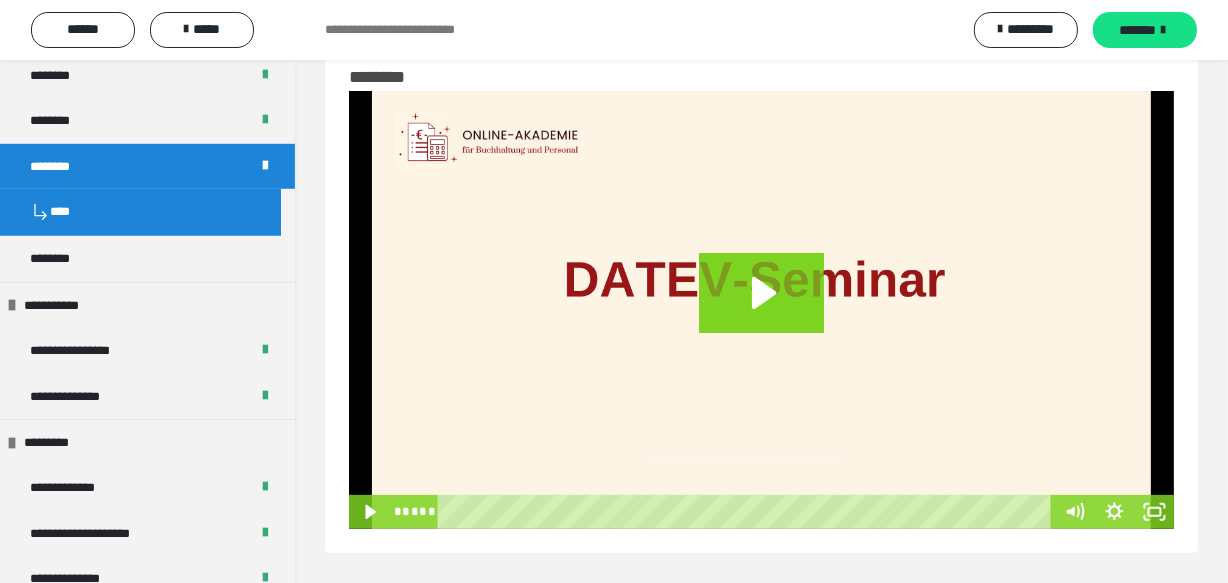 scroll, scrollTop: 389, scrollLeft: 0, axis: vertical 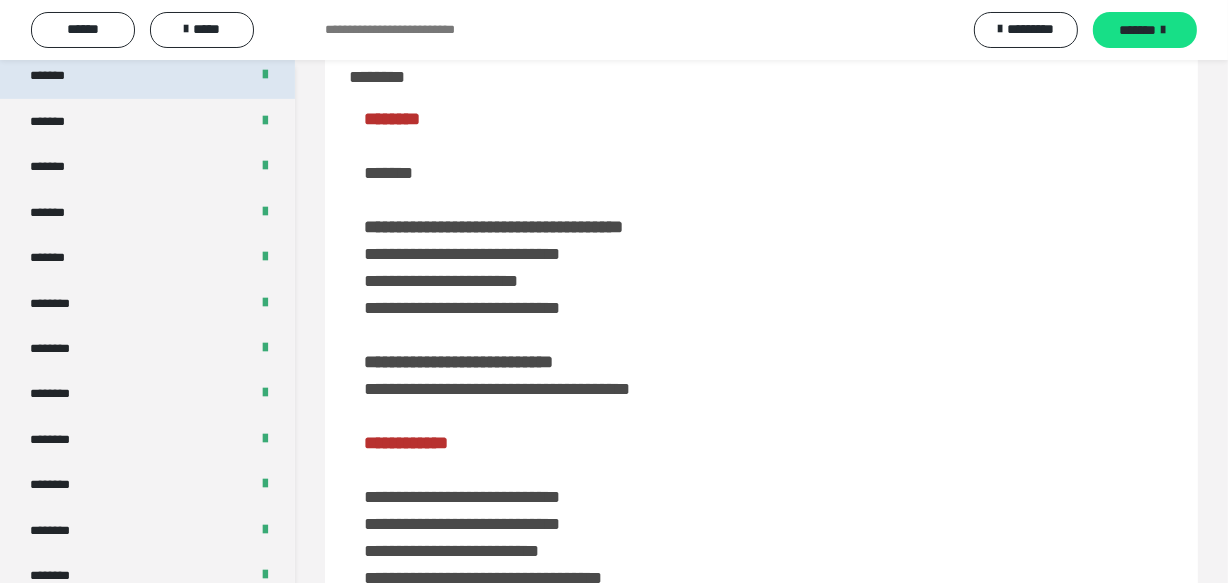 click on "*******" at bounding box center (147, 75) 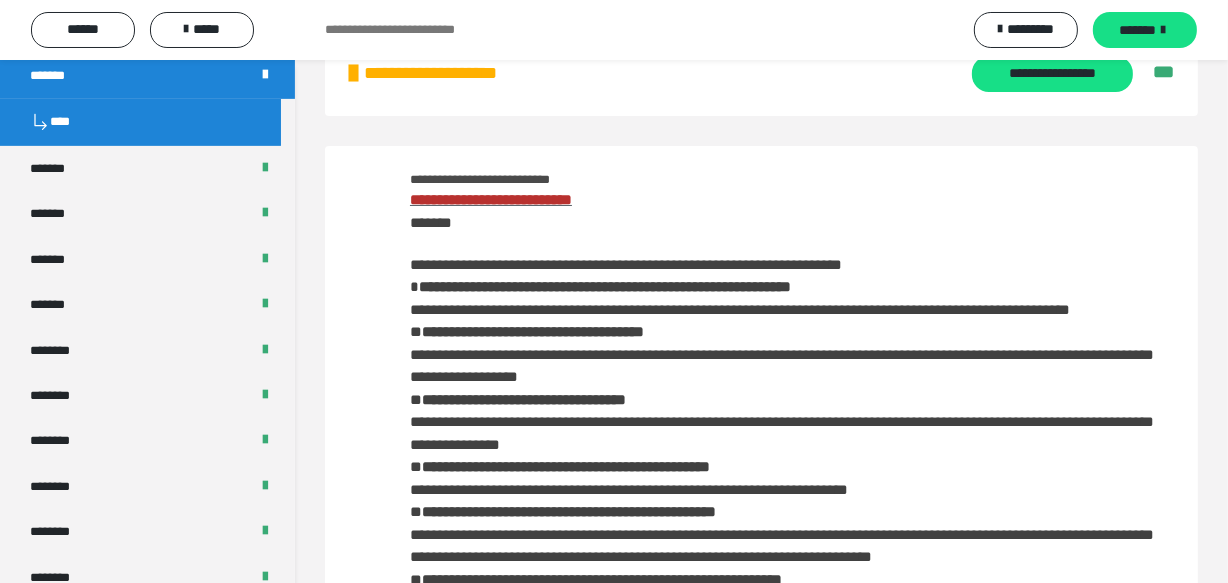 scroll, scrollTop: 0, scrollLeft: 0, axis: both 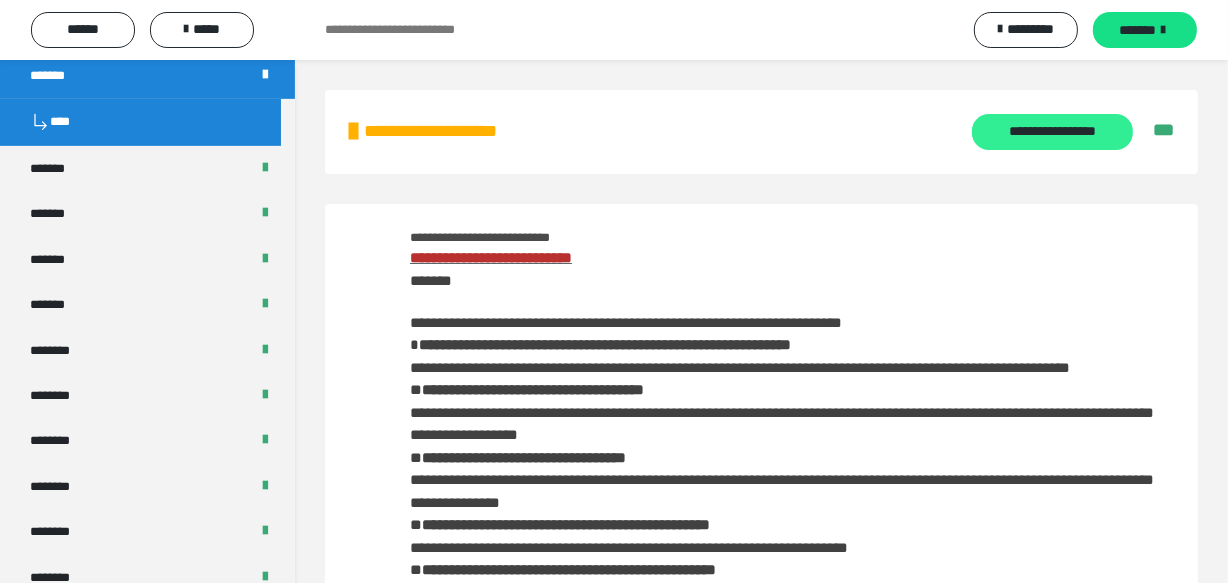 click on "**********" at bounding box center [1052, 132] 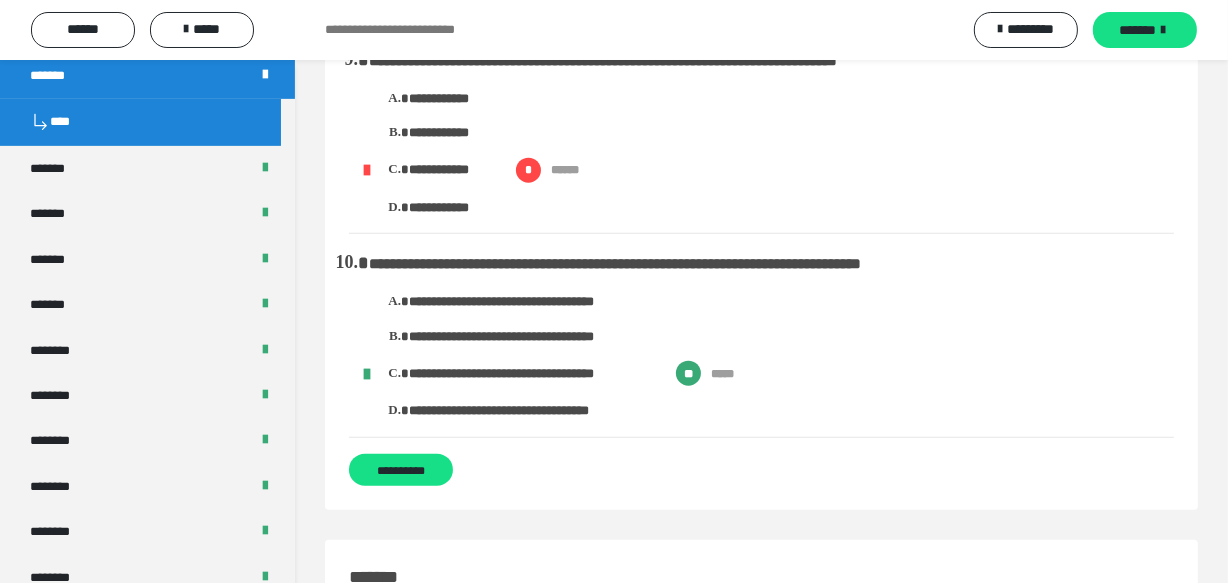 scroll, scrollTop: 1909, scrollLeft: 0, axis: vertical 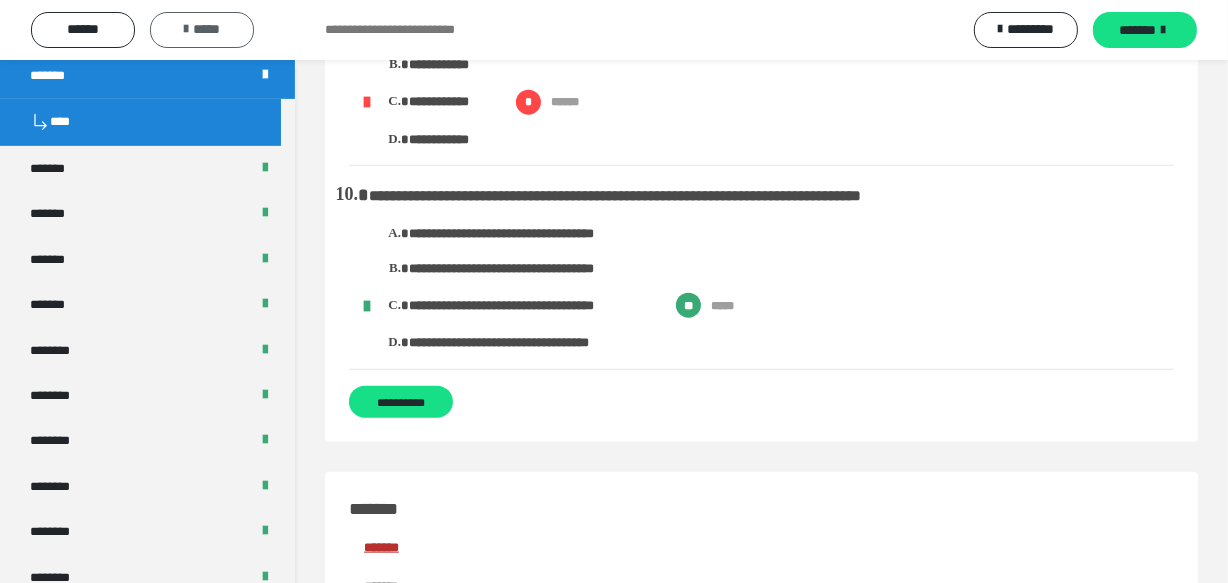 click on "*****" at bounding box center [202, 29] 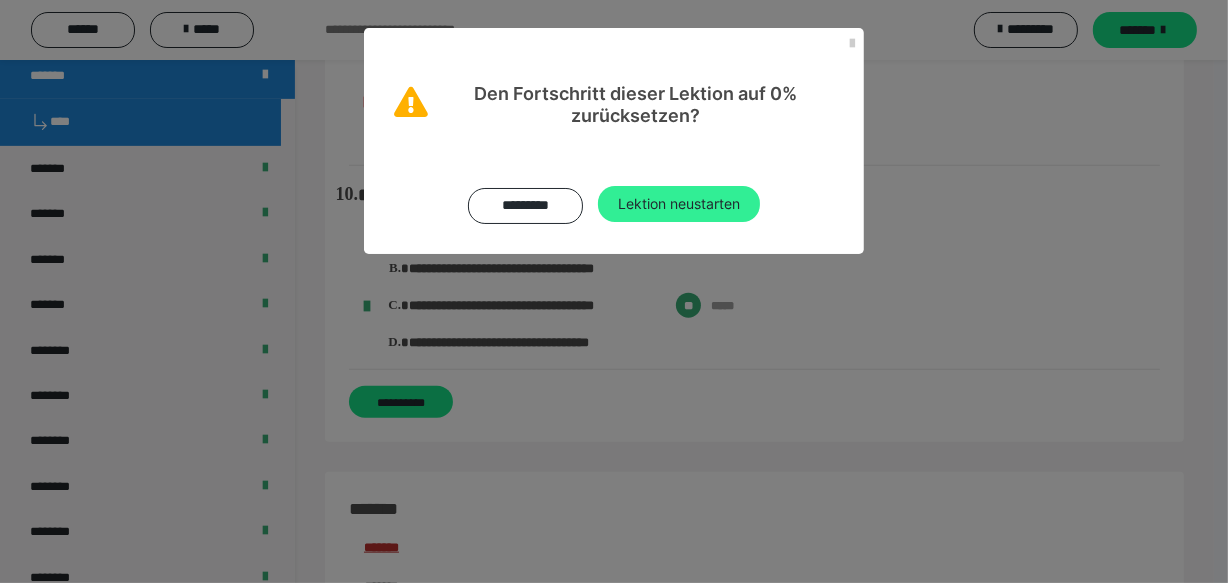 click on "Lektion neustarten" at bounding box center (679, 204) 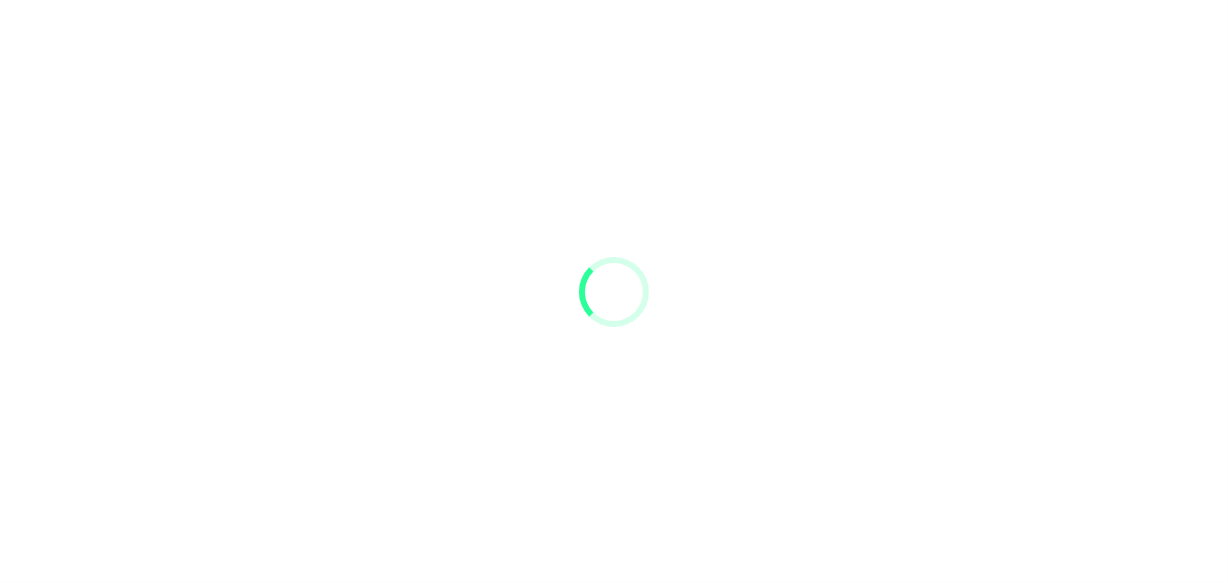 scroll, scrollTop: 0, scrollLeft: 0, axis: both 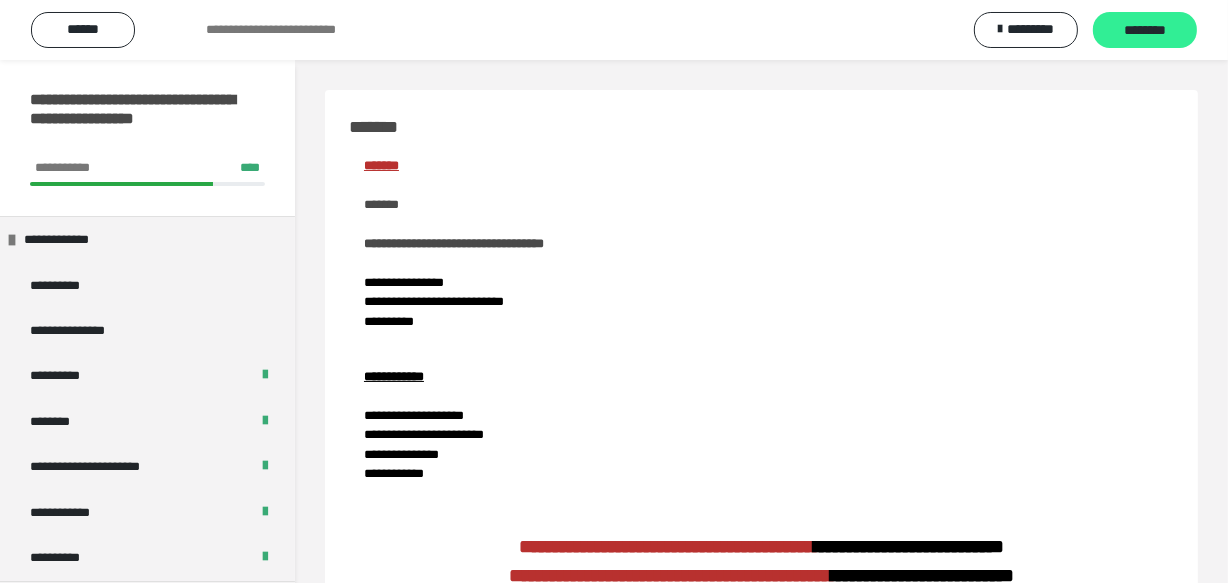 click on "********" at bounding box center [1145, 31] 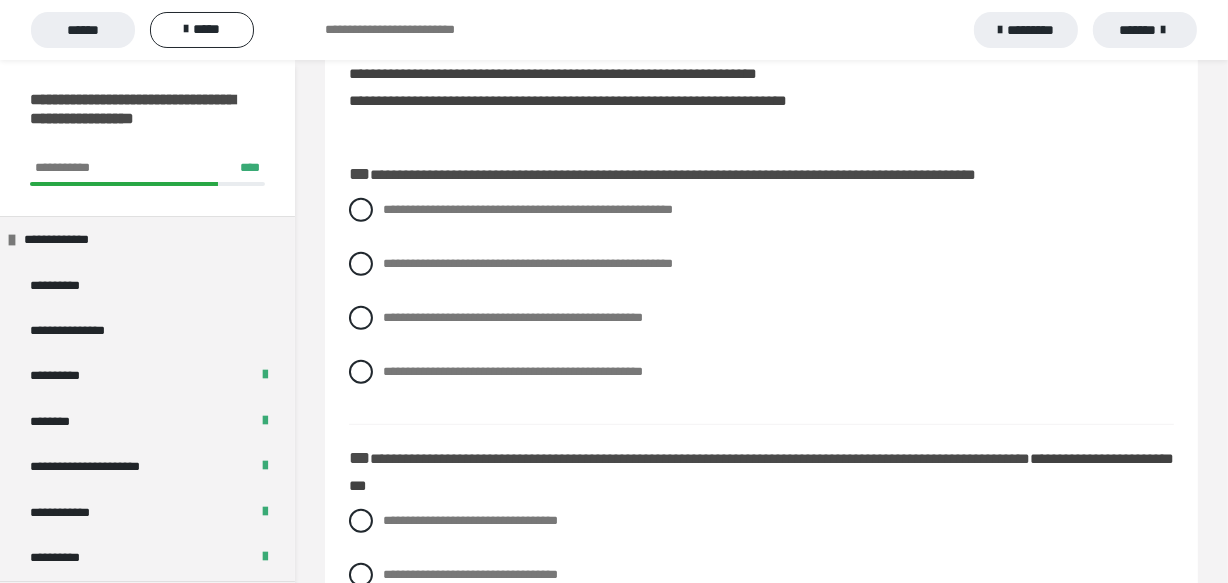scroll, scrollTop: 1000, scrollLeft: 0, axis: vertical 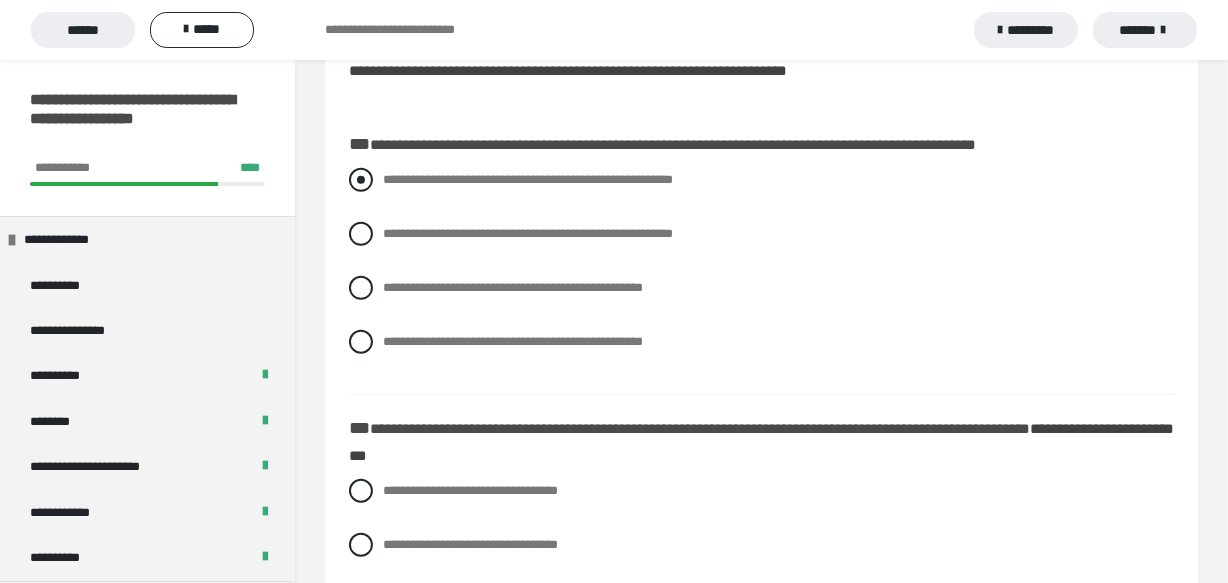 click at bounding box center [361, 180] 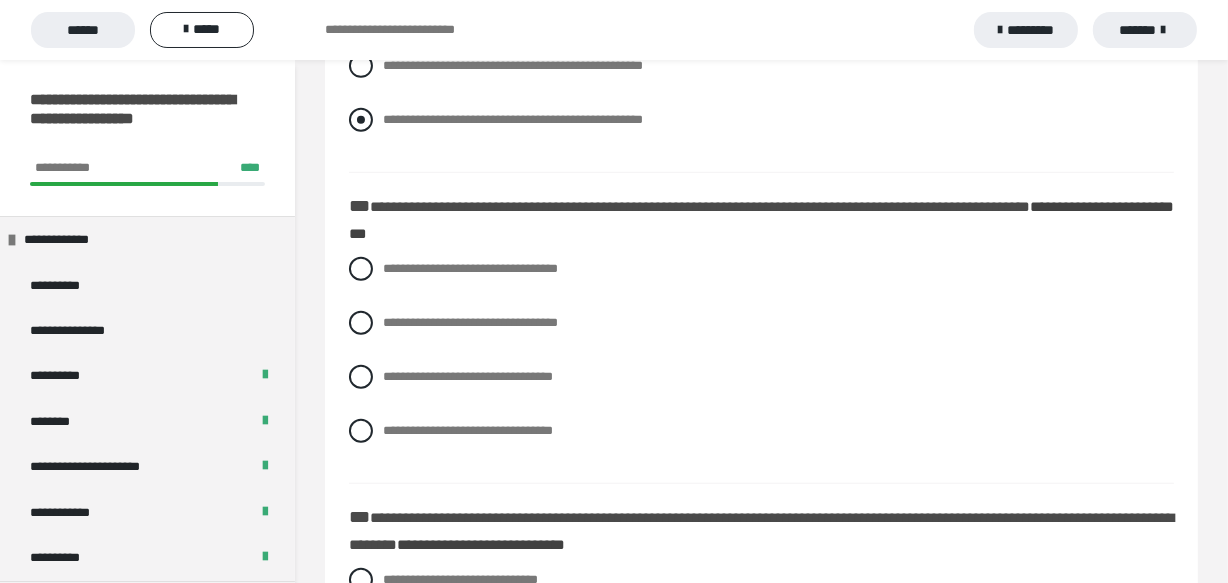 scroll, scrollTop: 1272, scrollLeft: 0, axis: vertical 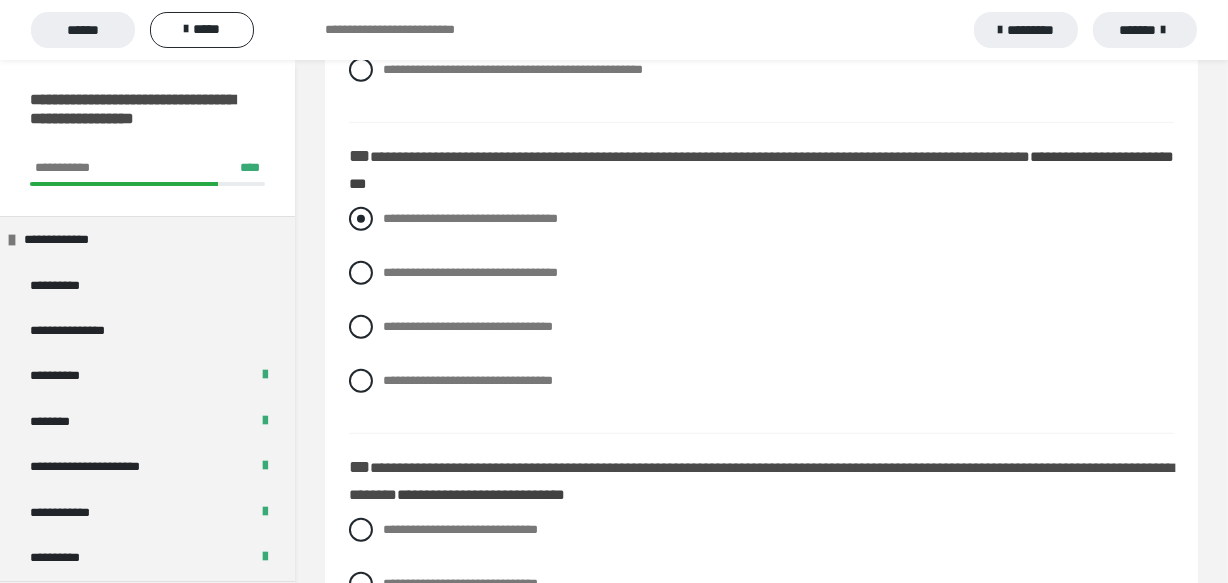 click at bounding box center [361, 219] 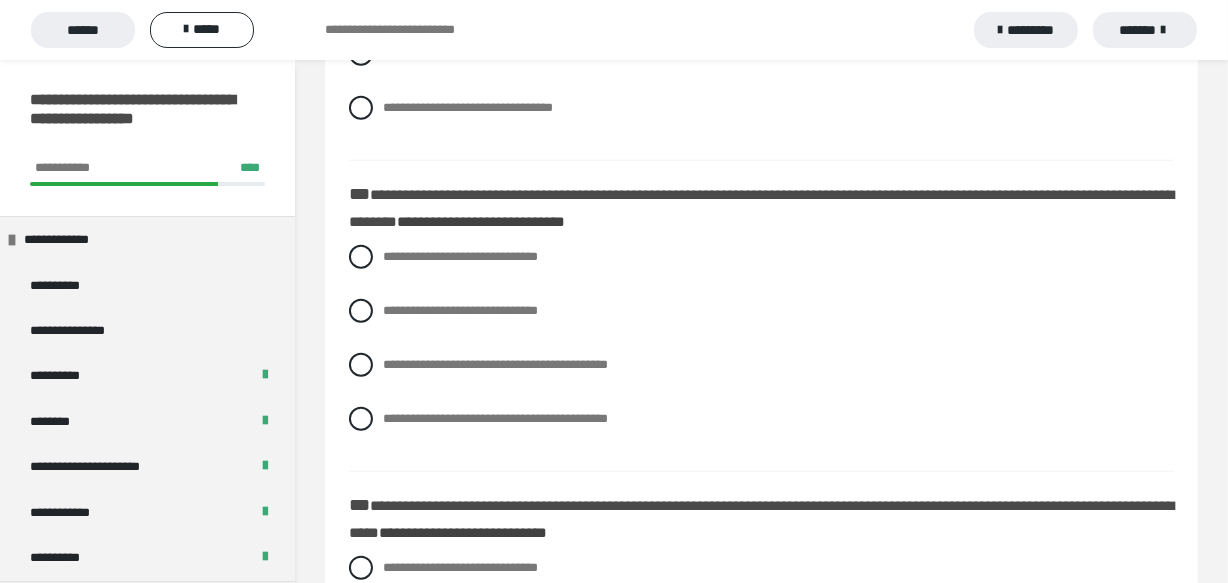 scroll, scrollTop: 1636, scrollLeft: 0, axis: vertical 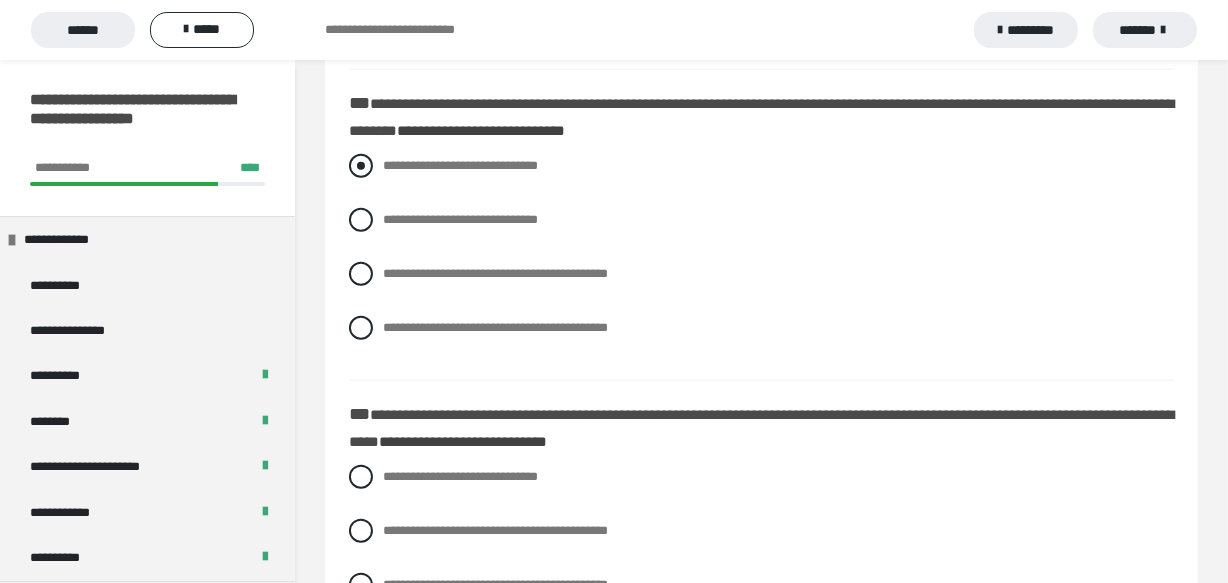 click at bounding box center (361, 166) 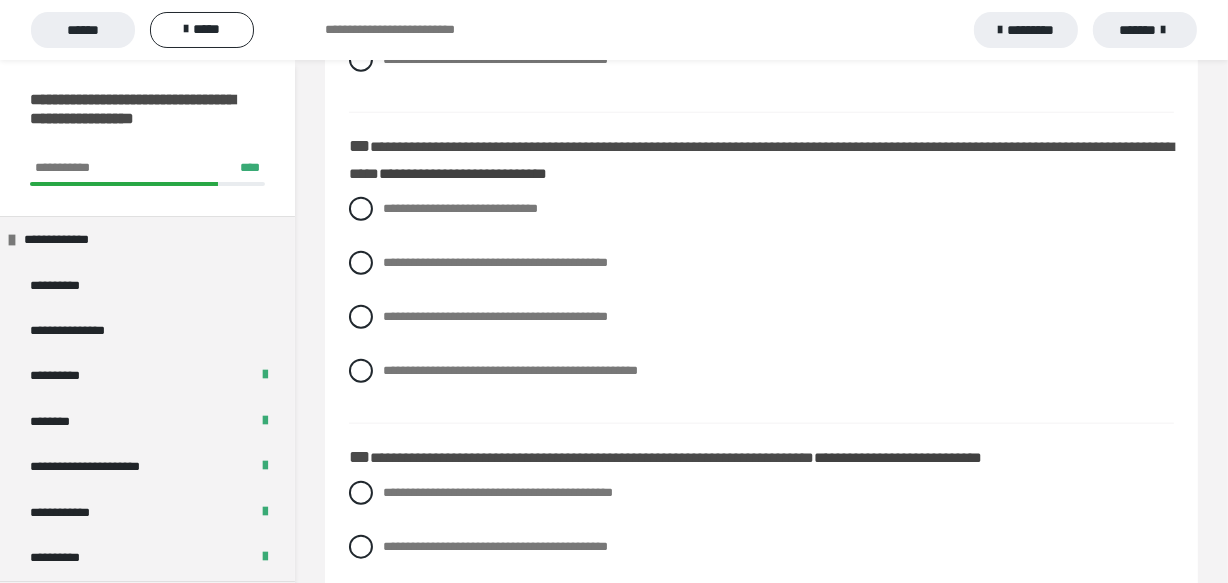 scroll, scrollTop: 1909, scrollLeft: 0, axis: vertical 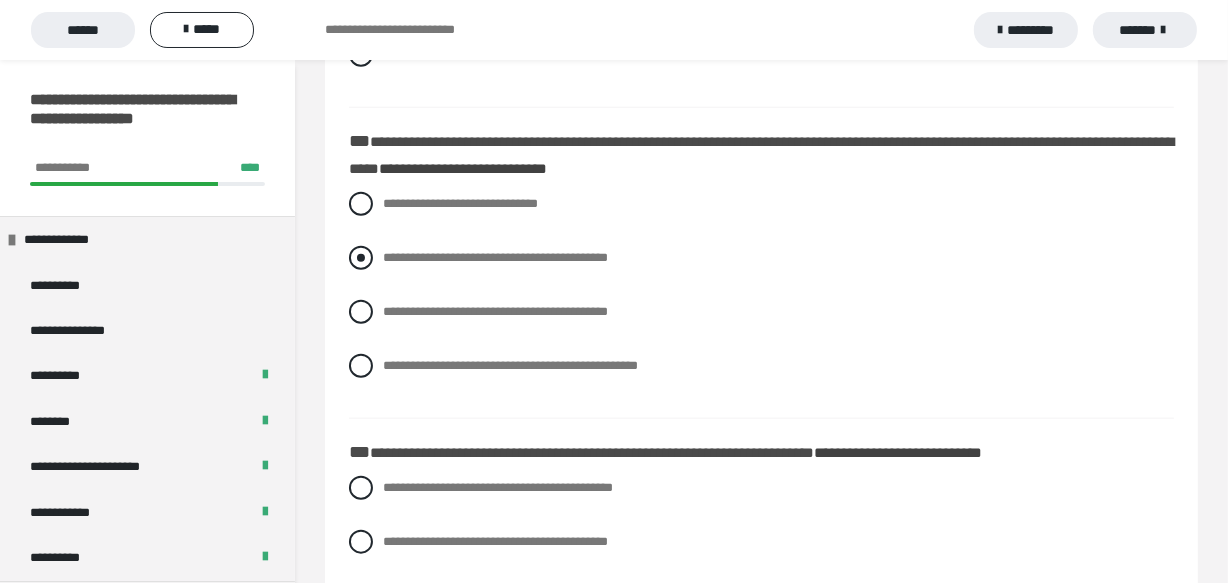 click at bounding box center [361, 258] 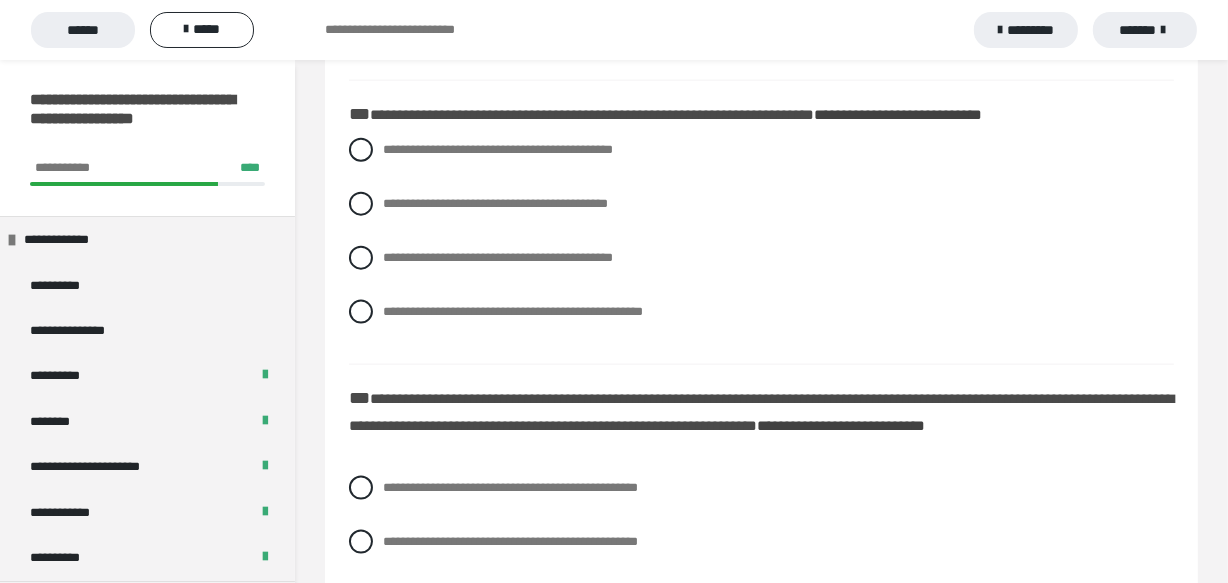 scroll, scrollTop: 2272, scrollLeft: 0, axis: vertical 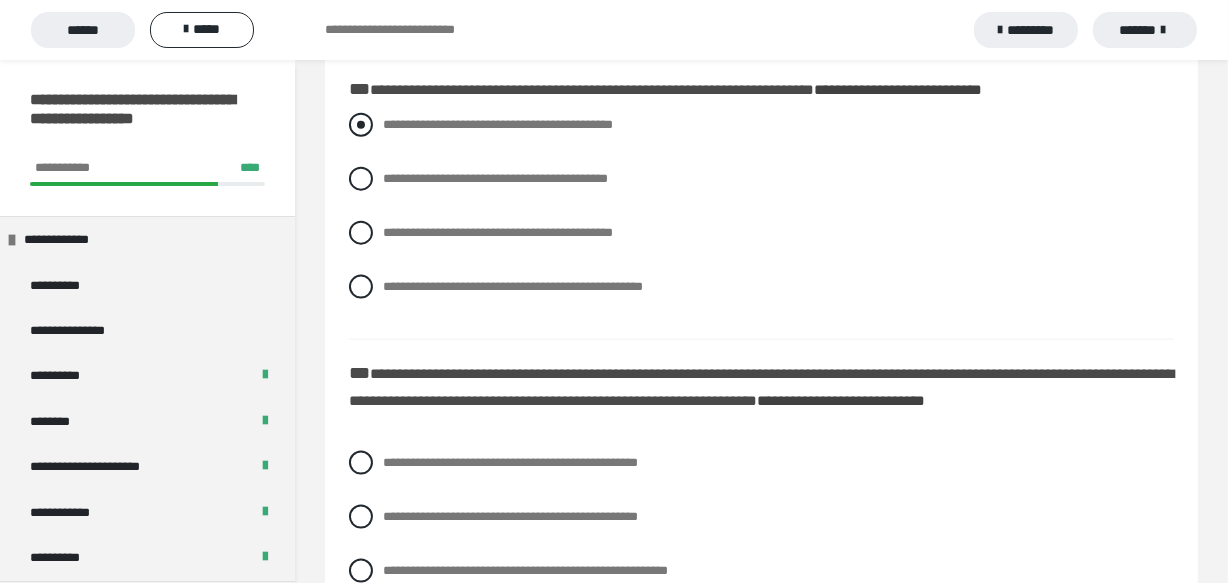 click at bounding box center (361, 125) 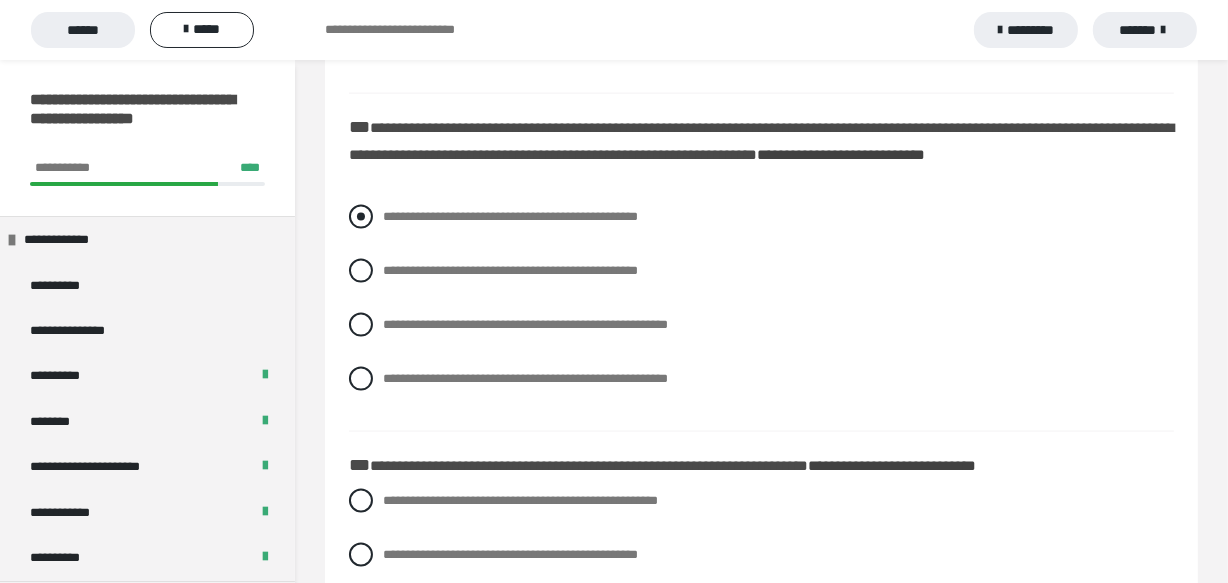 scroll, scrollTop: 2545, scrollLeft: 0, axis: vertical 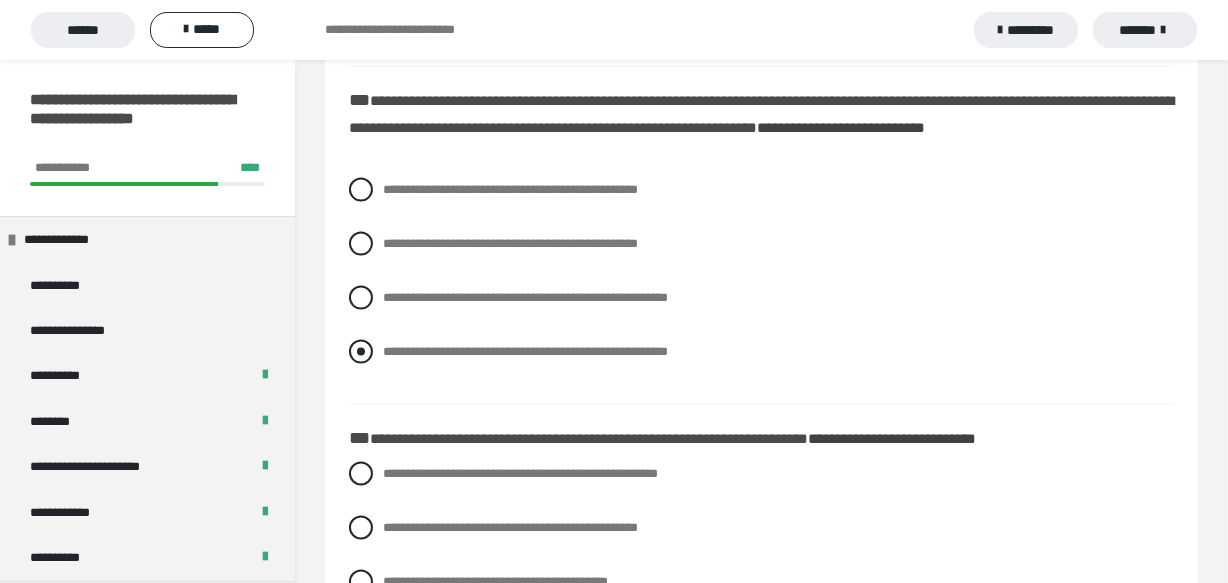 click at bounding box center (361, 352) 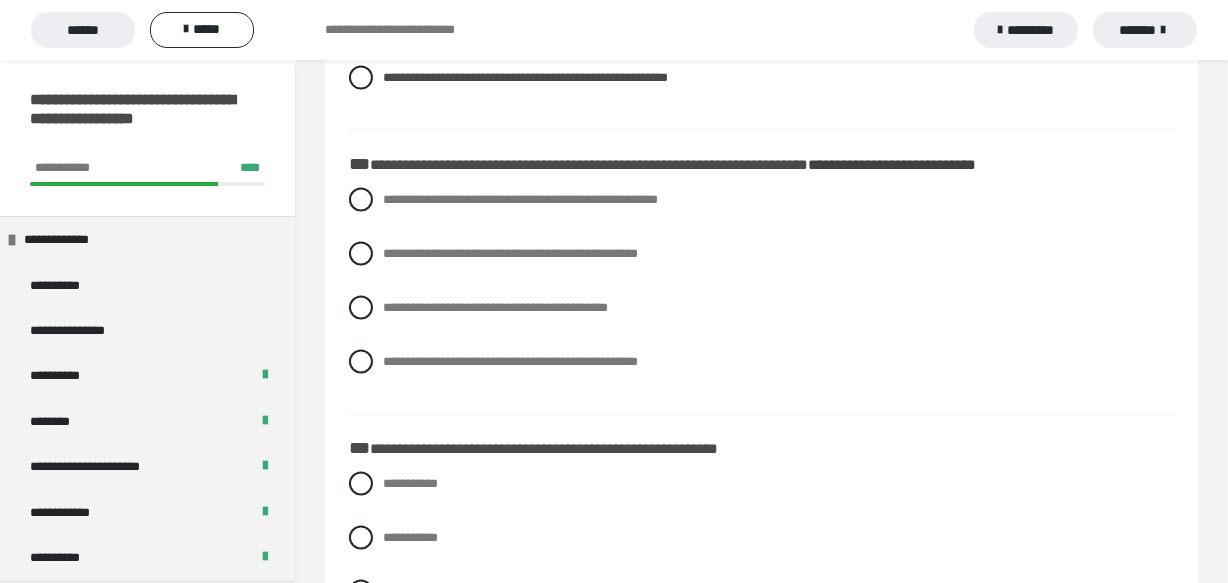 scroll, scrollTop: 2909, scrollLeft: 0, axis: vertical 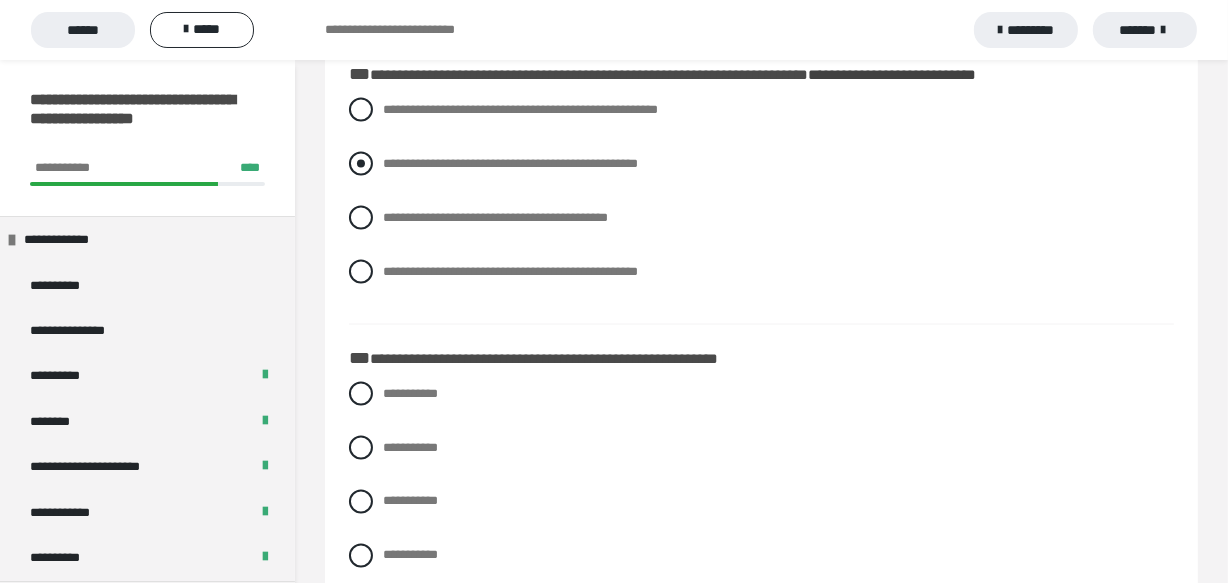 click at bounding box center [361, 164] 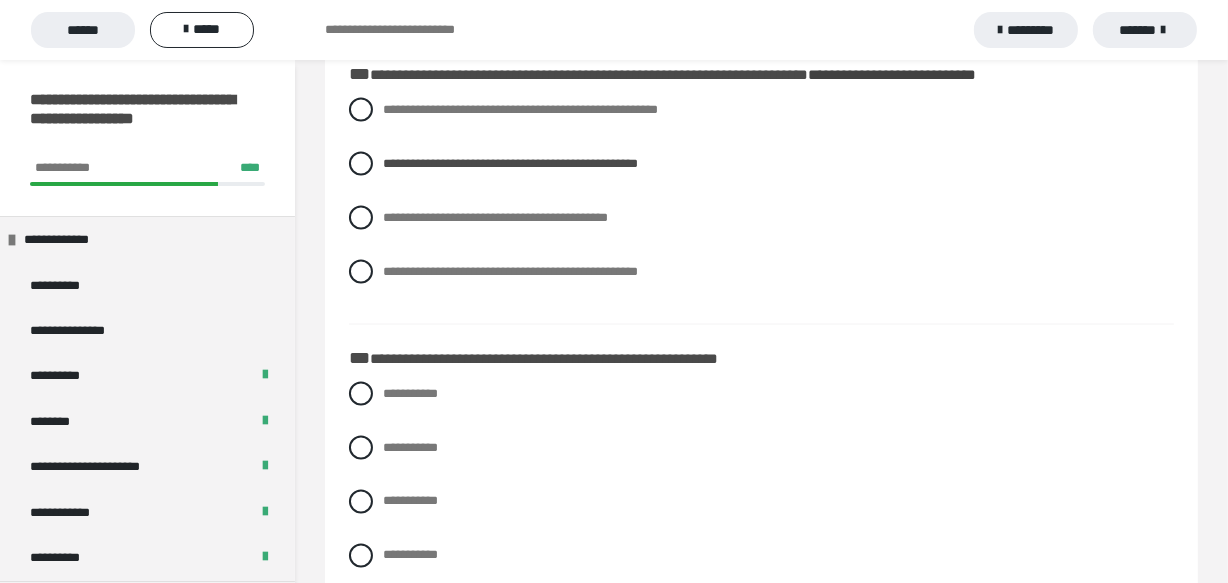 scroll, scrollTop: 3090, scrollLeft: 0, axis: vertical 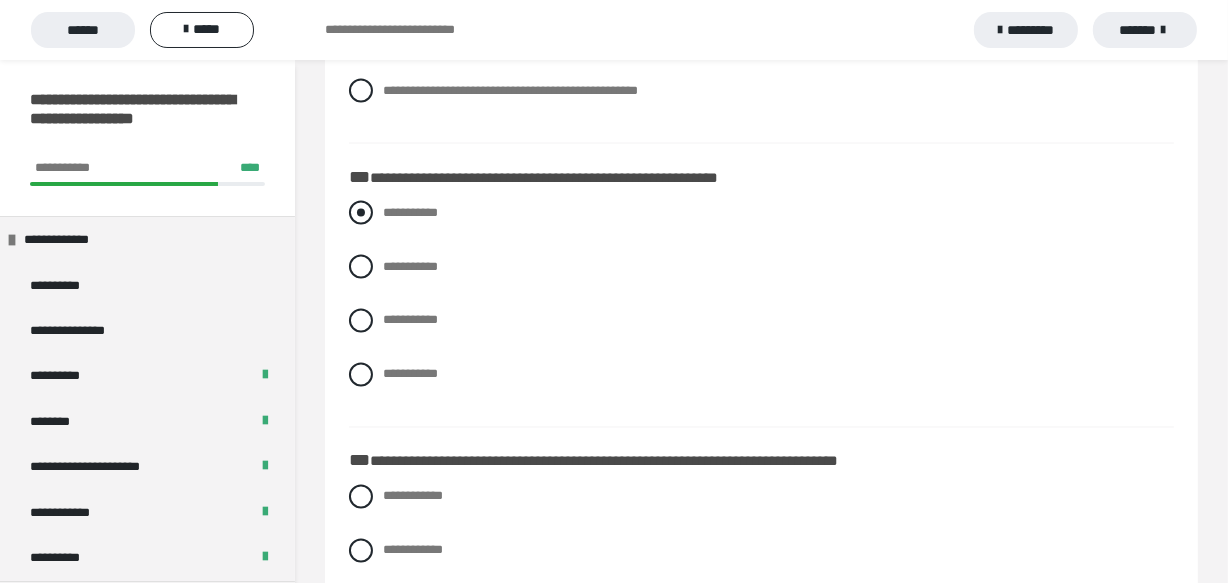 click at bounding box center (361, 213) 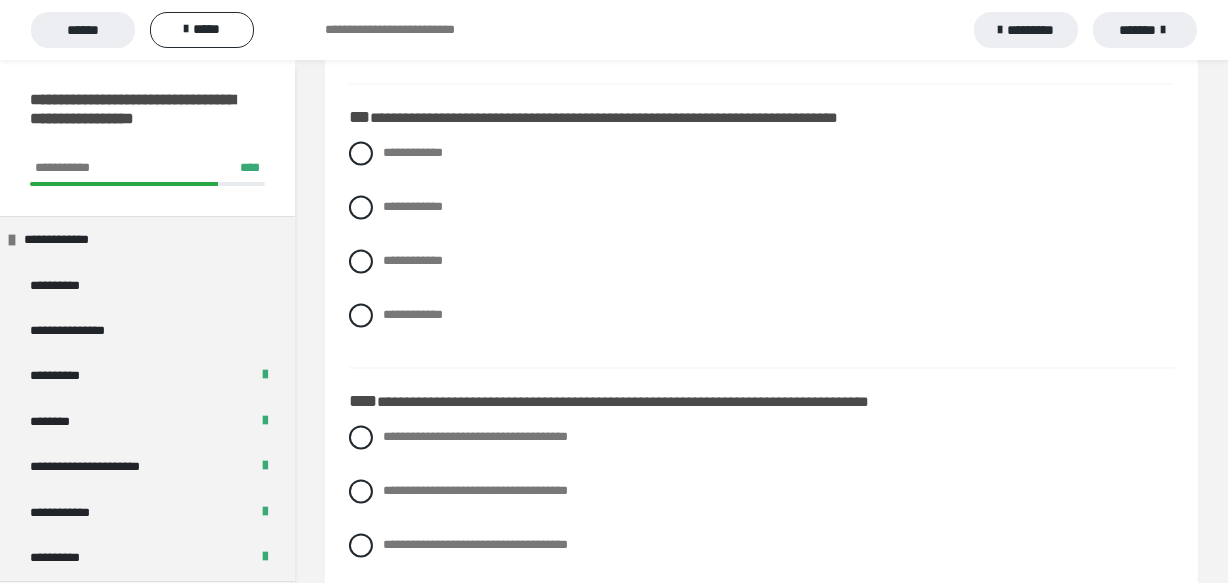 scroll, scrollTop: 3454, scrollLeft: 0, axis: vertical 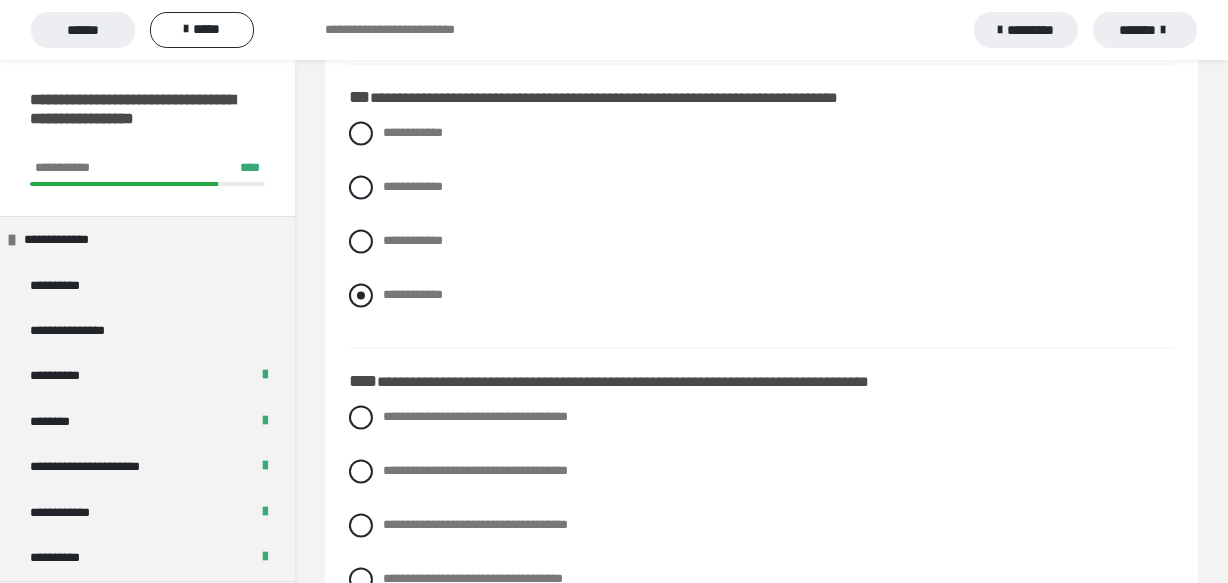 click at bounding box center [361, 295] 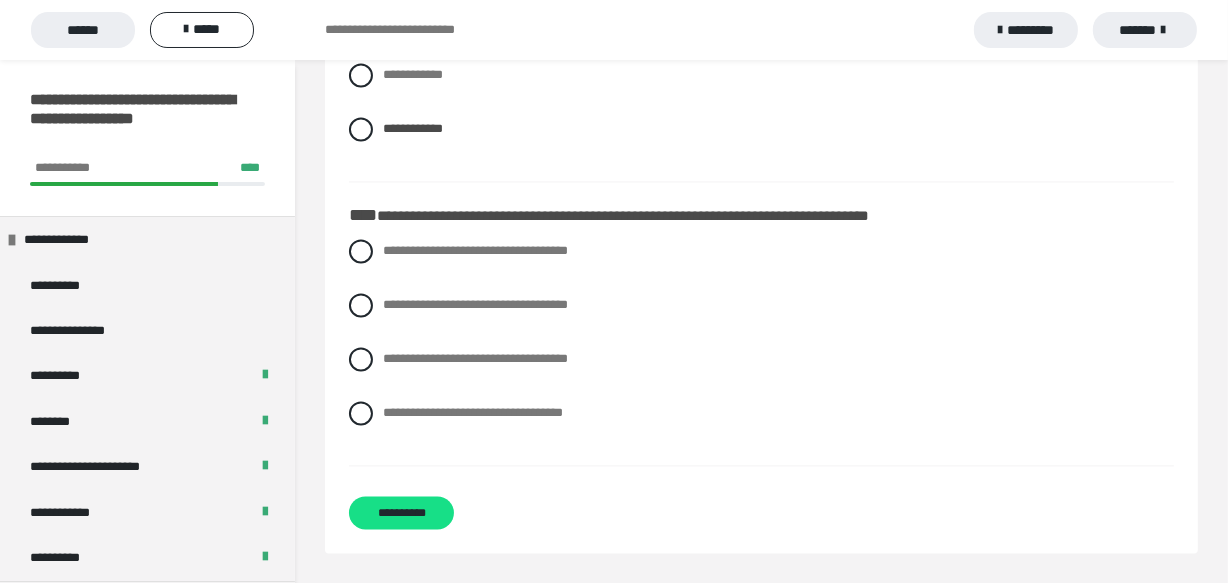 scroll, scrollTop: 3646, scrollLeft: 0, axis: vertical 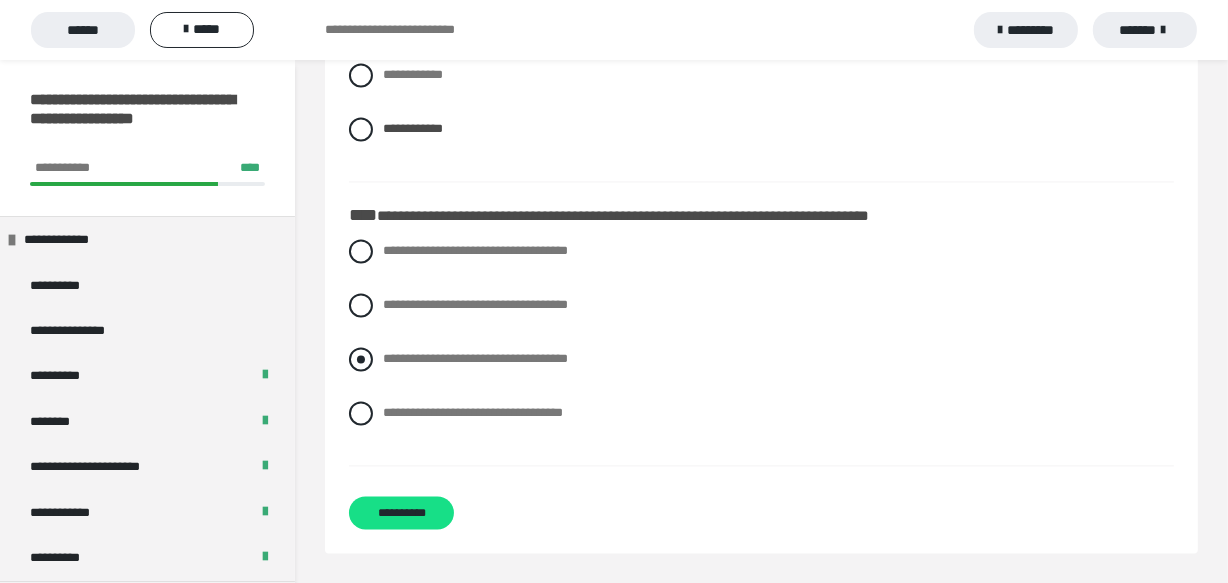 click at bounding box center (361, 359) 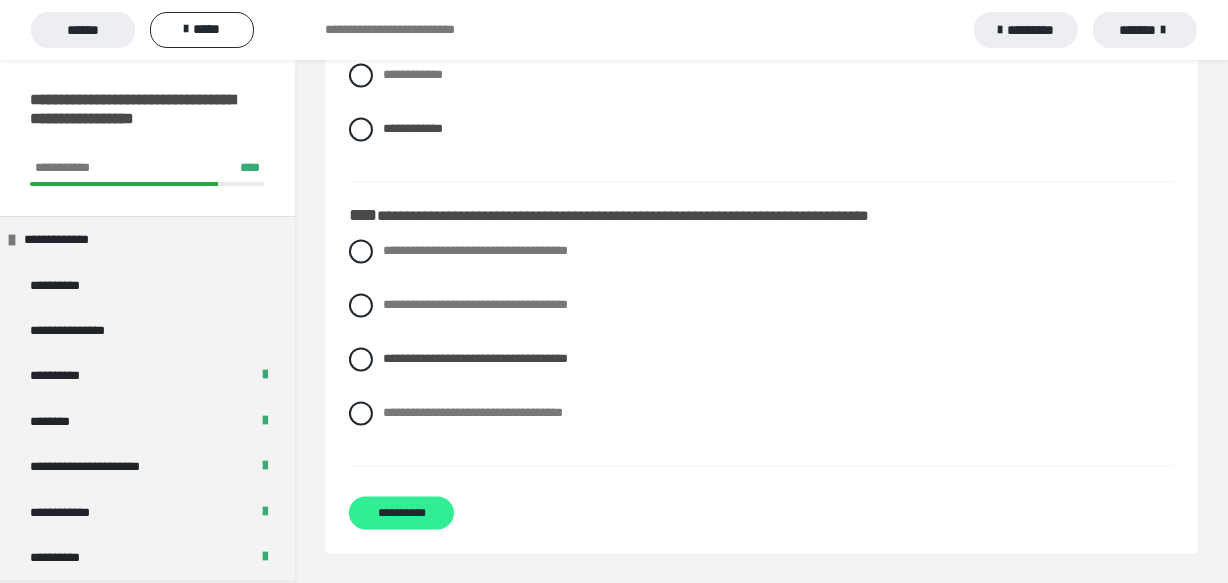 click on "**********" at bounding box center [401, 512] 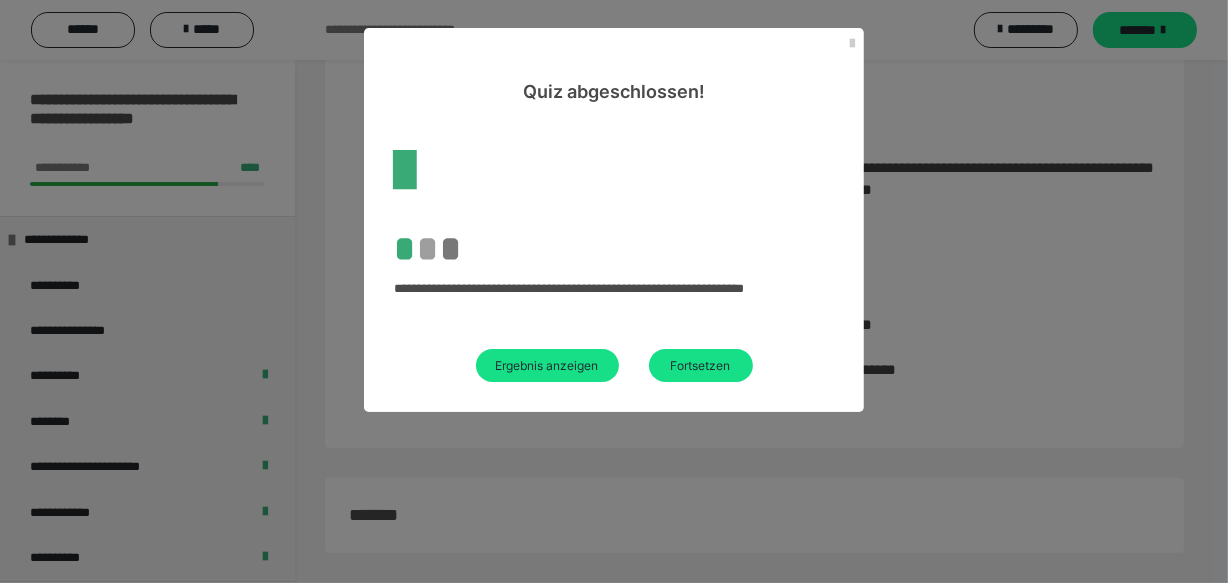 scroll, scrollTop: 447, scrollLeft: 0, axis: vertical 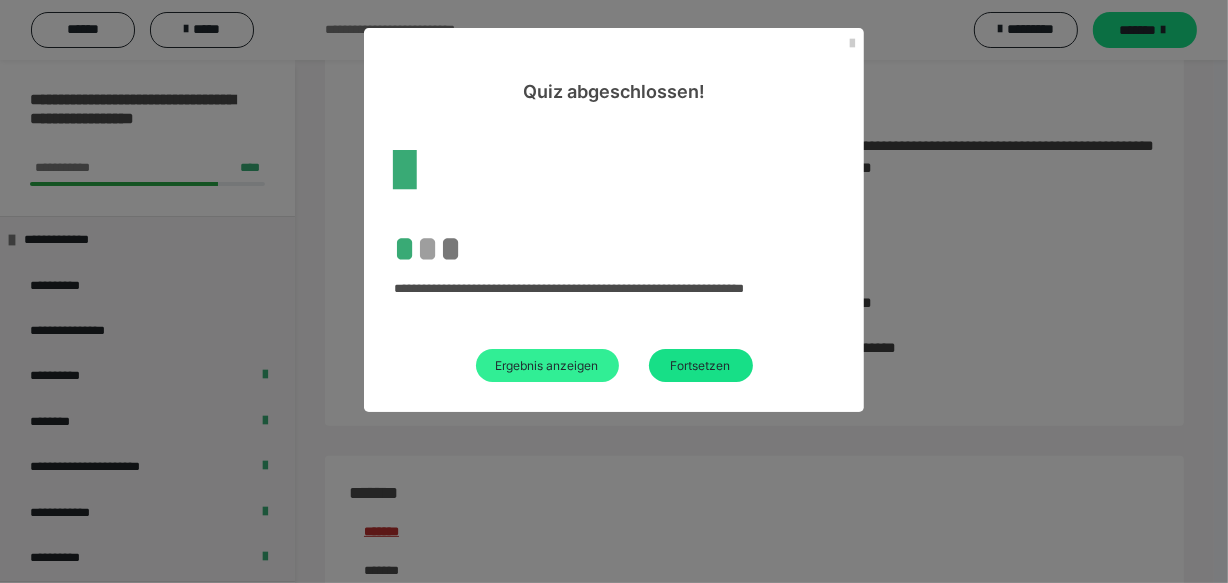 click on "Ergebnis anzeigen" at bounding box center (547, 365) 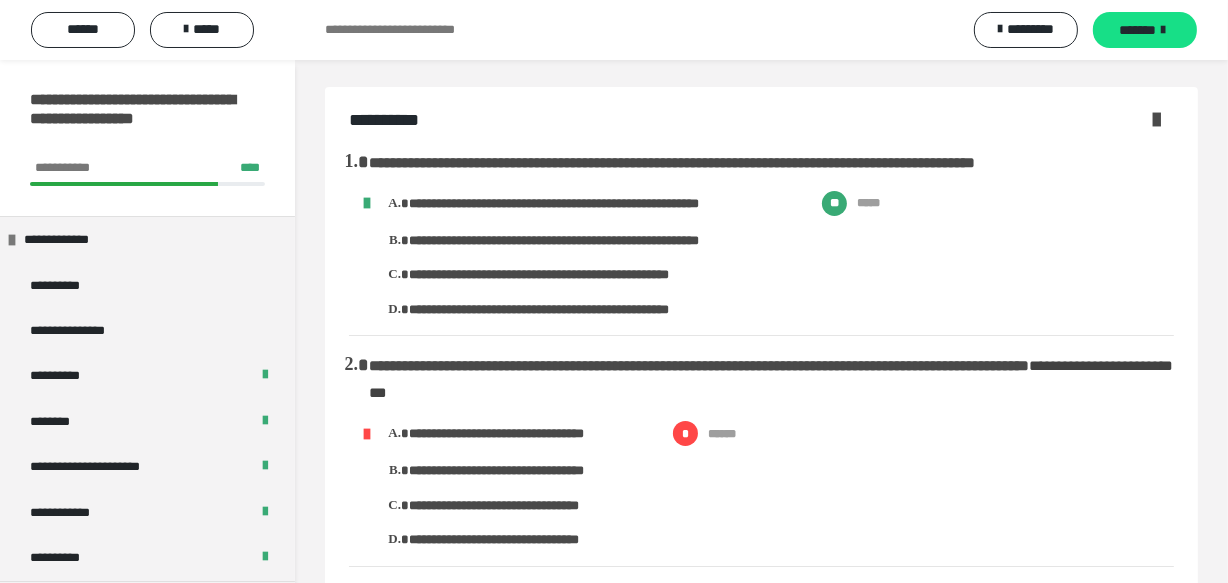 scroll, scrollTop: 0, scrollLeft: 0, axis: both 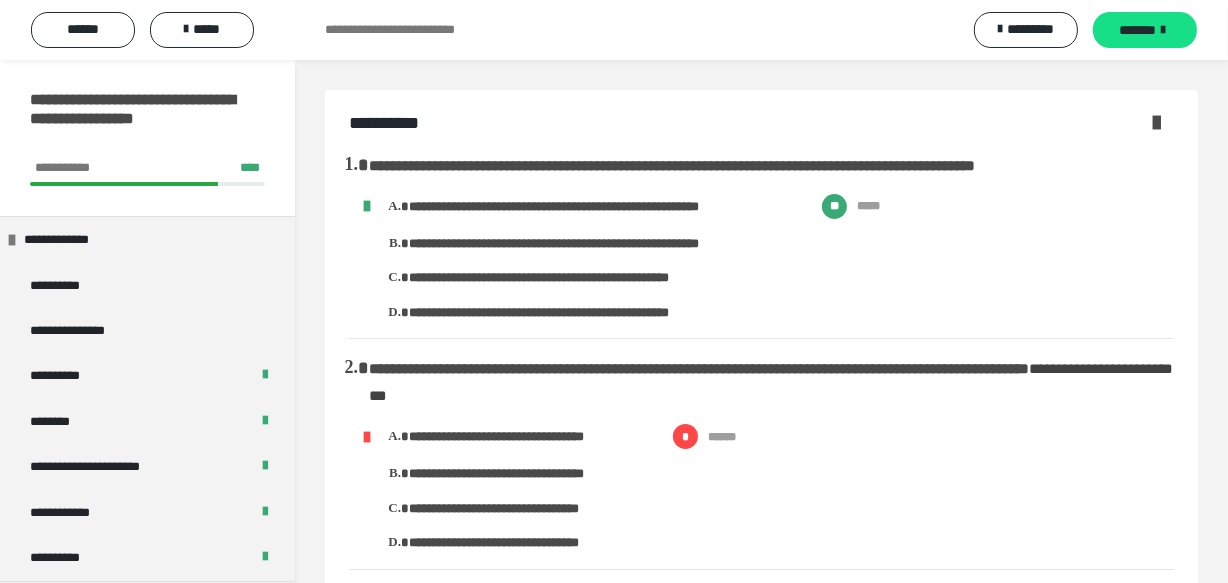 click at bounding box center [1156, 122] 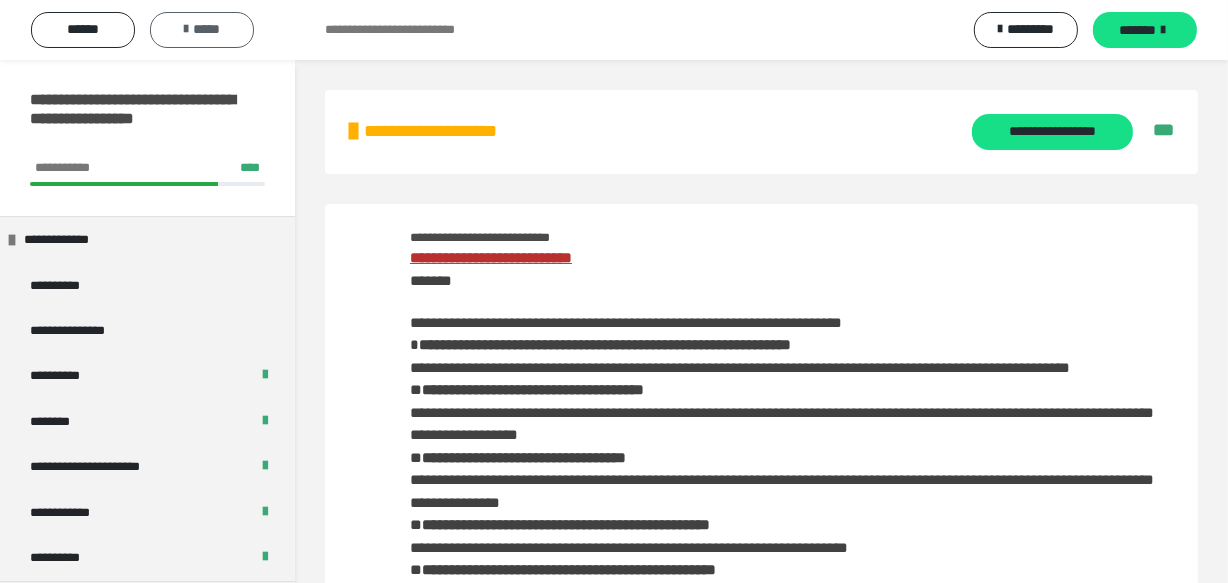 click on "*****" at bounding box center [202, 29] 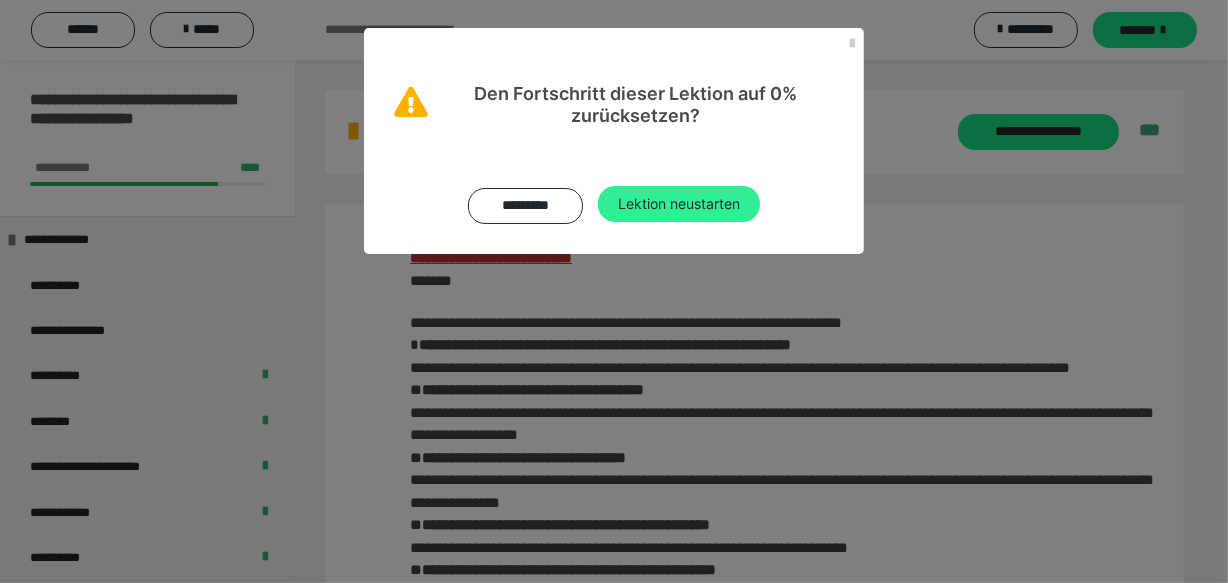 click on "Lektion neustarten" at bounding box center (679, 204) 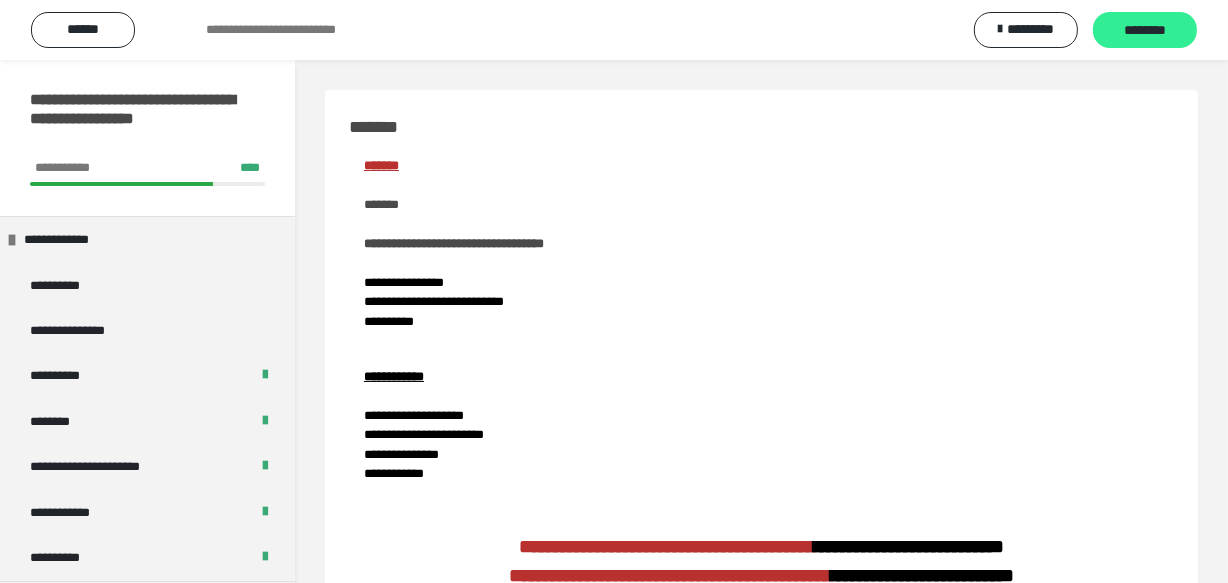 click on "********" at bounding box center (1145, 31) 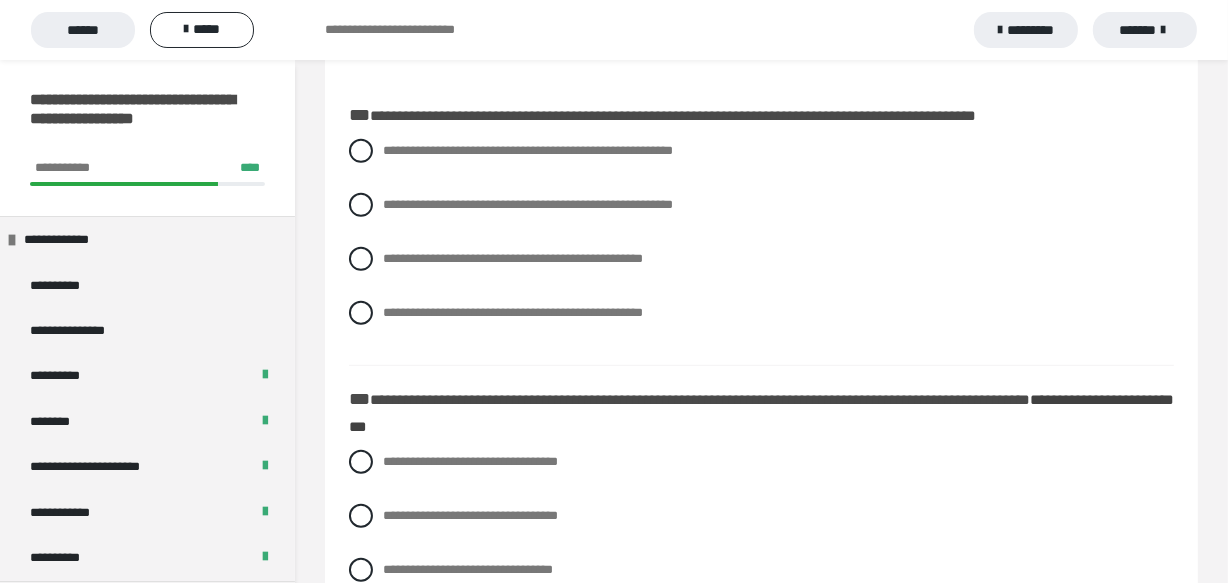 scroll, scrollTop: 1000, scrollLeft: 0, axis: vertical 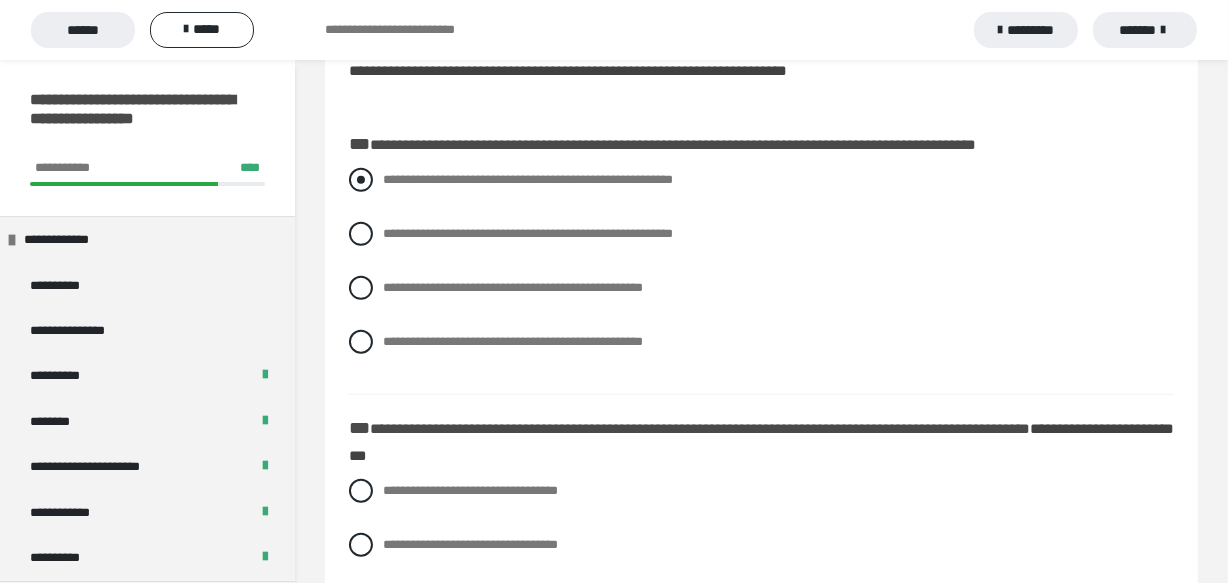 click at bounding box center [361, 180] 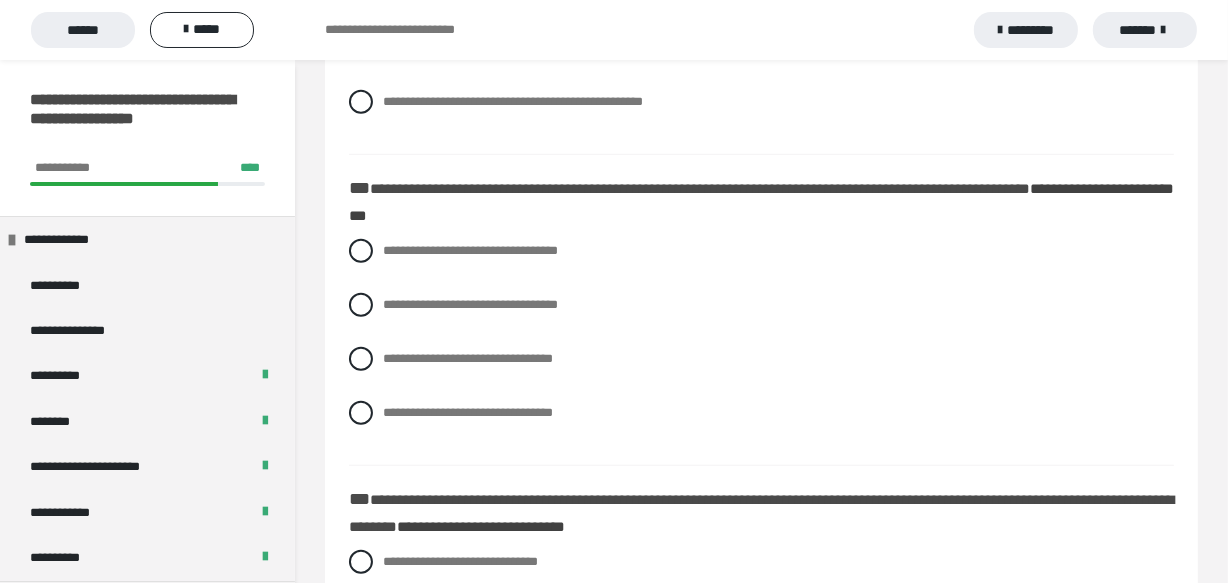scroll, scrollTop: 1272, scrollLeft: 0, axis: vertical 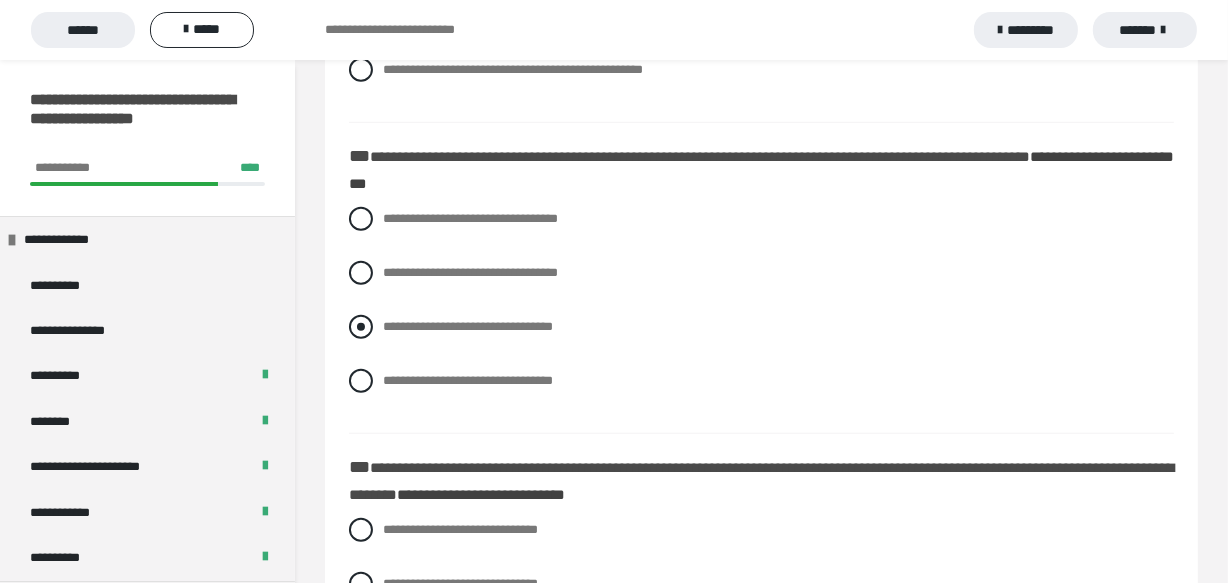 click at bounding box center [361, 327] 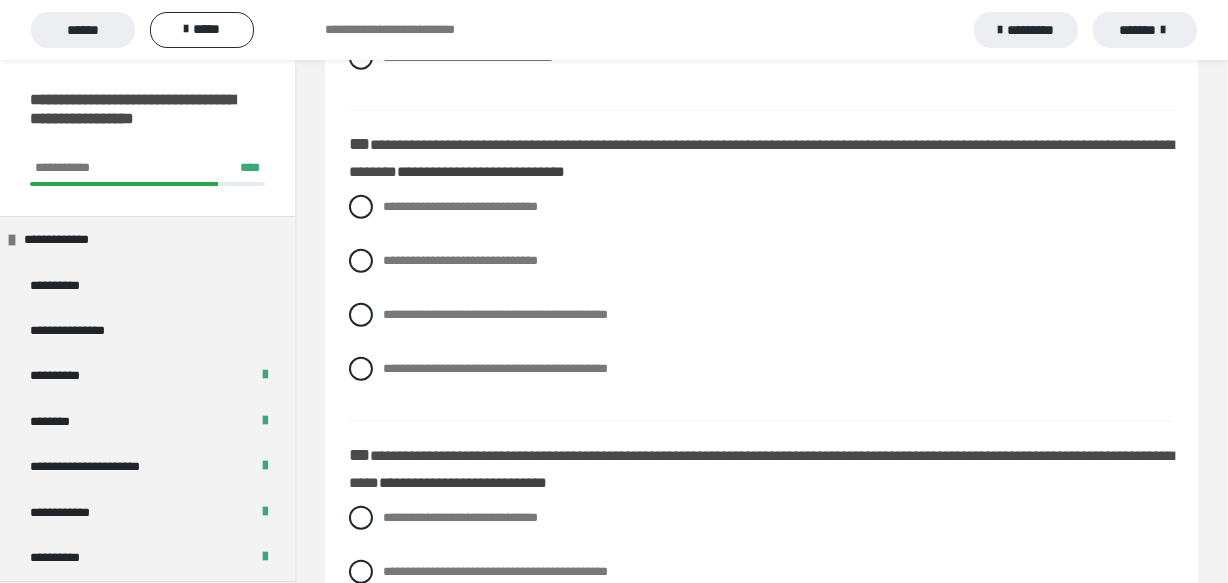 scroll, scrollTop: 1636, scrollLeft: 0, axis: vertical 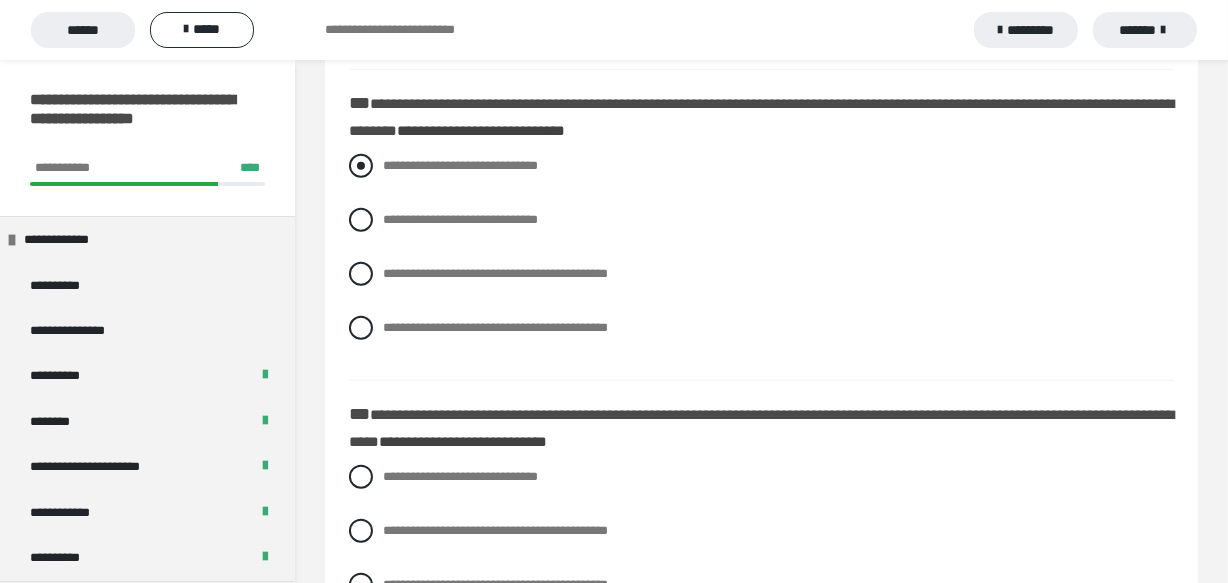 click at bounding box center [361, 166] 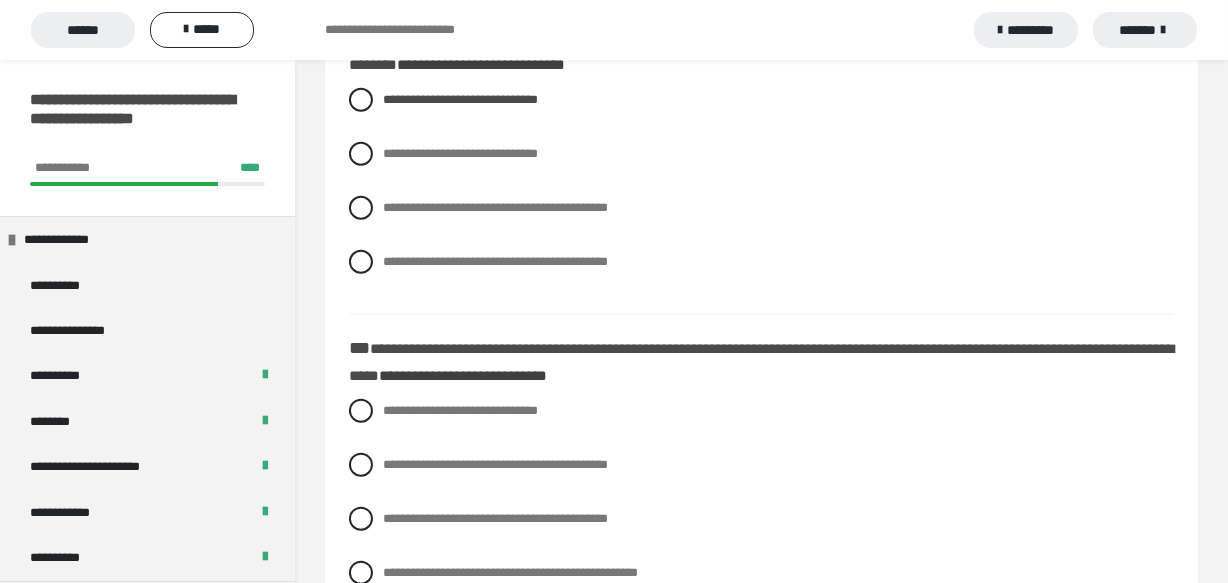 scroll, scrollTop: 1909, scrollLeft: 0, axis: vertical 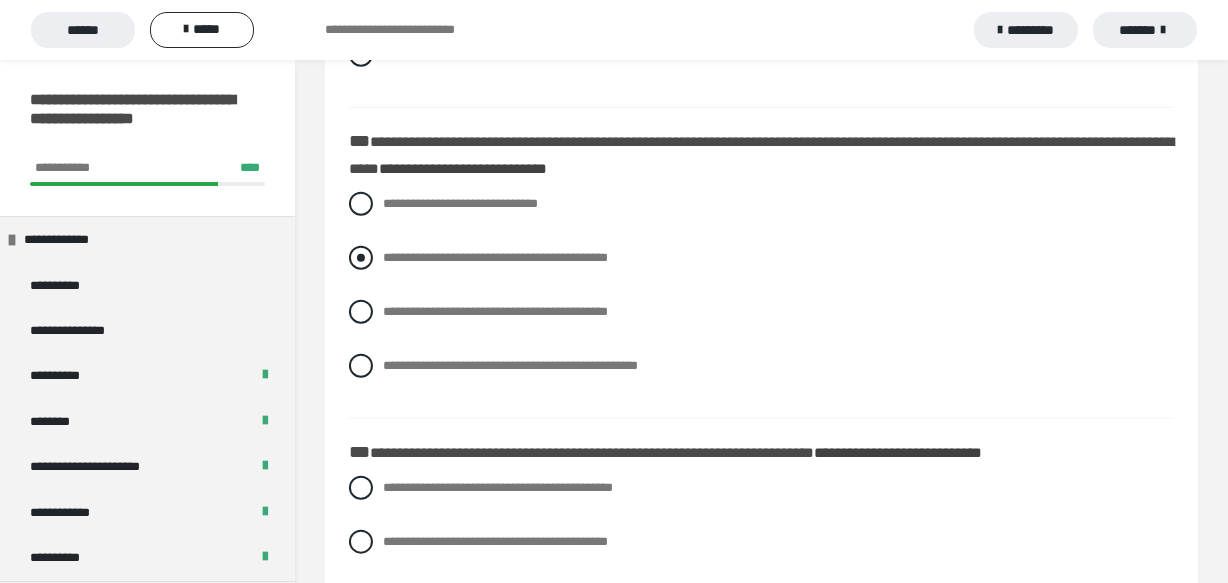 click at bounding box center [361, 258] 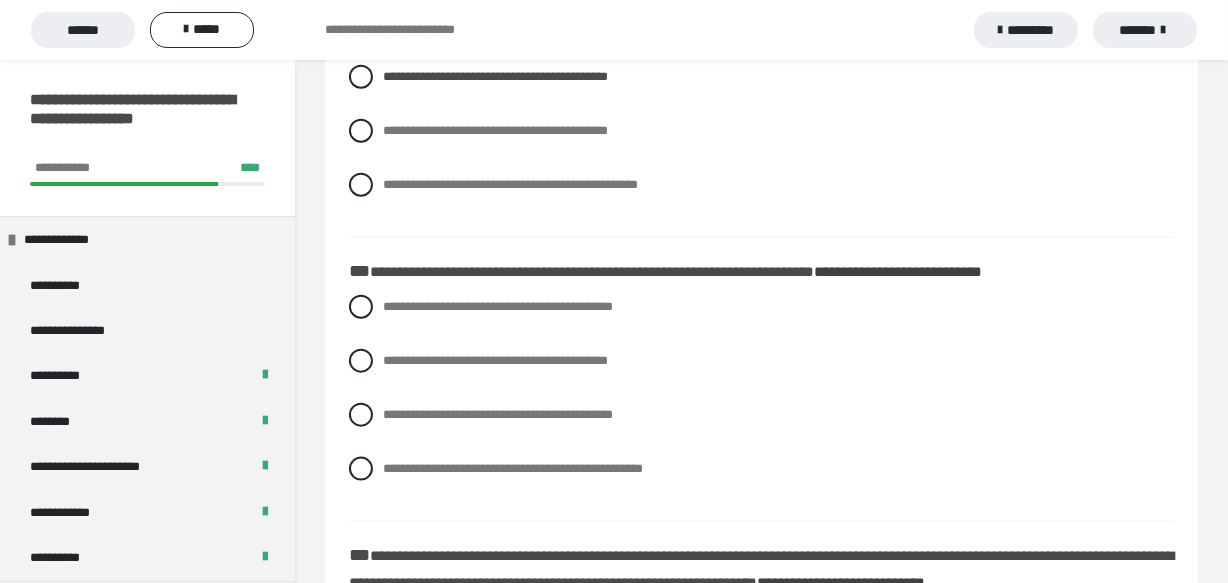scroll, scrollTop: 2181, scrollLeft: 0, axis: vertical 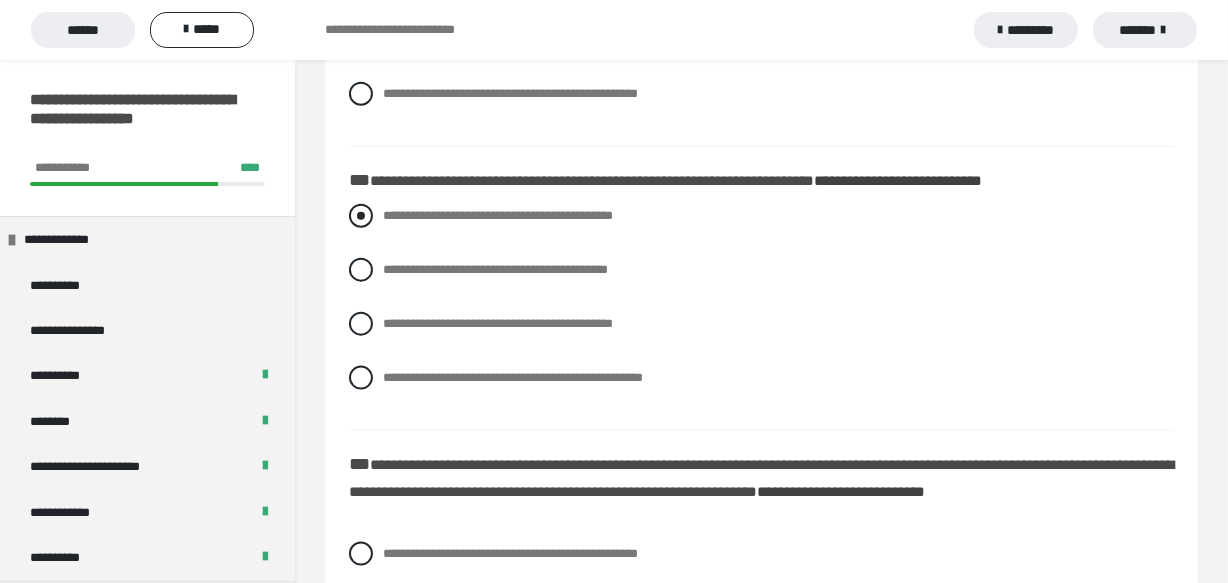 click at bounding box center [361, 216] 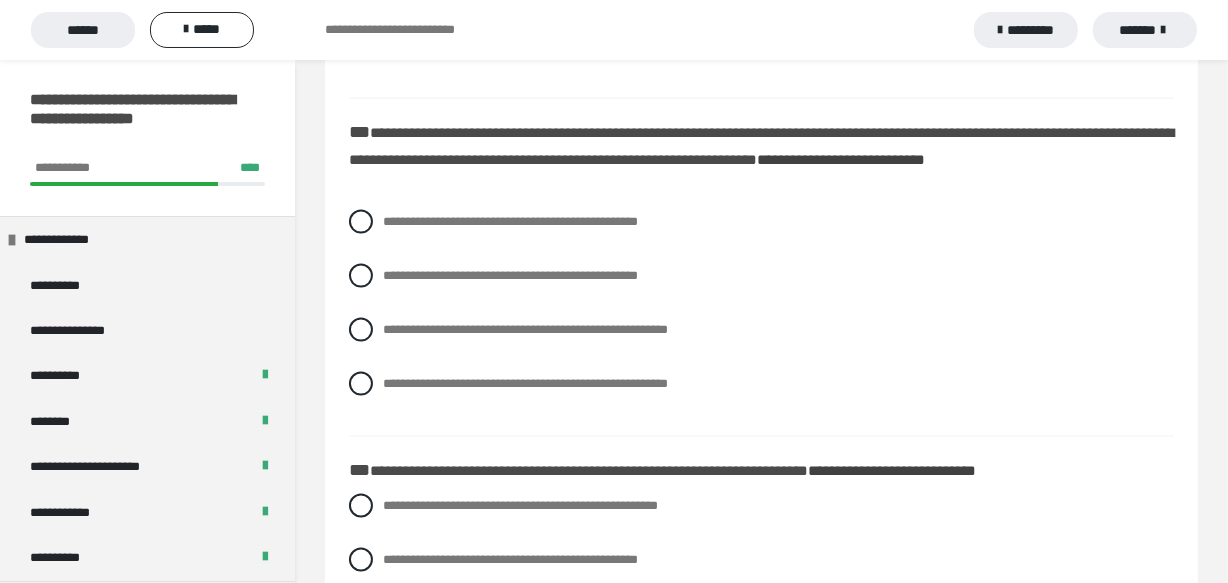 scroll, scrollTop: 2545, scrollLeft: 0, axis: vertical 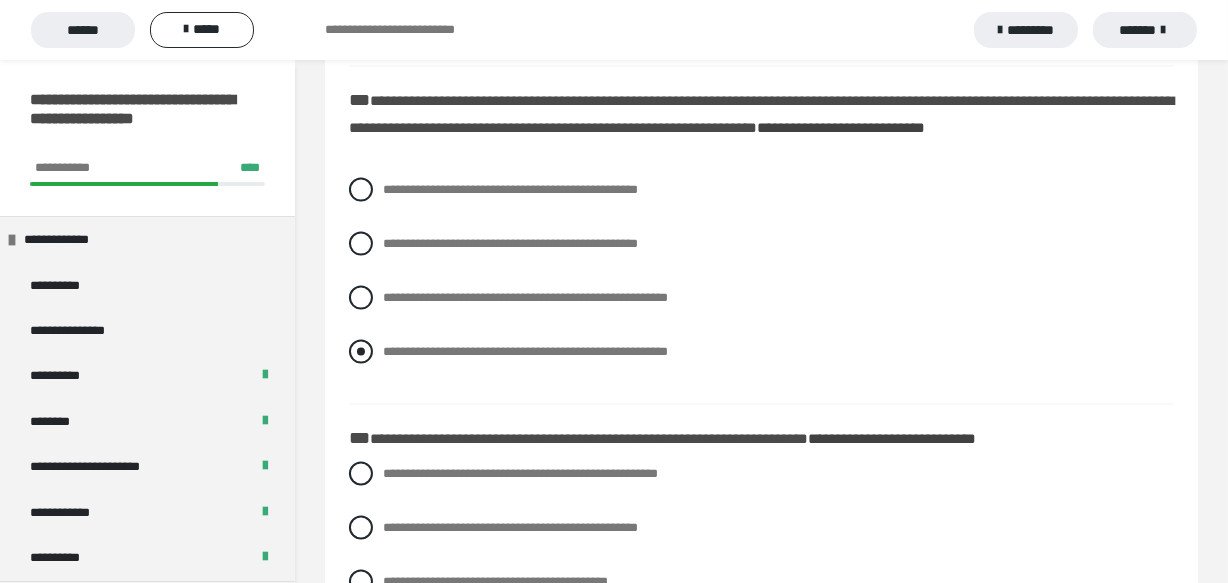 click at bounding box center [361, 352] 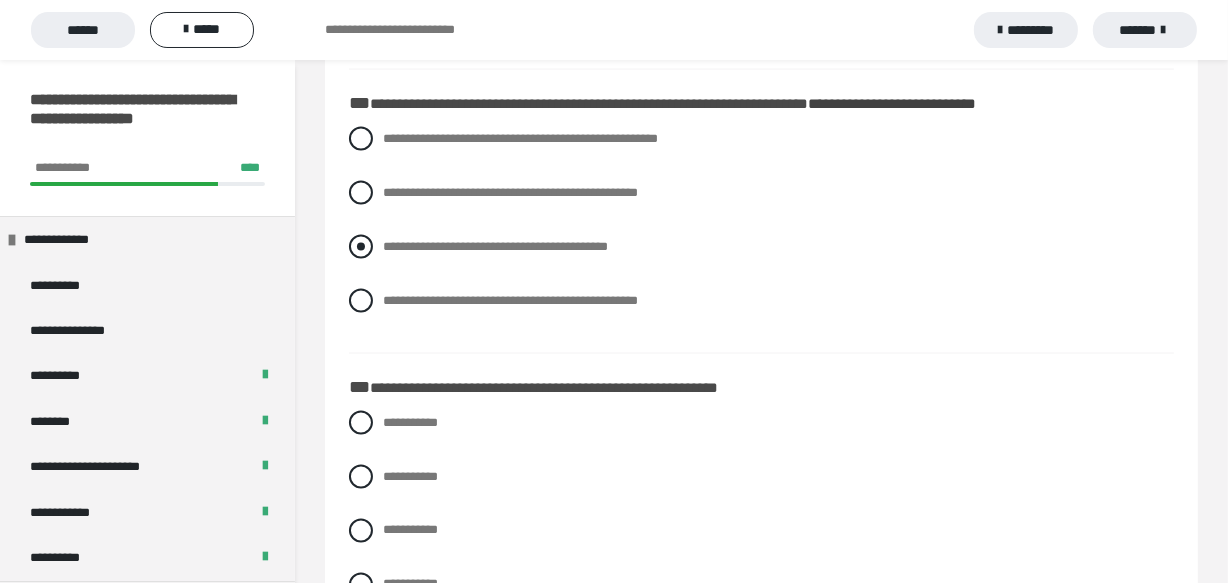 scroll, scrollTop: 2909, scrollLeft: 0, axis: vertical 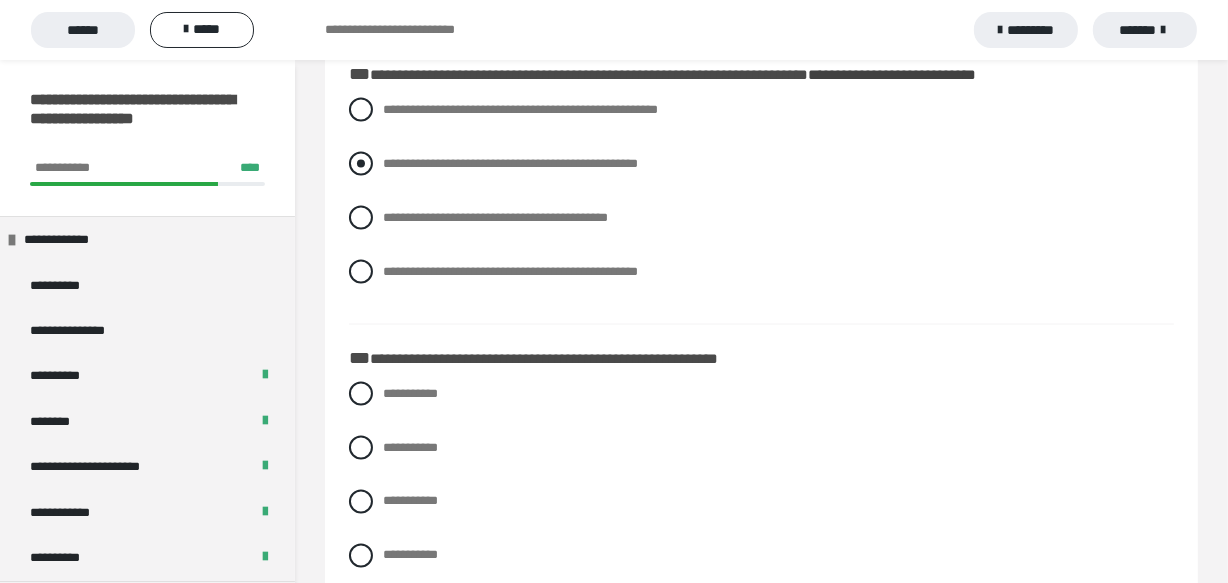 click at bounding box center [361, 164] 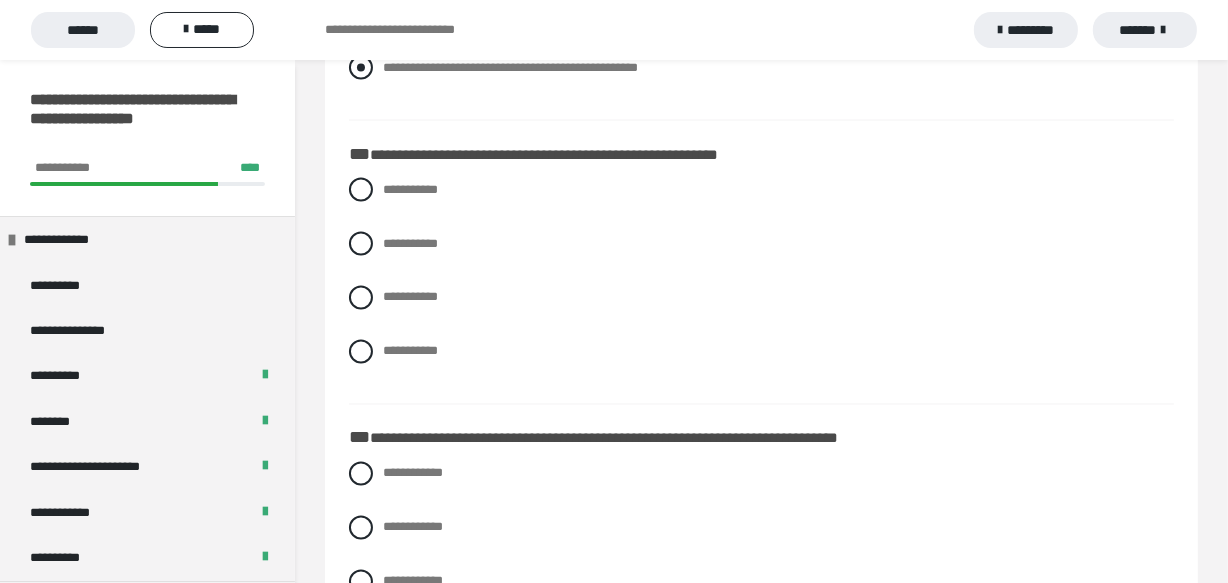 scroll, scrollTop: 3090, scrollLeft: 0, axis: vertical 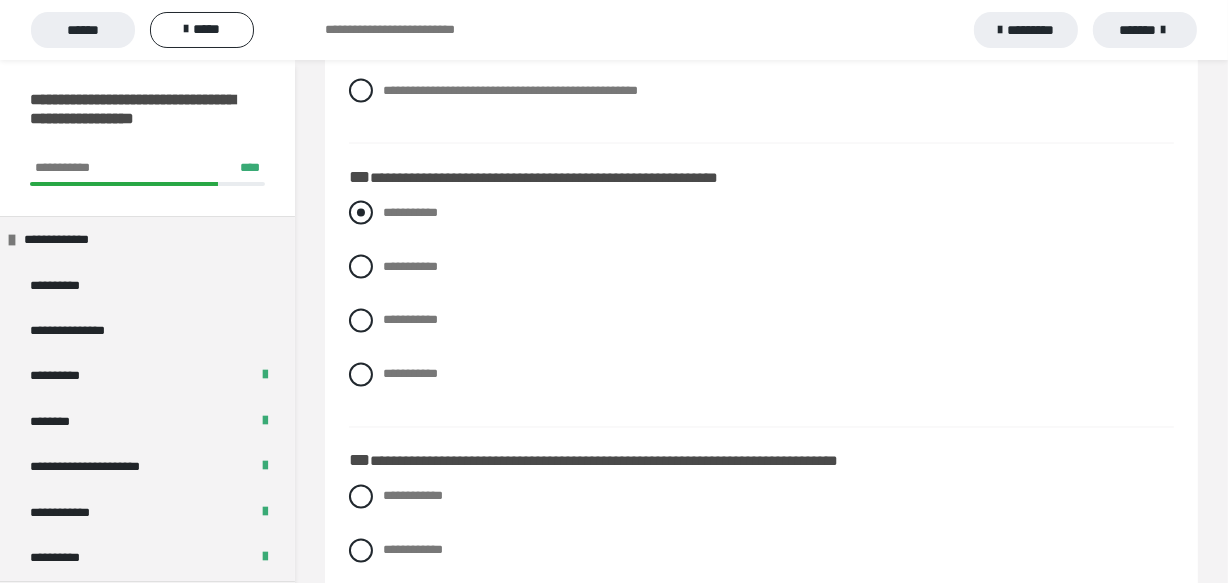 click at bounding box center (361, 213) 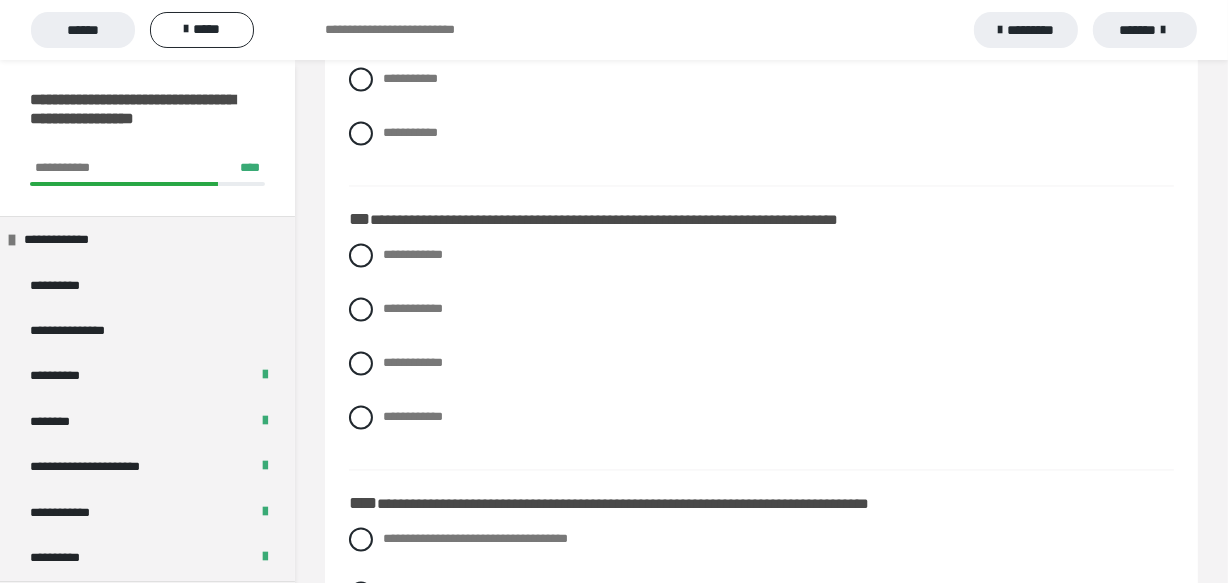 scroll, scrollTop: 3363, scrollLeft: 0, axis: vertical 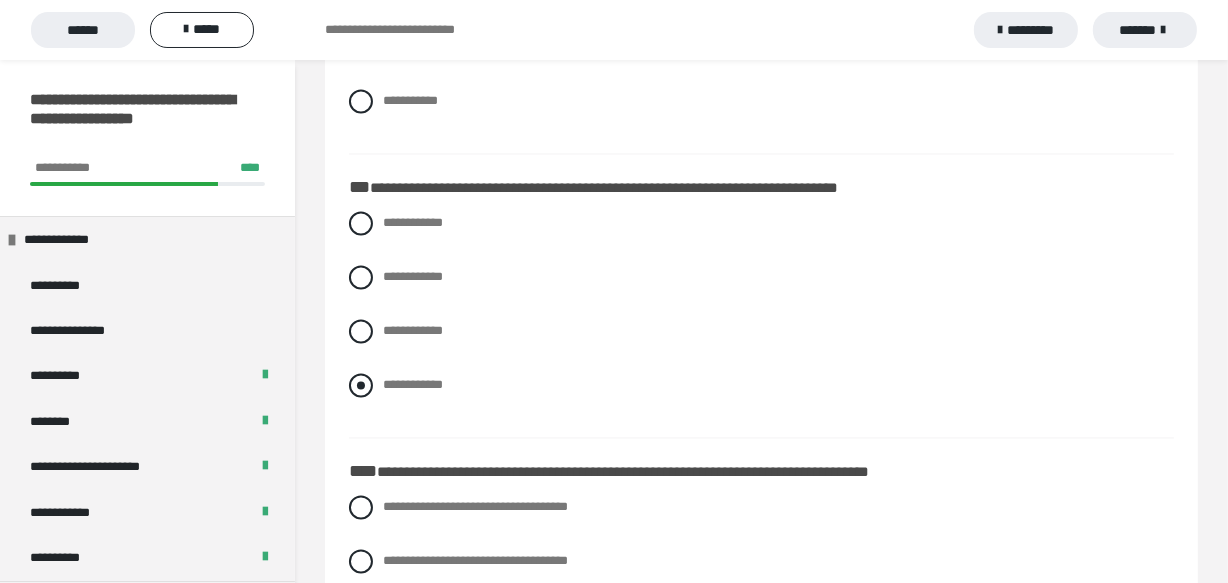click at bounding box center (361, 386) 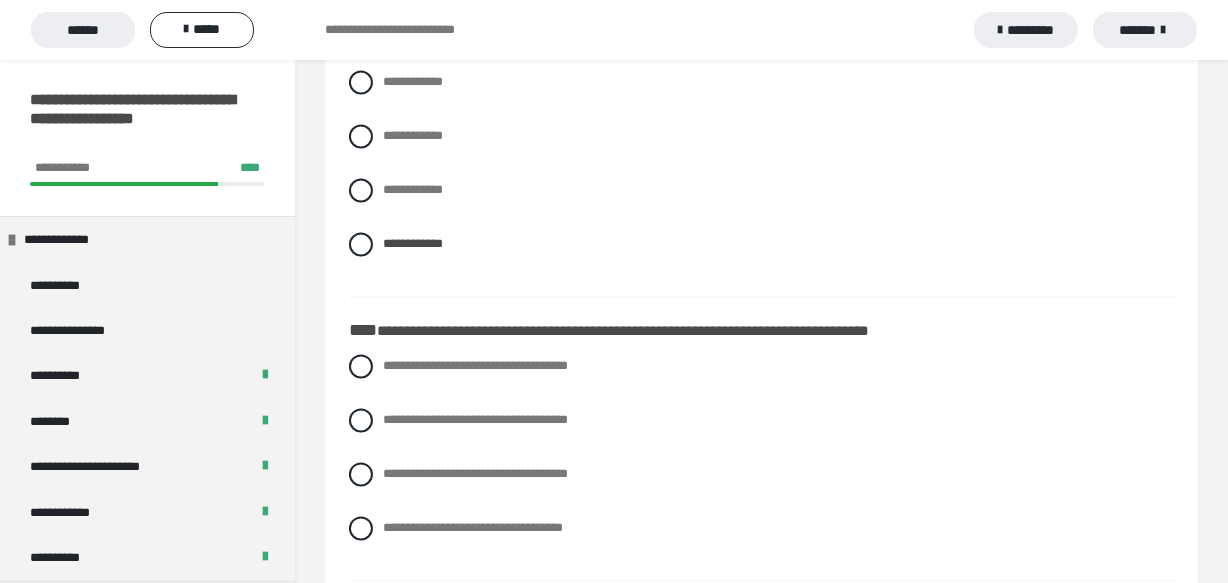 scroll, scrollTop: 3545, scrollLeft: 0, axis: vertical 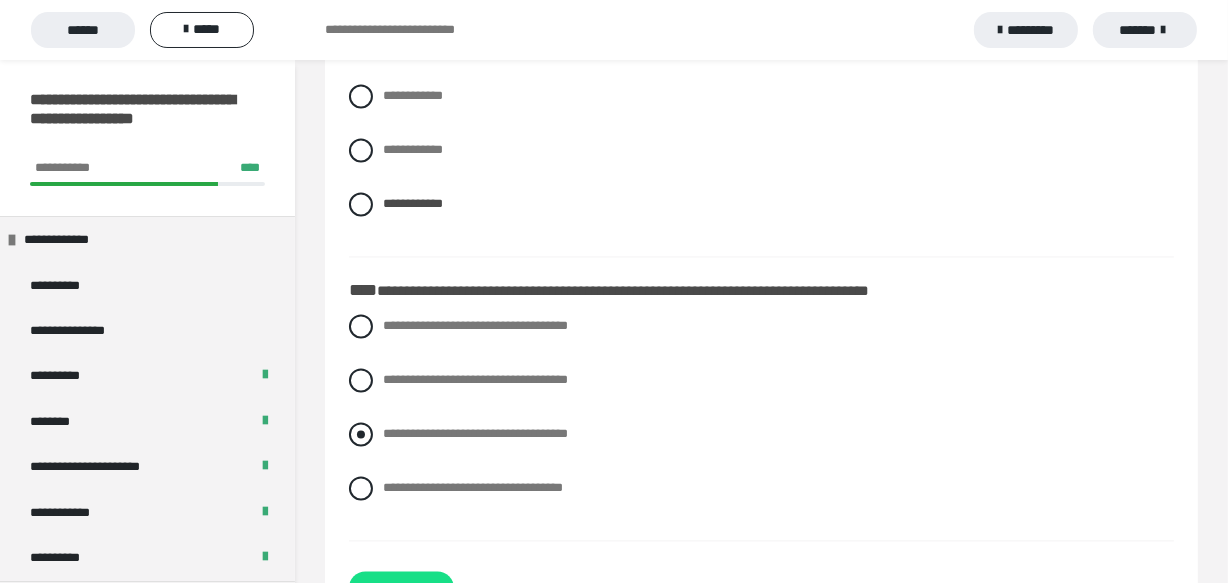 click at bounding box center [361, 434] 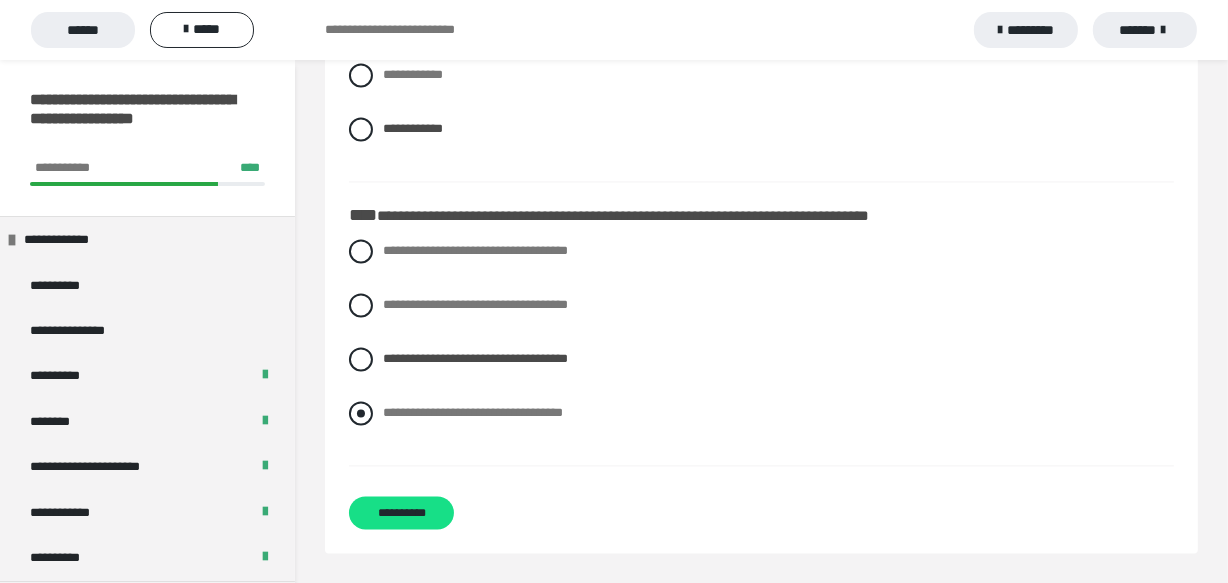 scroll, scrollTop: 3646, scrollLeft: 0, axis: vertical 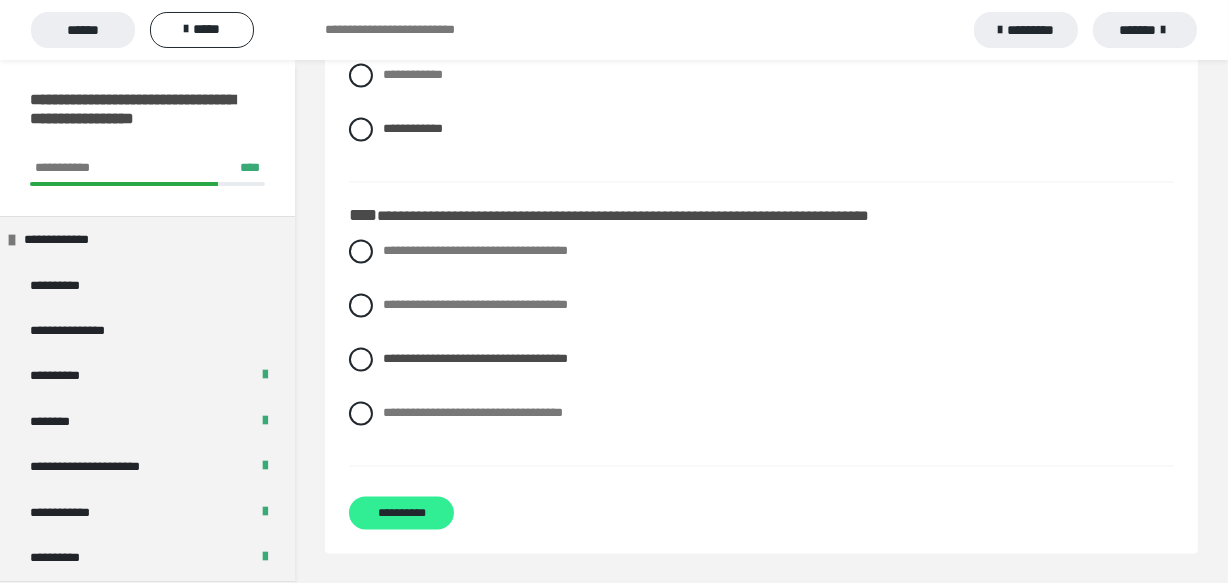 click on "**********" at bounding box center (401, 512) 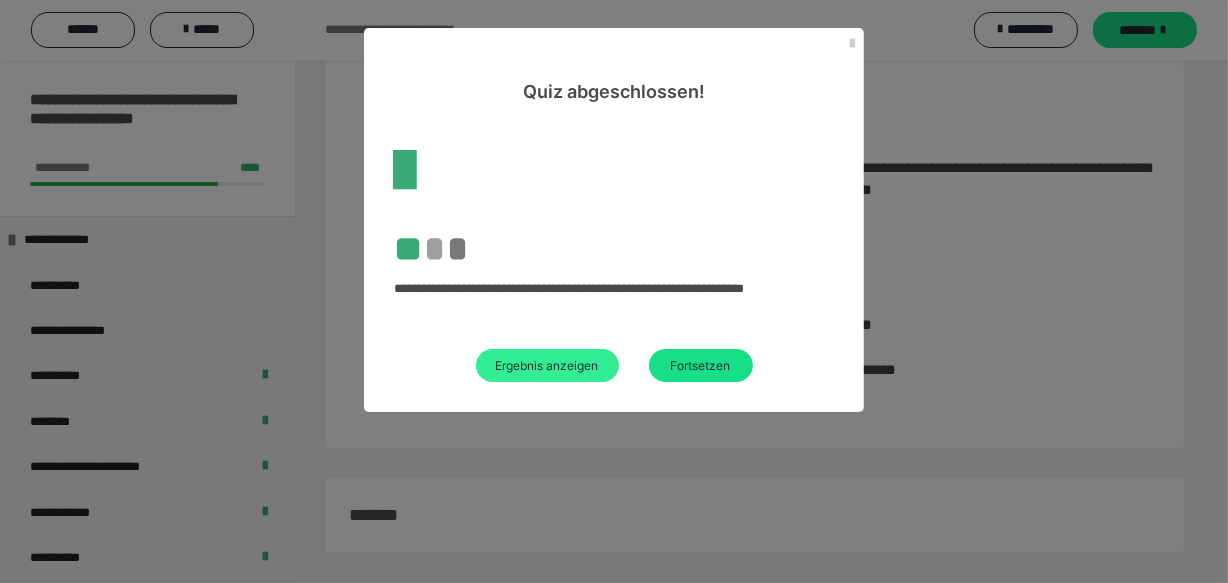 click on "Ergebnis anzeigen" at bounding box center [547, 365] 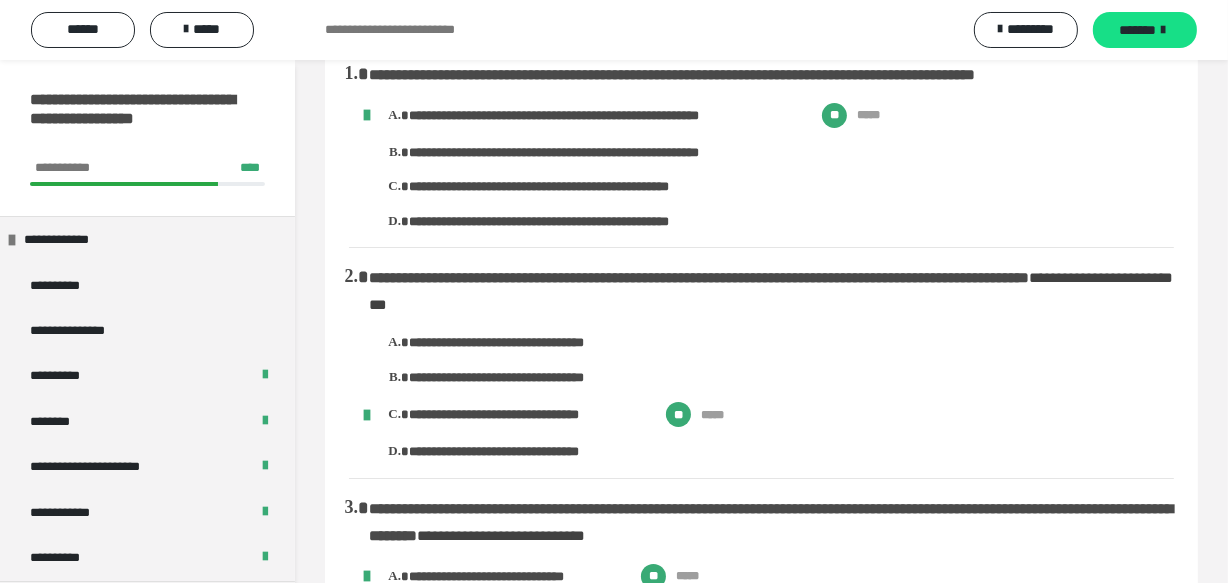 scroll, scrollTop: 0, scrollLeft: 0, axis: both 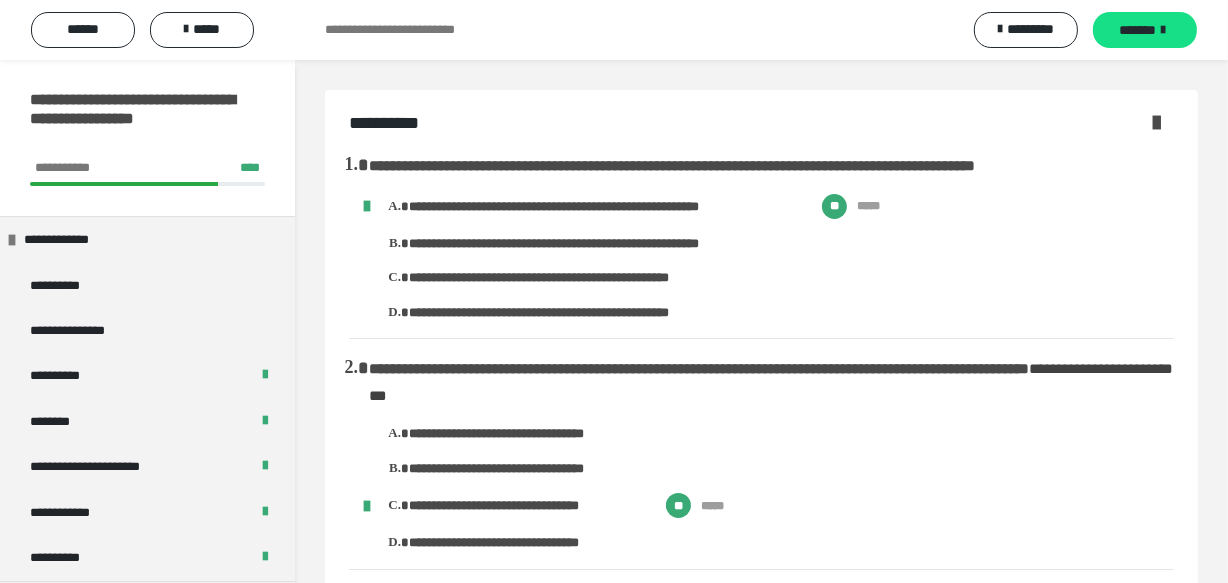 click on "**********" at bounding box center [761, 123] 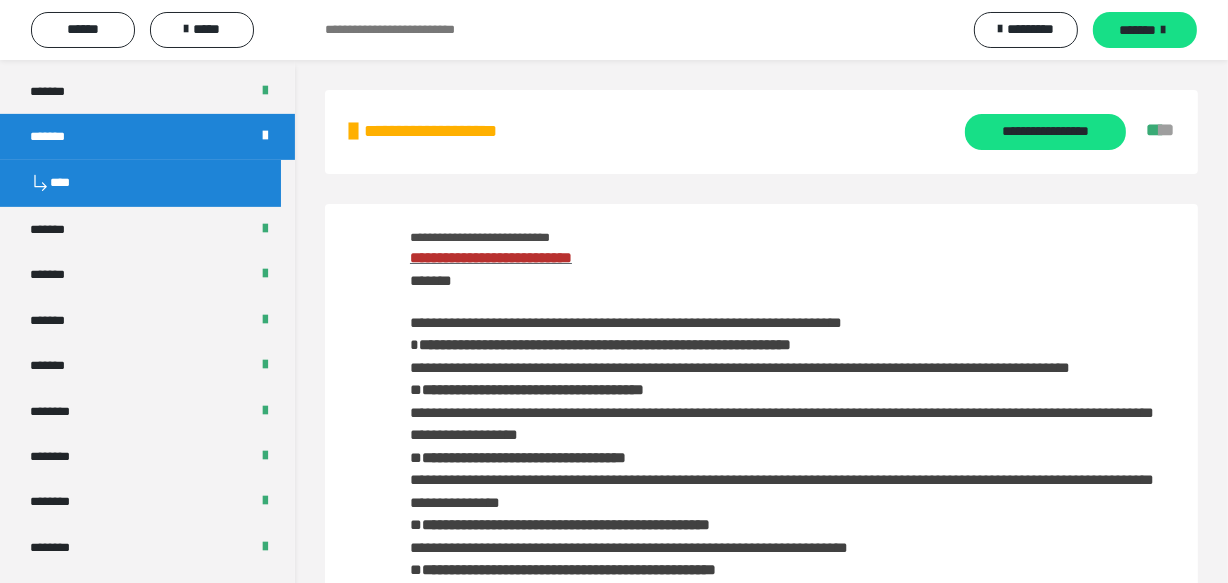 scroll, scrollTop: 878, scrollLeft: 0, axis: vertical 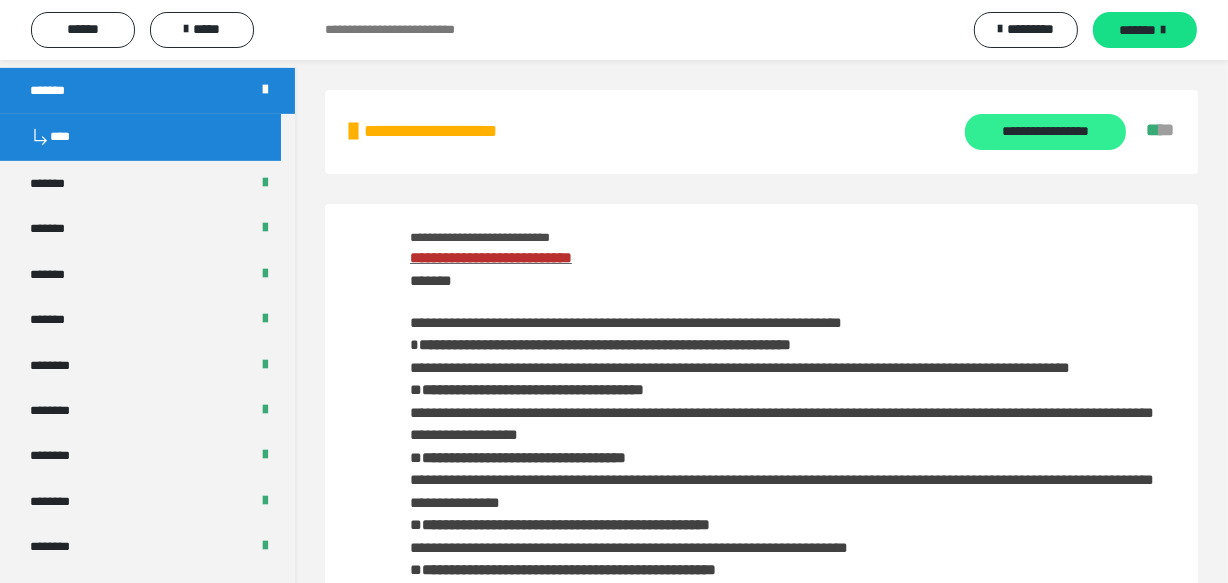 click on "**********" at bounding box center [1045, 132] 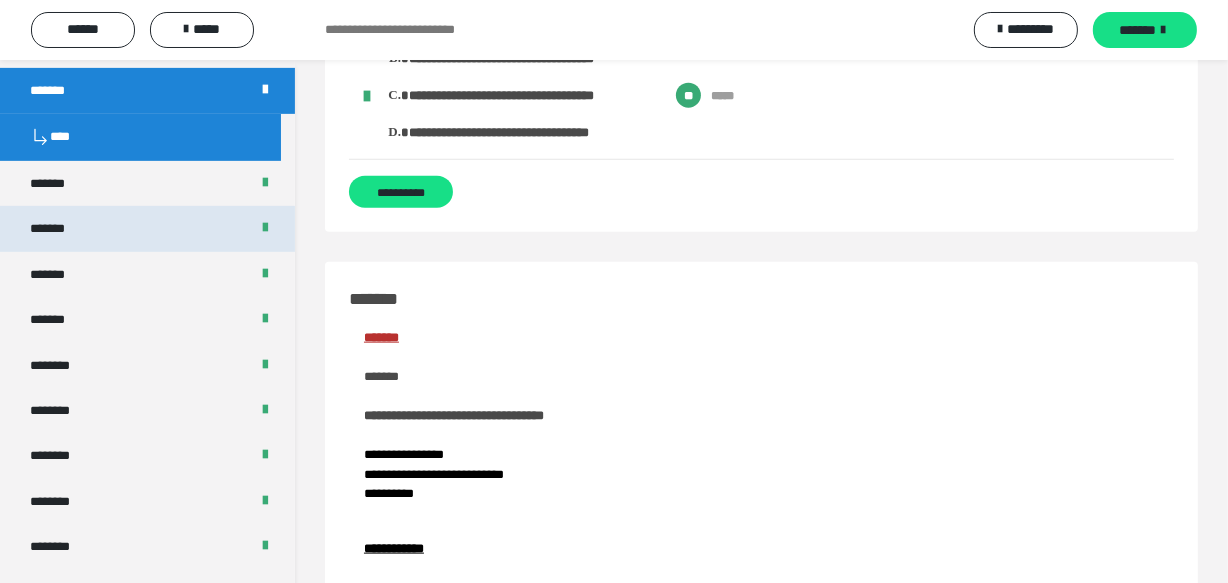 scroll, scrollTop: 2272, scrollLeft: 0, axis: vertical 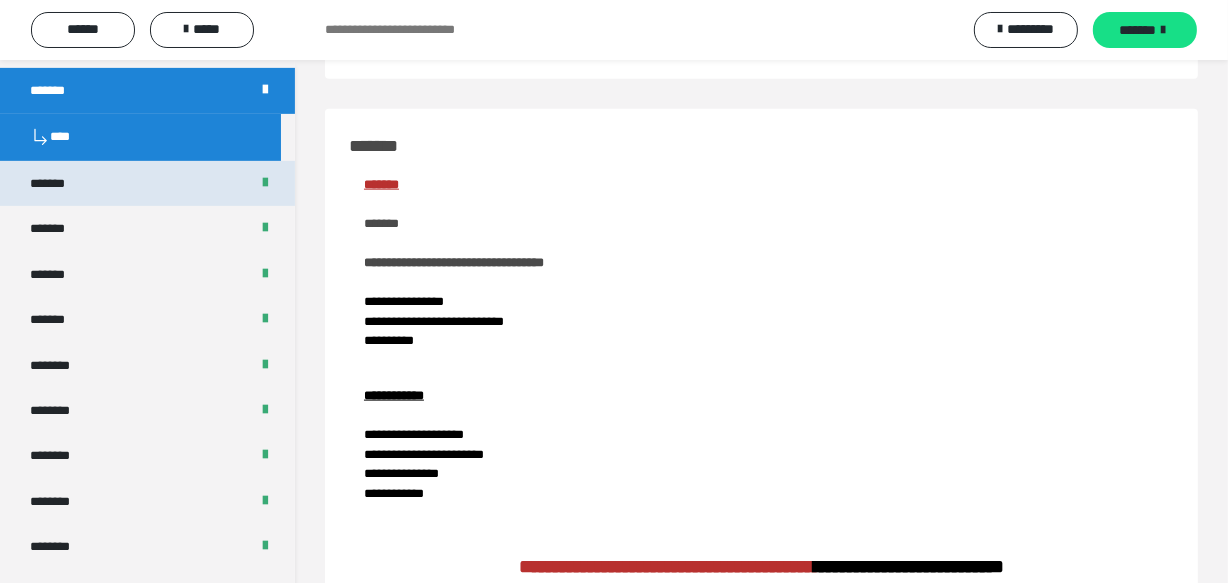 click on "*******" at bounding box center (147, 183) 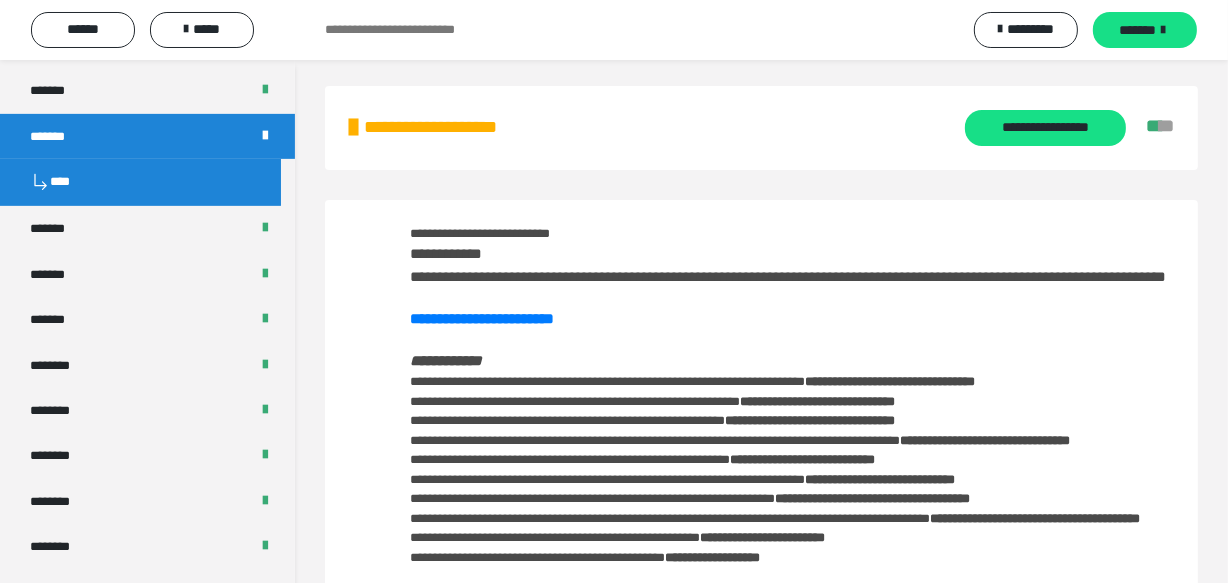 scroll, scrollTop: 0, scrollLeft: 0, axis: both 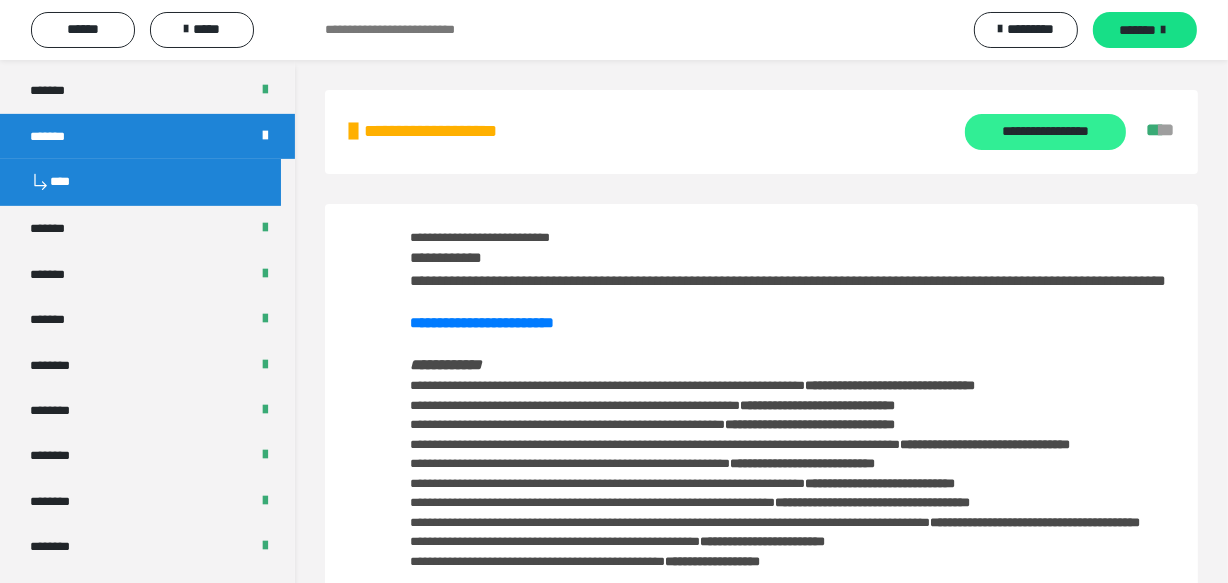 click on "**********" at bounding box center [1045, 132] 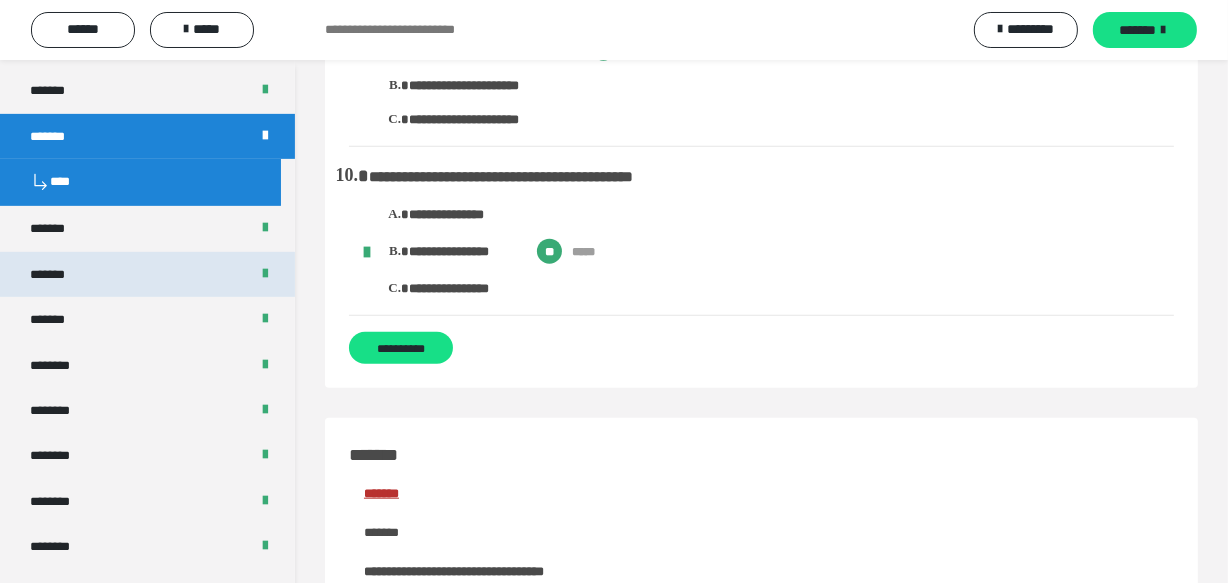 scroll, scrollTop: 1727, scrollLeft: 0, axis: vertical 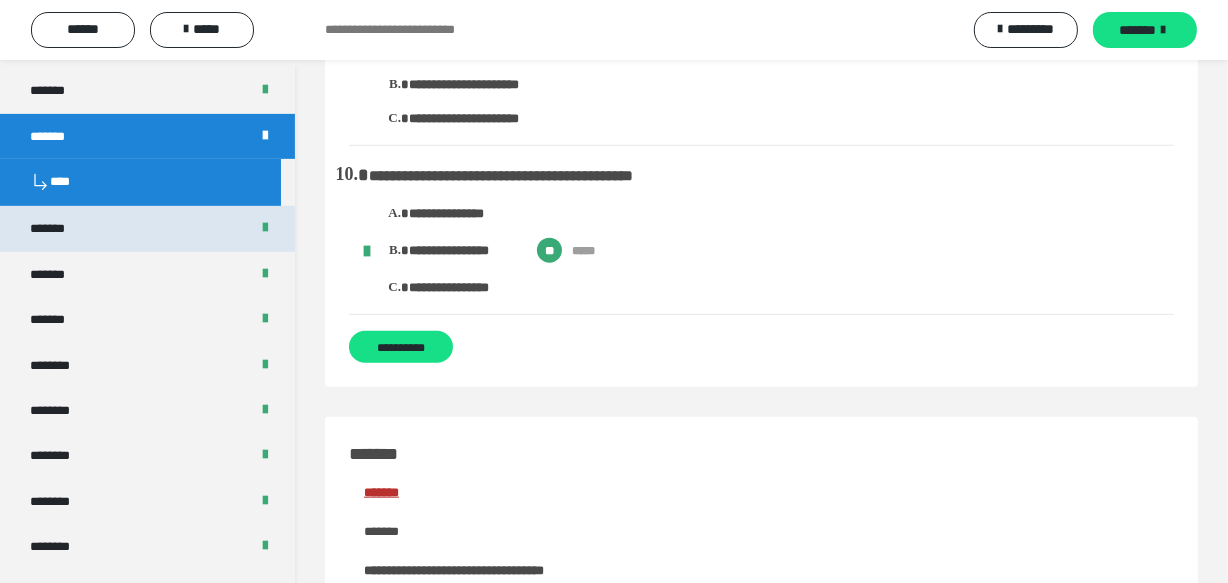 click on "*******" at bounding box center (147, 228) 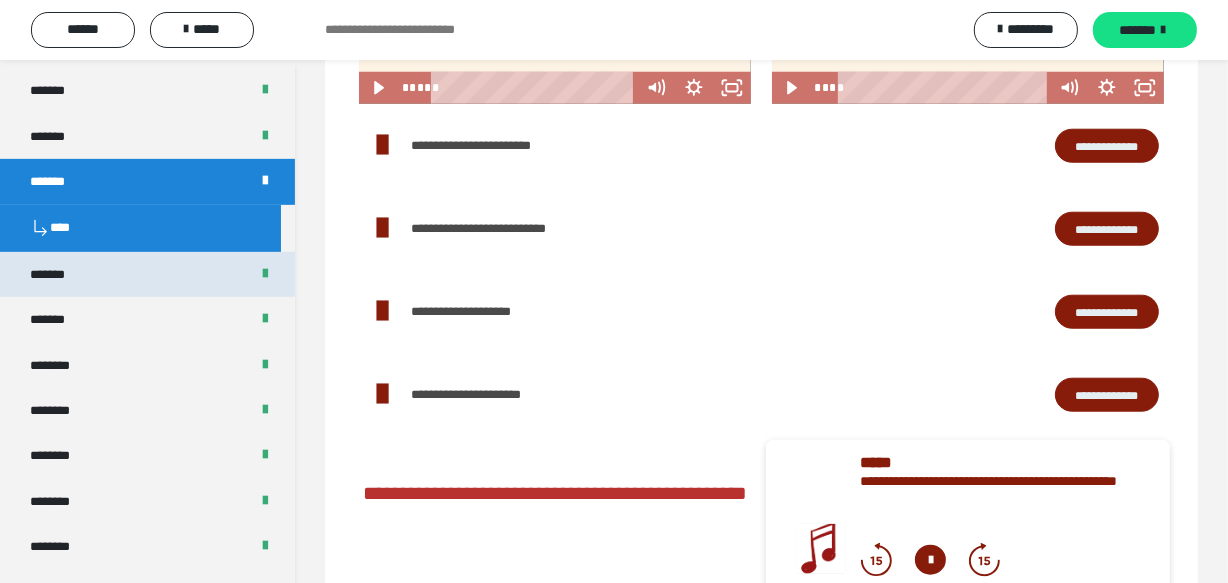 scroll, scrollTop: 13, scrollLeft: 0, axis: vertical 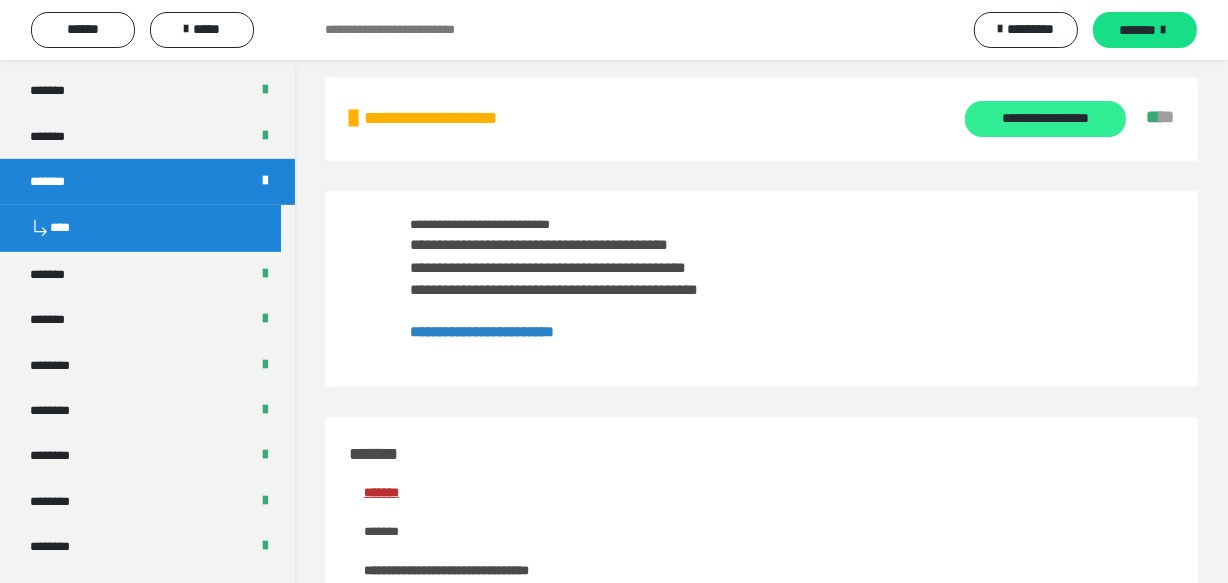click on "**********" at bounding box center (1045, 119) 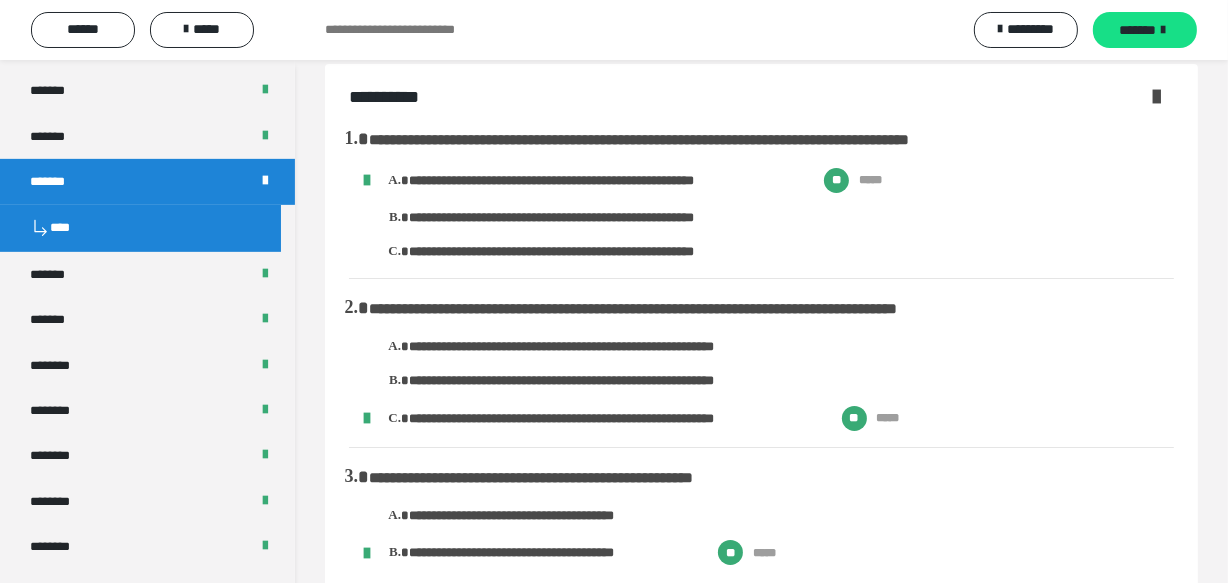 scroll, scrollTop: 0, scrollLeft: 0, axis: both 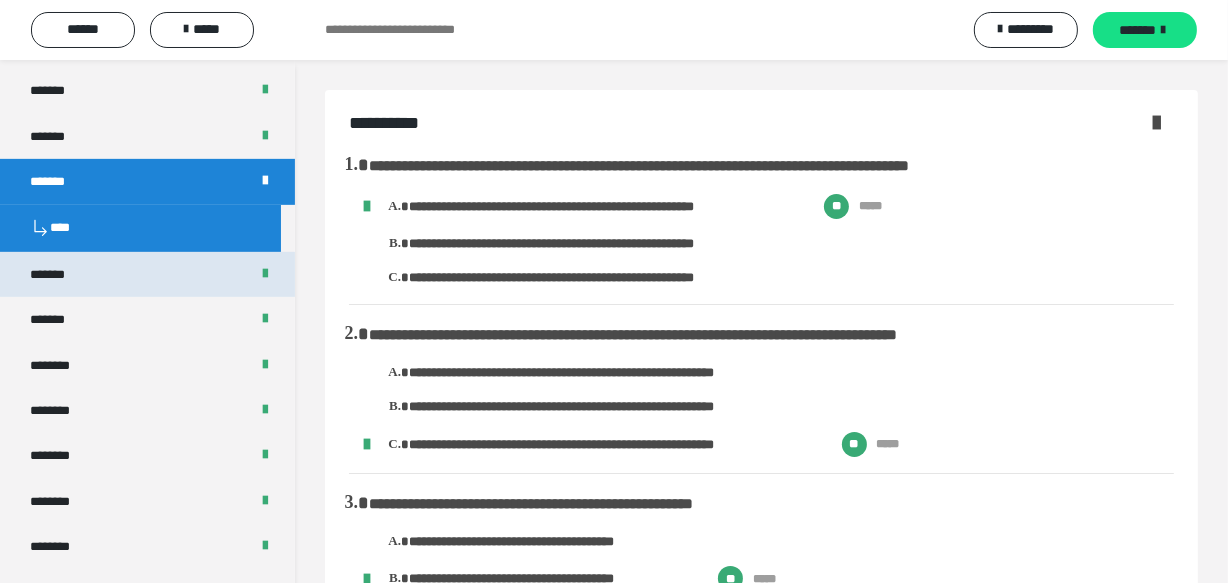 click on "*******" at bounding box center (147, 274) 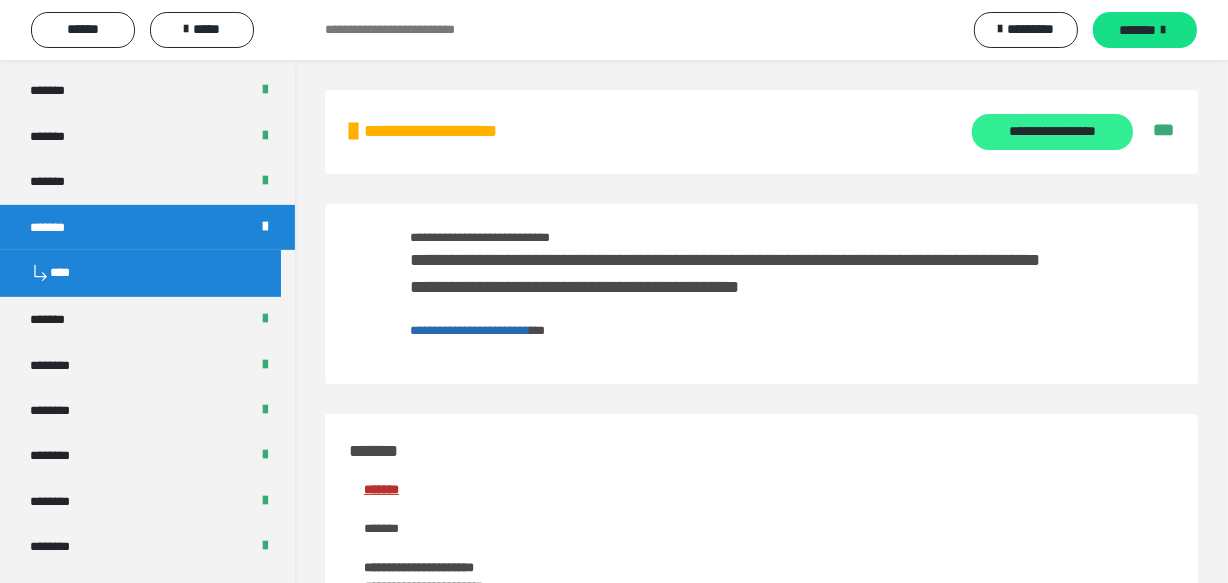 click on "**********" at bounding box center (1052, 132) 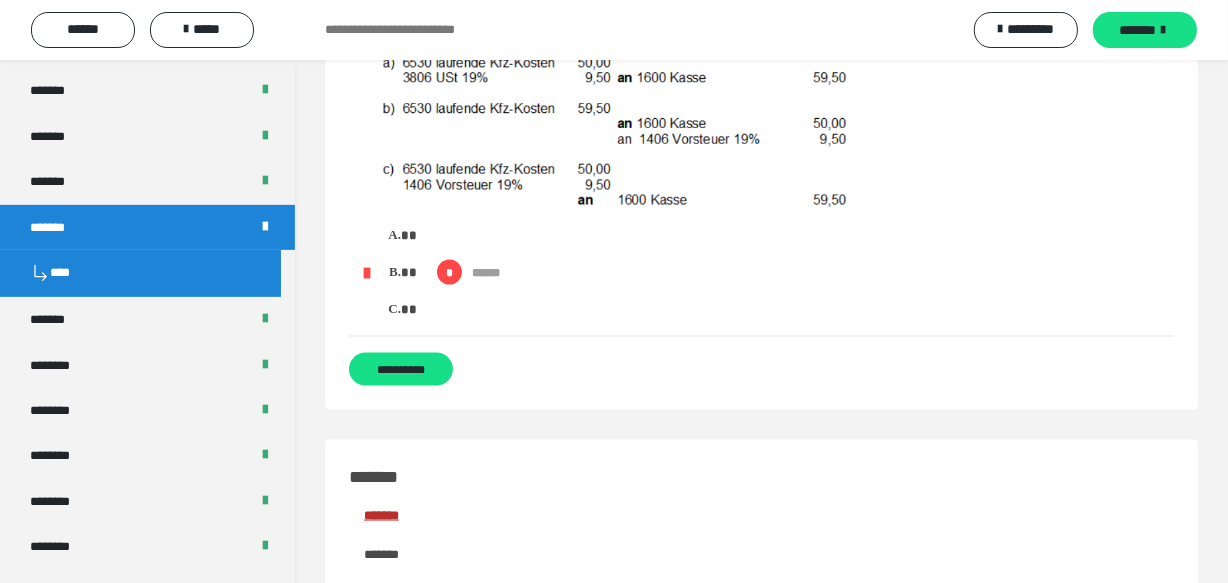 scroll, scrollTop: 2636, scrollLeft: 0, axis: vertical 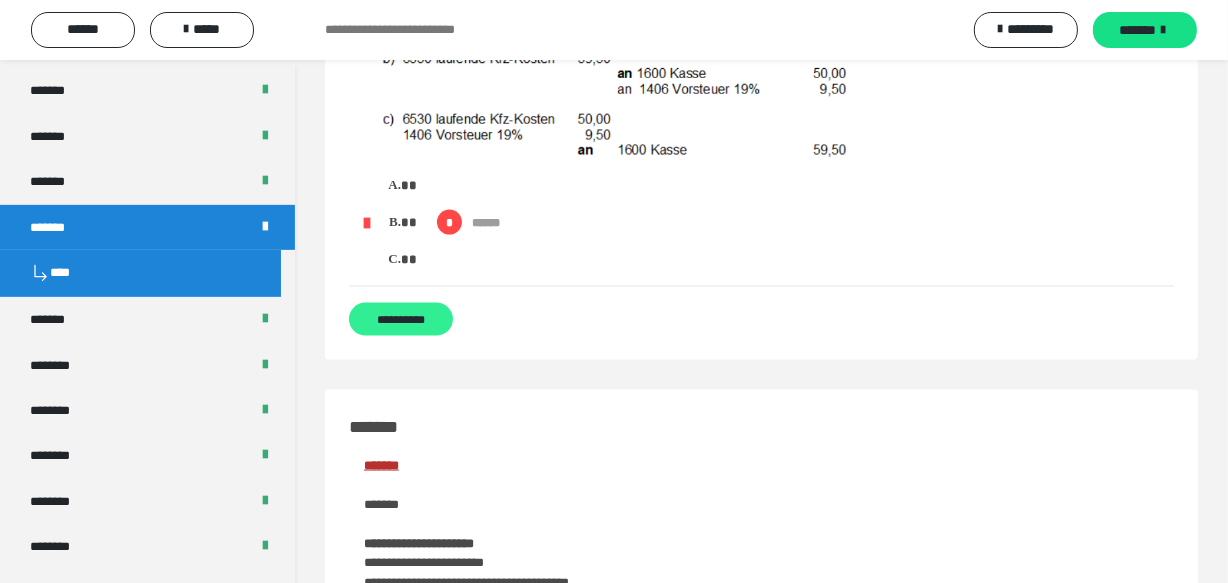 click on "**********" at bounding box center (401, 319) 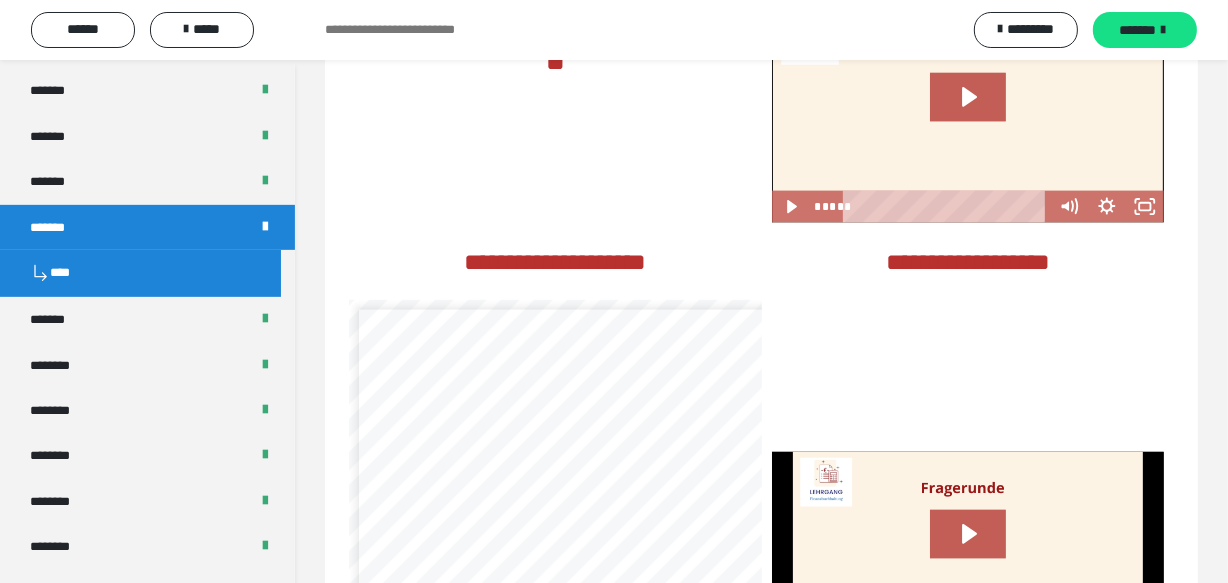 scroll, scrollTop: 0, scrollLeft: 0, axis: both 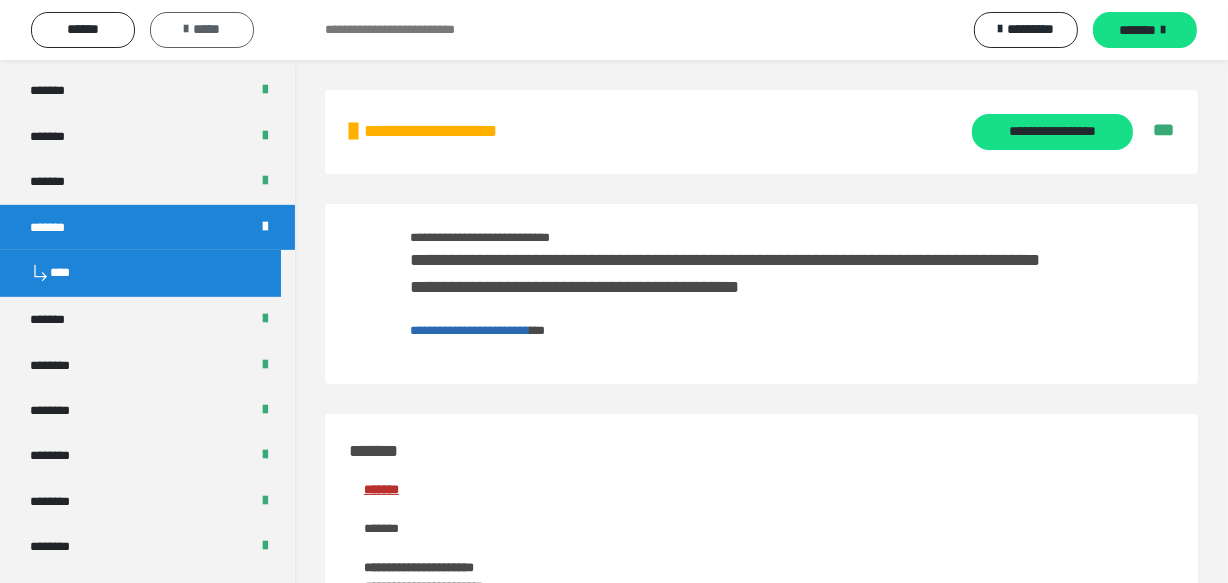 click on "*****" at bounding box center (202, 29) 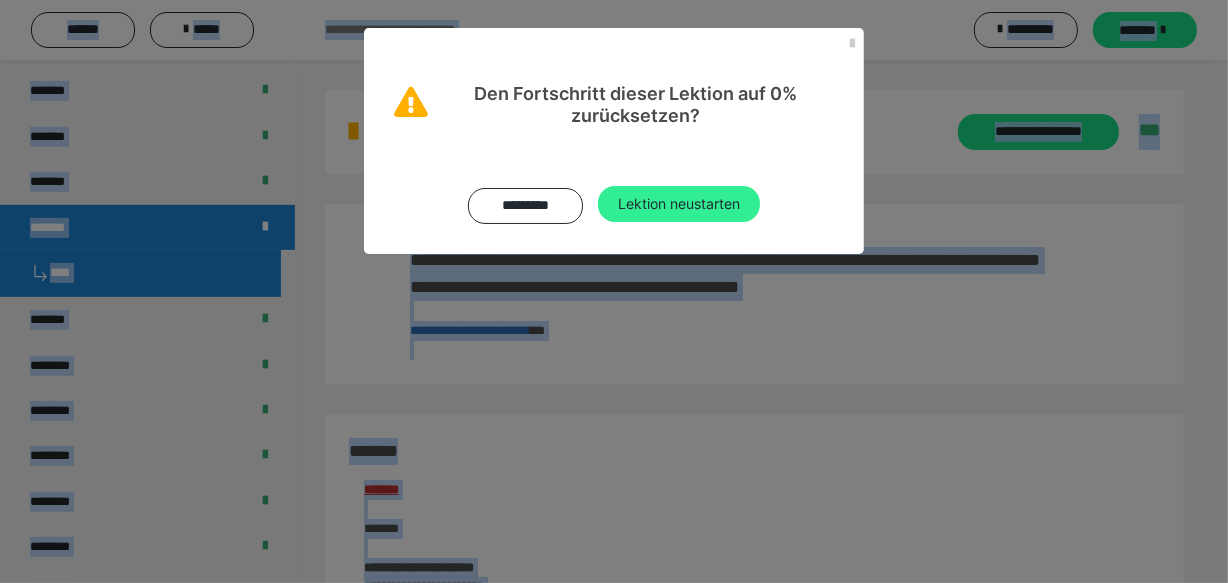 click on "Lektion neustarten" at bounding box center [679, 204] 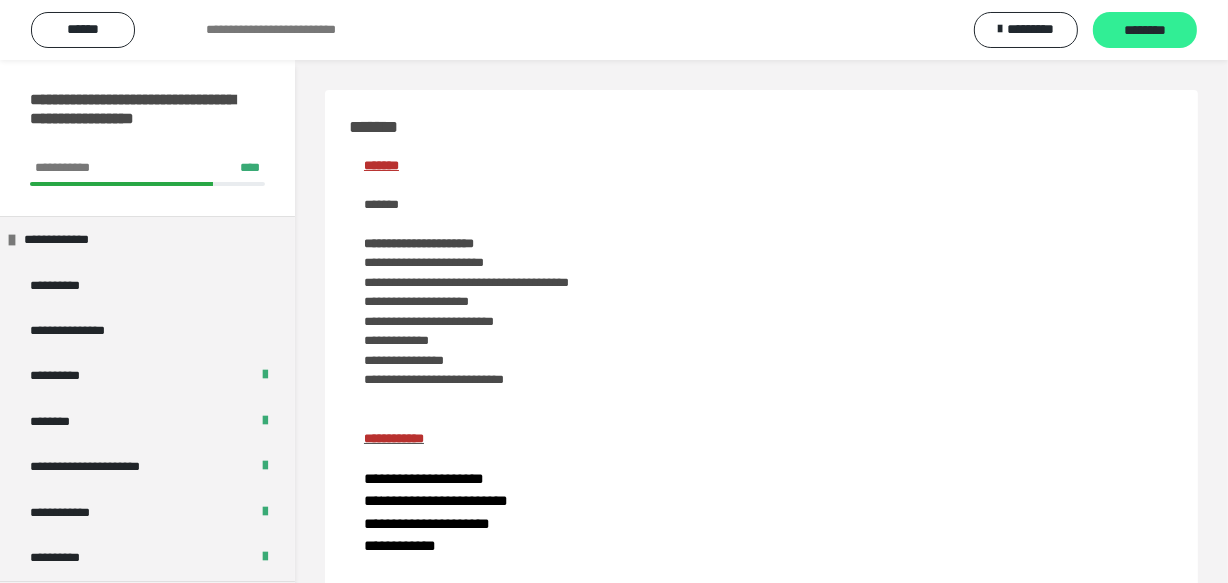 click on "********" at bounding box center [1145, 31] 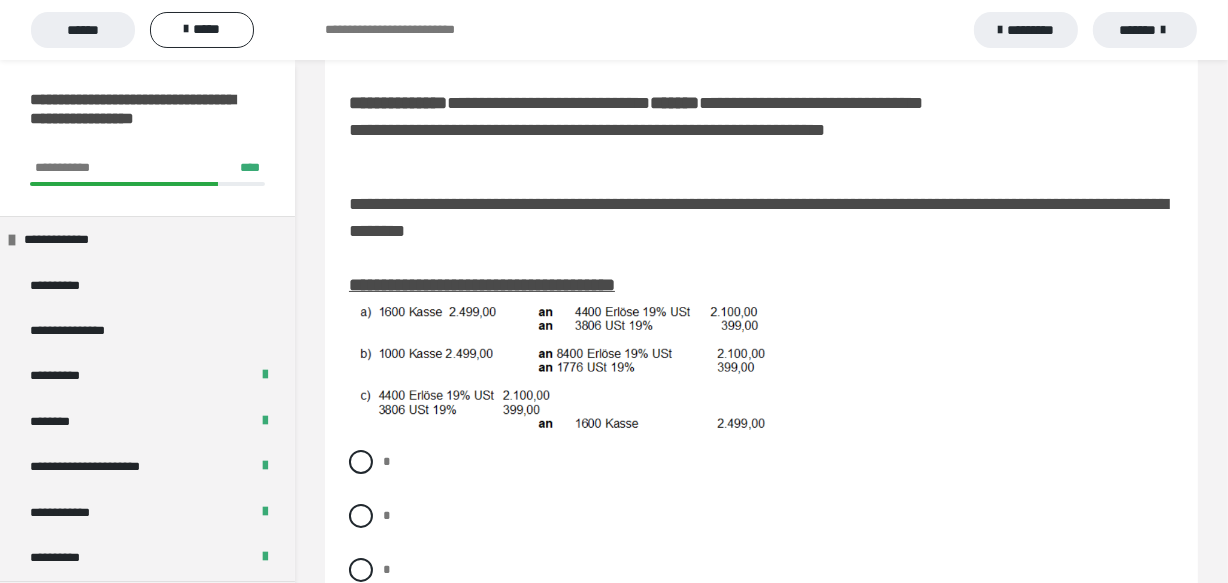 scroll, scrollTop: 272, scrollLeft: 0, axis: vertical 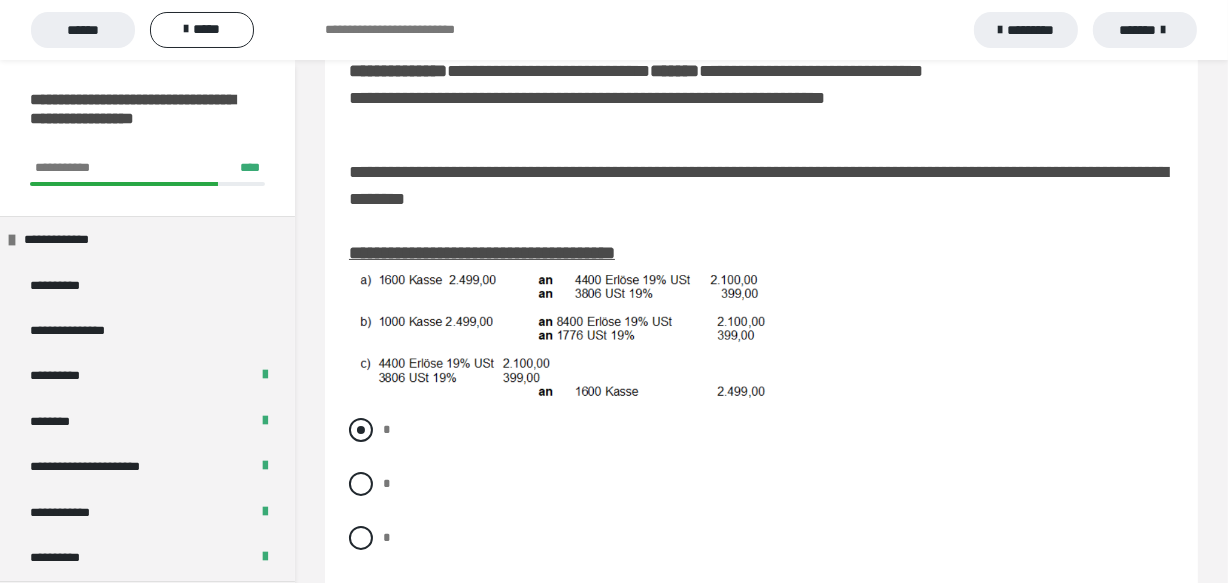 click at bounding box center [361, 430] 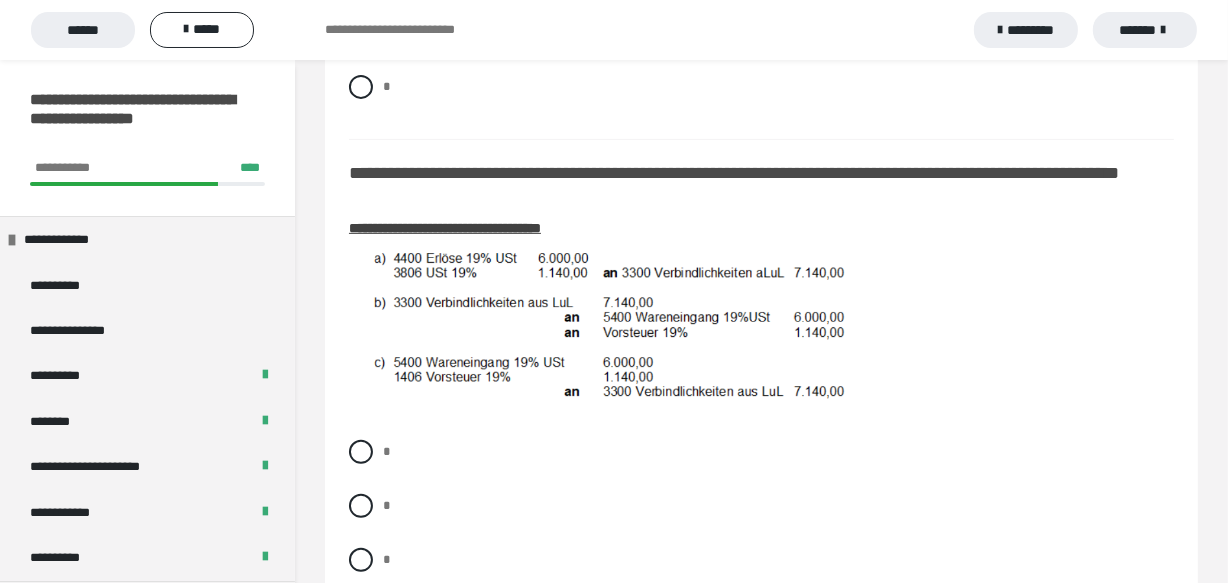 scroll, scrollTop: 727, scrollLeft: 0, axis: vertical 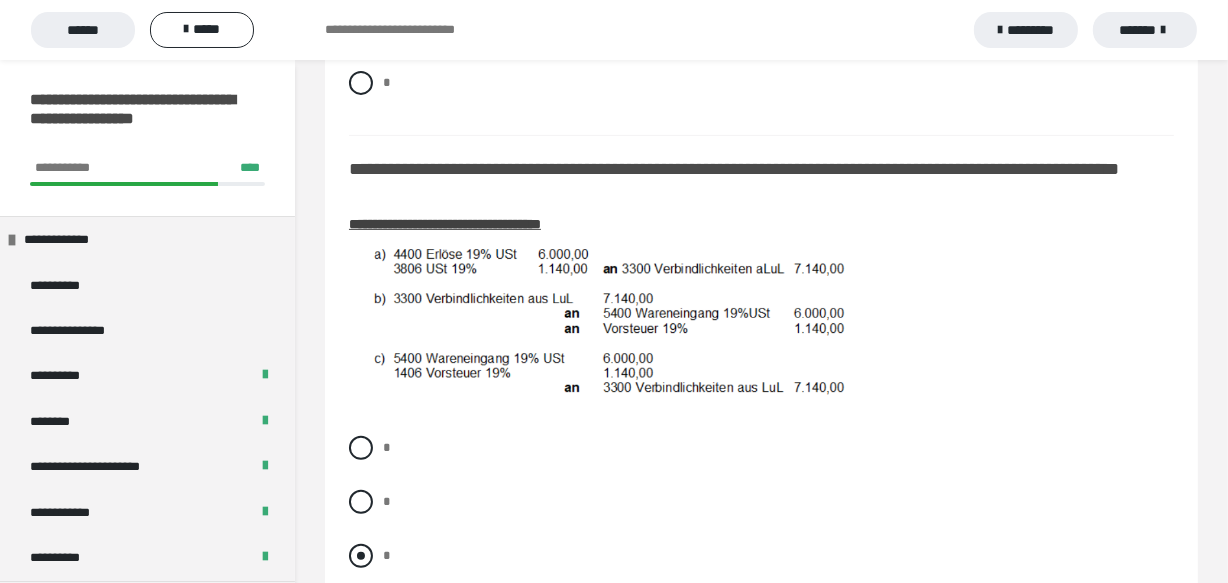 click at bounding box center (361, 556) 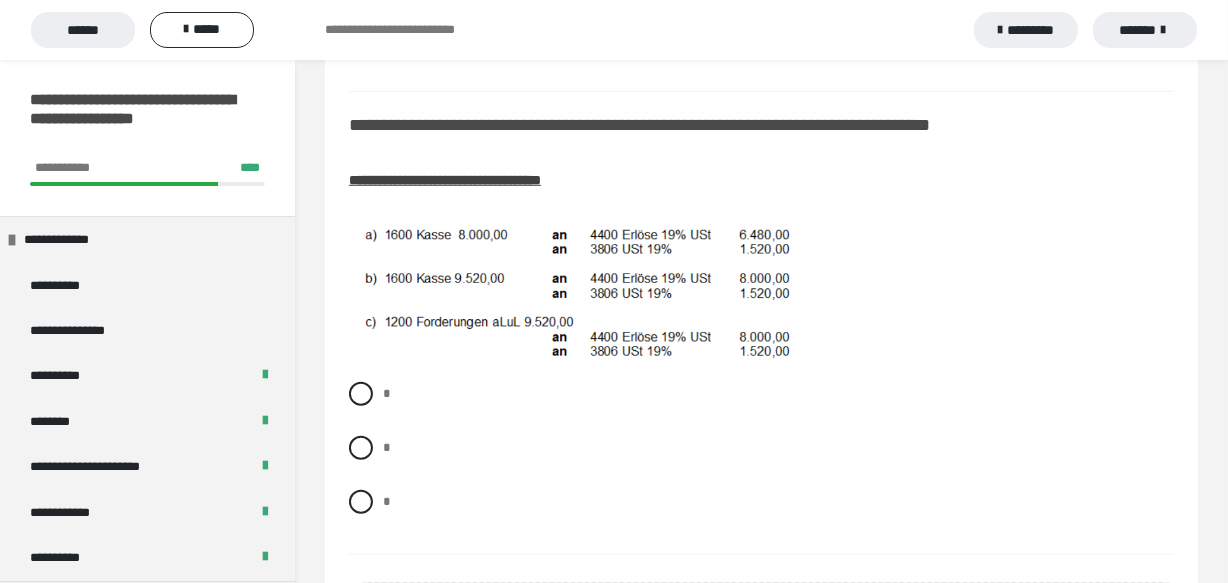 scroll, scrollTop: 1272, scrollLeft: 0, axis: vertical 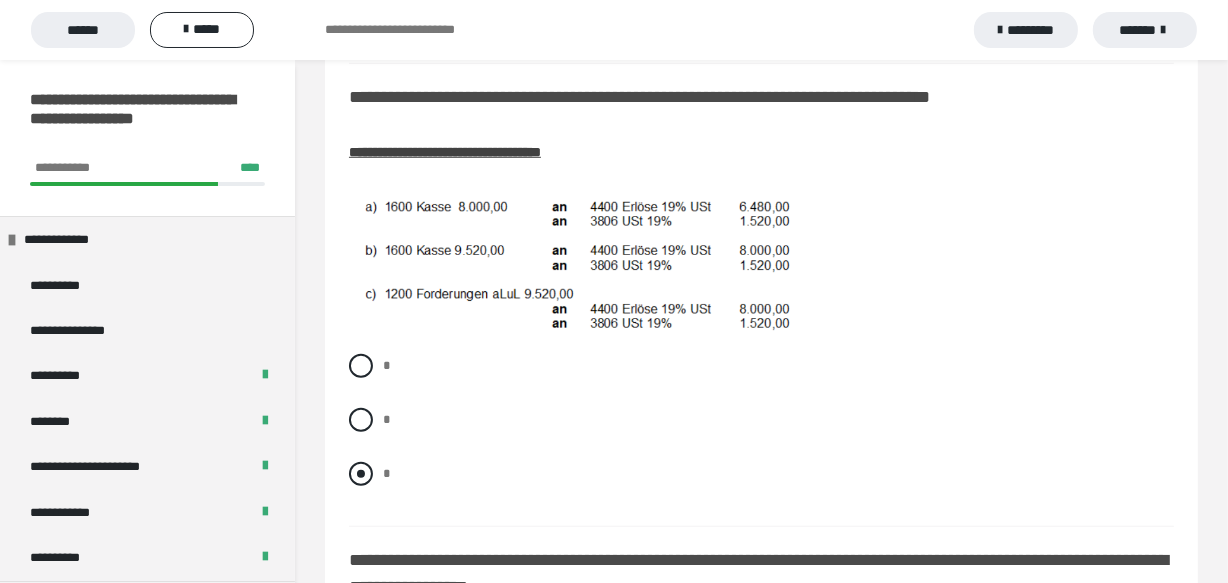 click at bounding box center (361, 474) 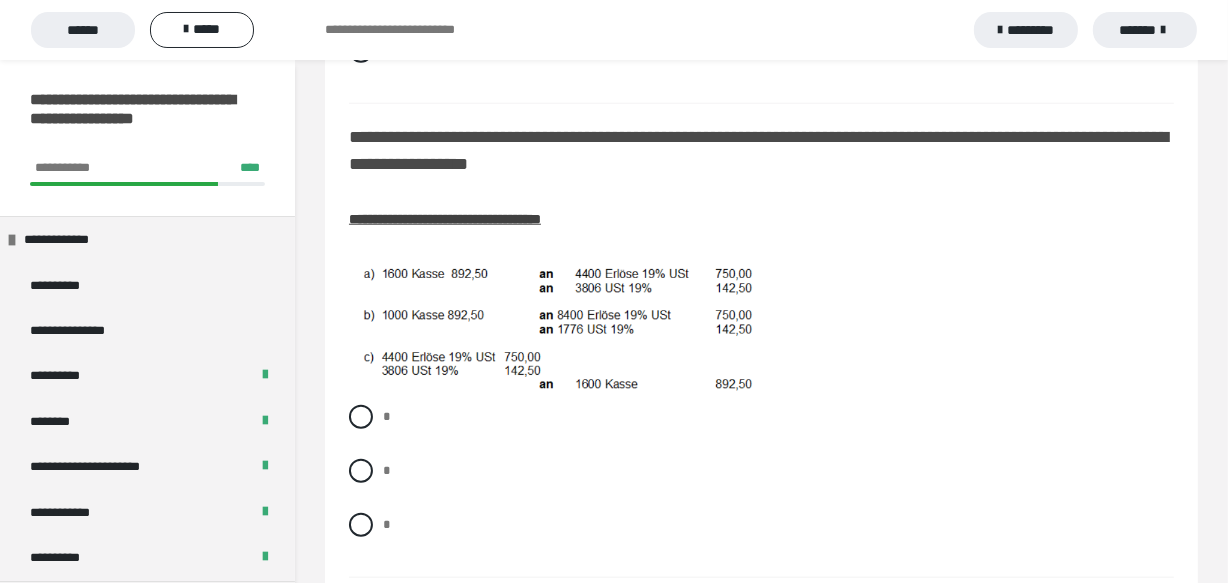 scroll, scrollTop: 1727, scrollLeft: 0, axis: vertical 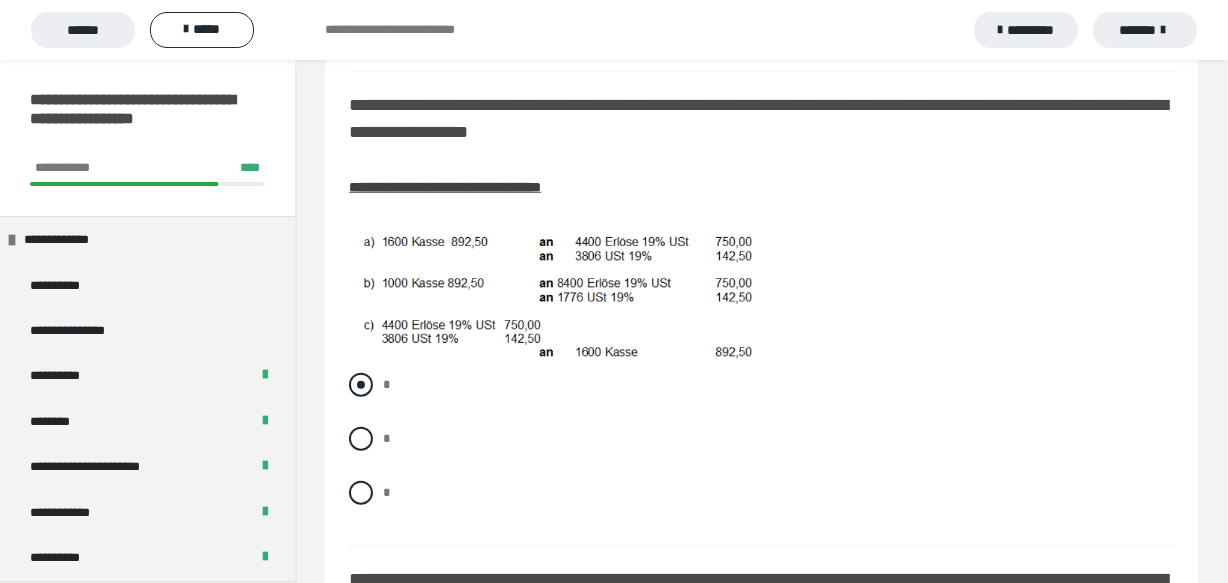 click at bounding box center (361, 385) 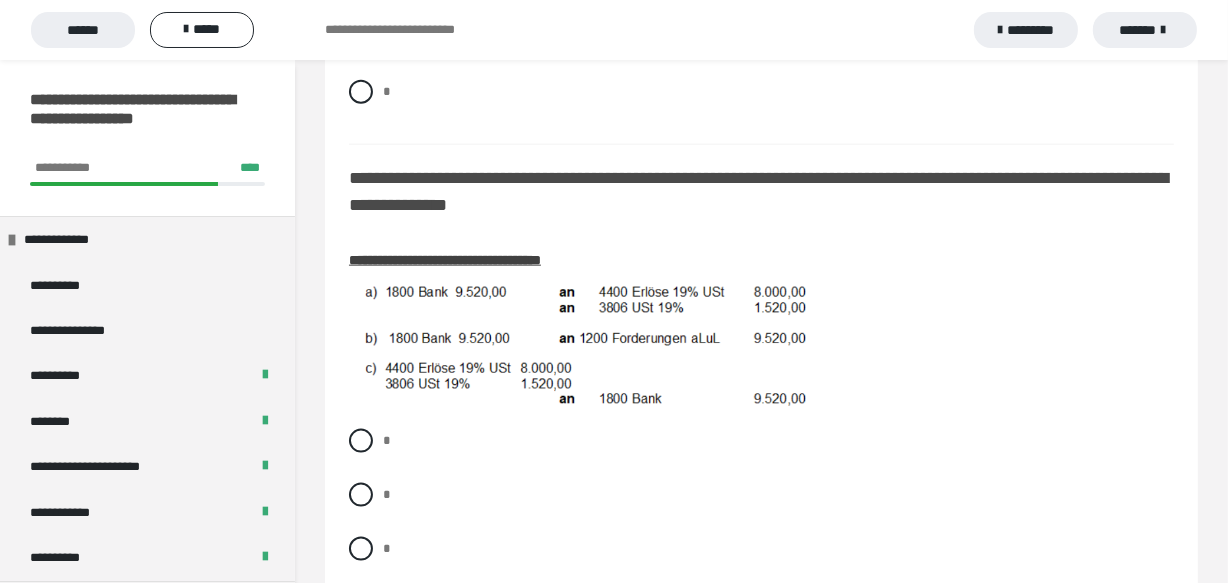 scroll, scrollTop: 2181, scrollLeft: 0, axis: vertical 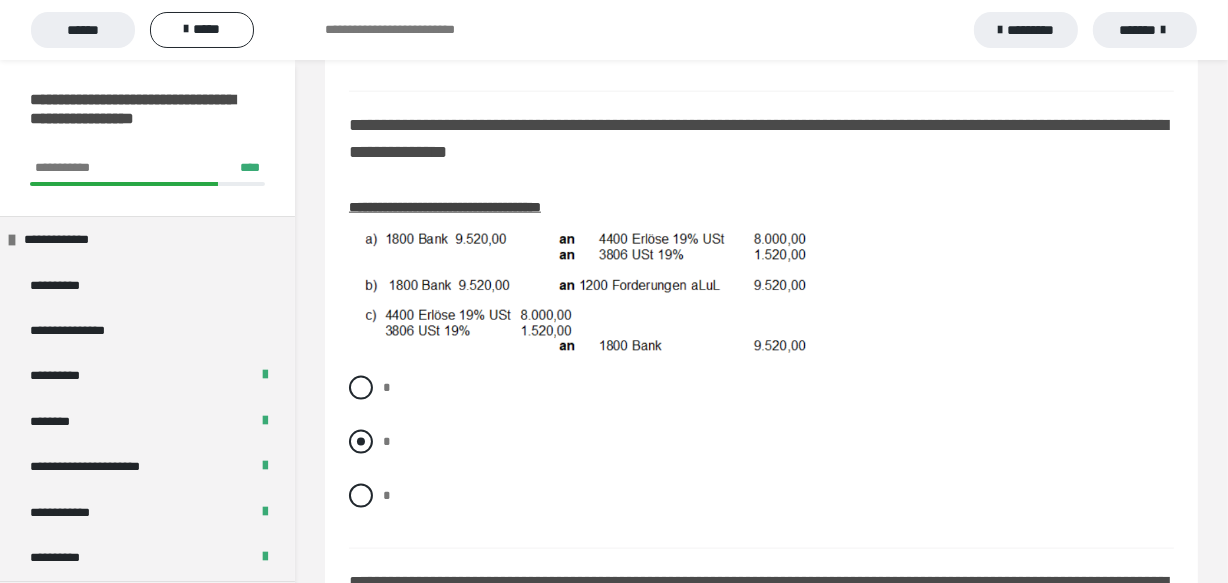 click at bounding box center (361, 442) 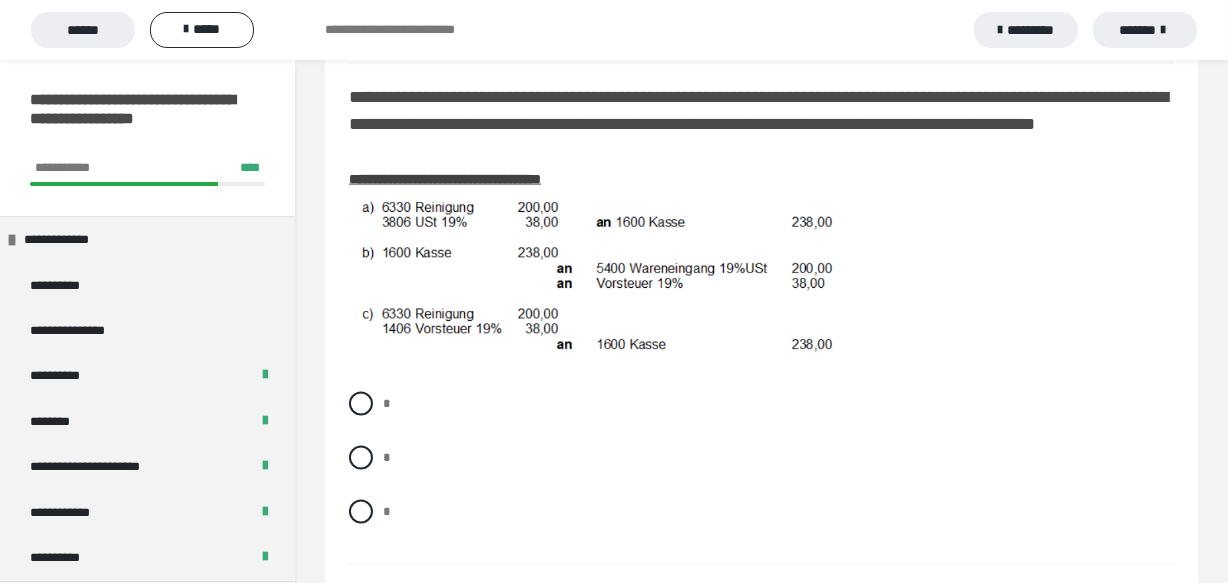 scroll, scrollTop: 2818, scrollLeft: 0, axis: vertical 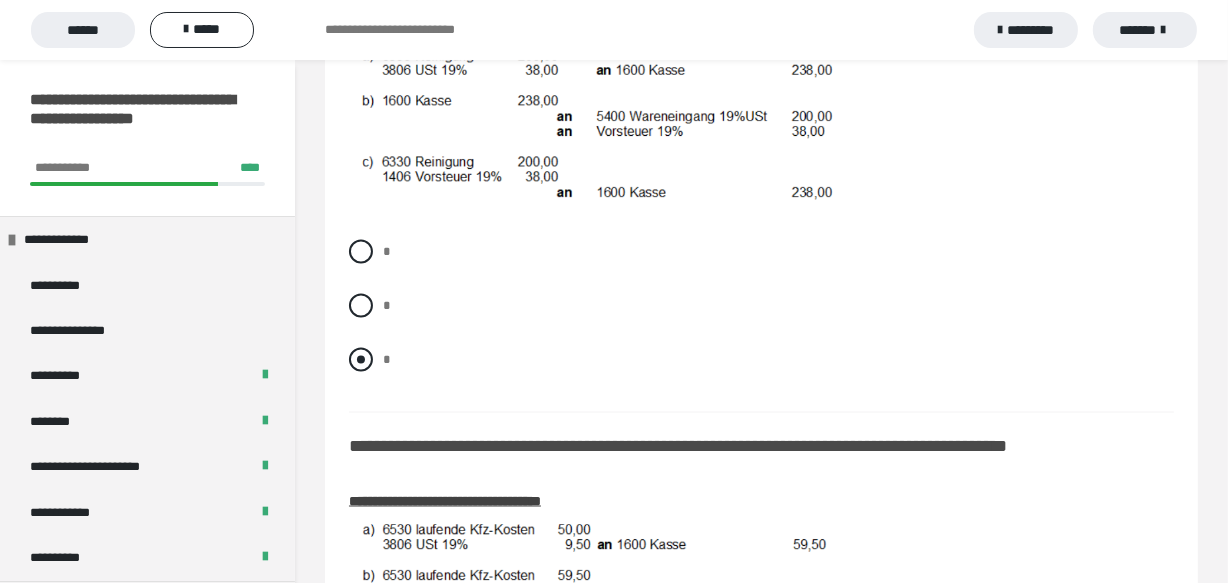 click at bounding box center [361, 360] 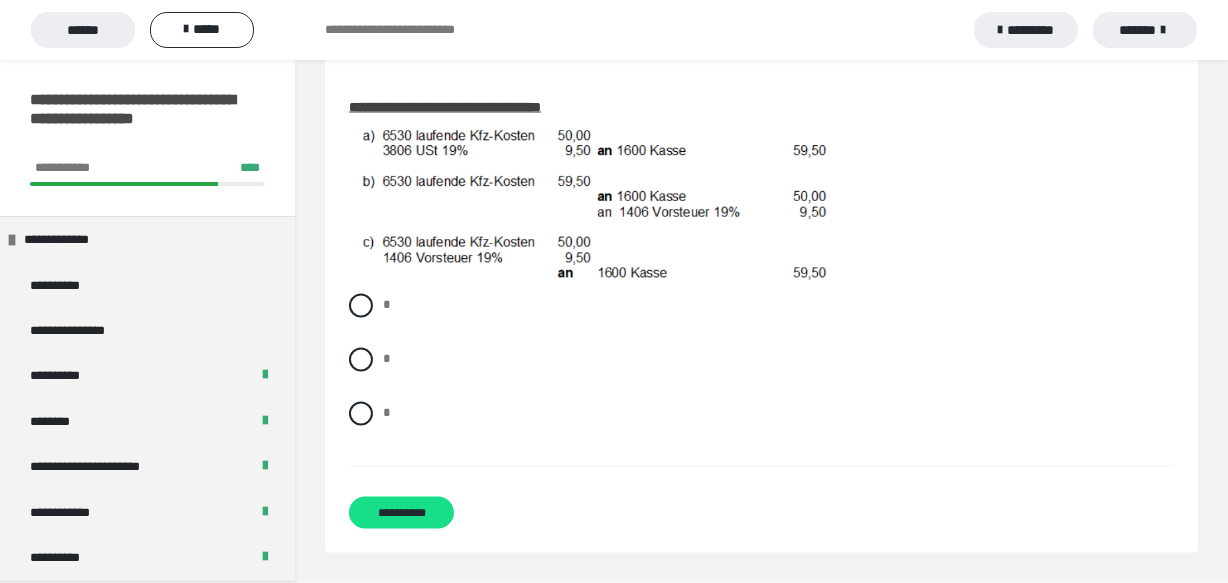 scroll, scrollTop: 3247, scrollLeft: 0, axis: vertical 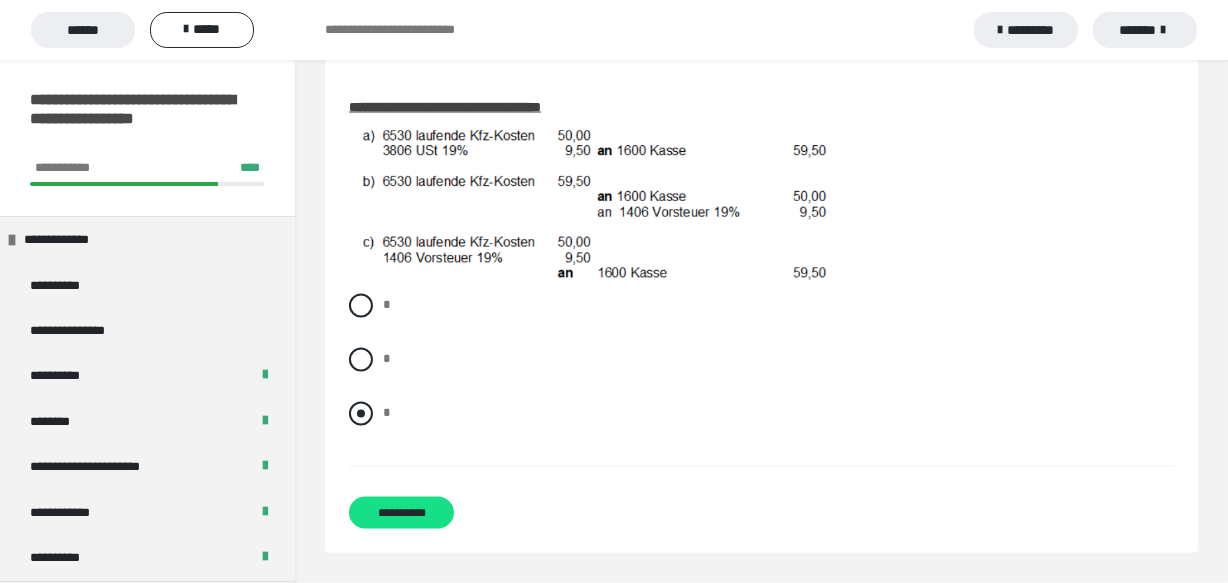 click at bounding box center (361, 414) 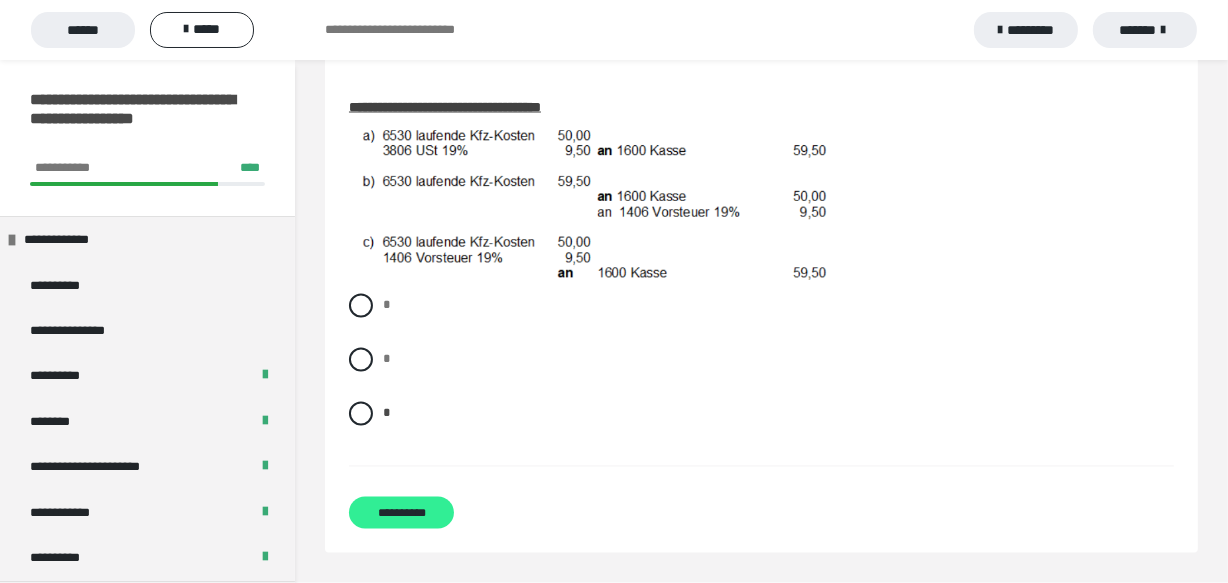 click on "**********" at bounding box center (401, 513) 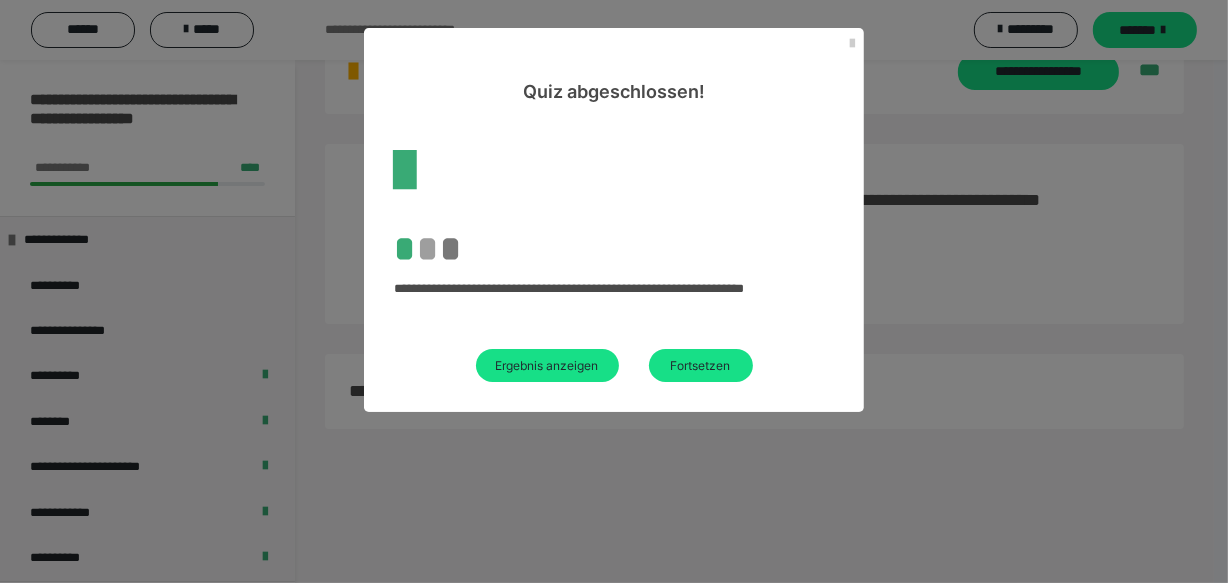 scroll, scrollTop: 60, scrollLeft: 0, axis: vertical 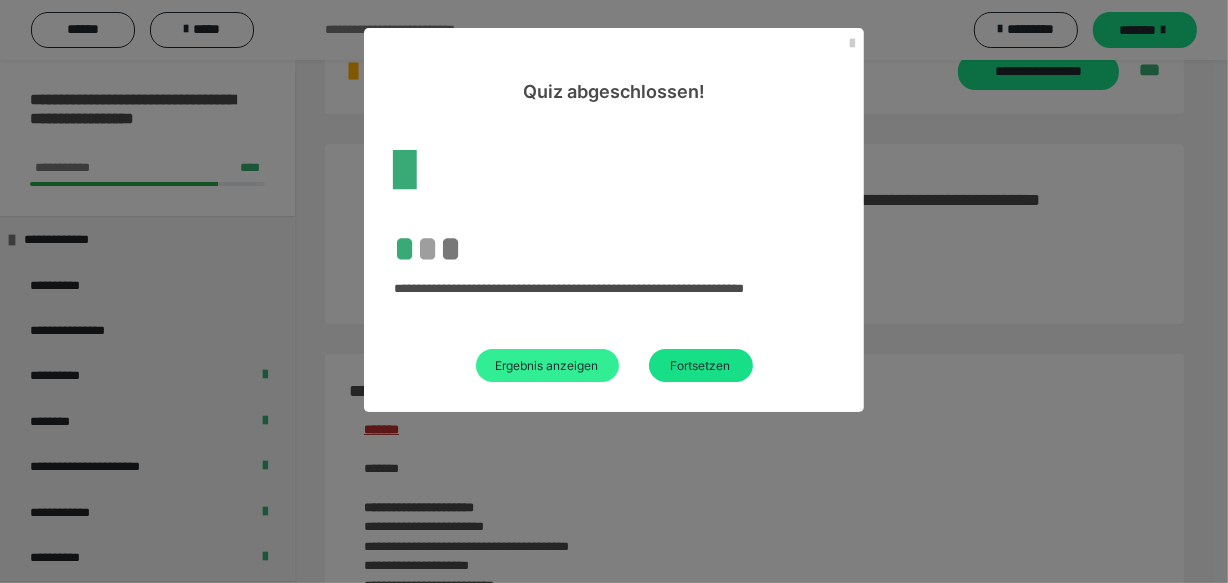 click on "Ergebnis anzeigen" at bounding box center (547, 365) 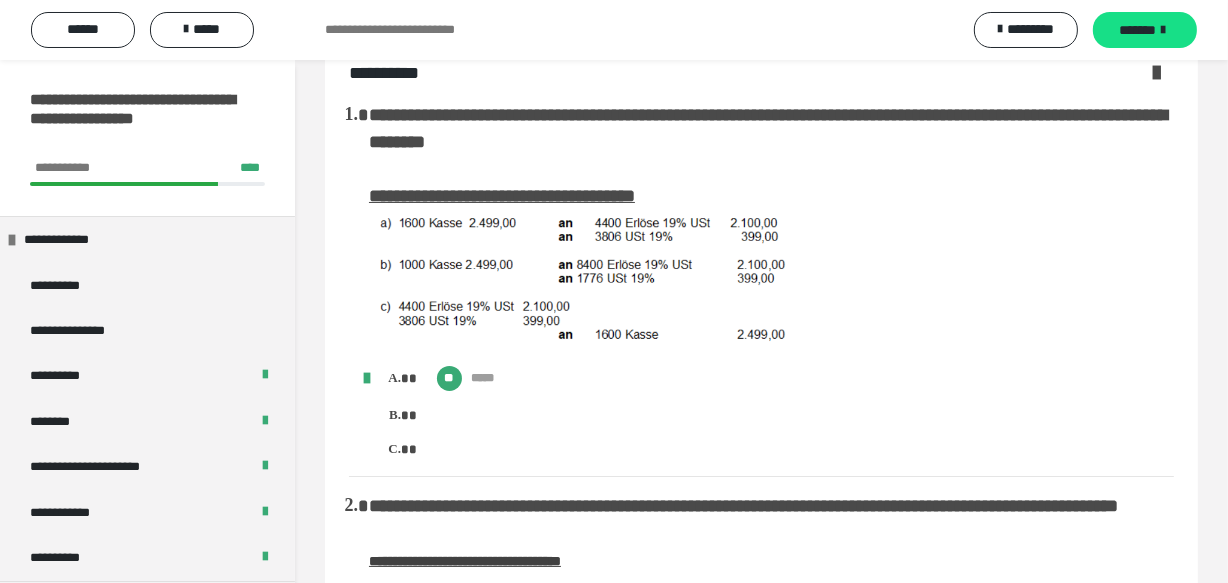 scroll, scrollTop: 0, scrollLeft: 0, axis: both 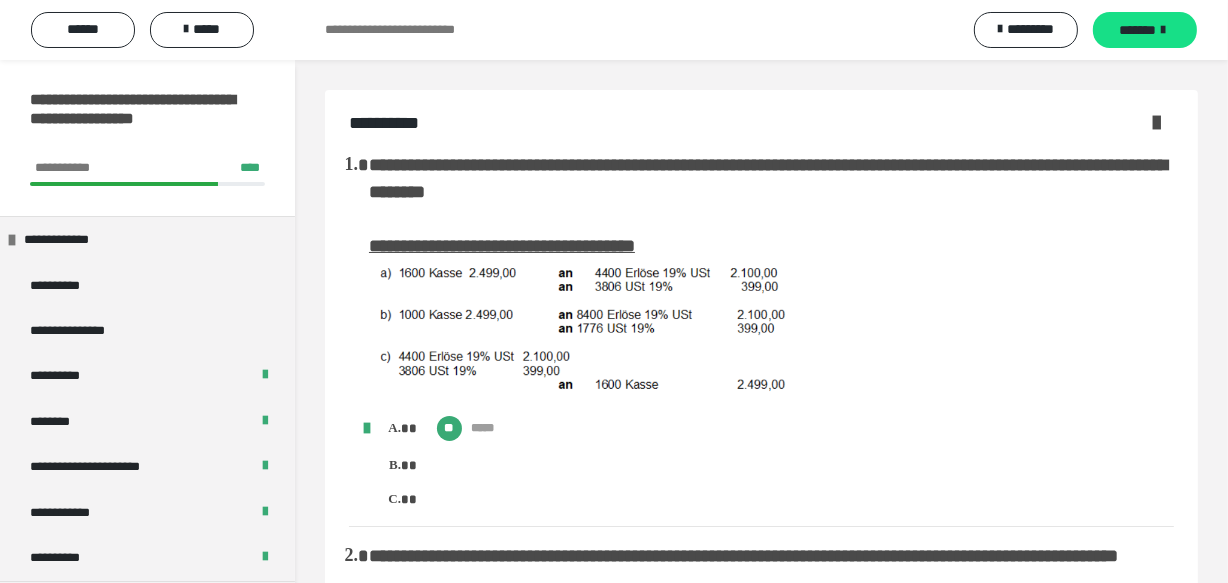 click at bounding box center [1156, 122] 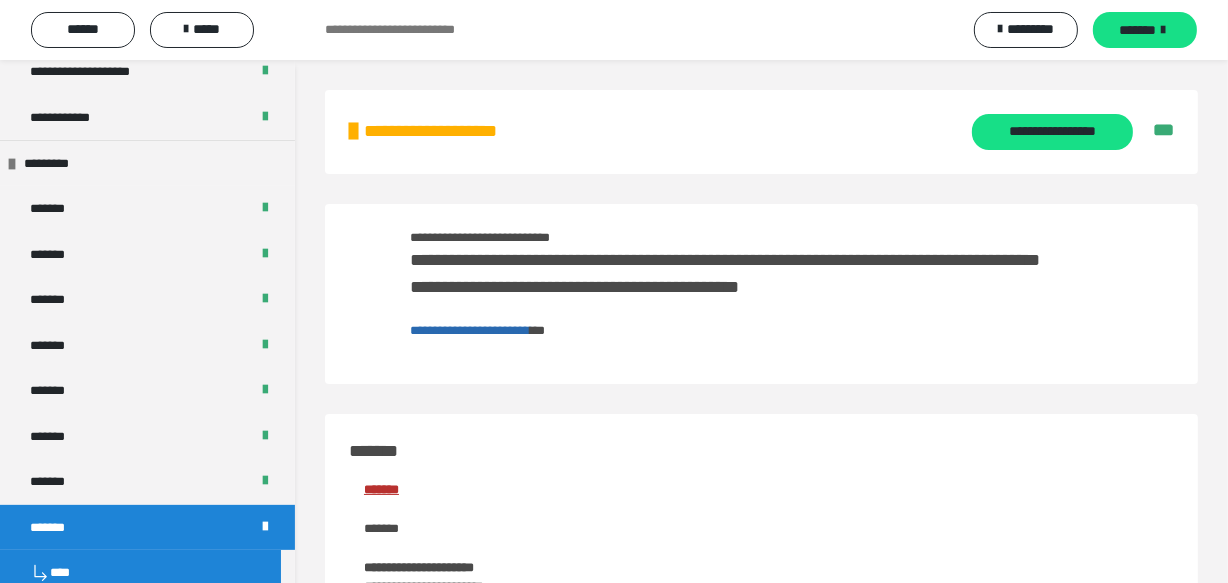 scroll, scrollTop: 818, scrollLeft: 0, axis: vertical 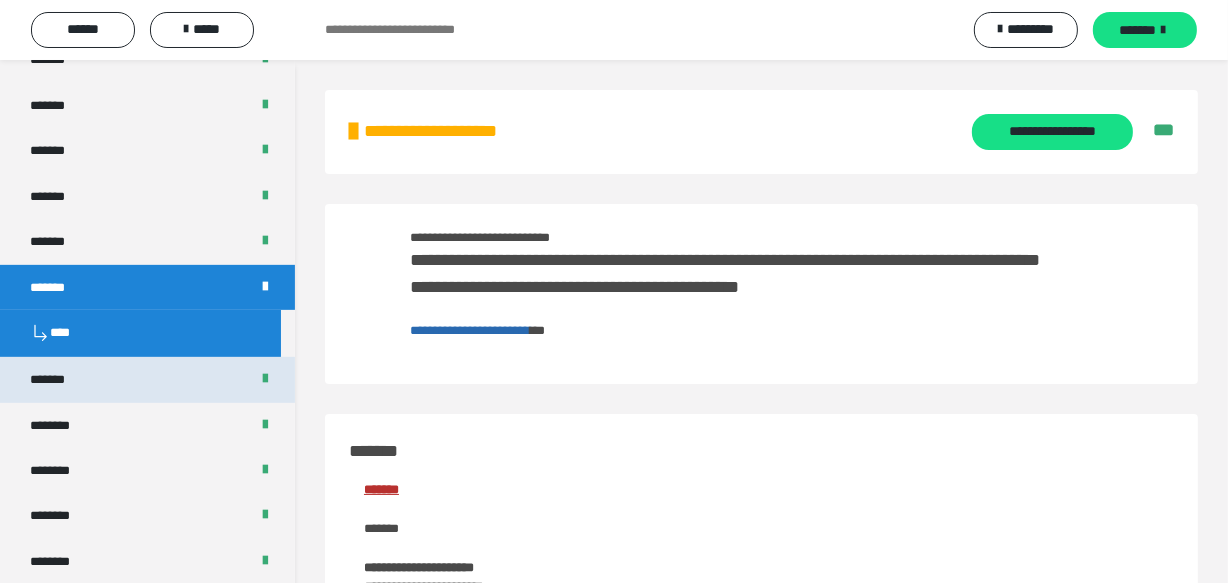 click on "*******" at bounding box center (147, 379) 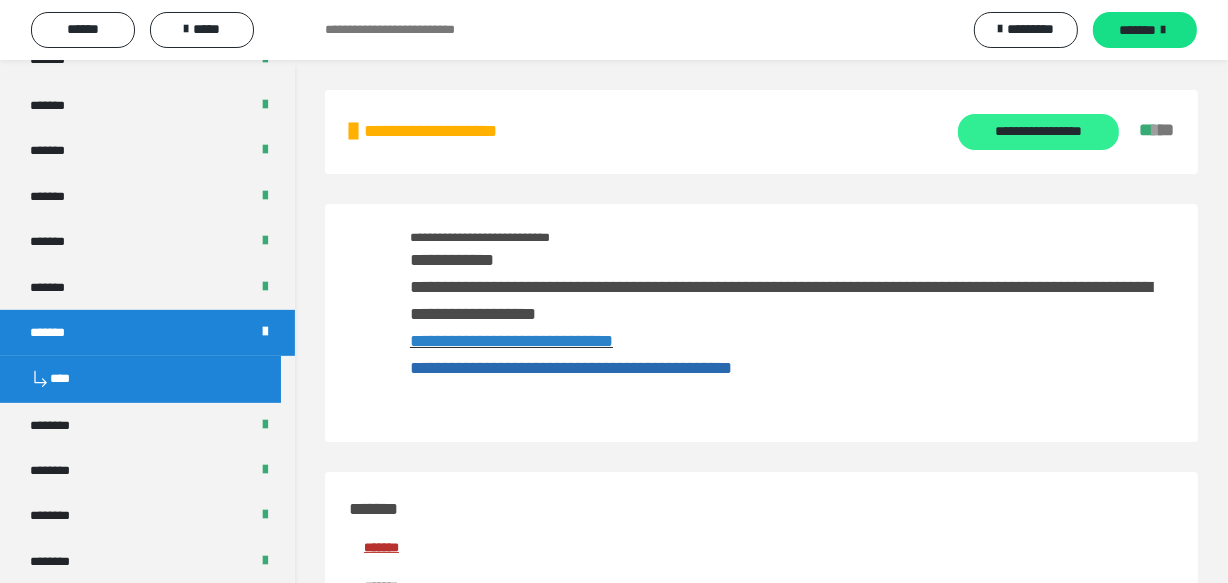 click on "**********" at bounding box center [1038, 132] 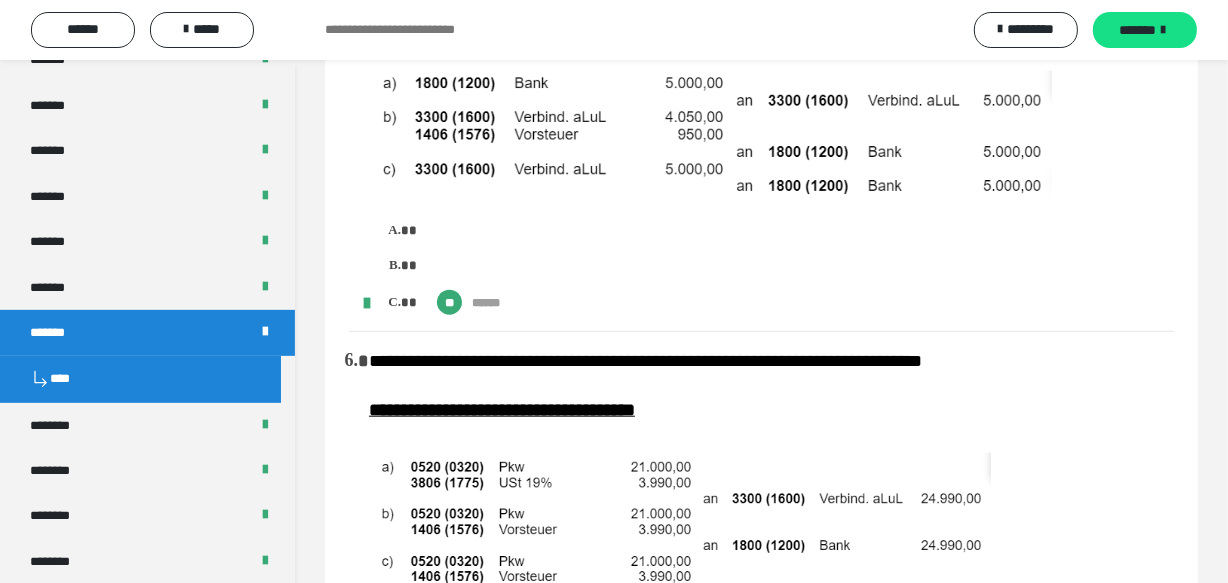 scroll, scrollTop: 1727, scrollLeft: 0, axis: vertical 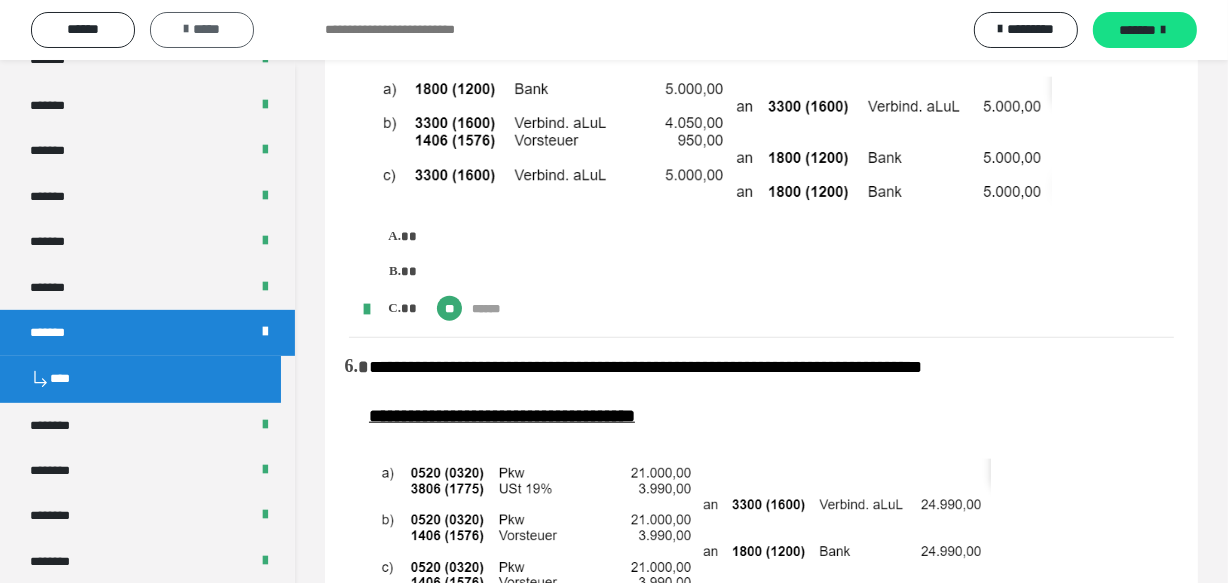 click on "*****" at bounding box center [202, 29] 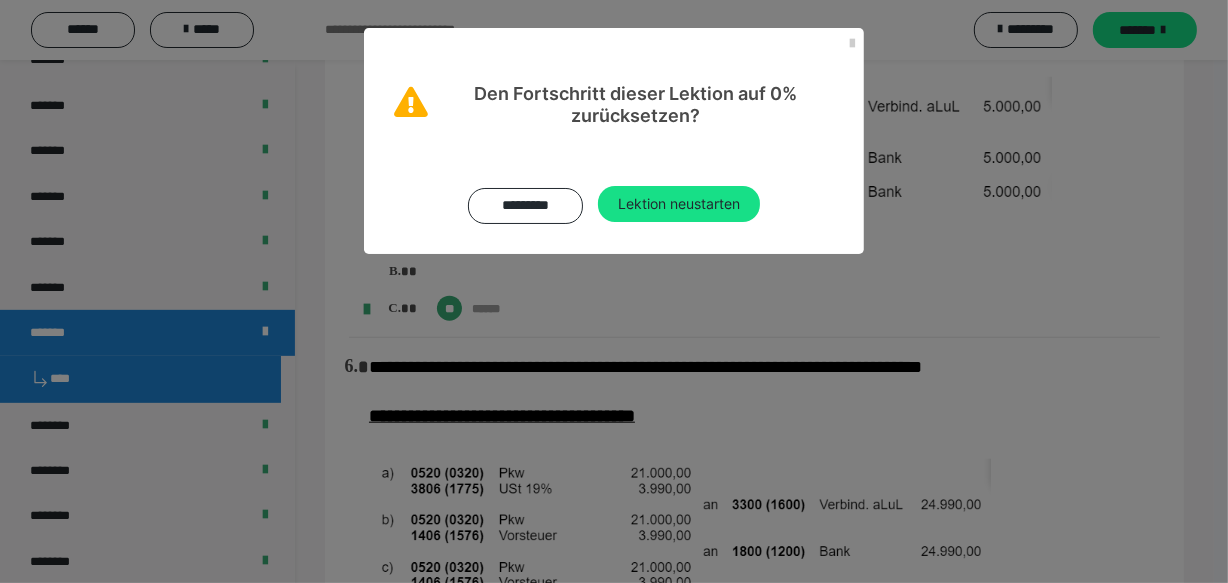 click on "********* Lektion neustarten" at bounding box center [614, 189] 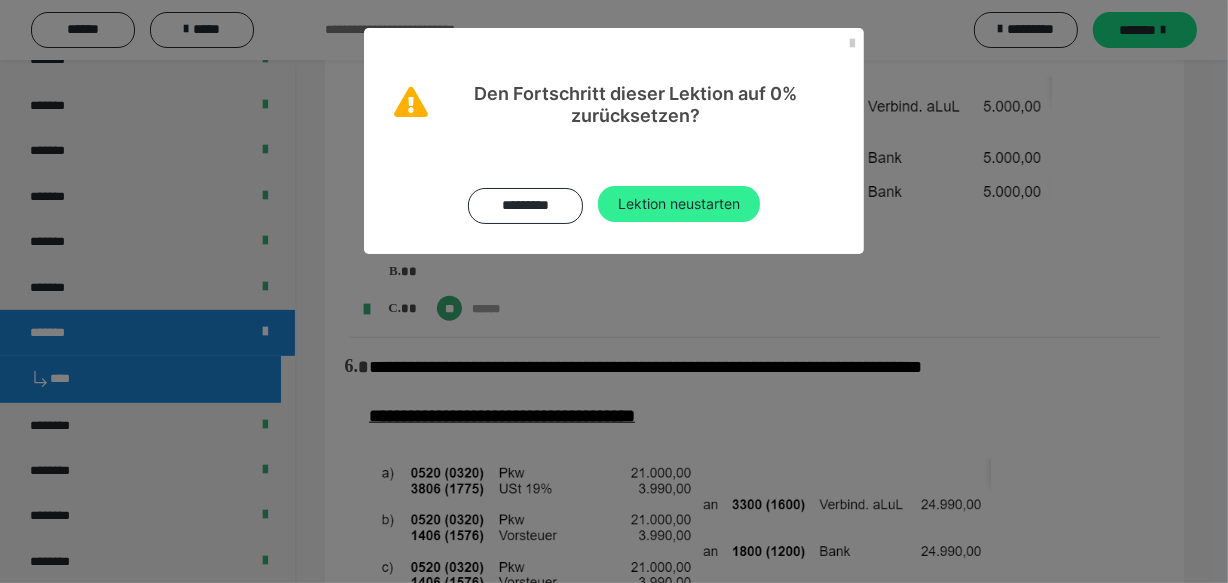click on "Lektion neustarten" at bounding box center (679, 204) 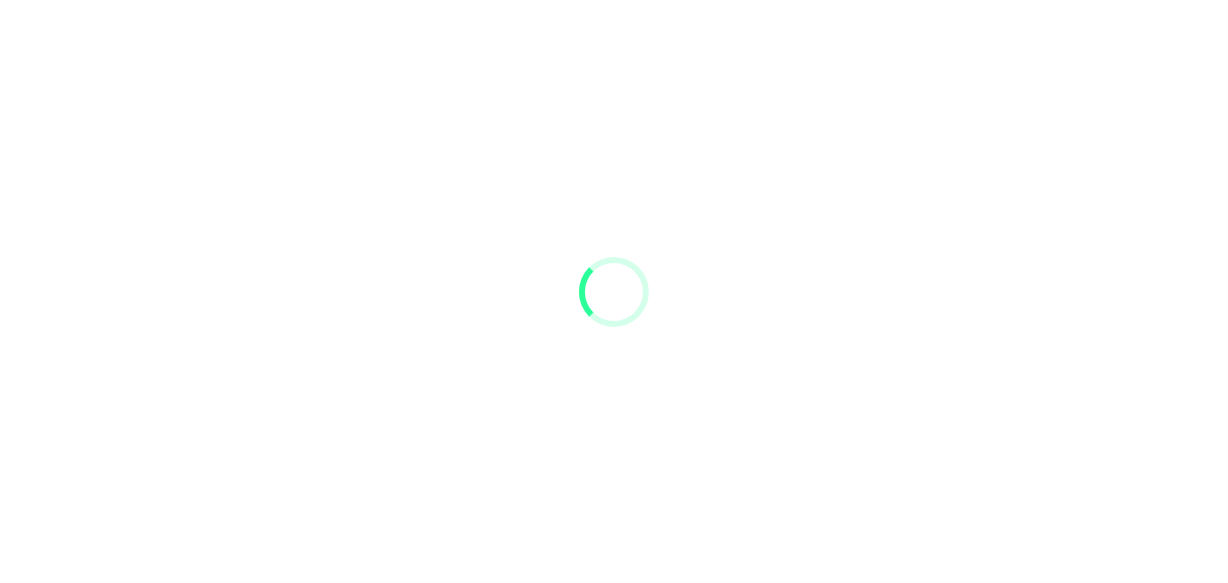 scroll, scrollTop: 0, scrollLeft: 0, axis: both 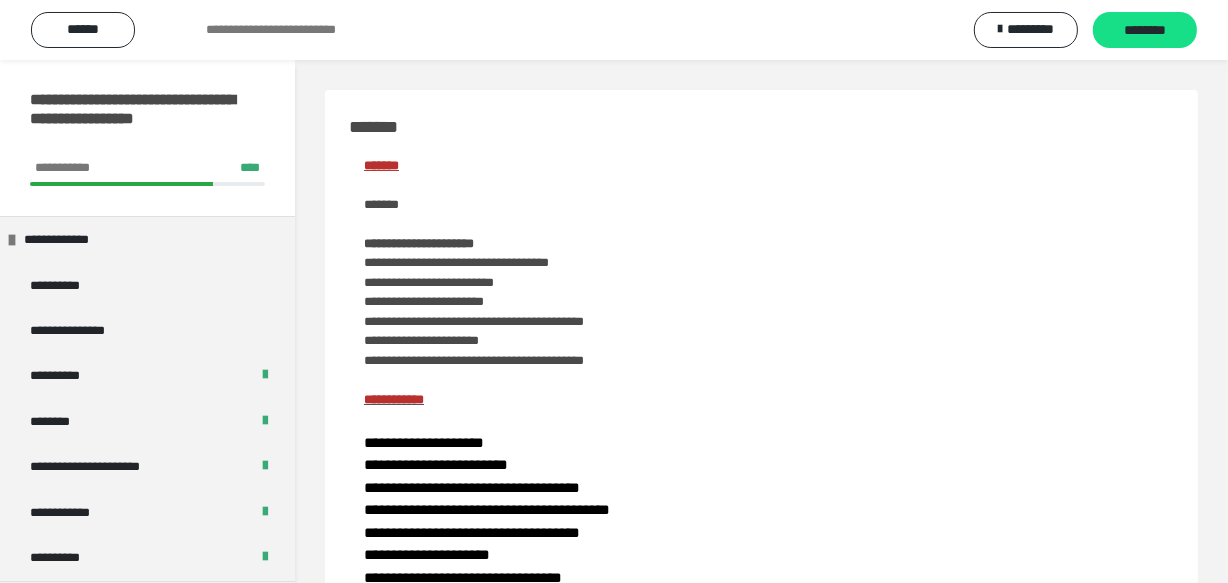 click on "********" at bounding box center (1145, 31) 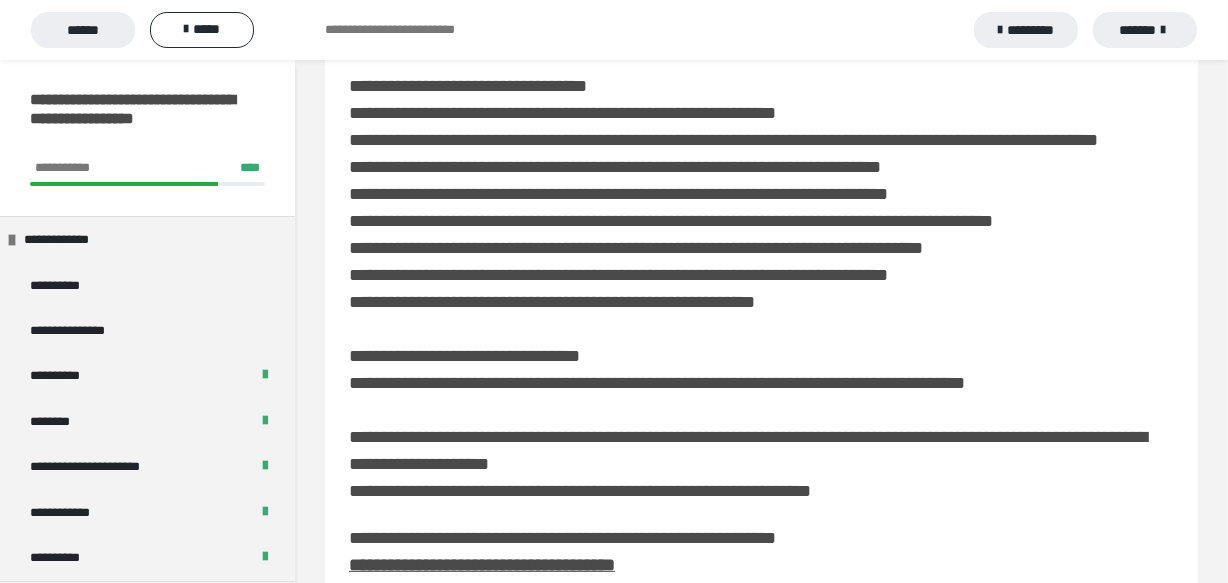 scroll, scrollTop: 727, scrollLeft: 0, axis: vertical 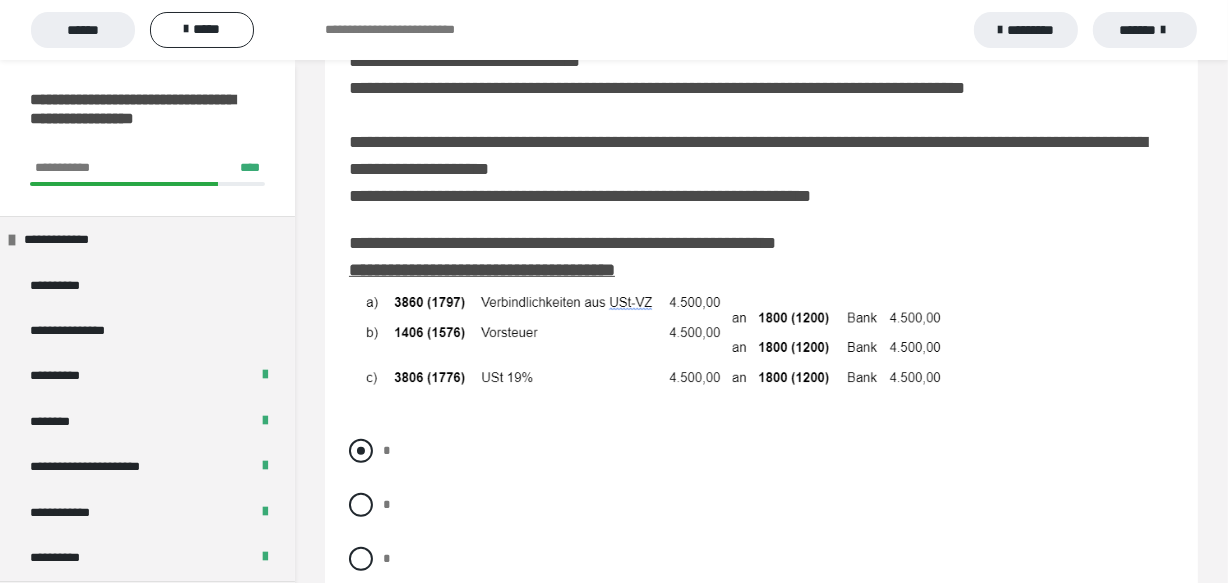 click at bounding box center [361, 451] 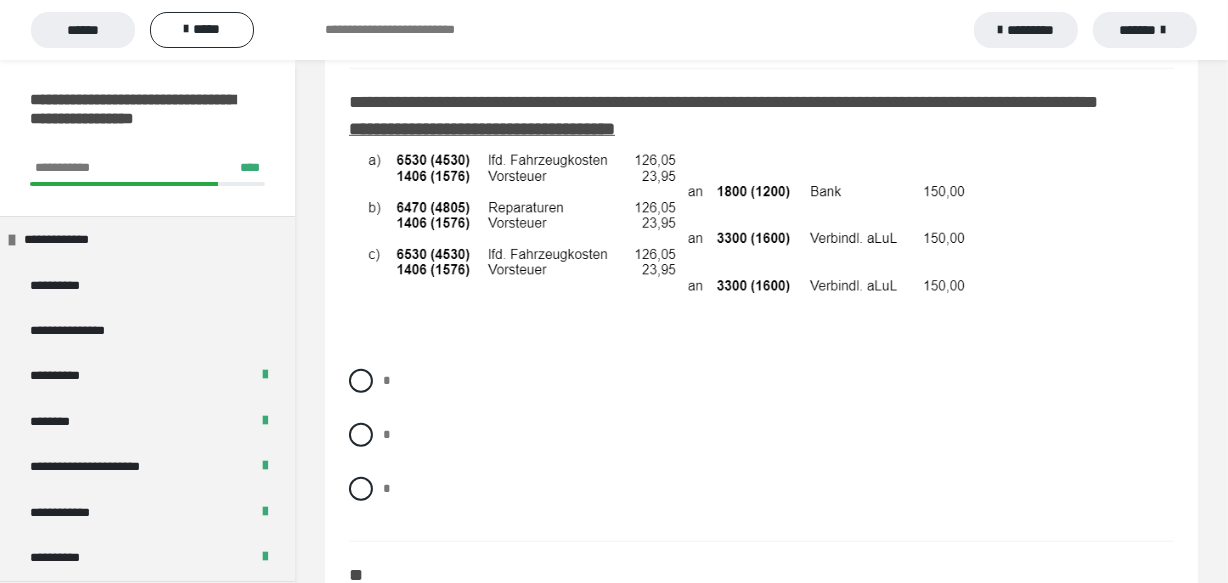 scroll, scrollTop: 1272, scrollLeft: 0, axis: vertical 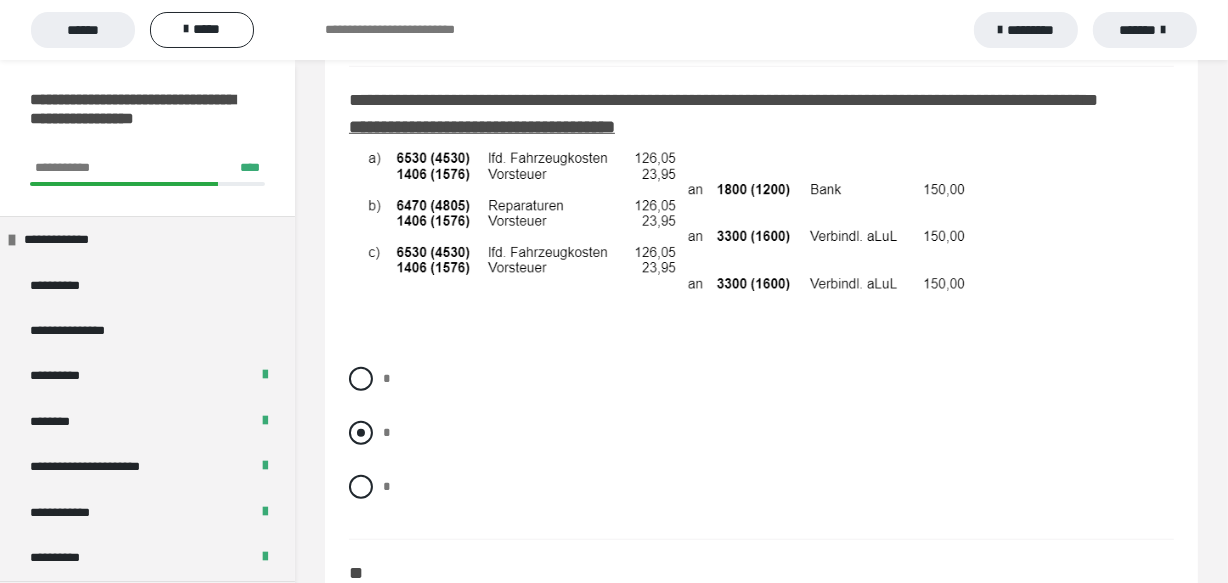 click at bounding box center (361, 433) 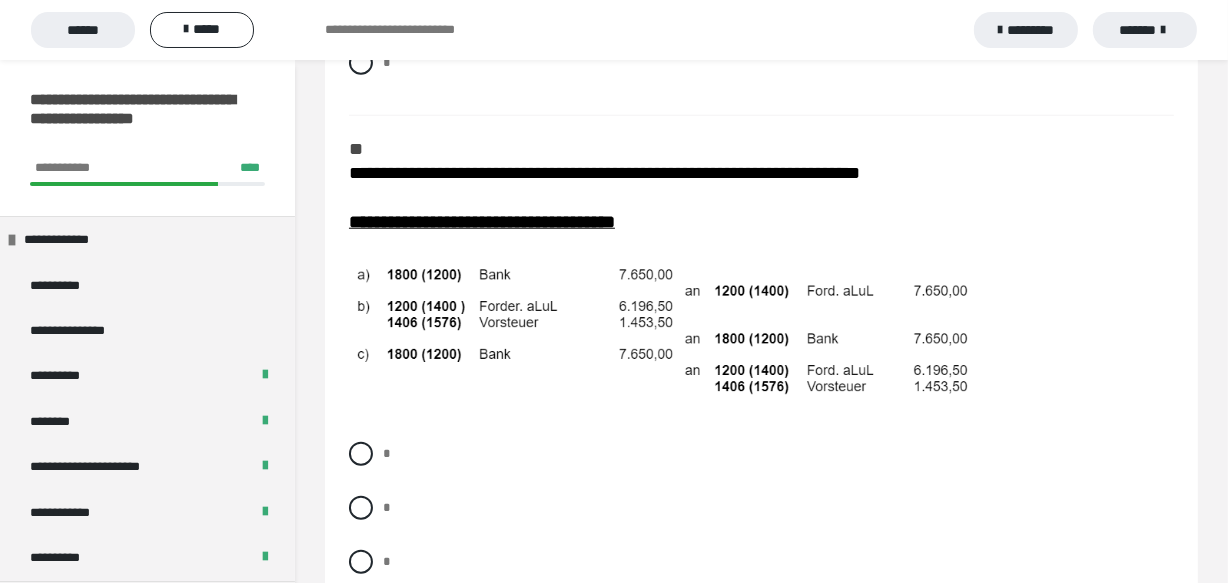 scroll, scrollTop: 1727, scrollLeft: 0, axis: vertical 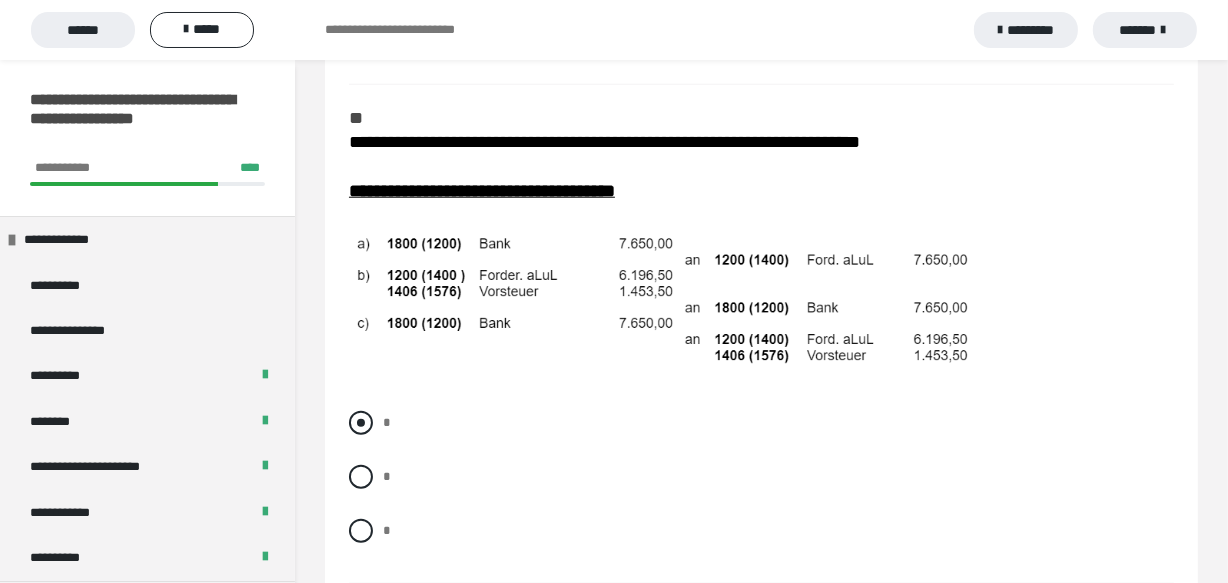 click at bounding box center [361, 423] 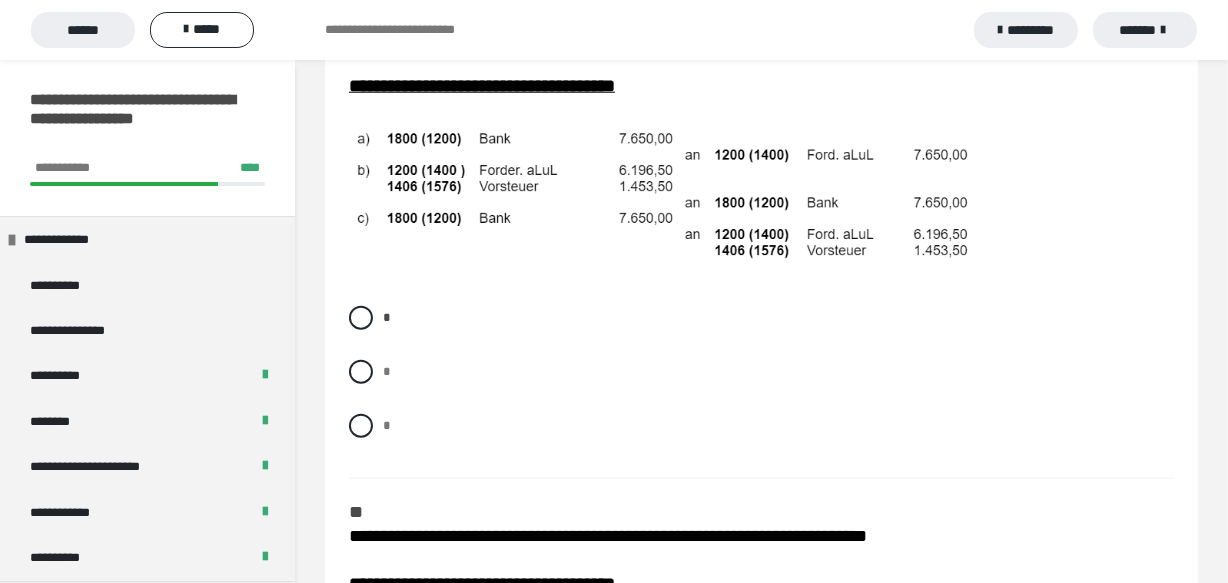 scroll, scrollTop: 2181, scrollLeft: 0, axis: vertical 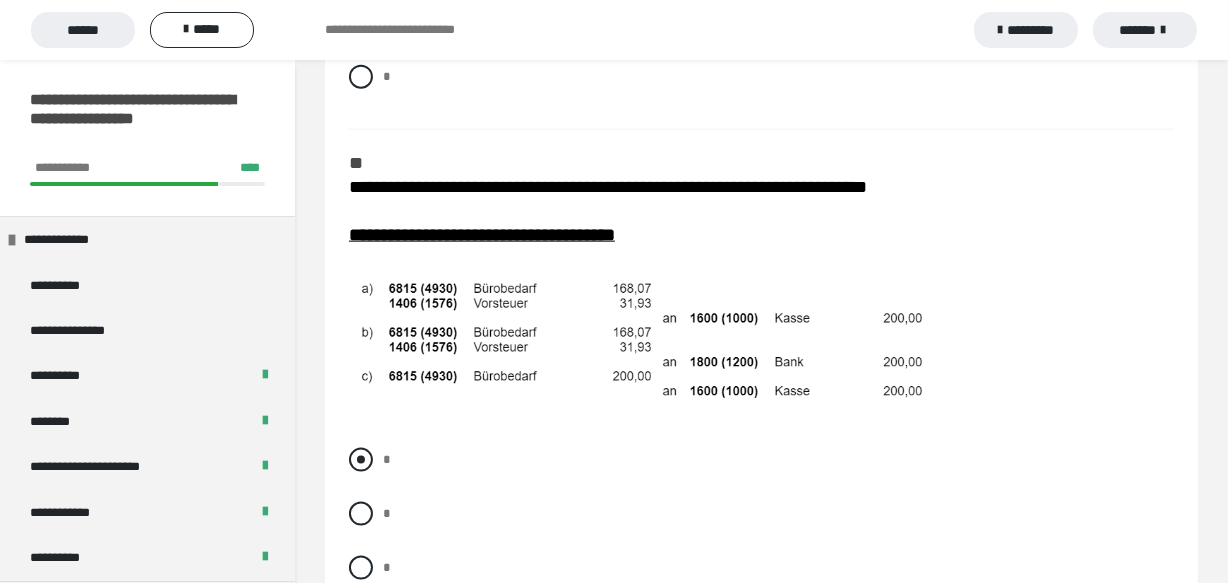 click at bounding box center [361, 460] 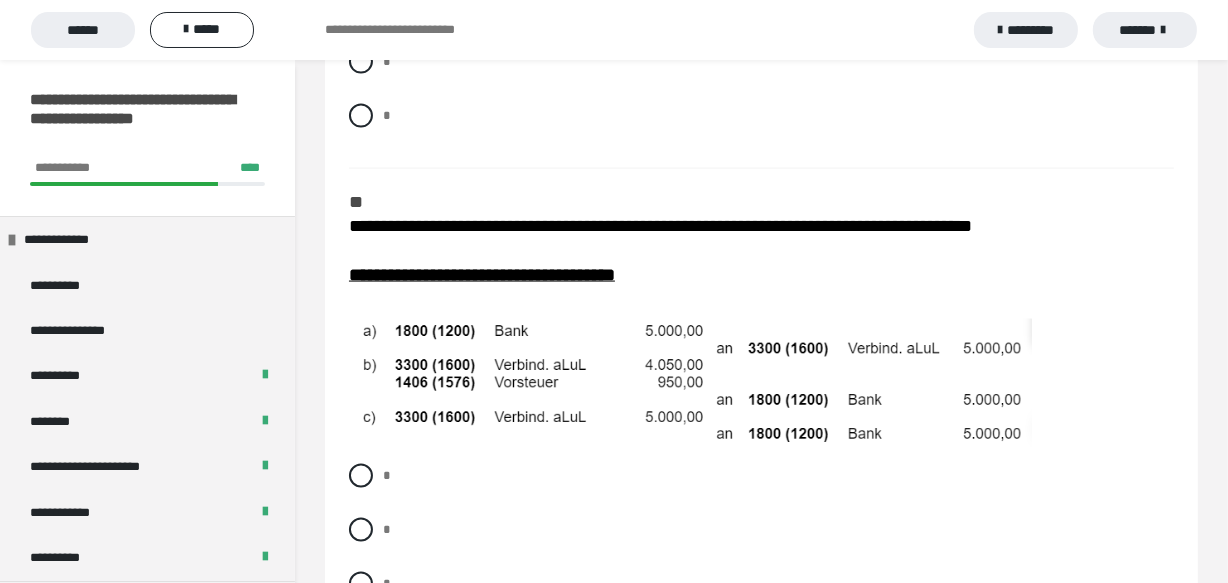 scroll, scrollTop: 2727, scrollLeft: 0, axis: vertical 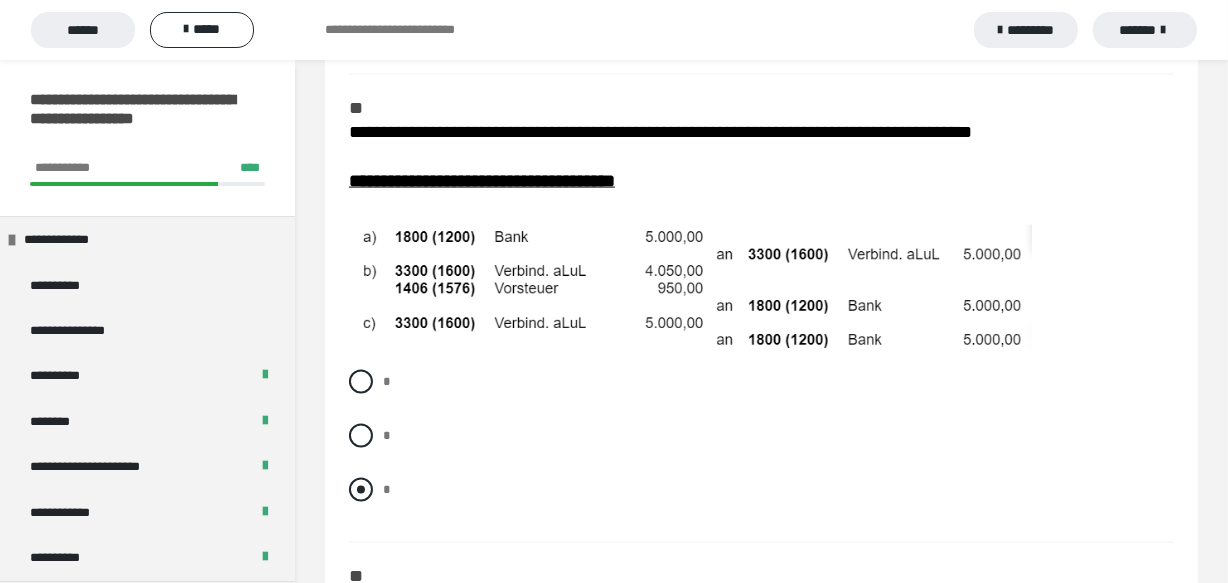 click at bounding box center (361, 490) 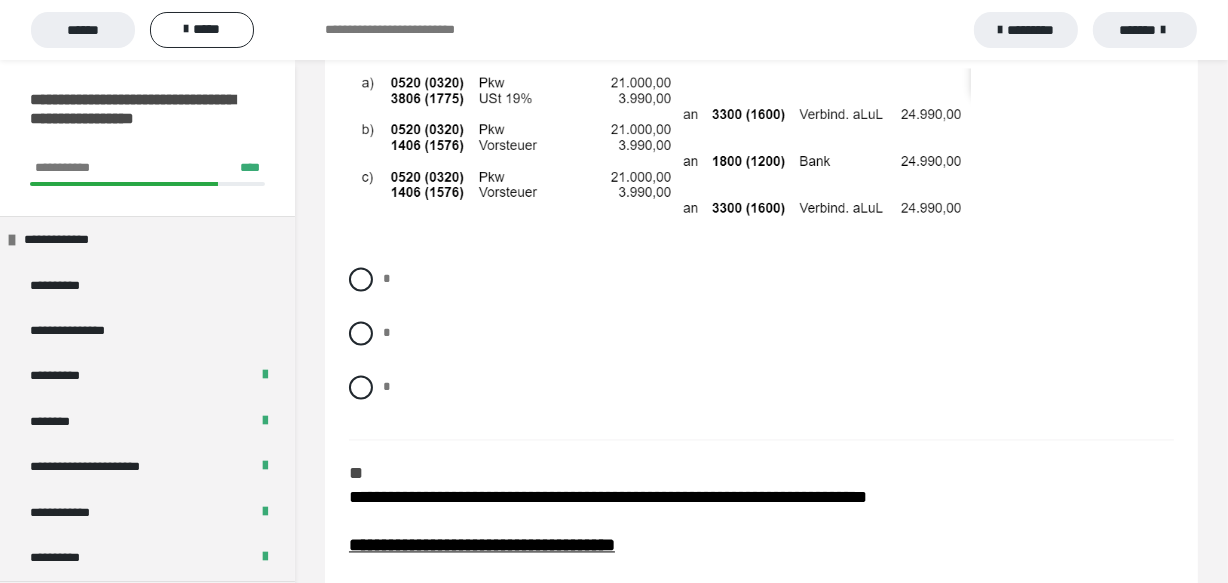 scroll, scrollTop: 3363, scrollLeft: 0, axis: vertical 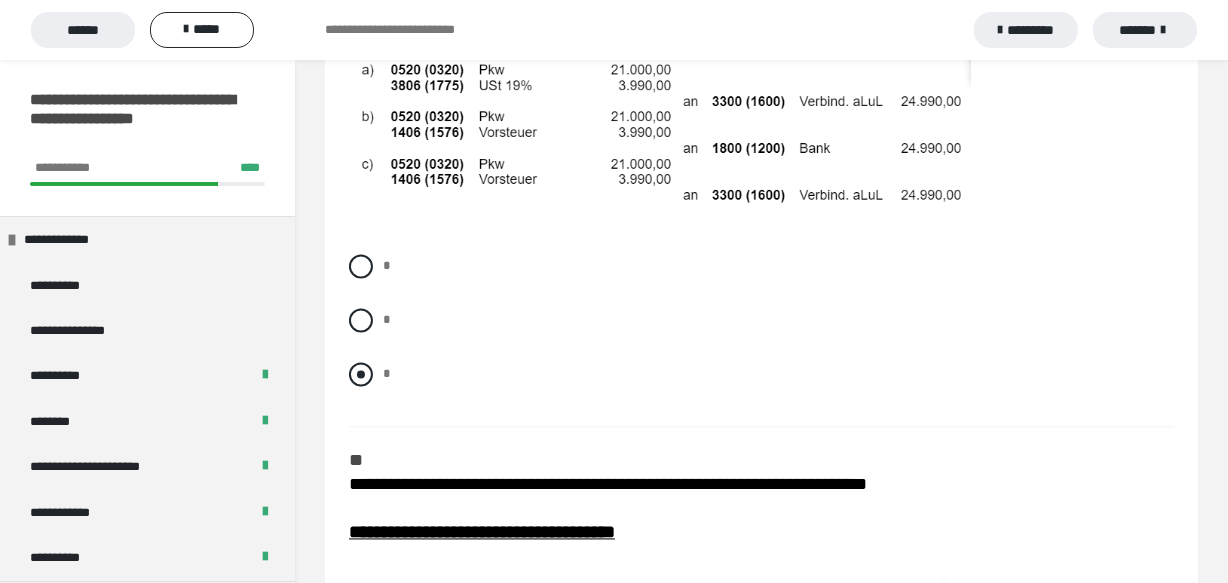 click at bounding box center (361, 375) 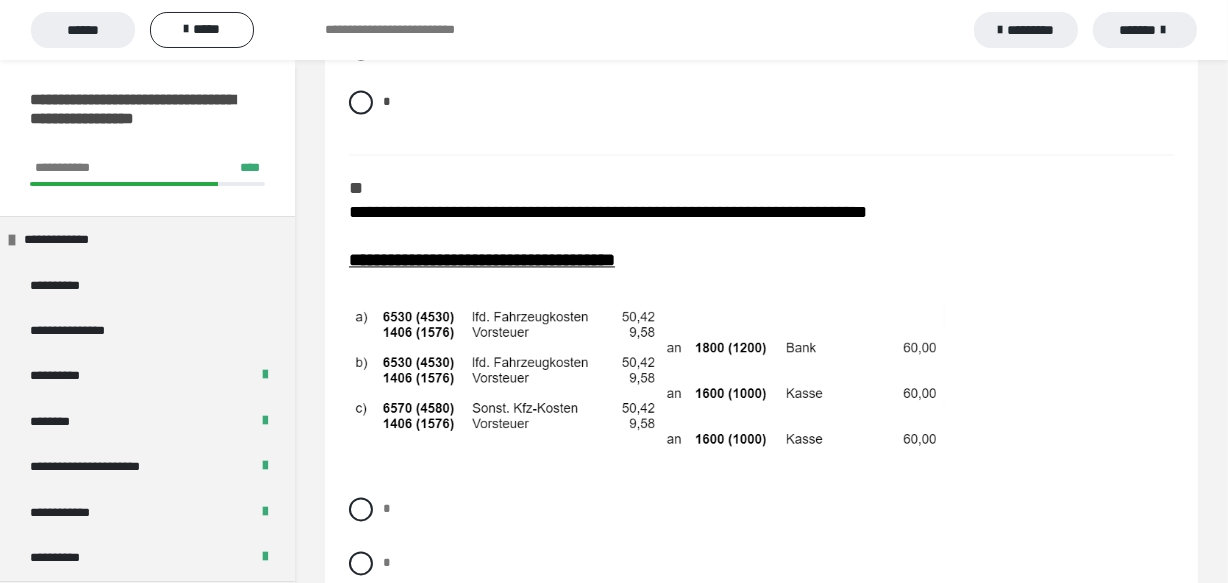 scroll, scrollTop: 3727, scrollLeft: 0, axis: vertical 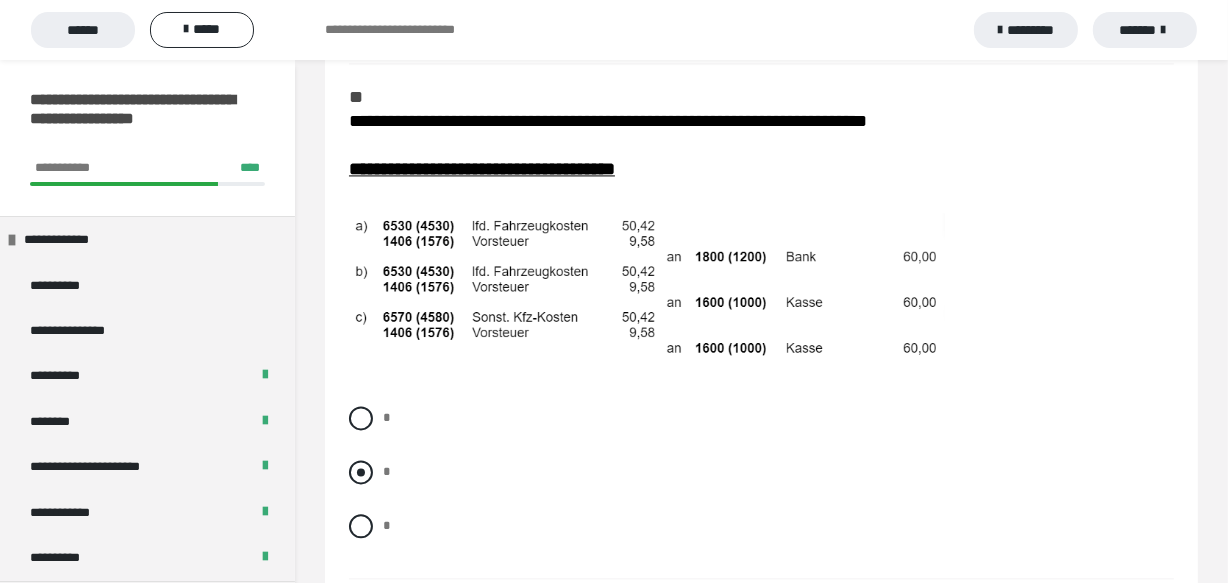 click at bounding box center [361, 472] 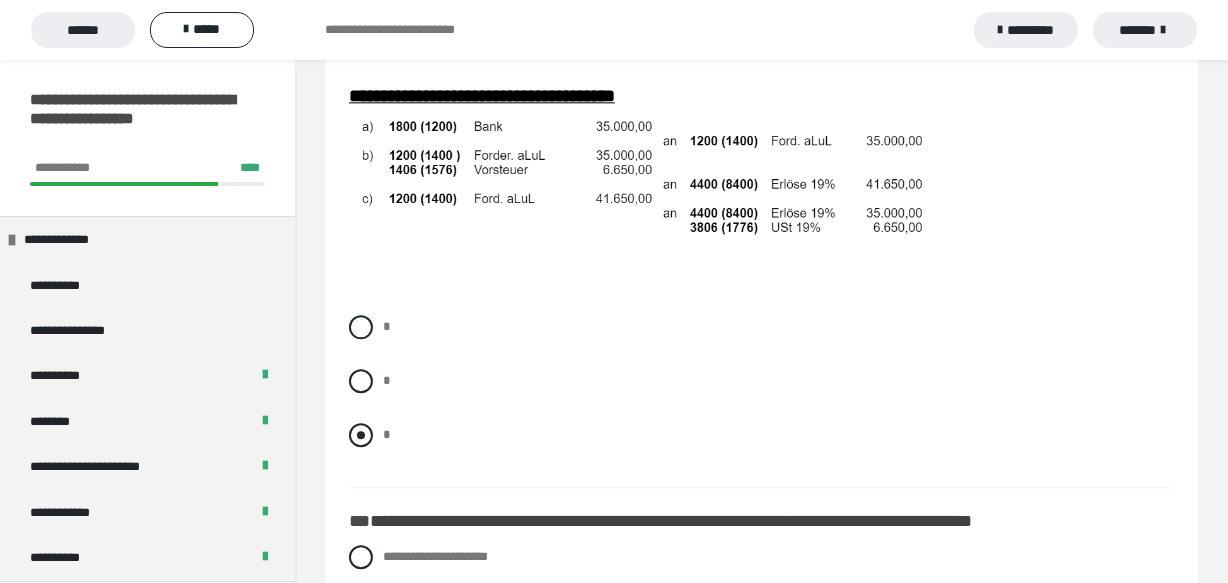 scroll, scrollTop: 4272, scrollLeft: 0, axis: vertical 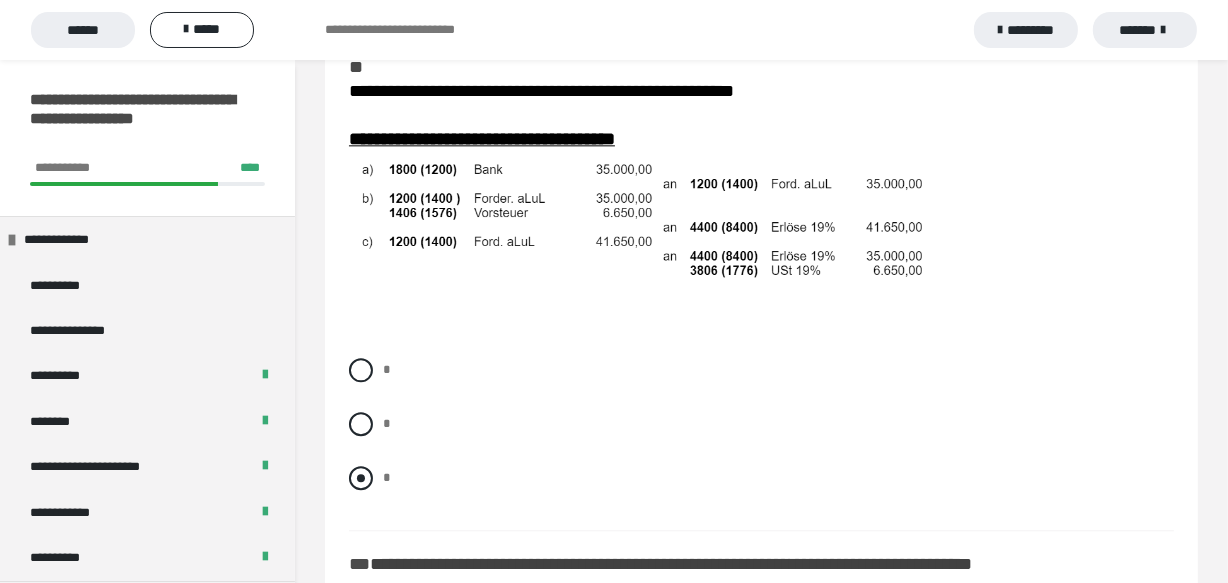 click at bounding box center (361, 478) 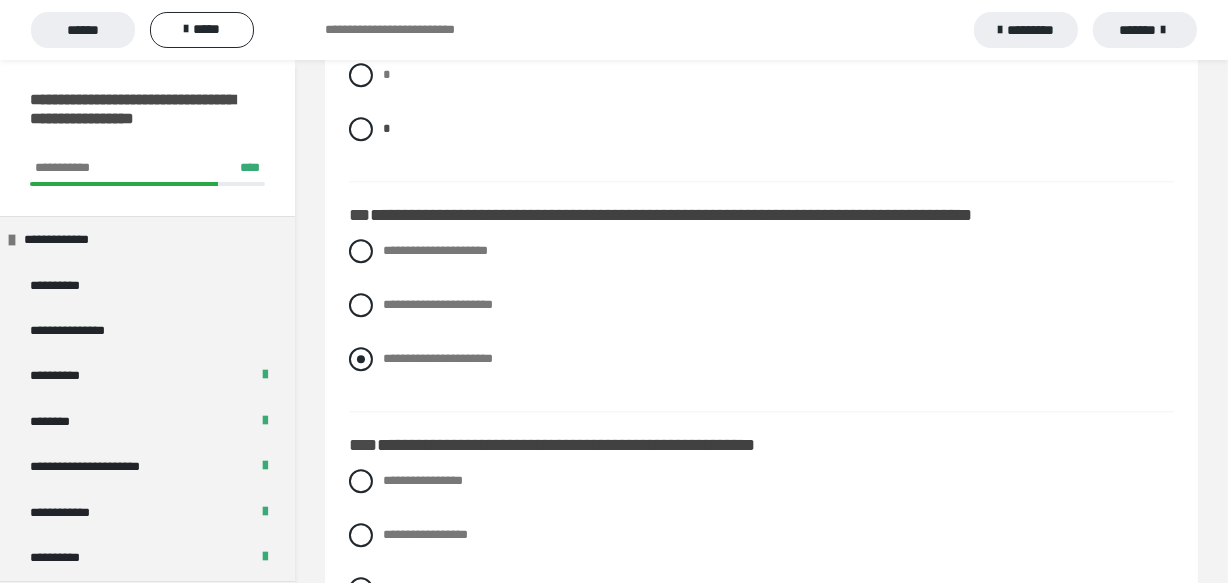 scroll, scrollTop: 4636, scrollLeft: 0, axis: vertical 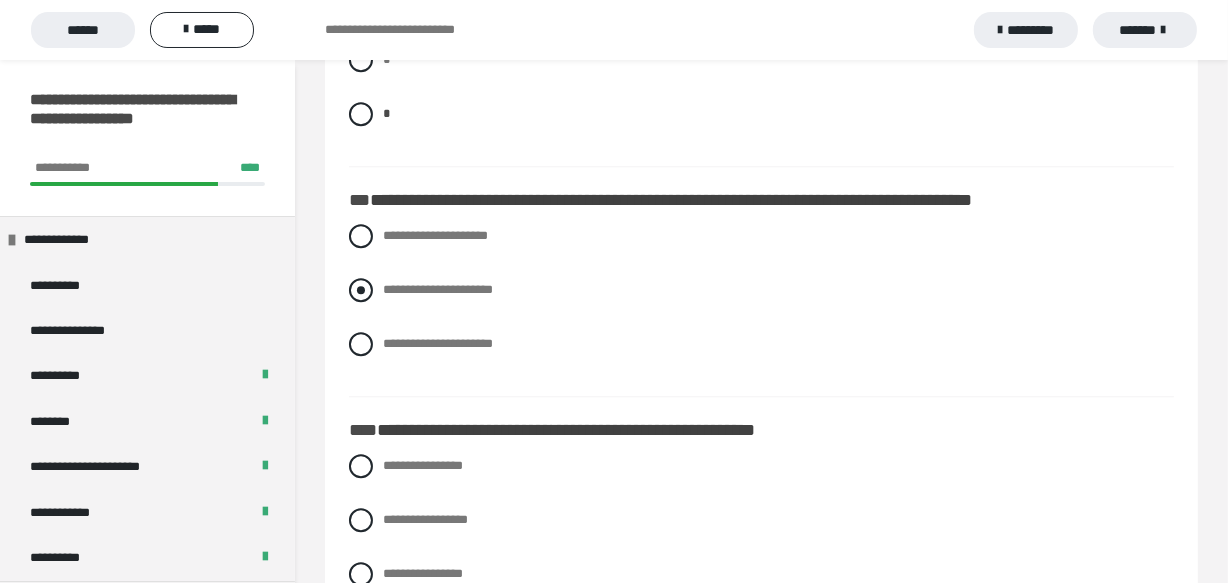 click at bounding box center (361, 290) 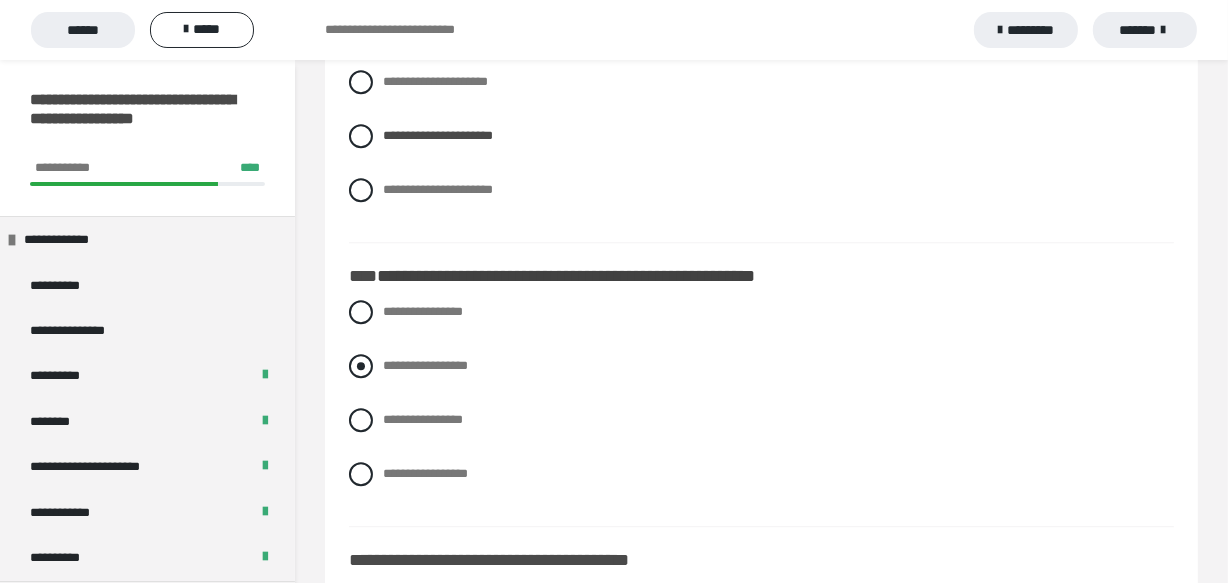scroll, scrollTop: 4818, scrollLeft: 0, axis: vertical 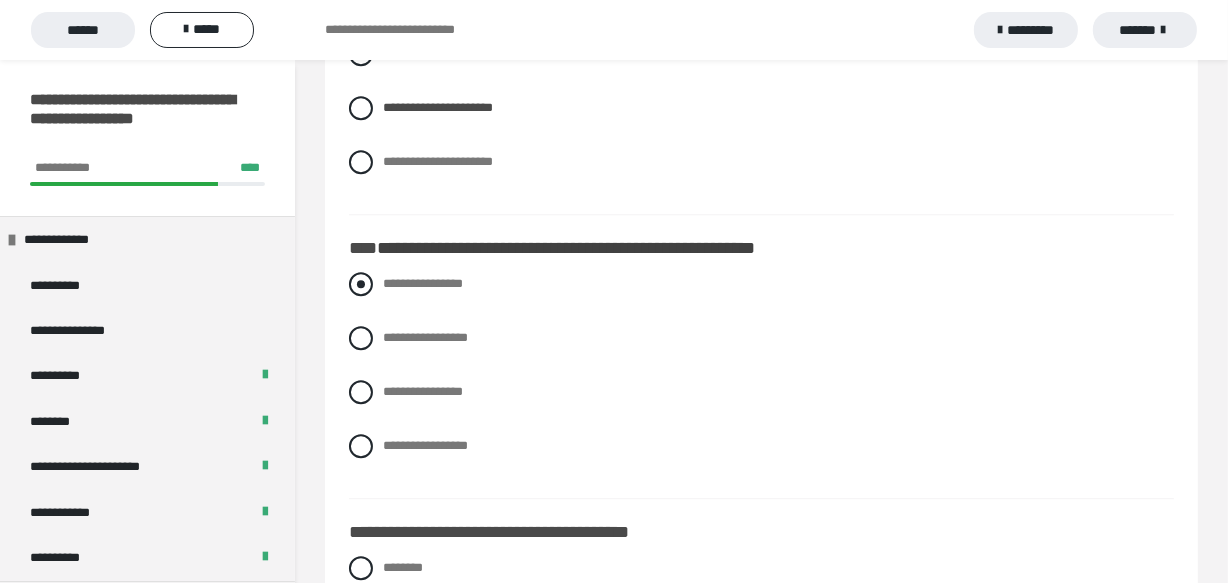click at bounding box center [361, 284] 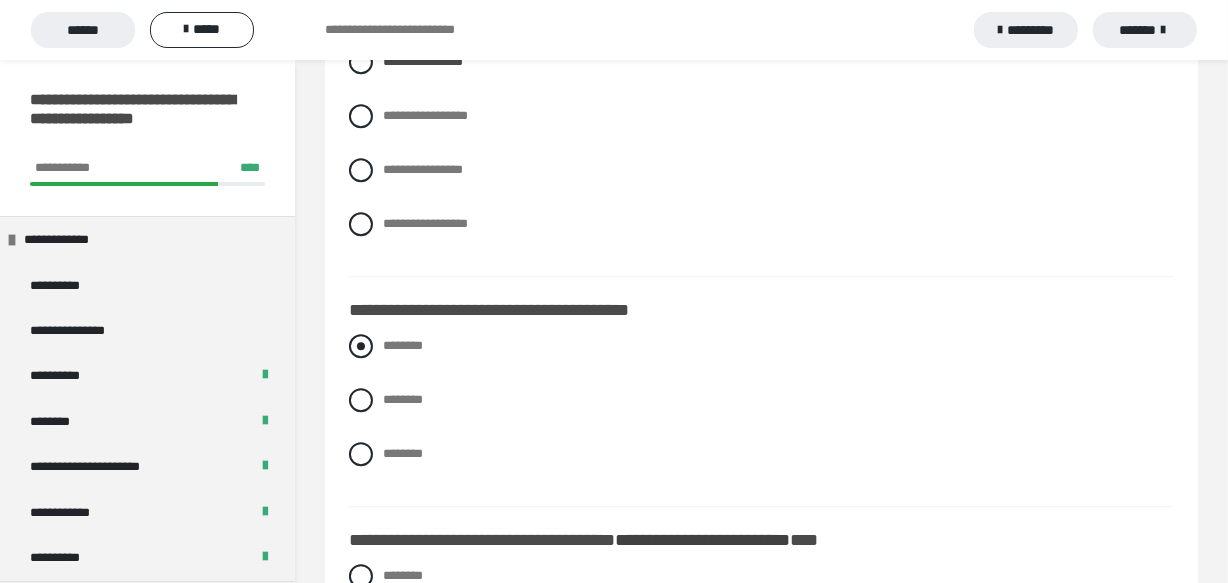 scroll, scrollTop: 5000, scrollLeft: 0, axis: vertical 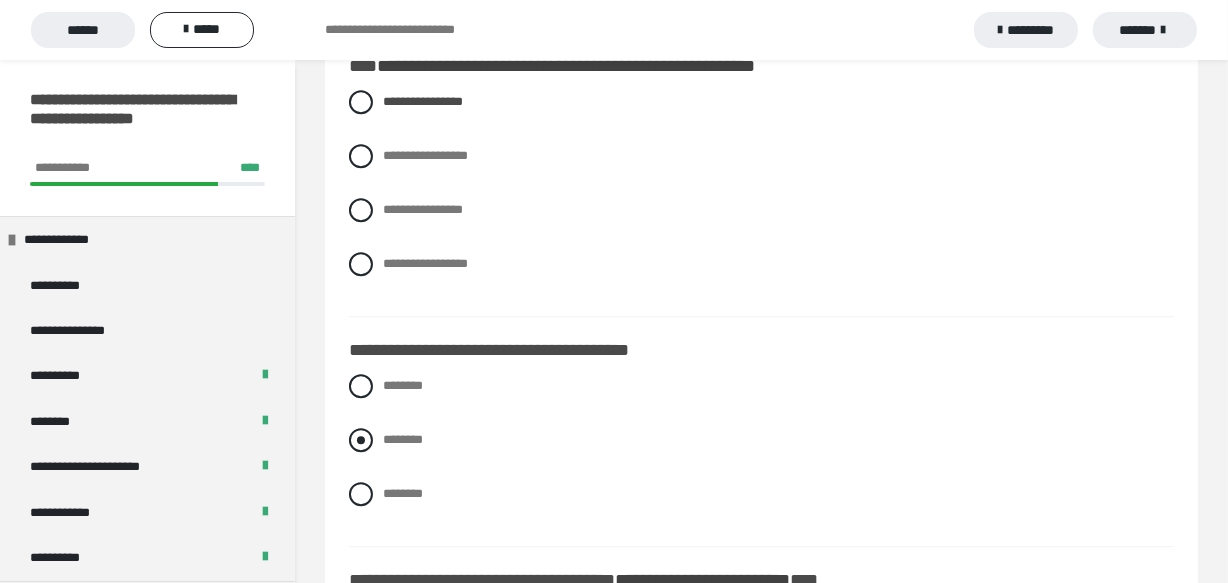 click at bounding box center (361, 440) 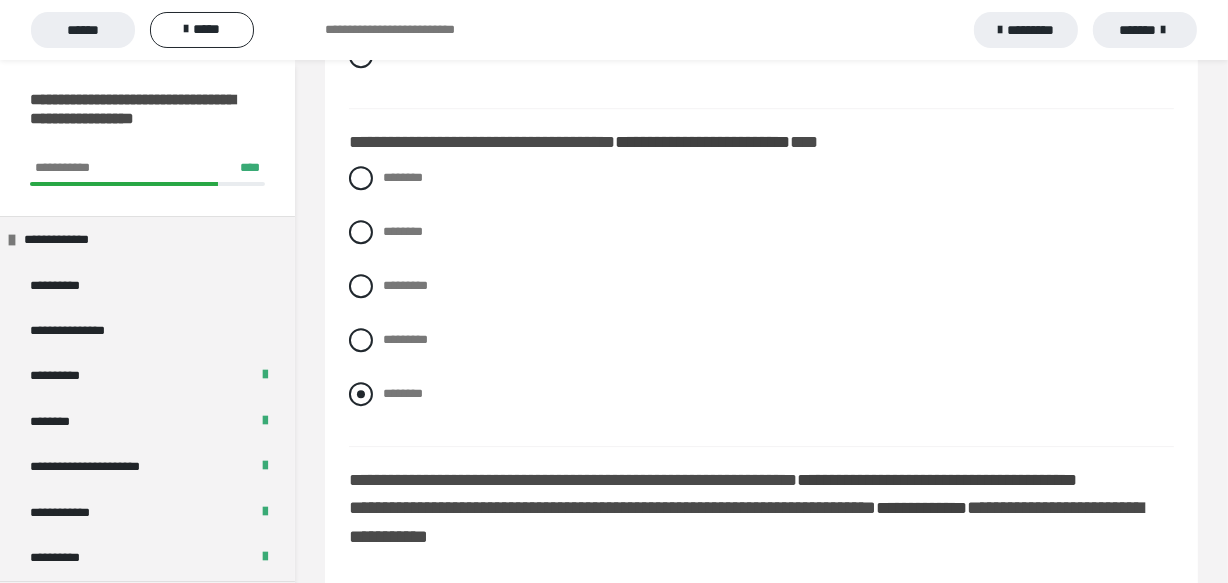 scroll, scrollTop: 5454, scrollLeft: 0, axis: vertical 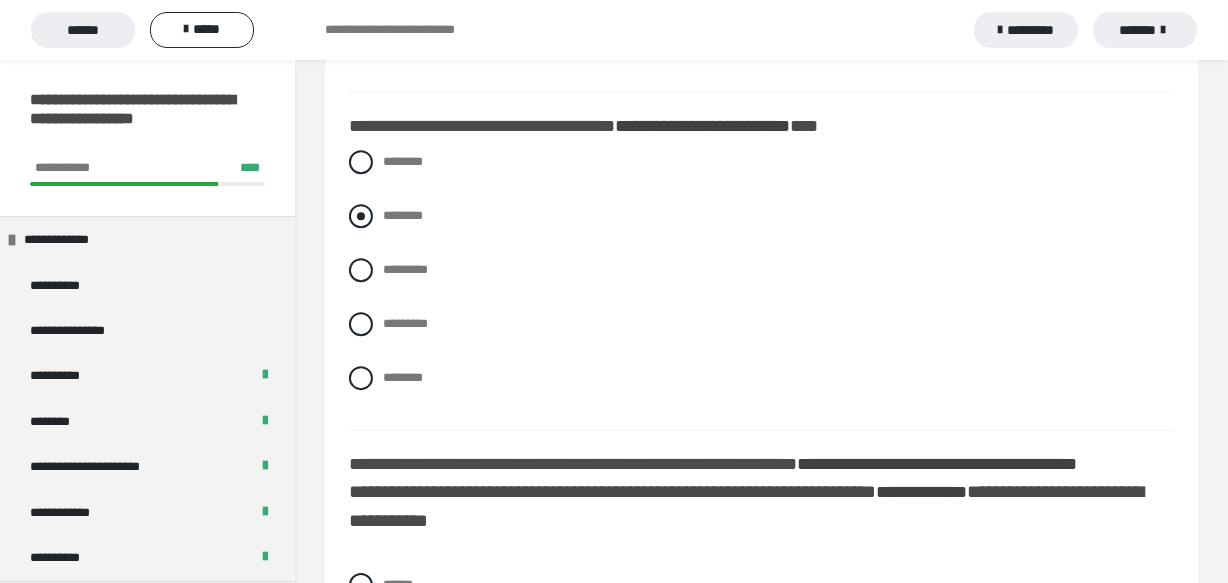 click at bounding box center (361, 216) 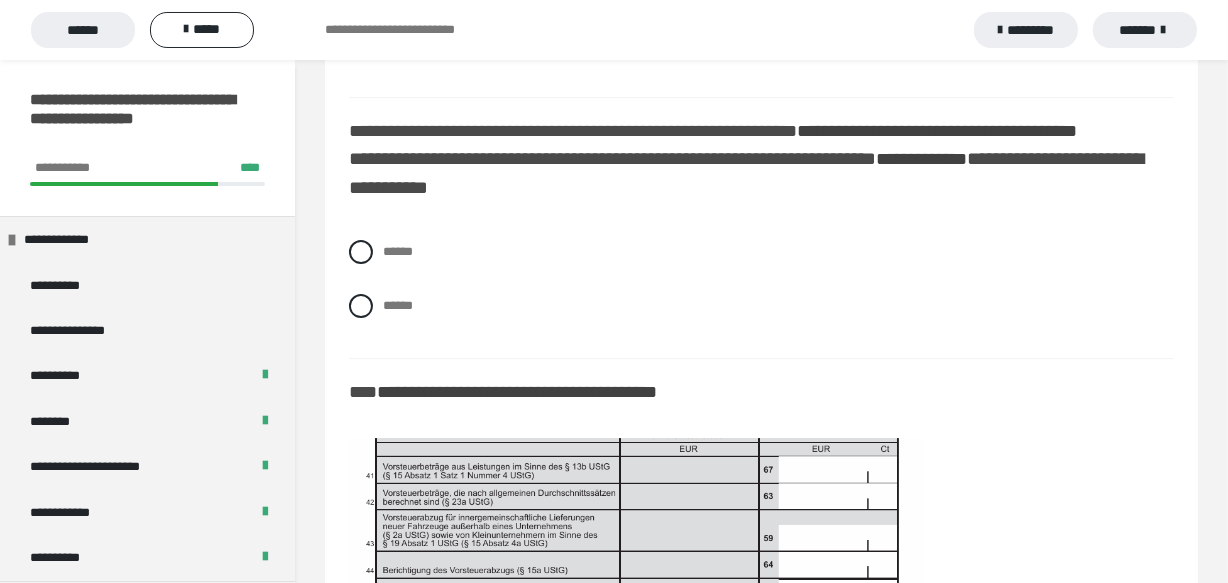 scroll, scrollTop: 5818, scrollLeft: 0, axis: vertical 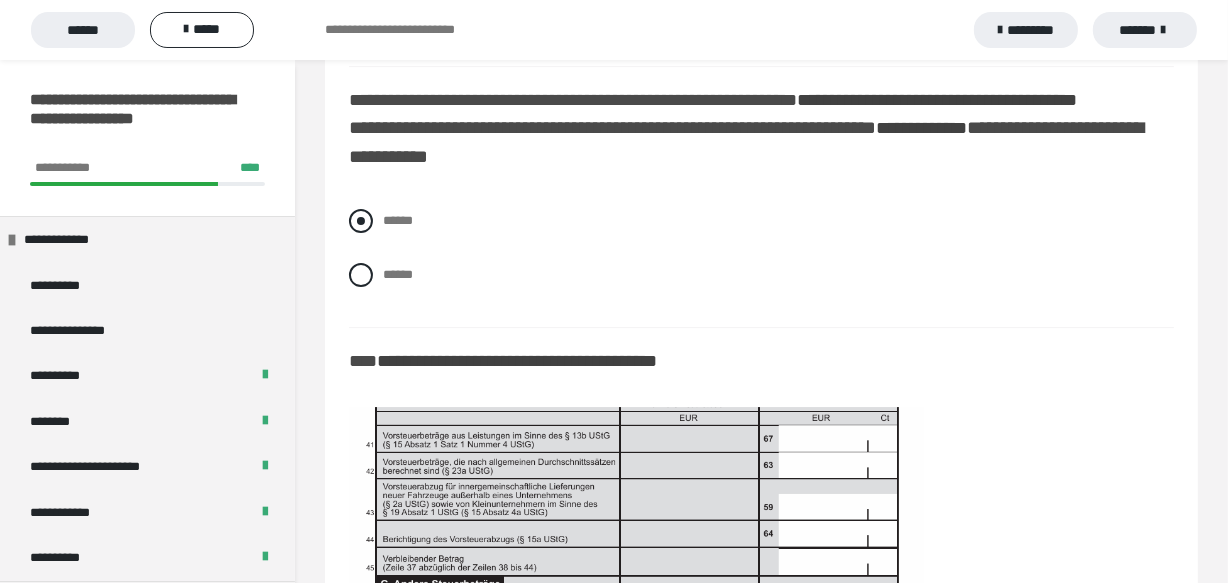 click at bounding box center [361, 221] 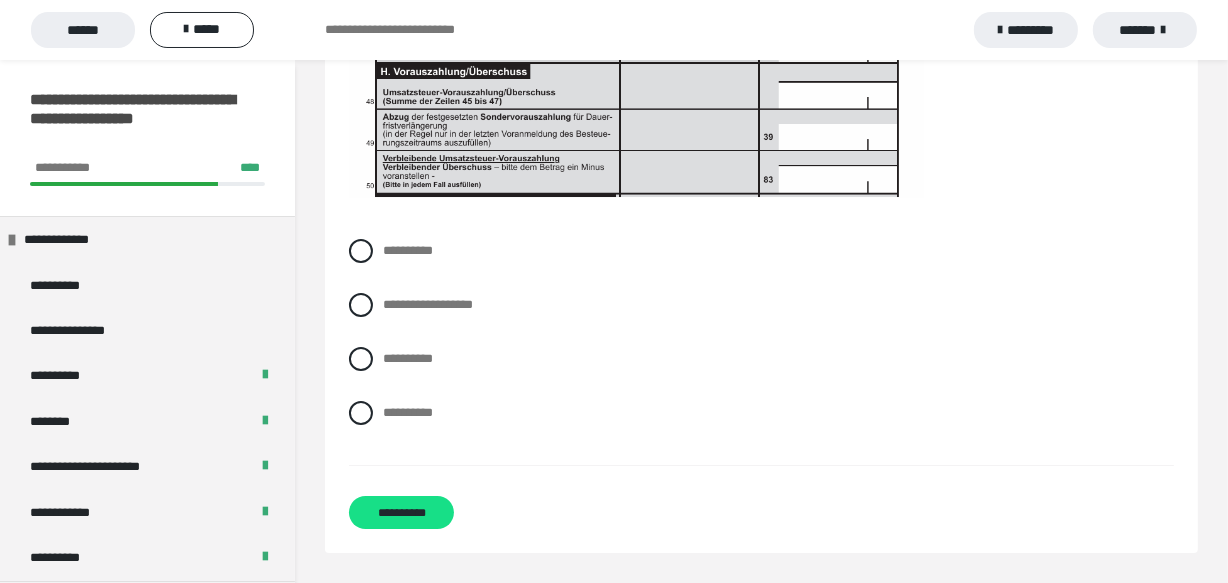 scroll, scrollTop: 6454, scrollLeft: 0, axis: vertical 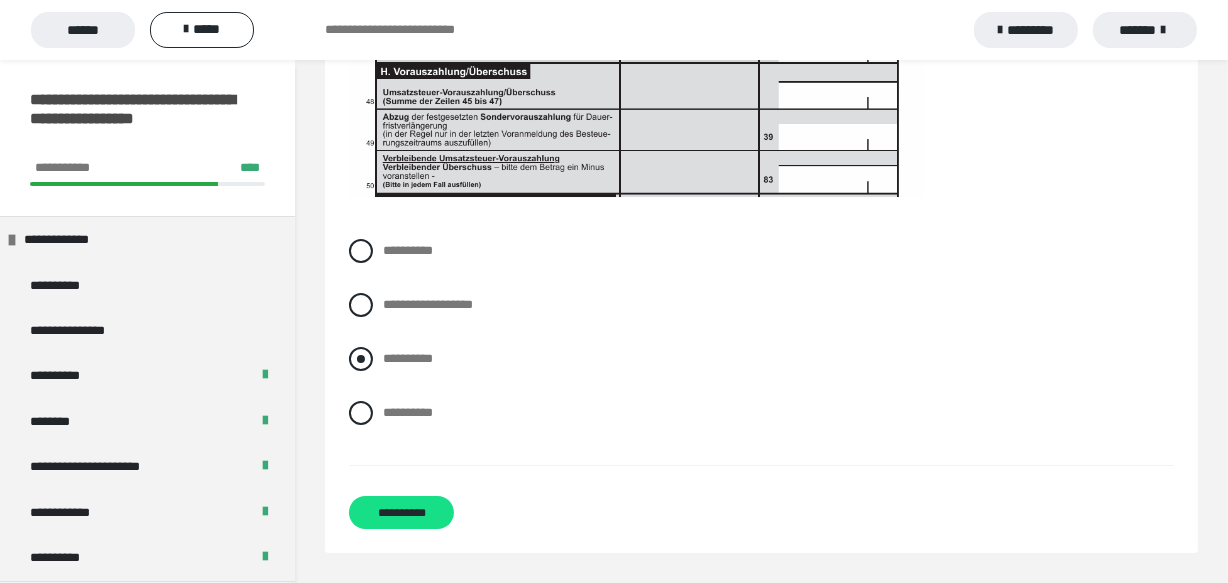 click at bounding box center (361, 359) 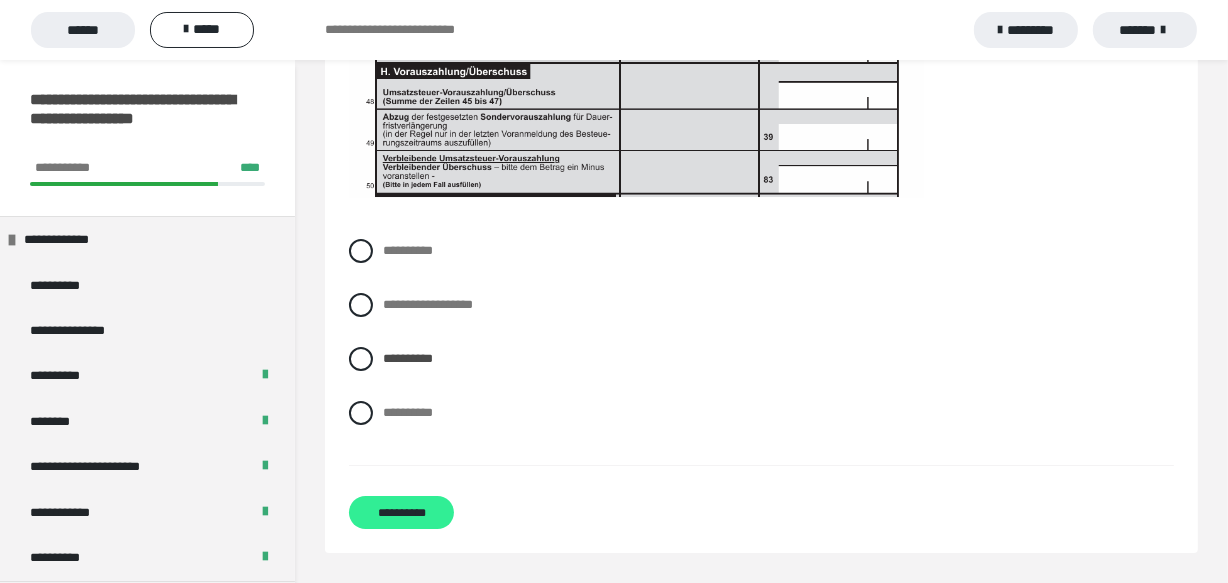 click on "**********" at bounding box center [401, 512] 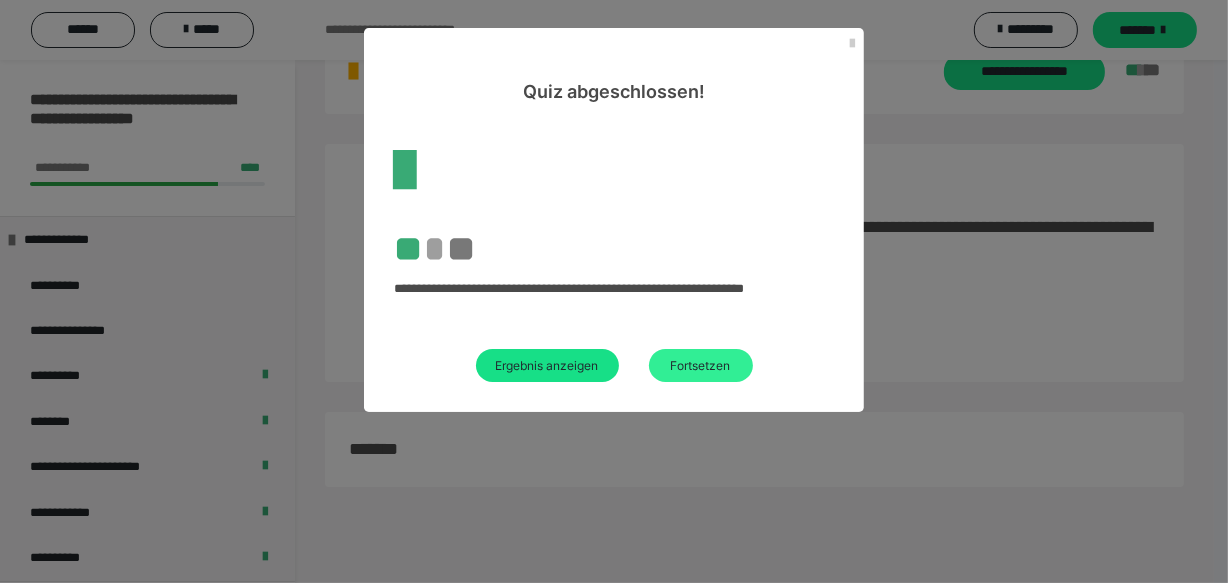 scroll, scrollTop: 60, scrollLeft: 0, axis: vertical 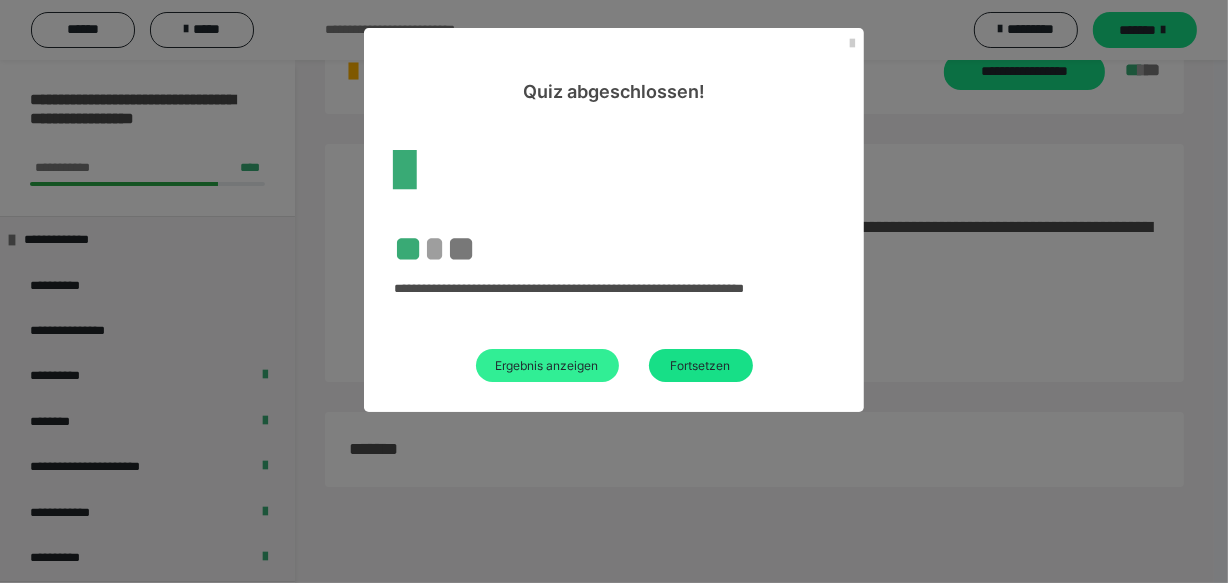 click on "Ergebnis anzeigen" at bounding box center [547, 365] 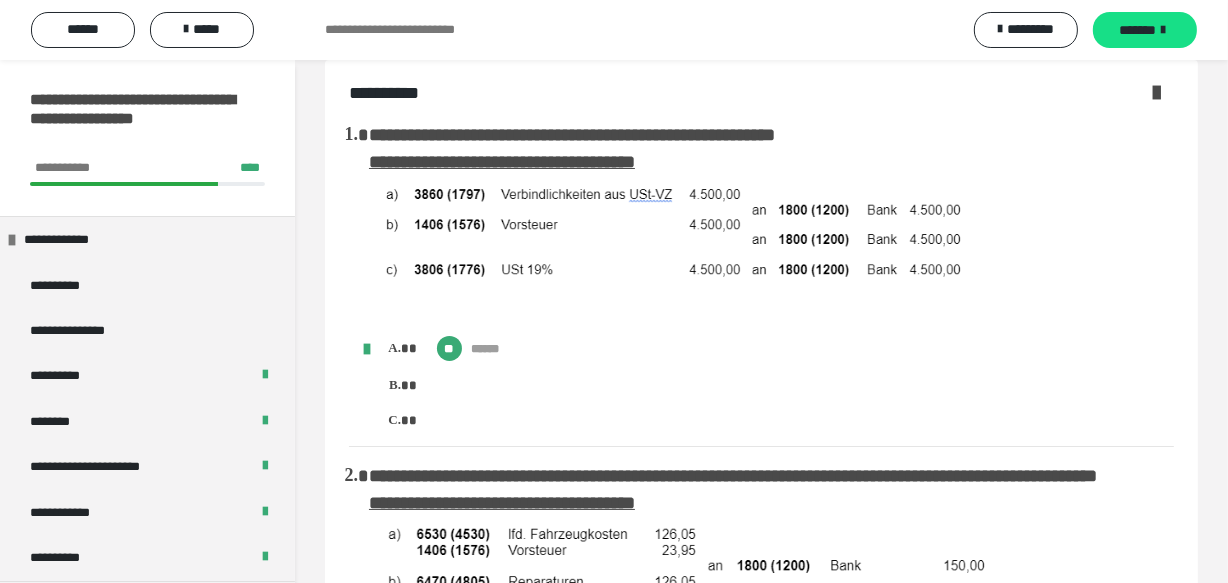 scroll, scrollTop: 0, scrollLeft: 0, axis: both 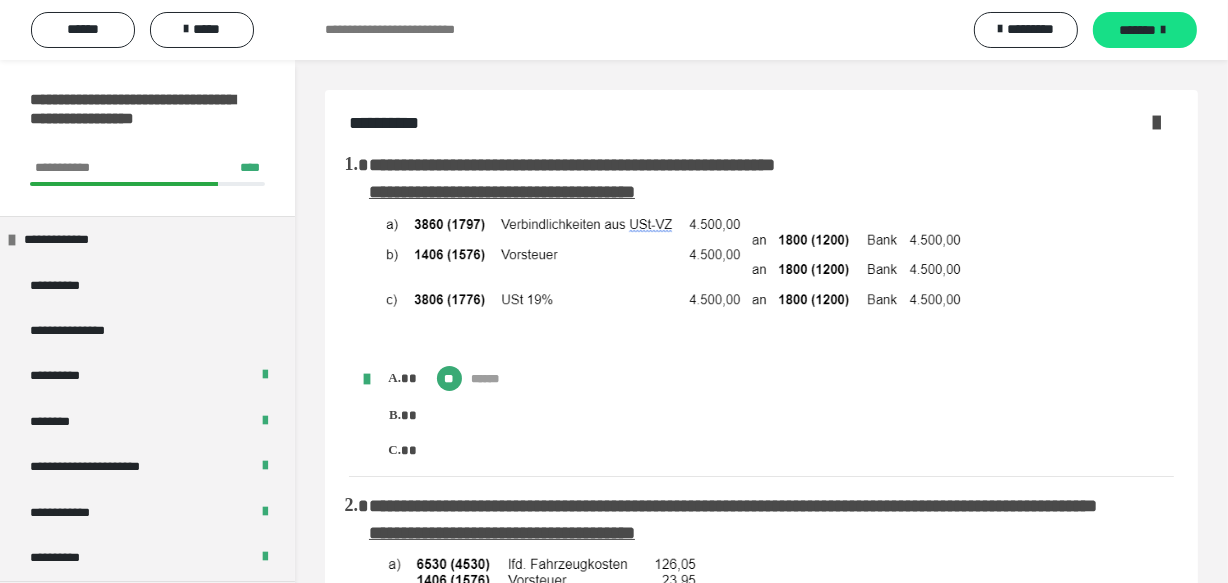 click at bounding box center [1156, 122] 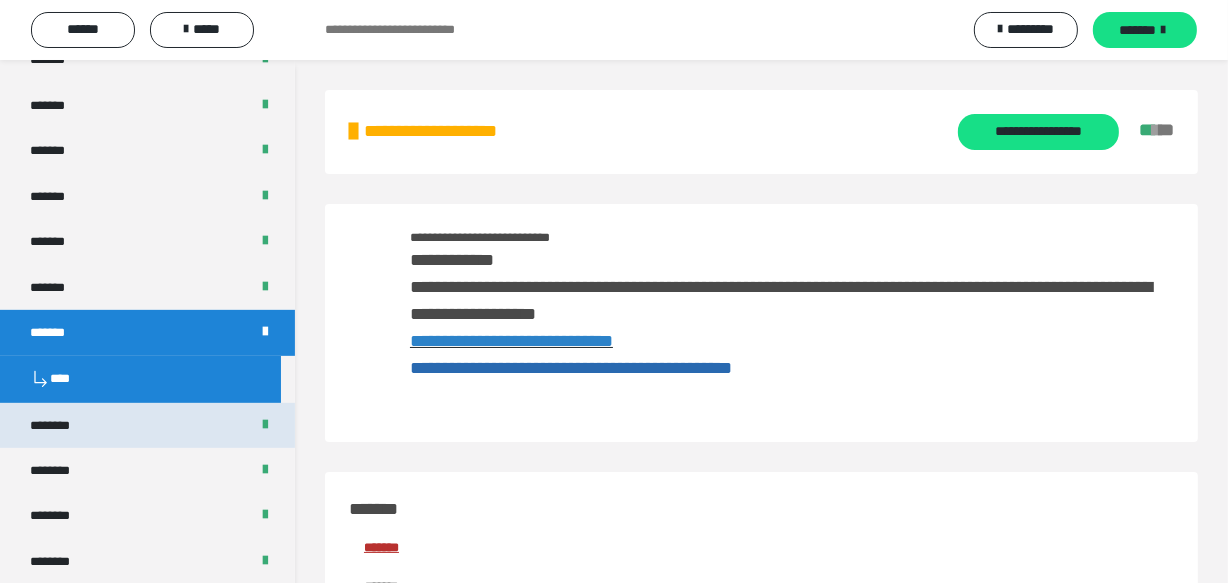 scroll, scrollTop: 909, scrollLeft: 0, axis: vertical 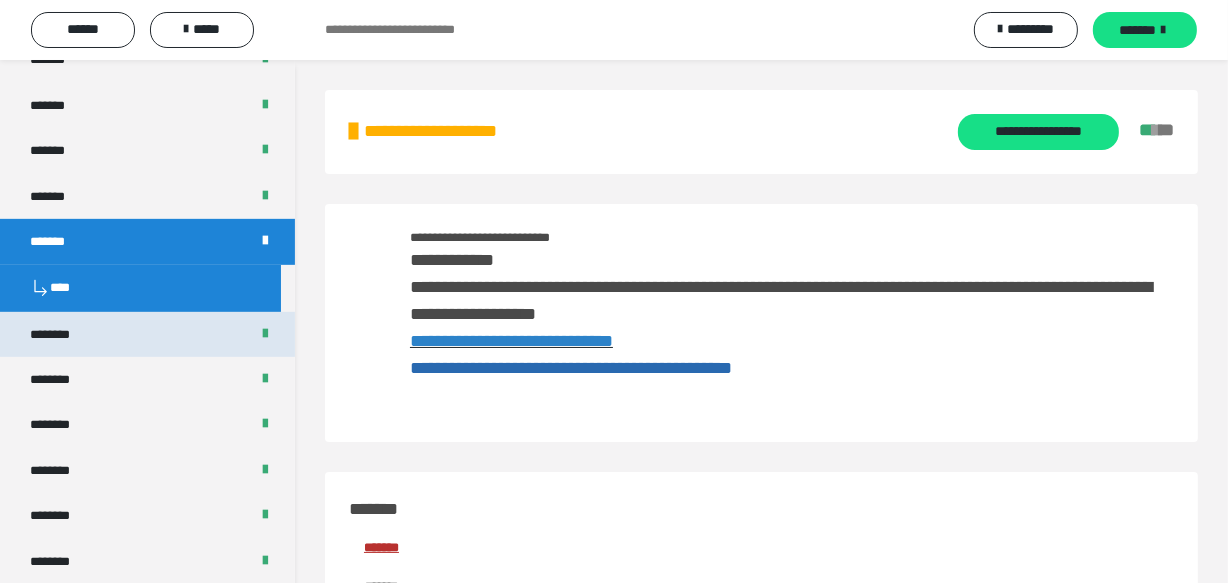 click on "********" at bounding box center (147, 334) 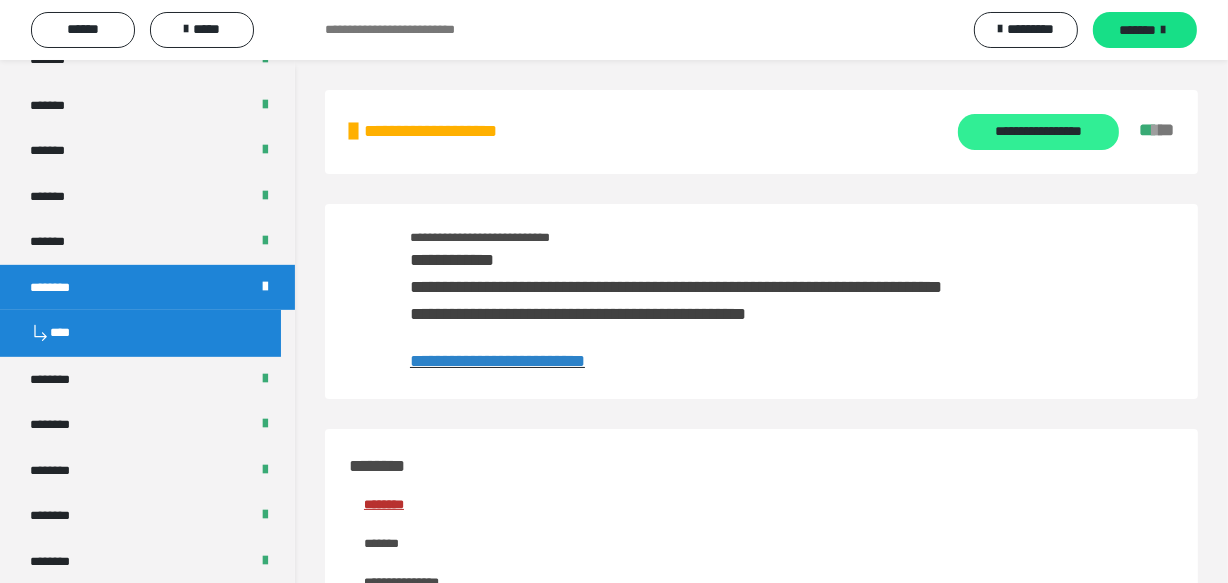 click on "**********" at bounding box center (1038, 132) 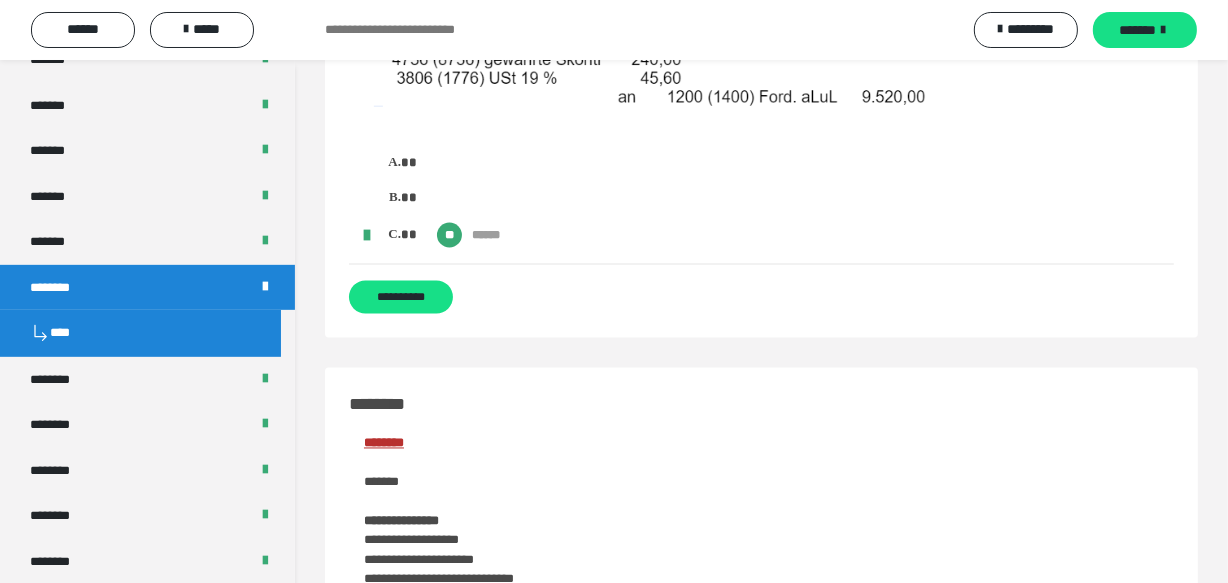 scroll, scrollTop: 3454, scrollLeft: 0, axis: vertical 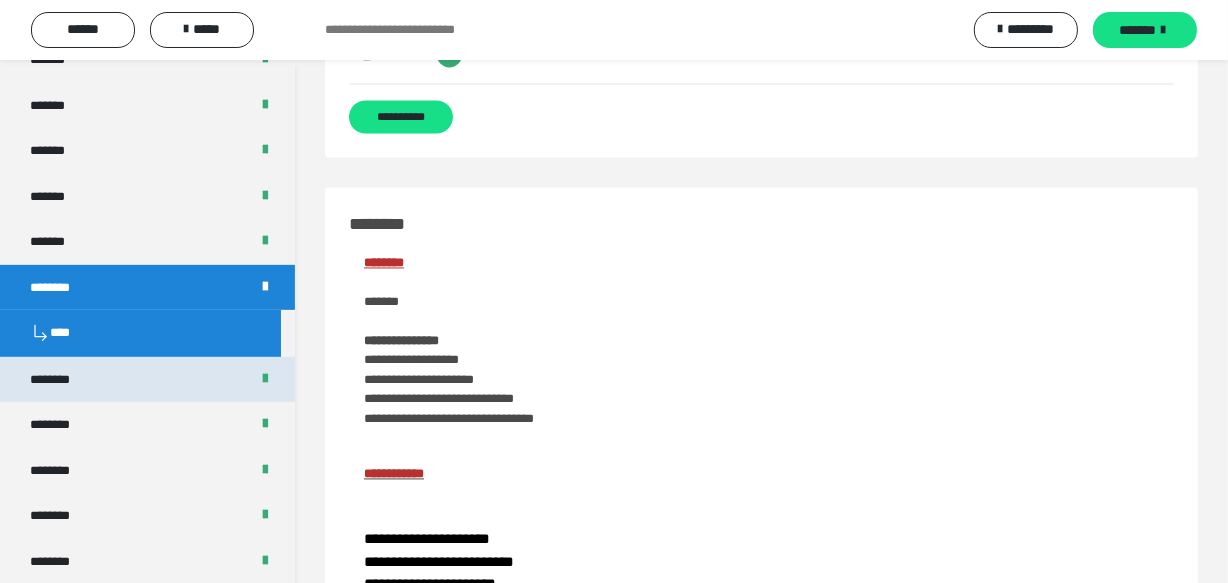 click on "********" at bounding box center (147, 379) 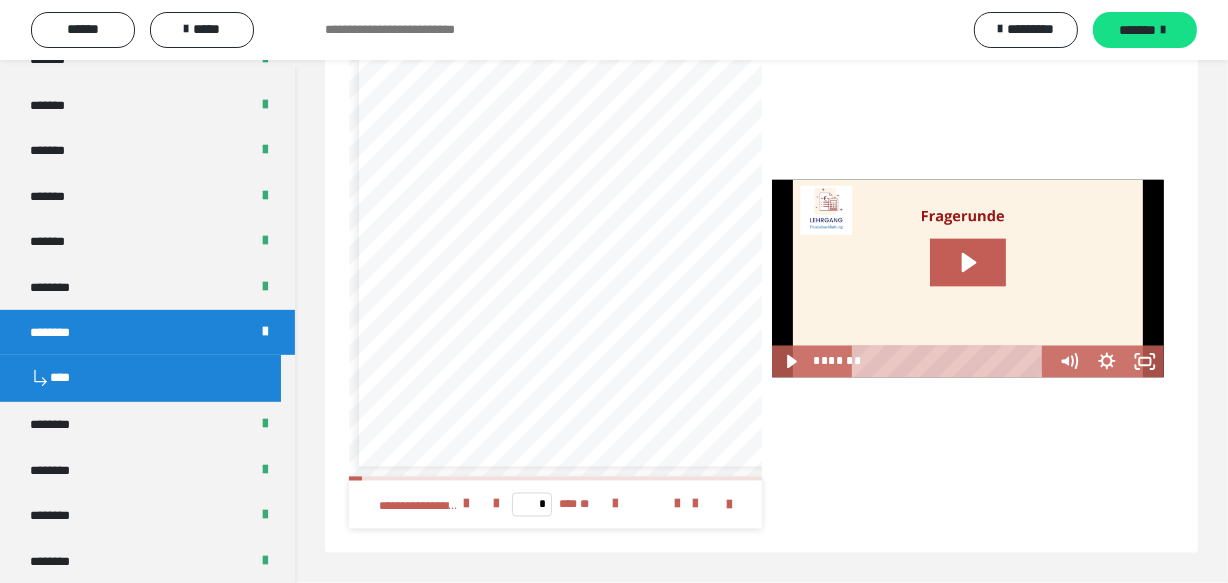 scroll, scrollTop: 236, scrollLeft: 0, axis: vertical 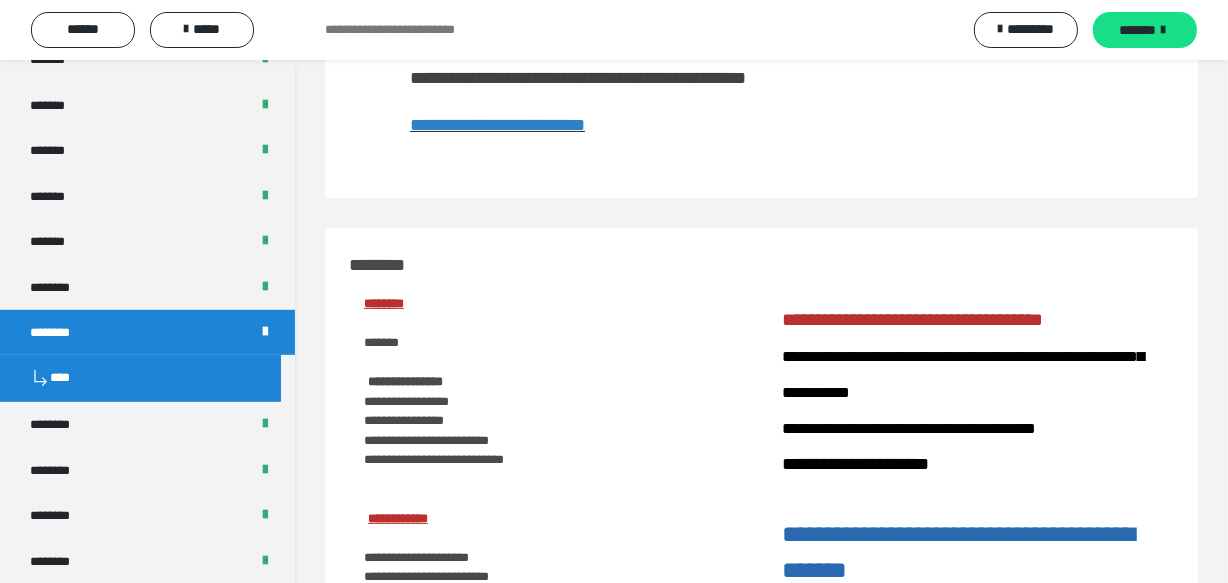 click on "**********" at bounding box center [1038, -104] 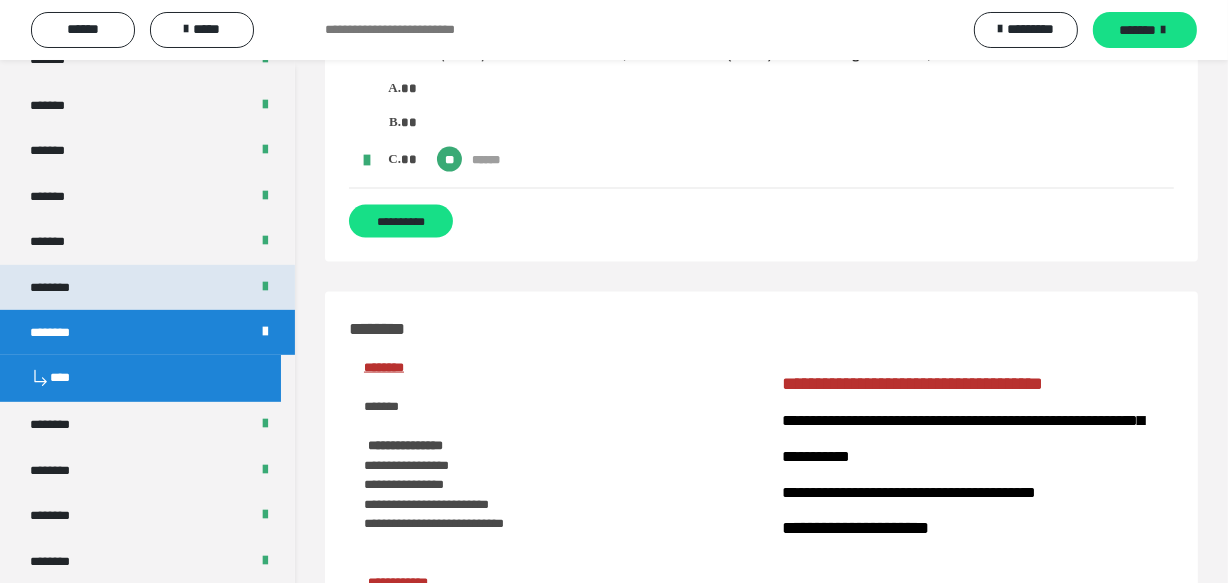scroll, scrollTop: 2454, scrollLeft: 0, axis: vertical 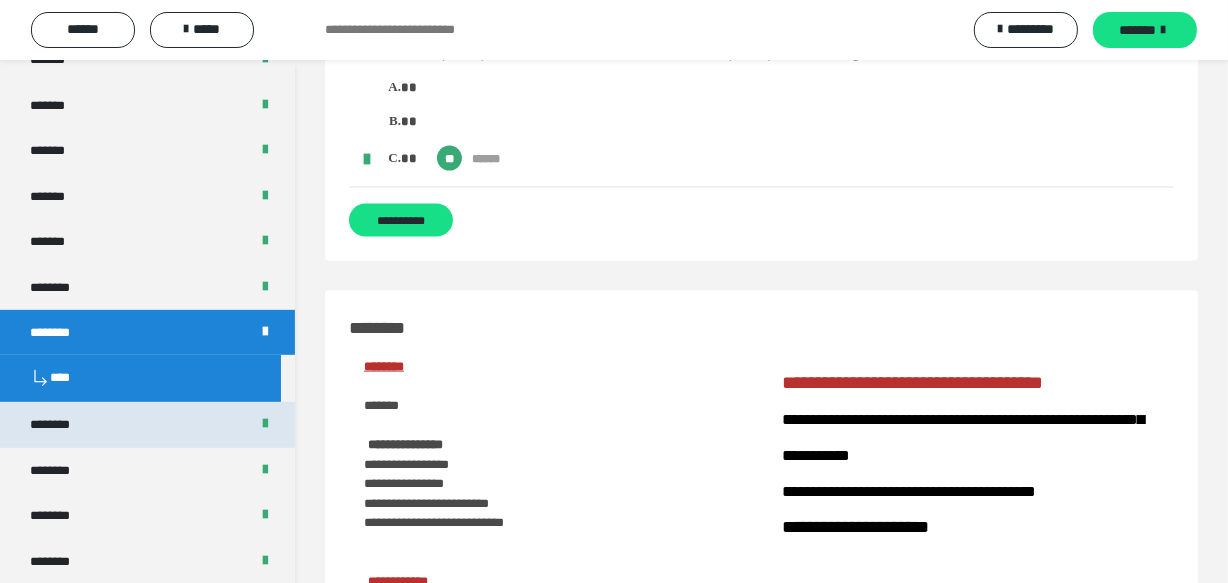 click on "********" at bounding box center (60, 424) 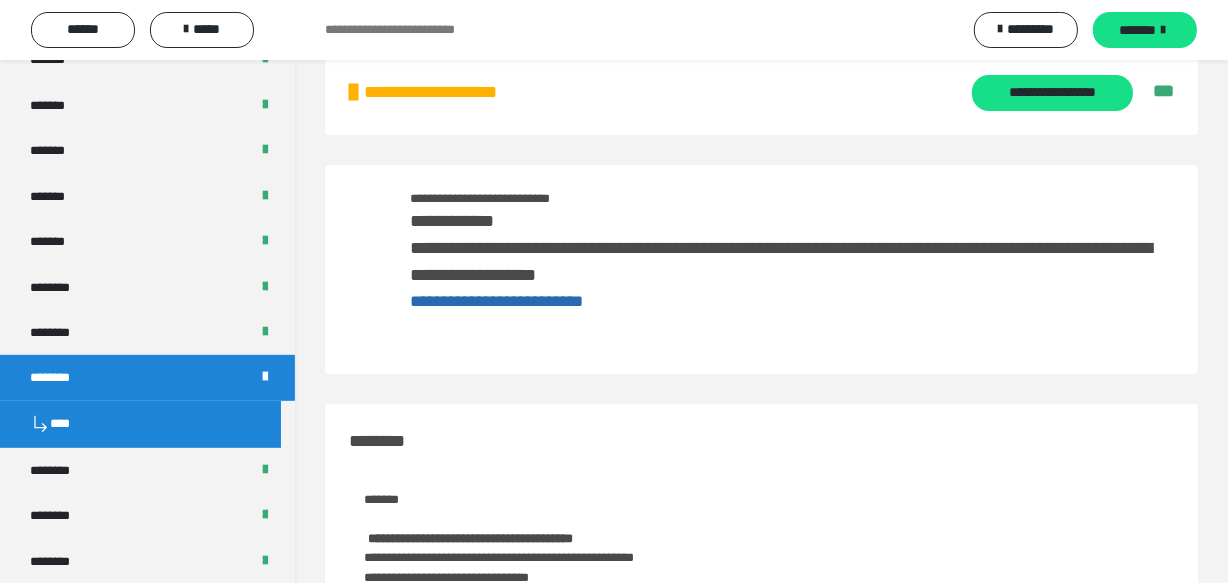 scroll, scrollTop: 0, scrollLeft: 0, axis: both 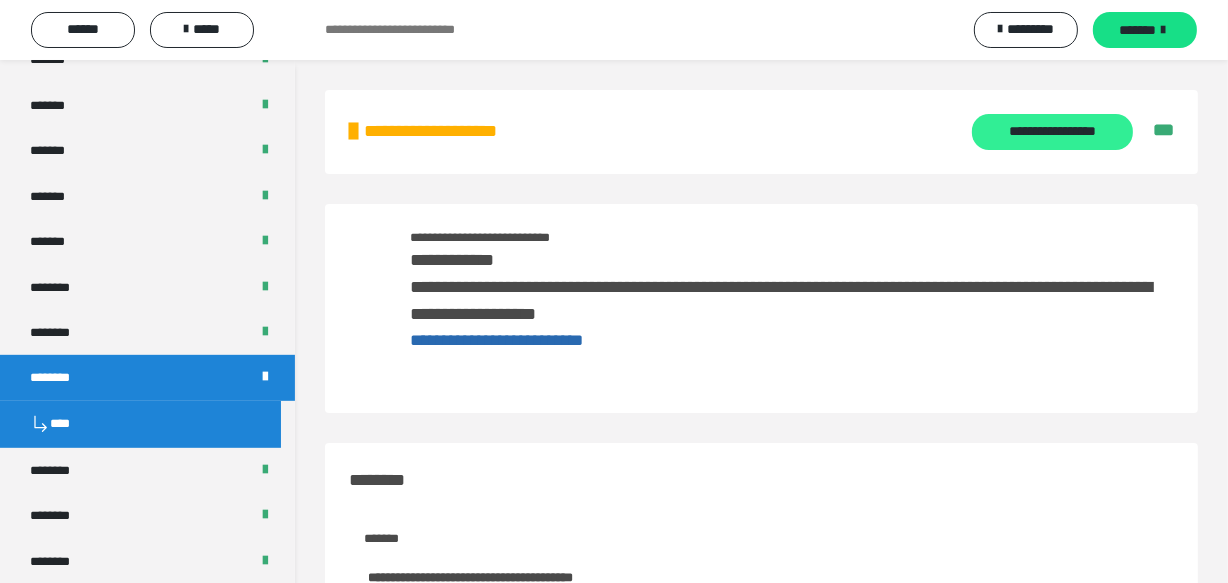 click on "**********" at bounding box center [1052, 132] 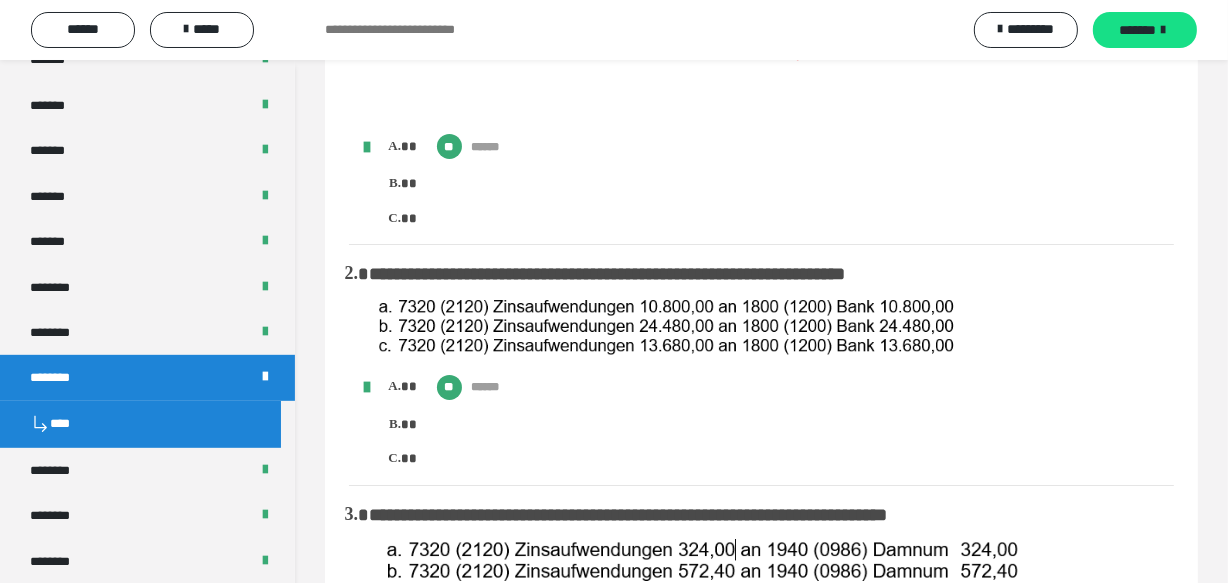 scroll, scrollTop: 0, scrollLeft: 0, axis: both 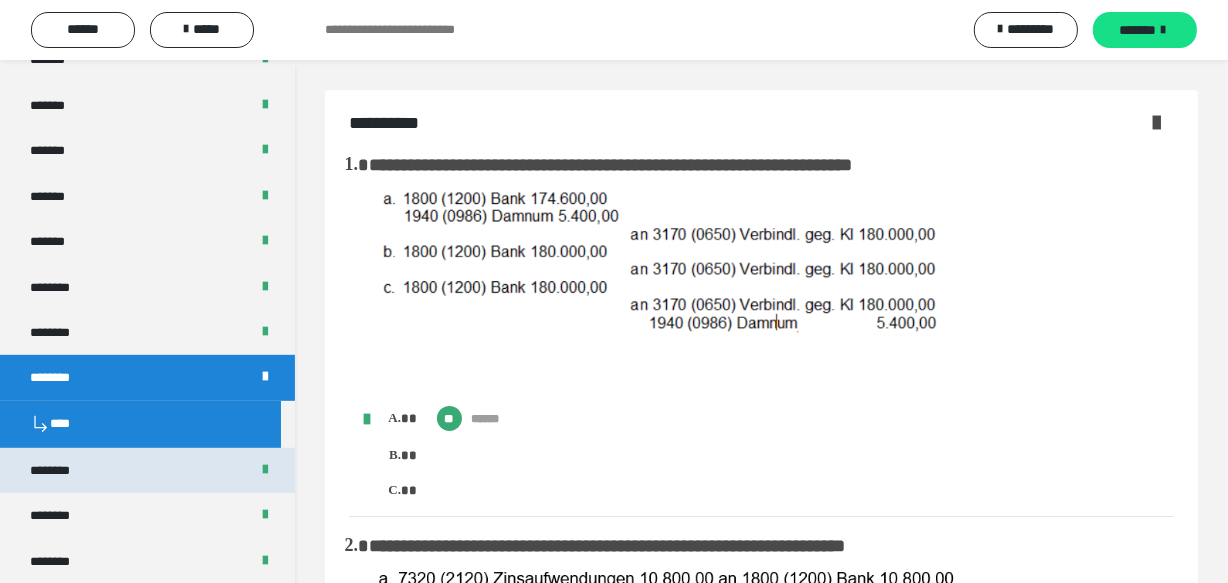 click on "********" at bounding box center (147, 470) 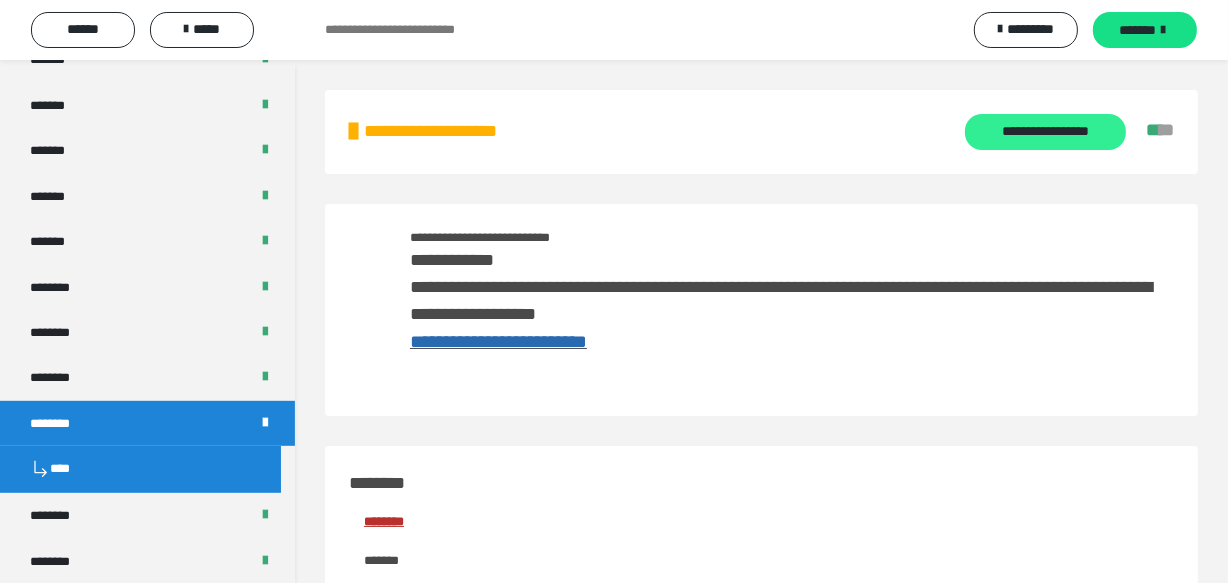 click on "**********" at bounding box center (1045, 132) 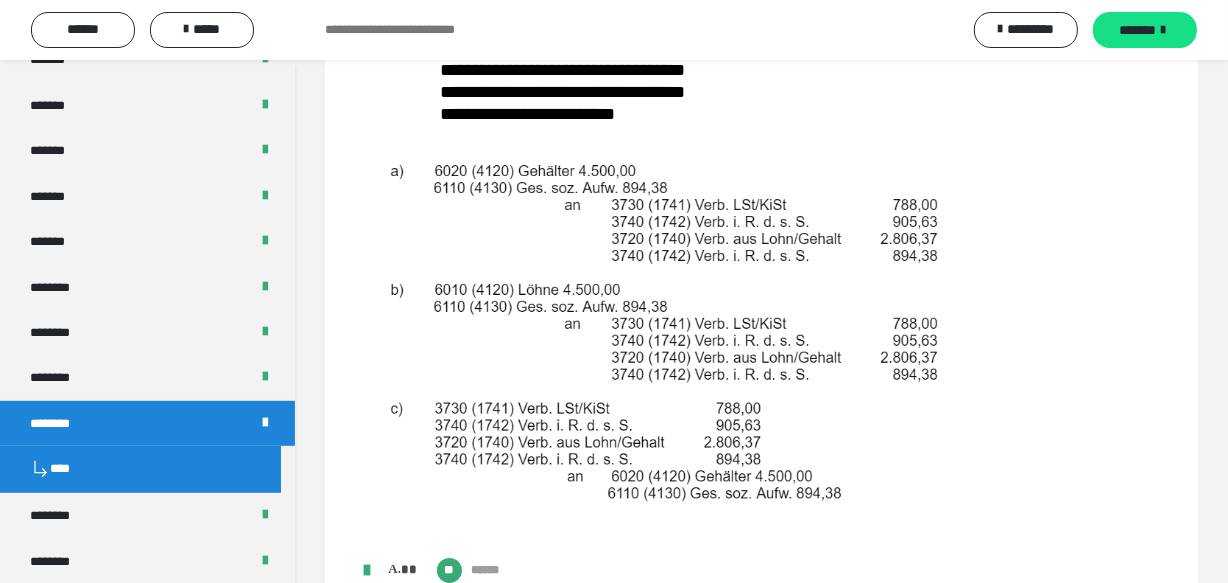 scroll, scrollTop: 90, scrollLeft: 0, axis: vertical 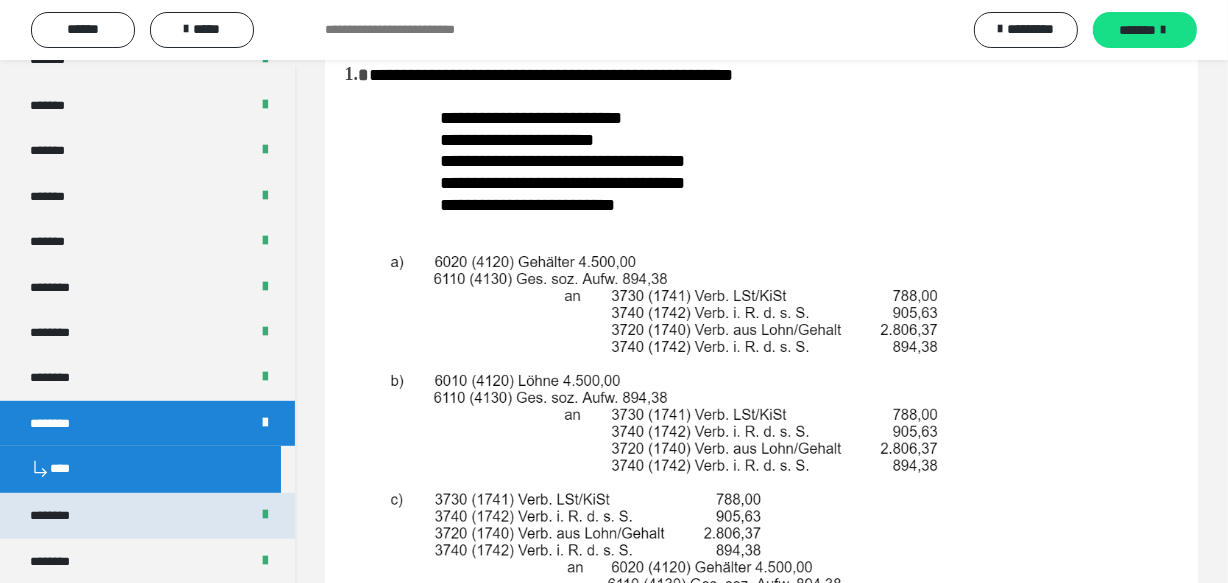click on "********" at bounding box center (147, 515) 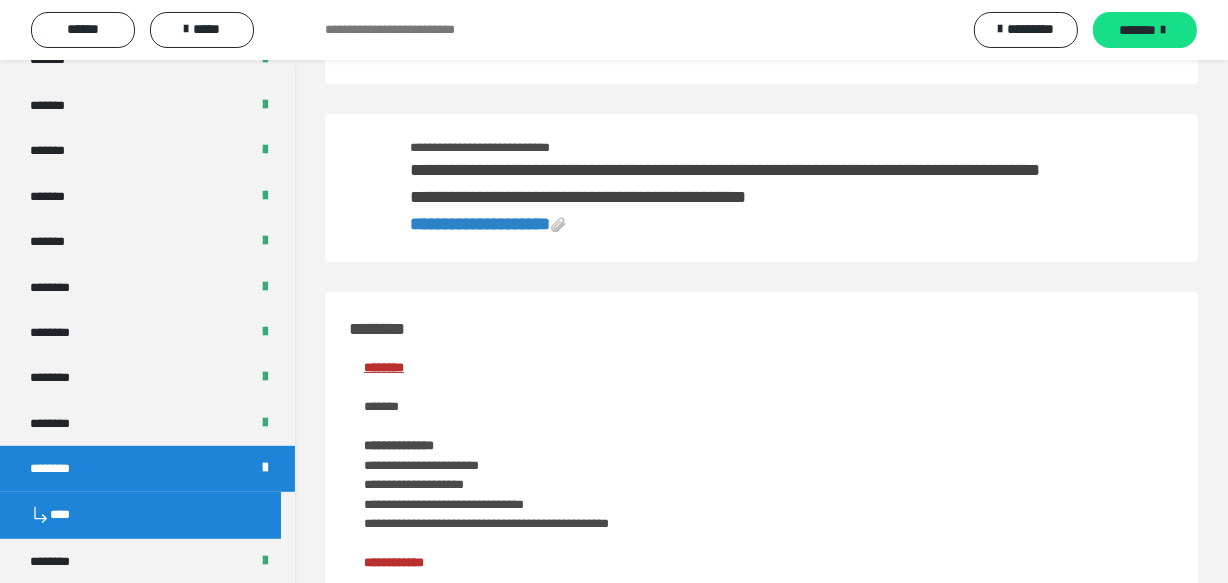 scroll, scrollTop: 0, scrollLeft: 0, axis: both 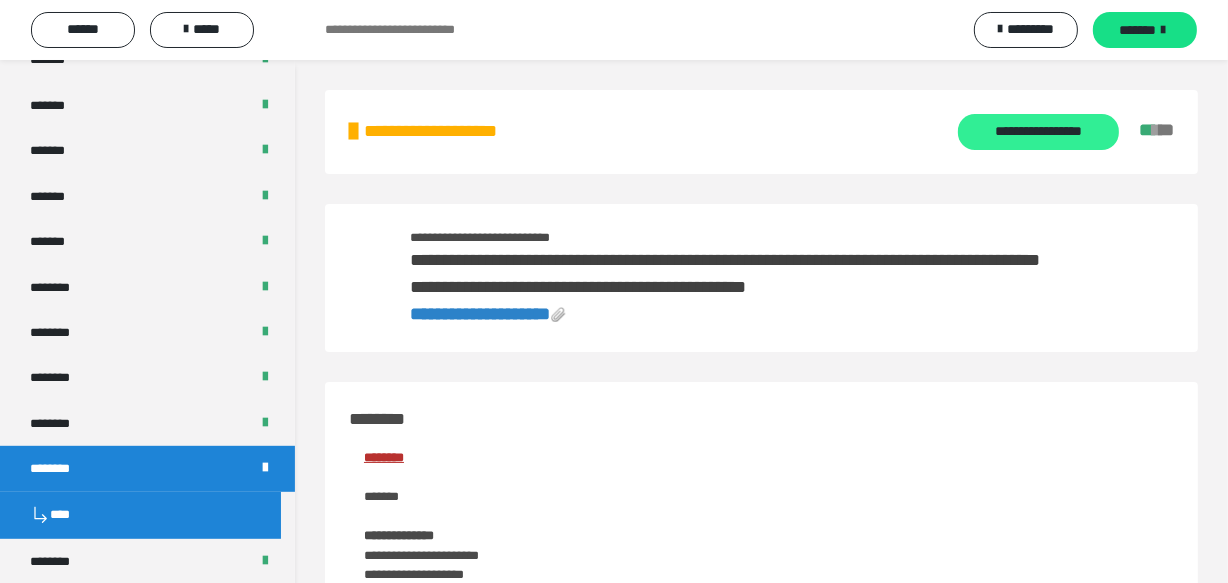 click on "**********" at bounding box center (1038, 132) 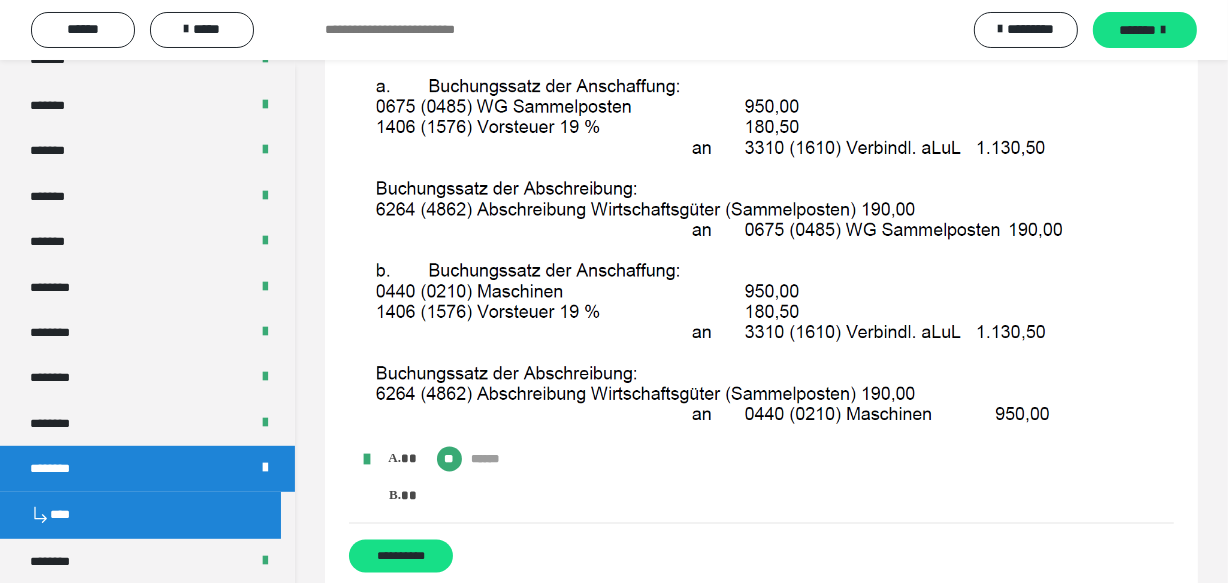 scroll, scrollTop: 3272, scrollLeft: 0, axis: vertical 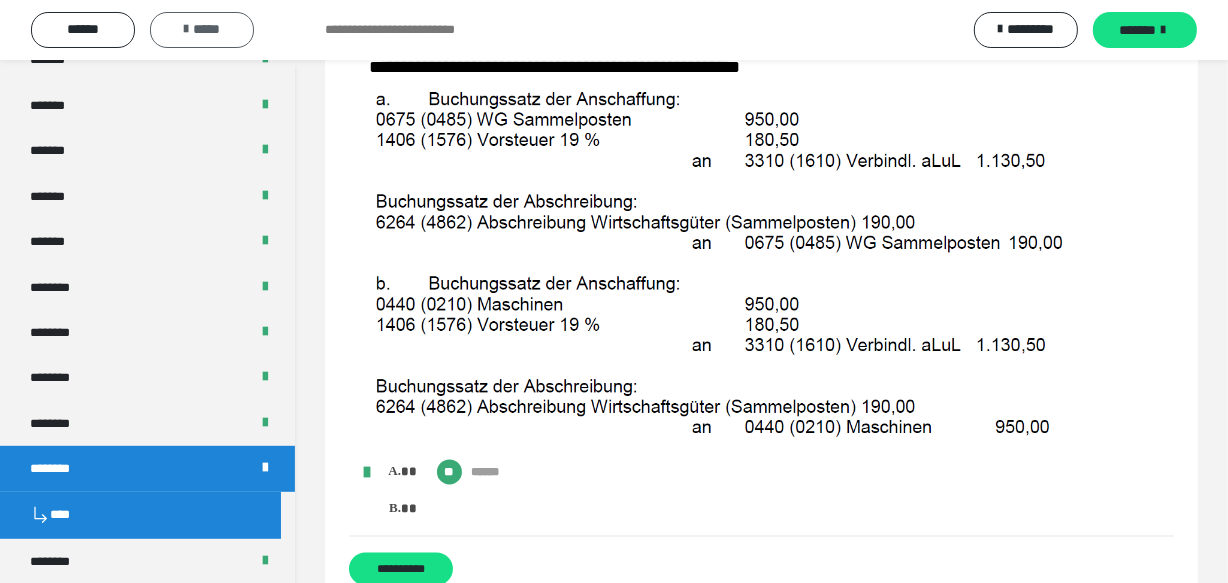 click on "*****" at bounding box center [202, 29] 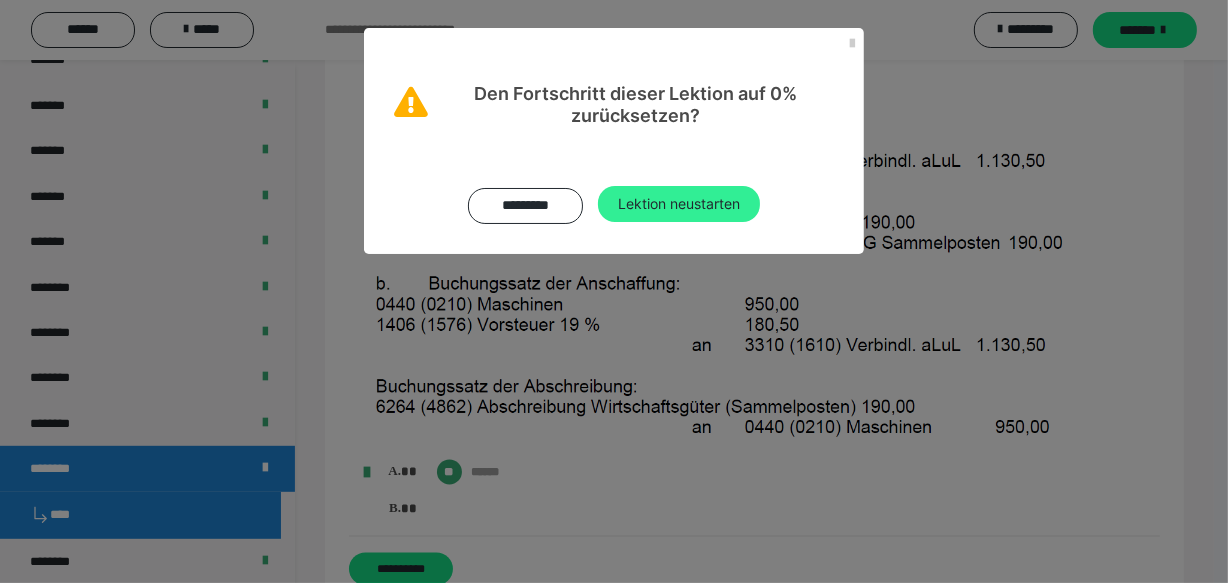 click on "Lektion neustarten" at bounding box center [679, 204] 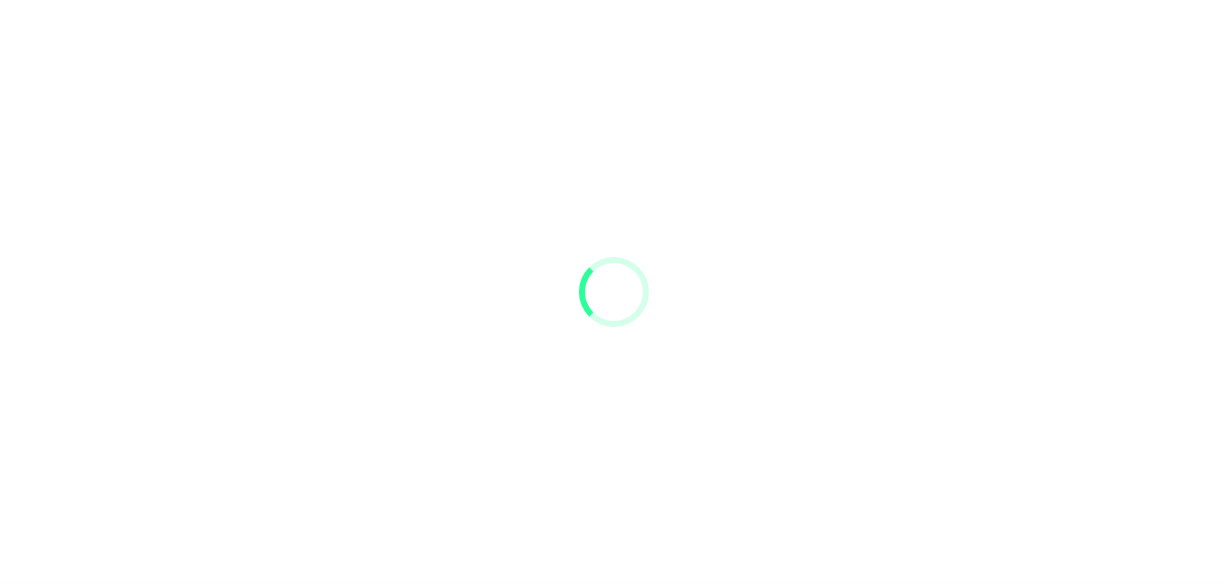 scroll, scrollTop: 0, scrollLeft: 0, axis: both 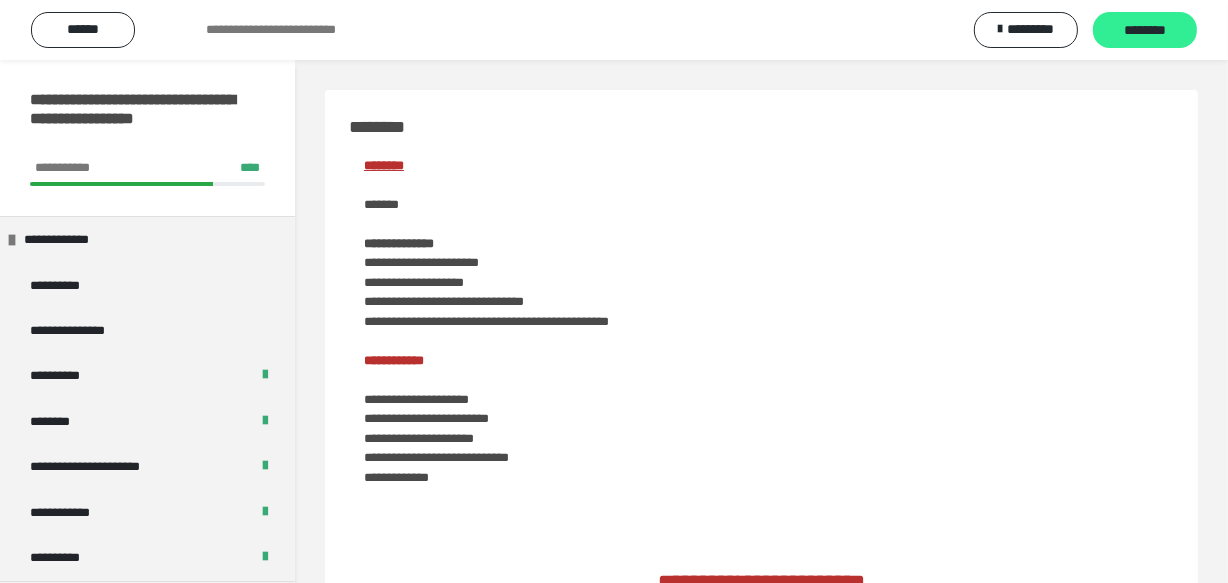 click on "********" at bounding box center [1145, 31] 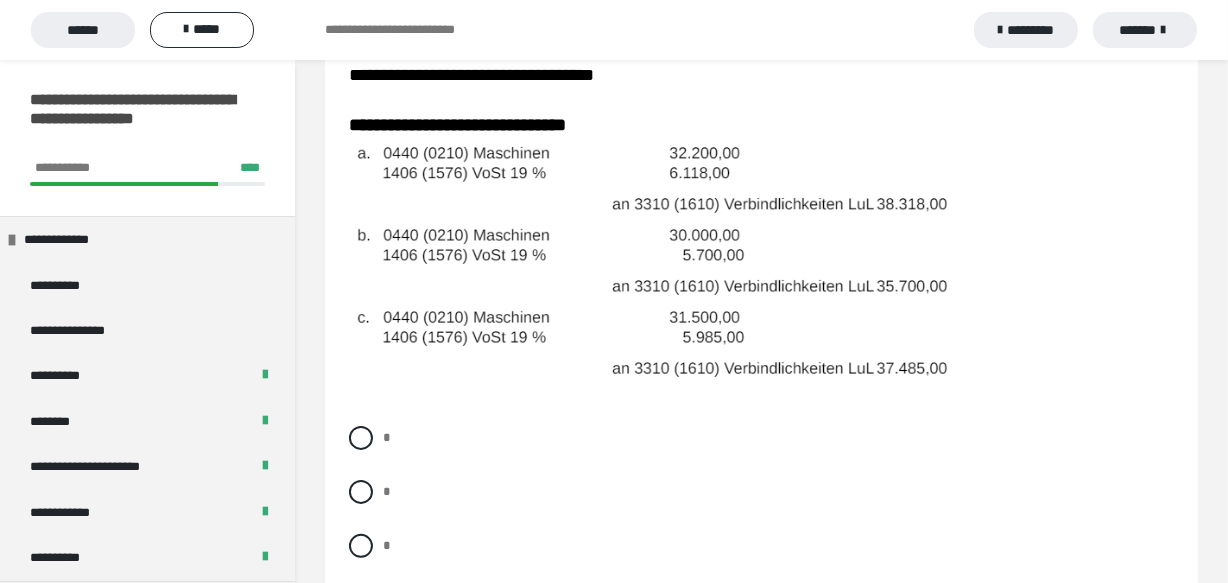 scroll, scrollTop: 363, scrollLeft: 0, axis: vertical 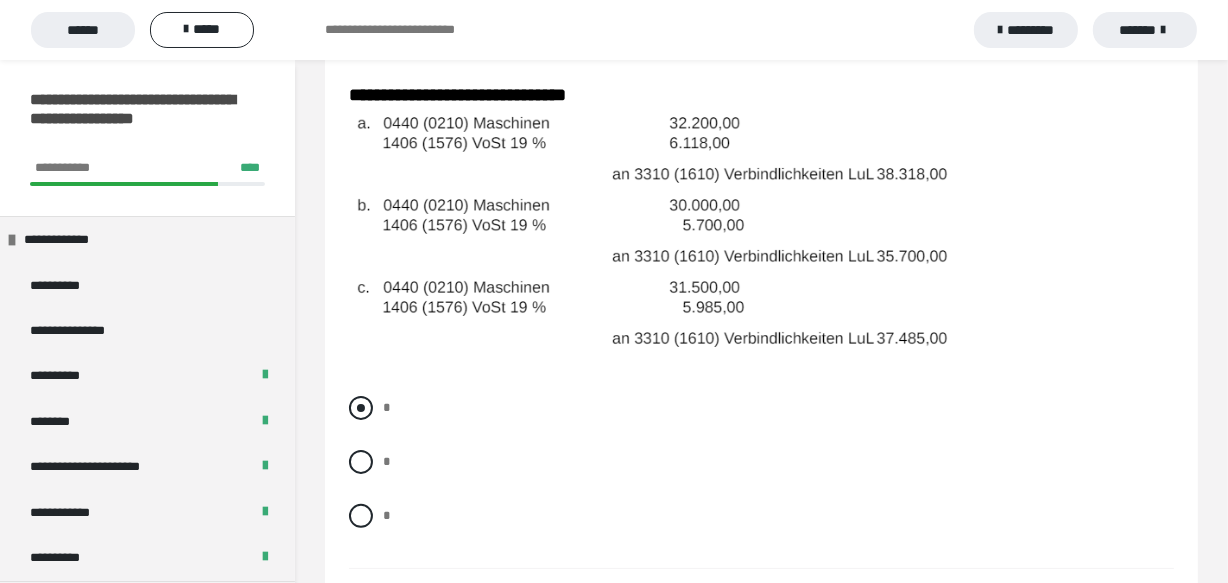 click at bounding box center [361, 408] 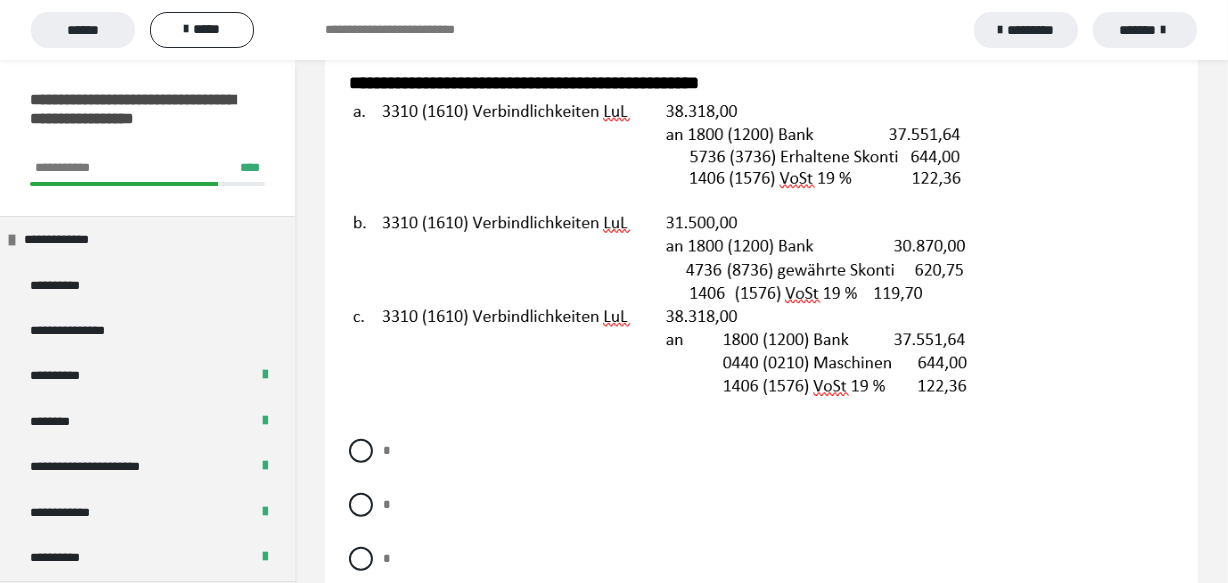 scroll, scrollTop: 1090, scrollLeft: 0, axis: vertical 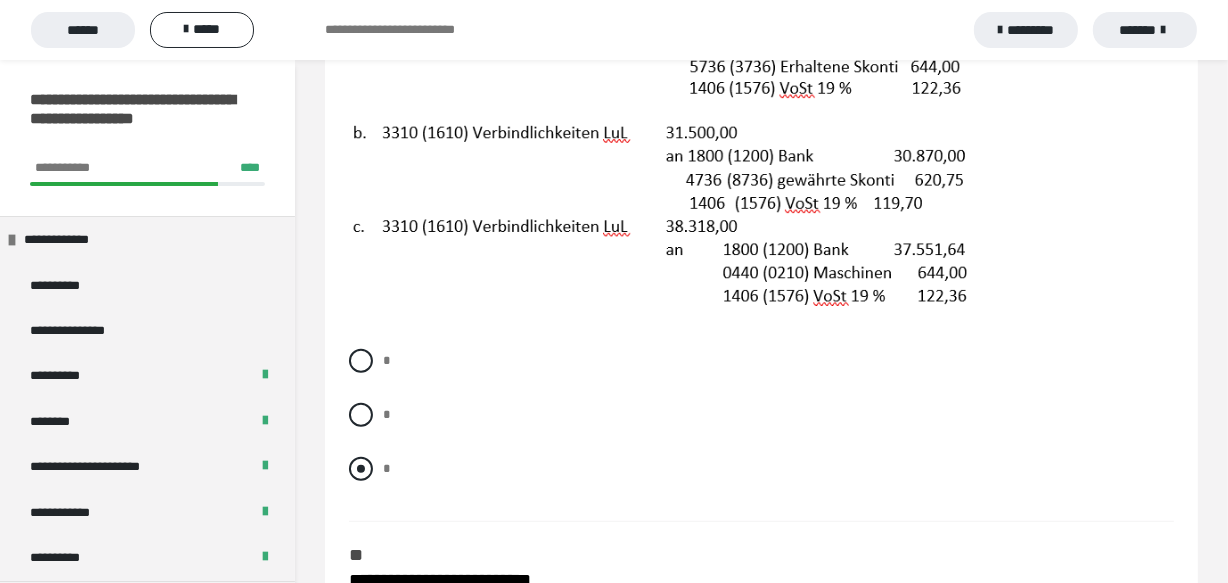 click at bounding box center (361, 469) 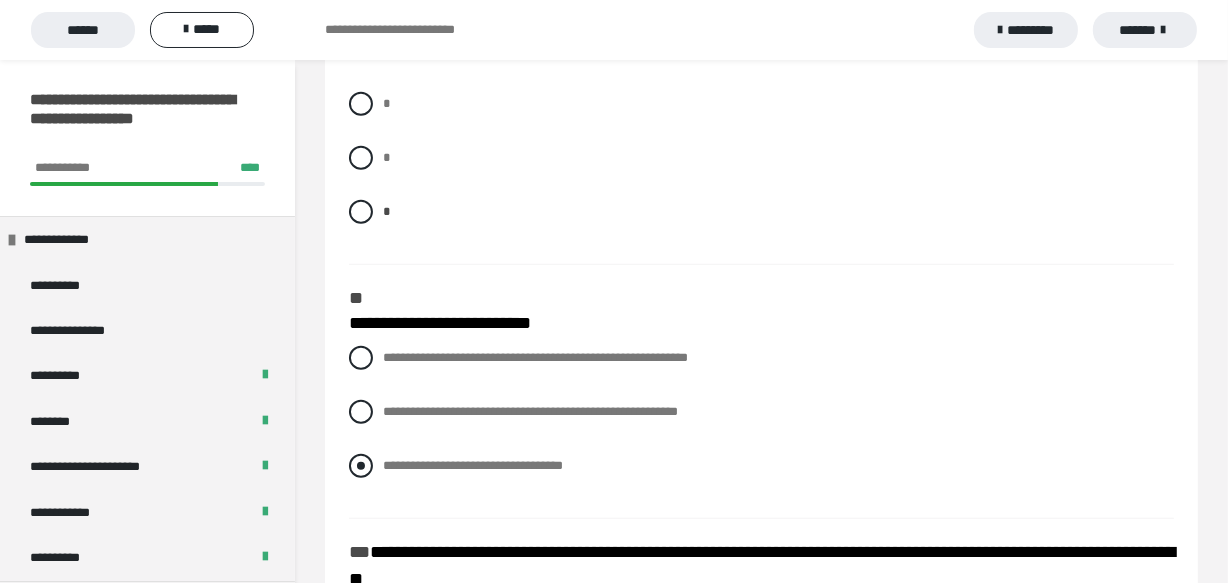scroll, scrollTop: 1363, scrollLeft: 0, axis: vertical 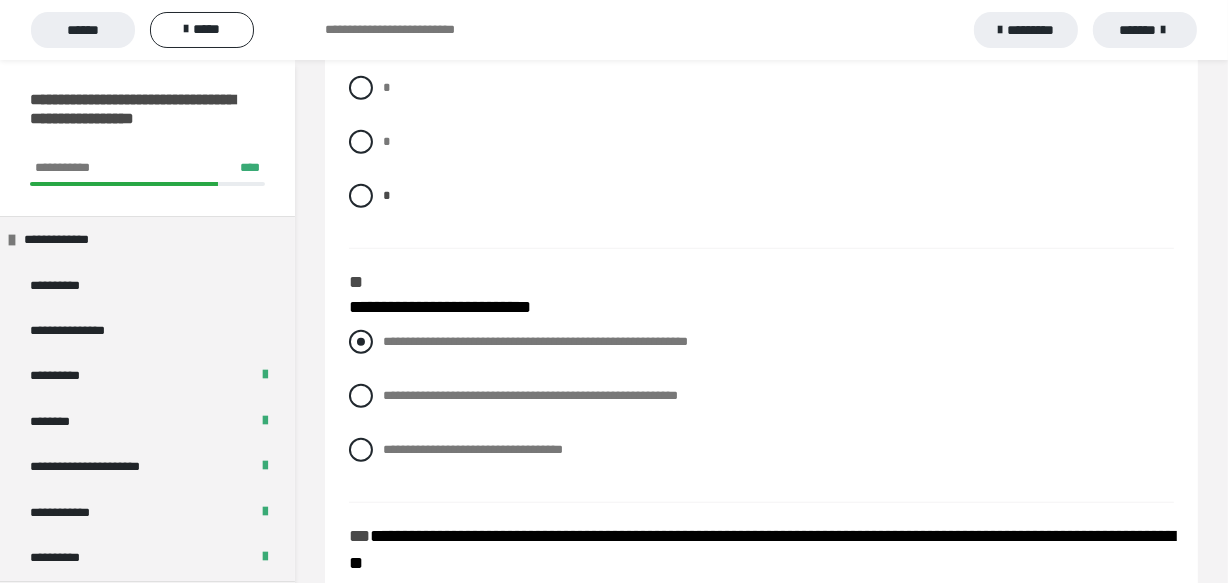 click at bounding box center (361, 342) 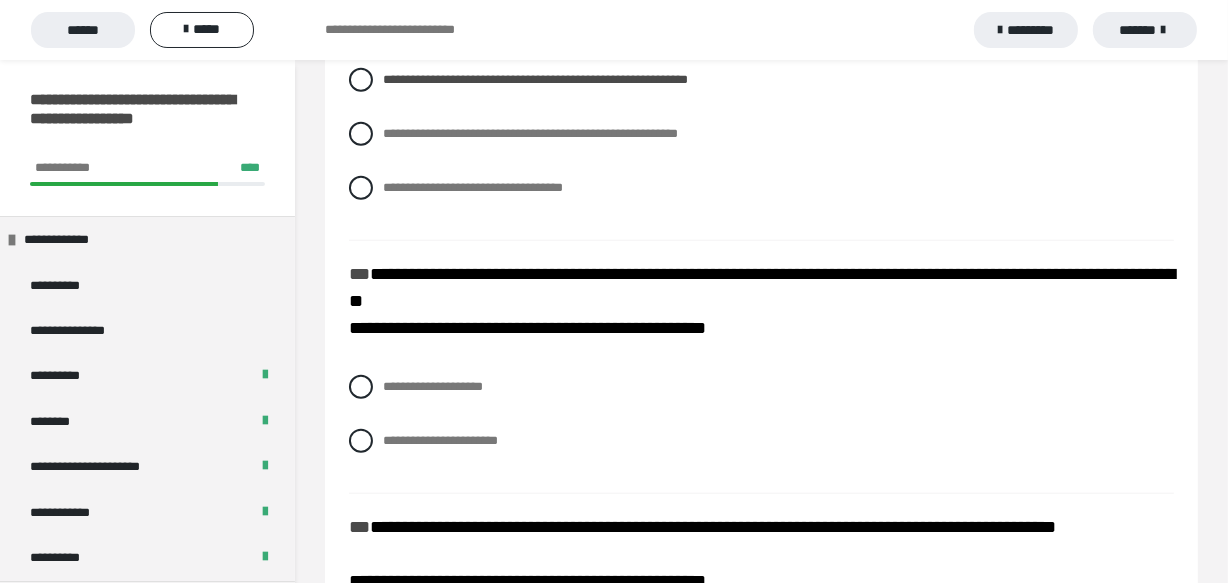 scroll, scrollTop: 1636, scrollLeft: 0, axis: vertical 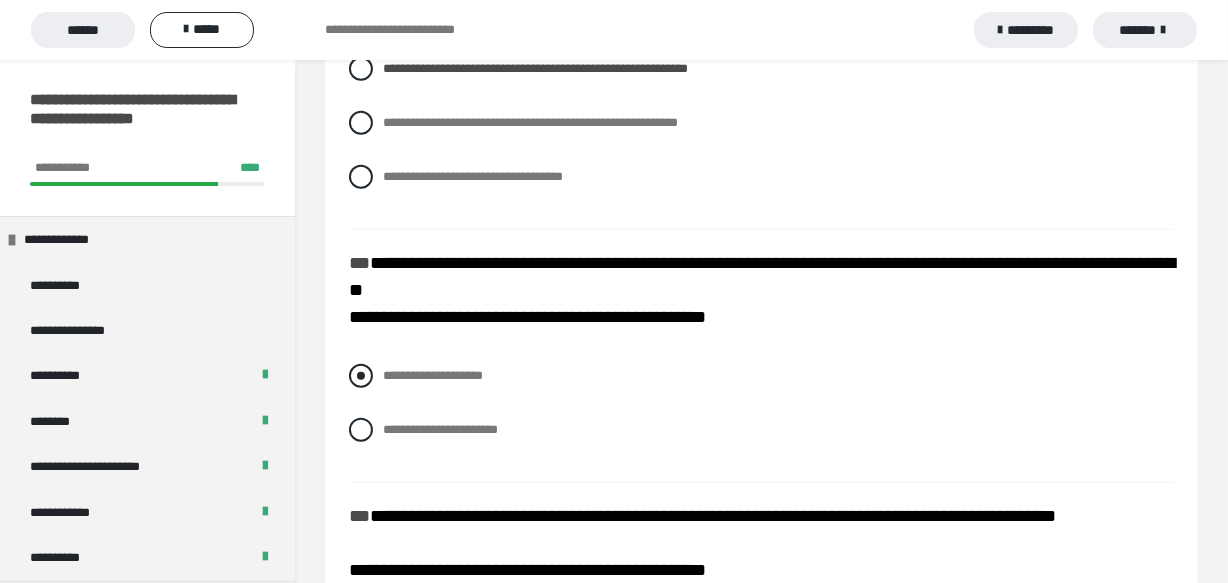 click at bounding box center (361, 376) 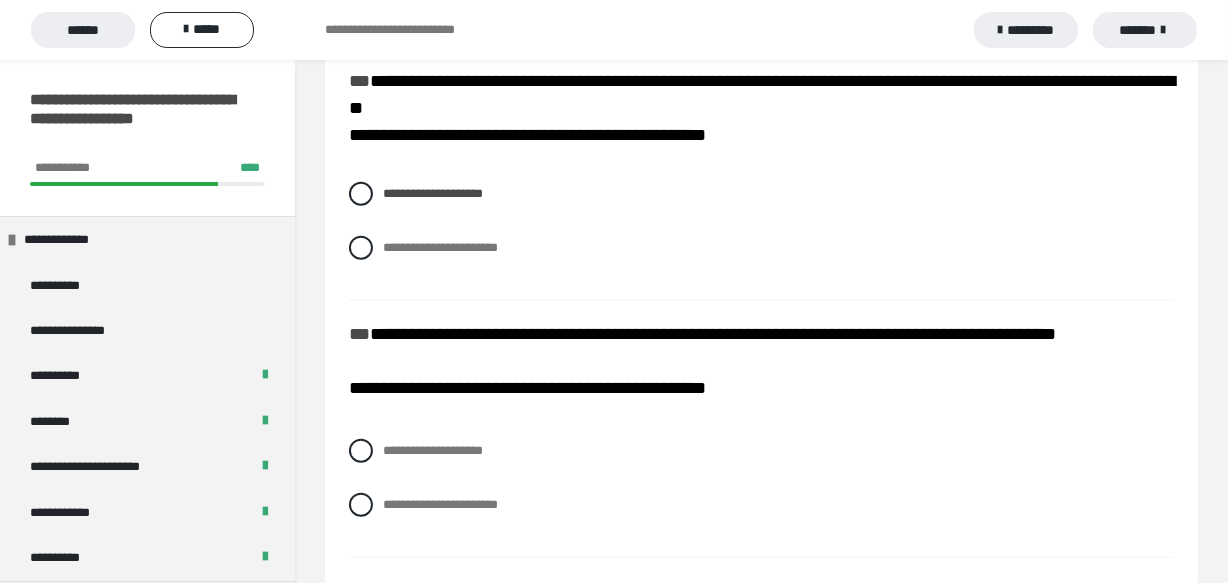 scroll, scrollTop: 1909, scrollLeft: 0, axis: vertical 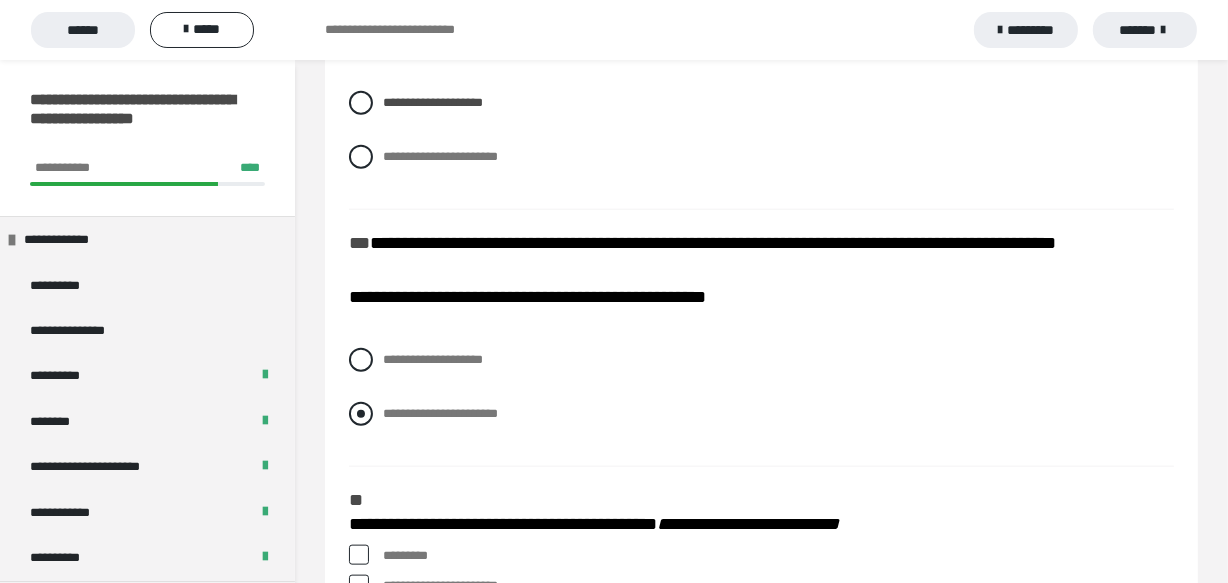 click at bounding box center (361, 414) 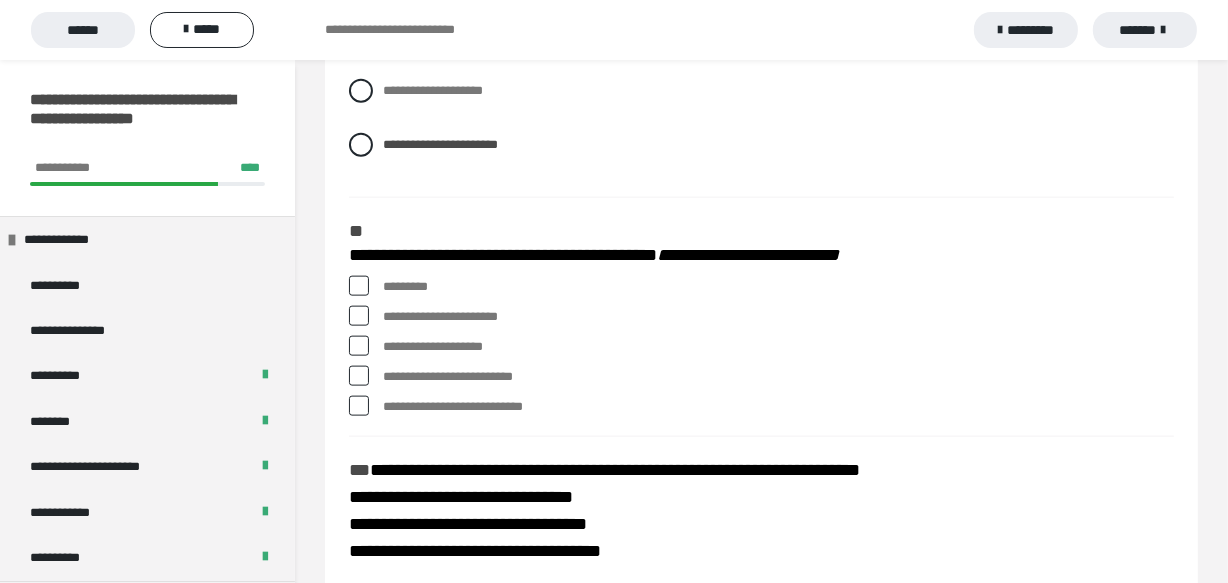 scroll, scrollTop: 2181, scrollLeft: 0, axis: vertical 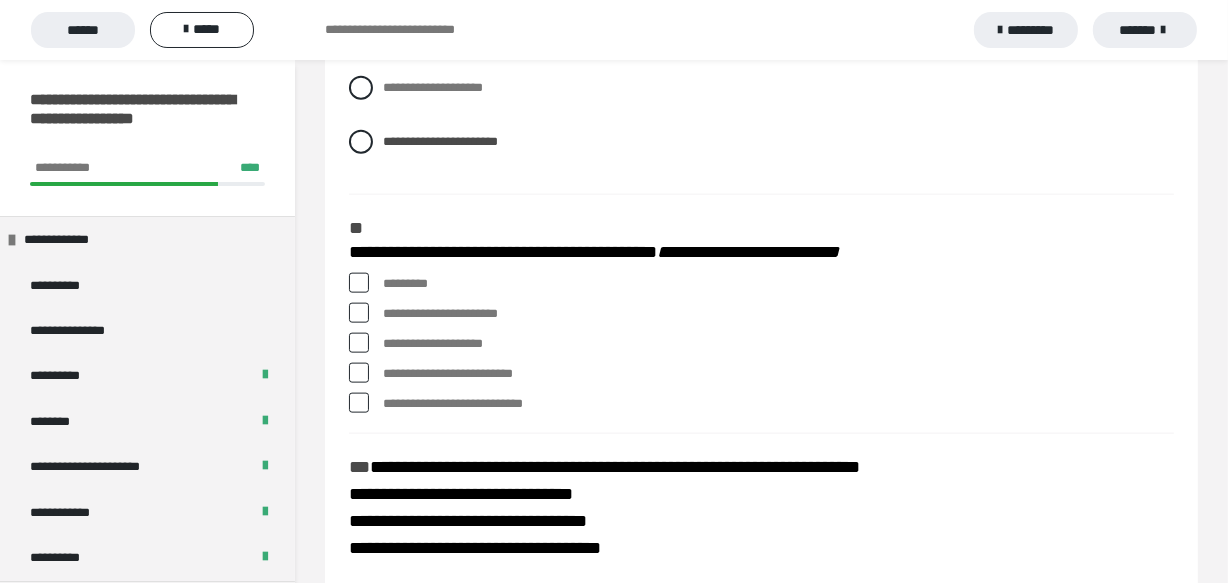 click at bounding box center [359, 283] 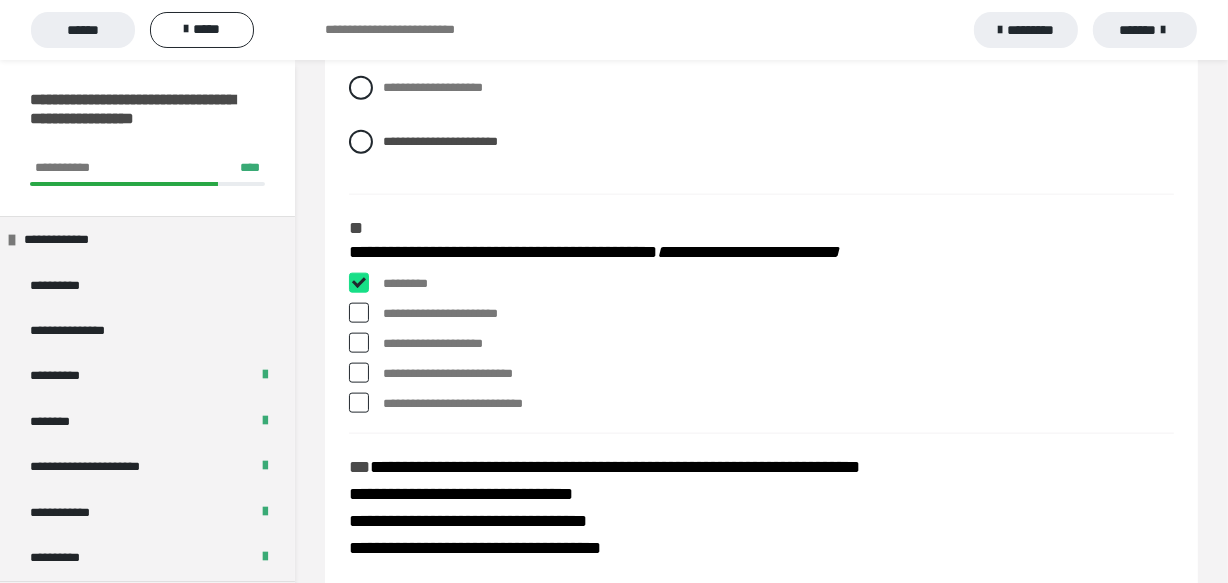 checkbox on "****" 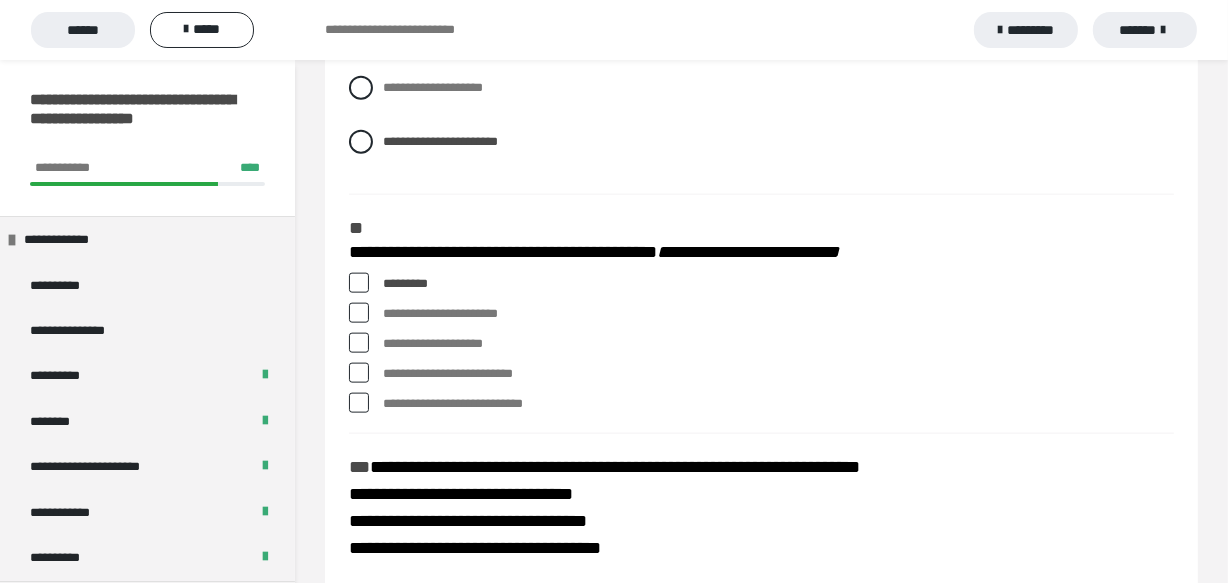 click at bounding box center (359, 313) 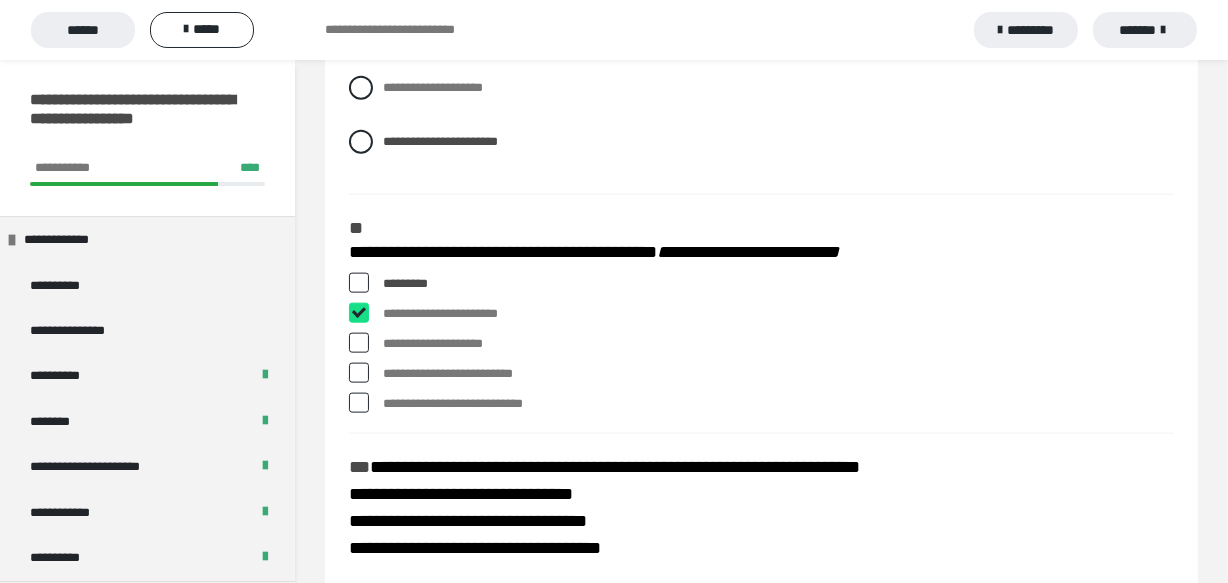 checkbox on "****" 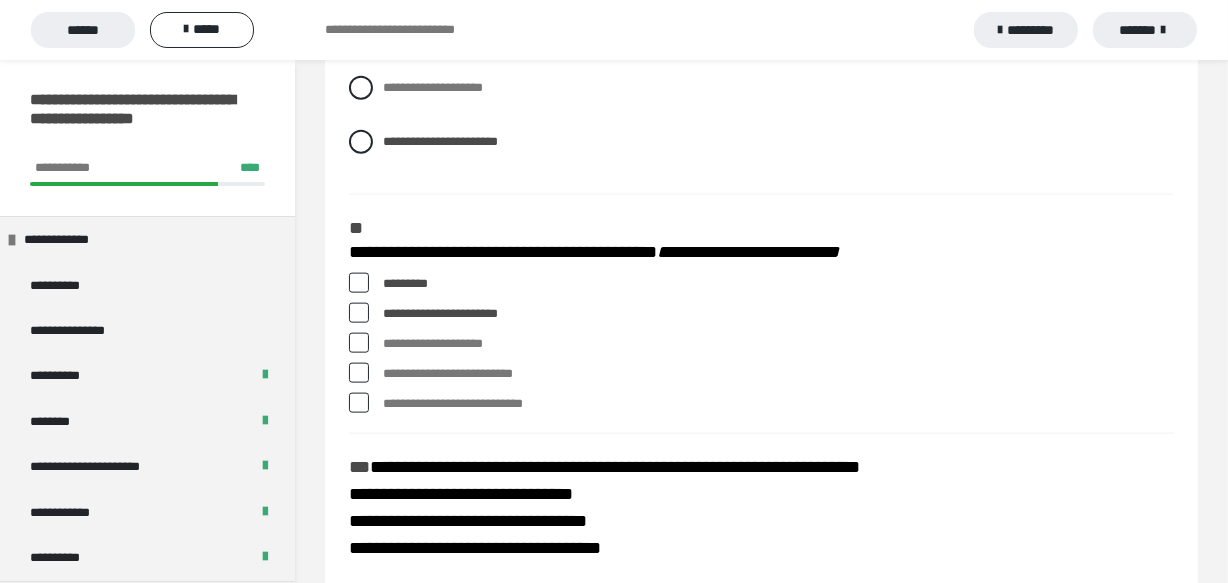 click at bounding box center (359, 373) 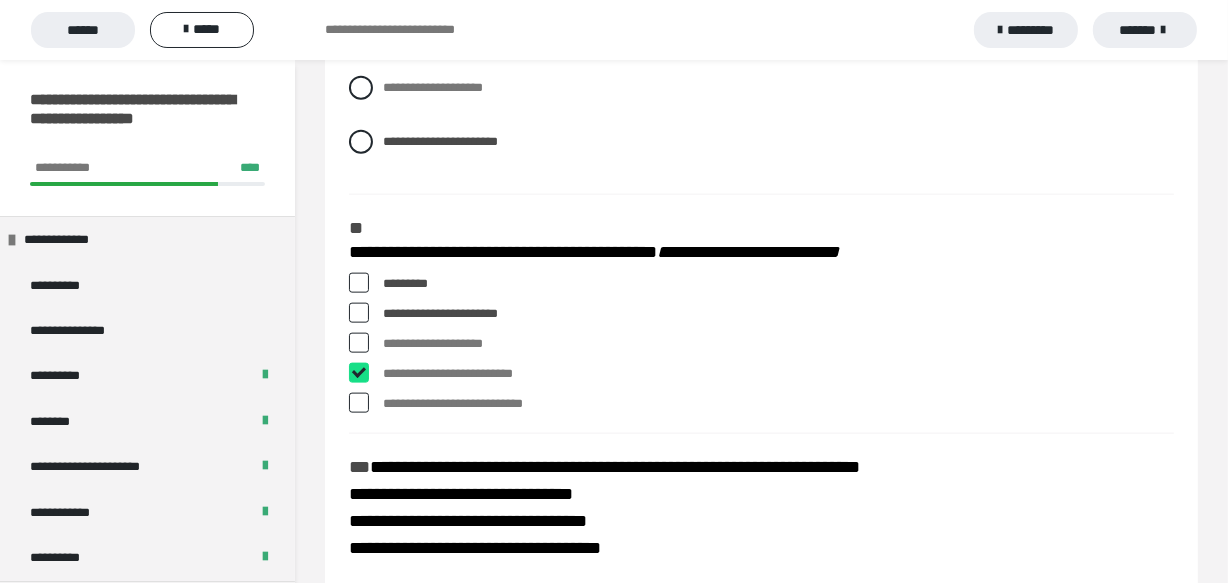 checkbox on "****" 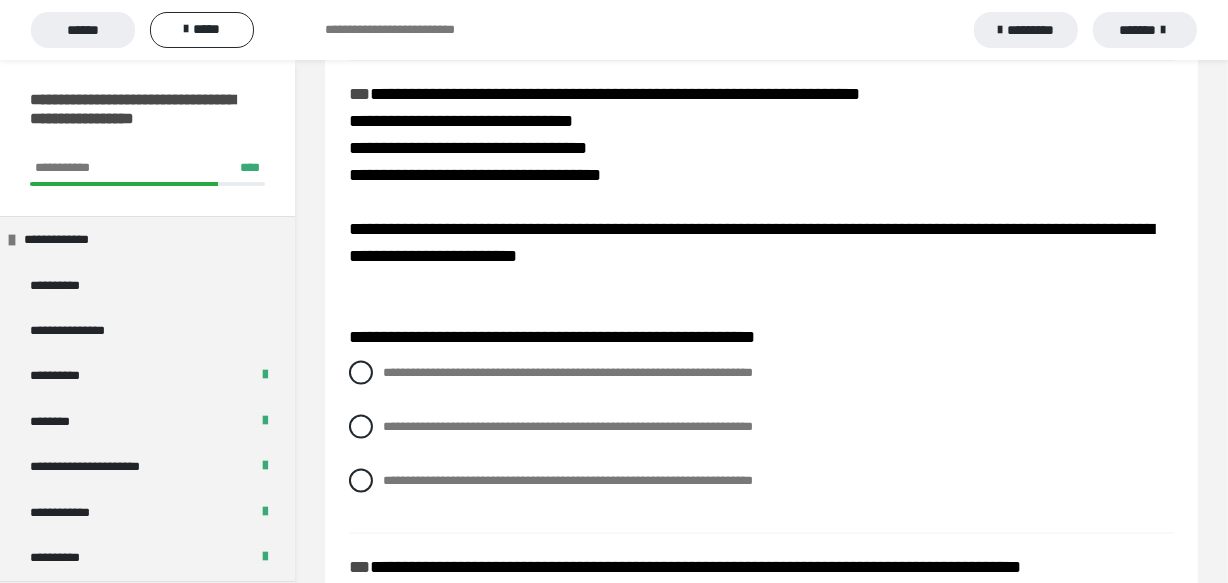 scroll, scrollTop: 2545, scrollLeft: 0, axis: vertical 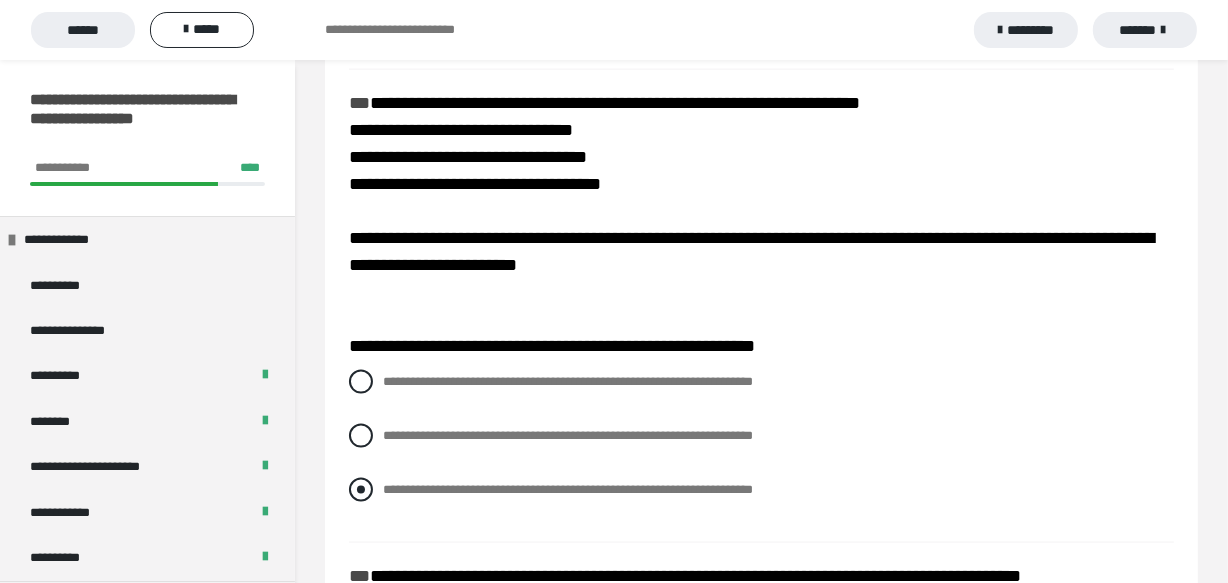 click at bounding box center (361, 490) 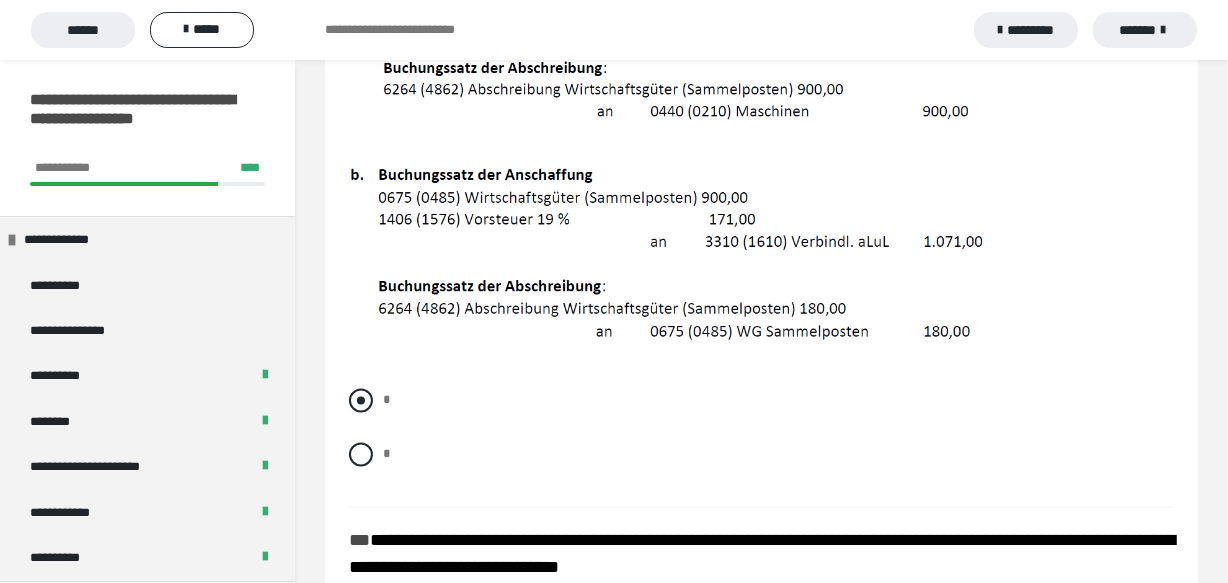 scroll, scrollTop: 3272, scrollLeft: 0, axis: vertical 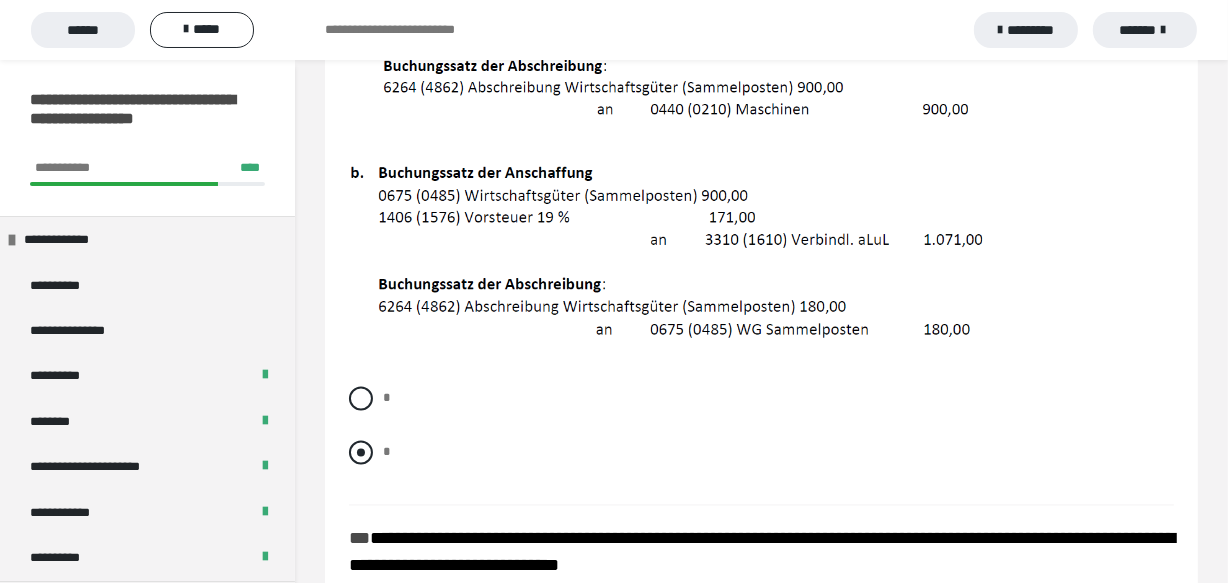 click at bounding box center (361, 453) 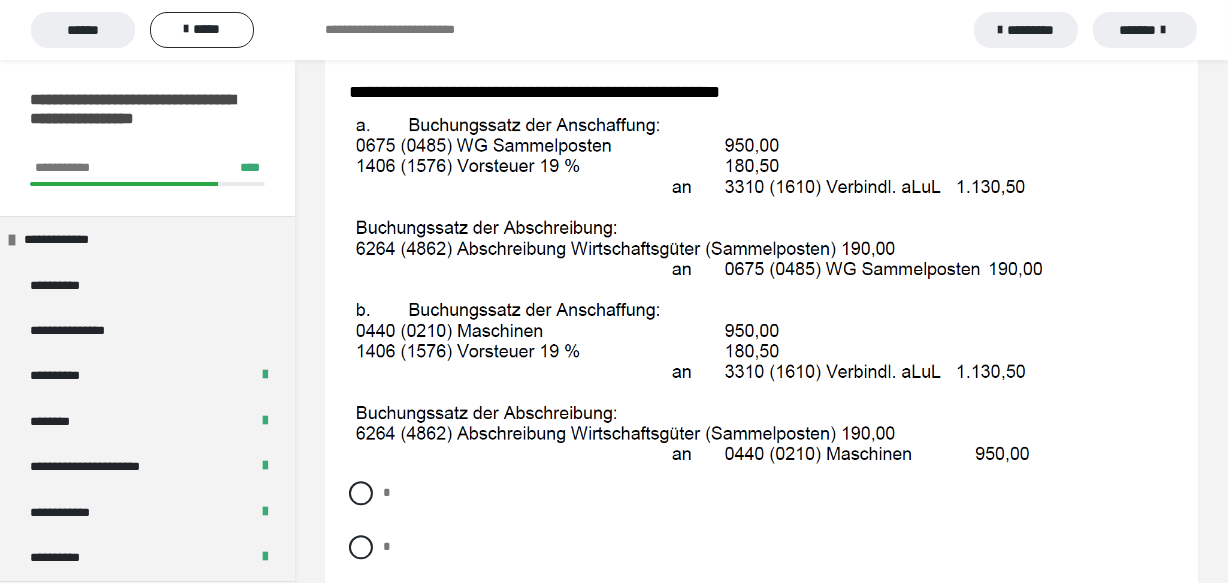 scroll, scrollTop: 3909, scrollLeft: 0, axis: vertical 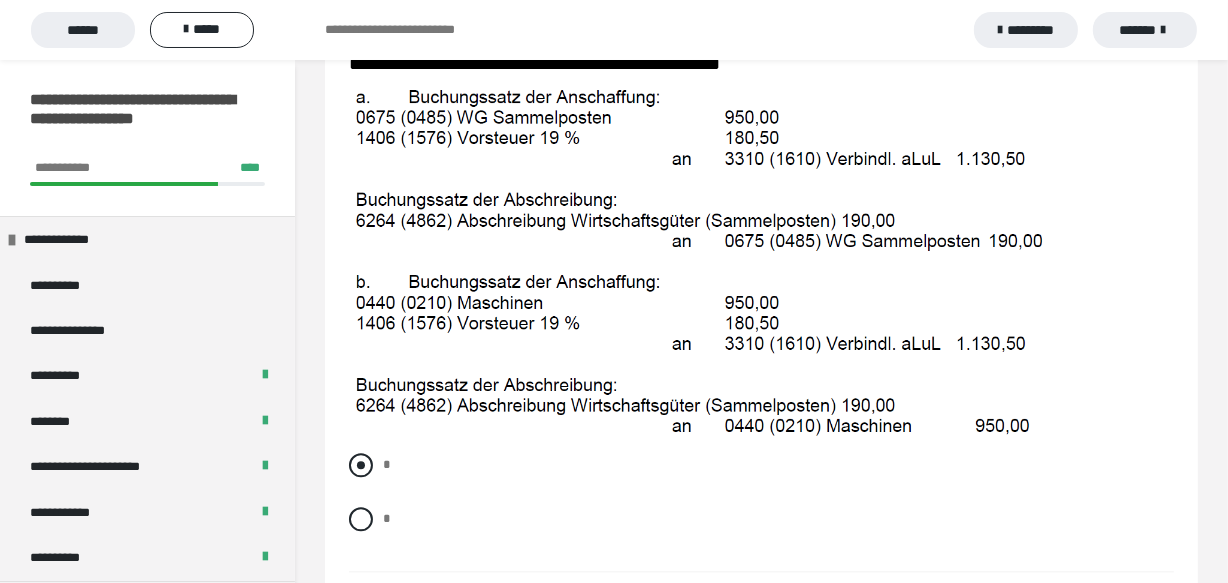 click at bounding box center (361, 465) 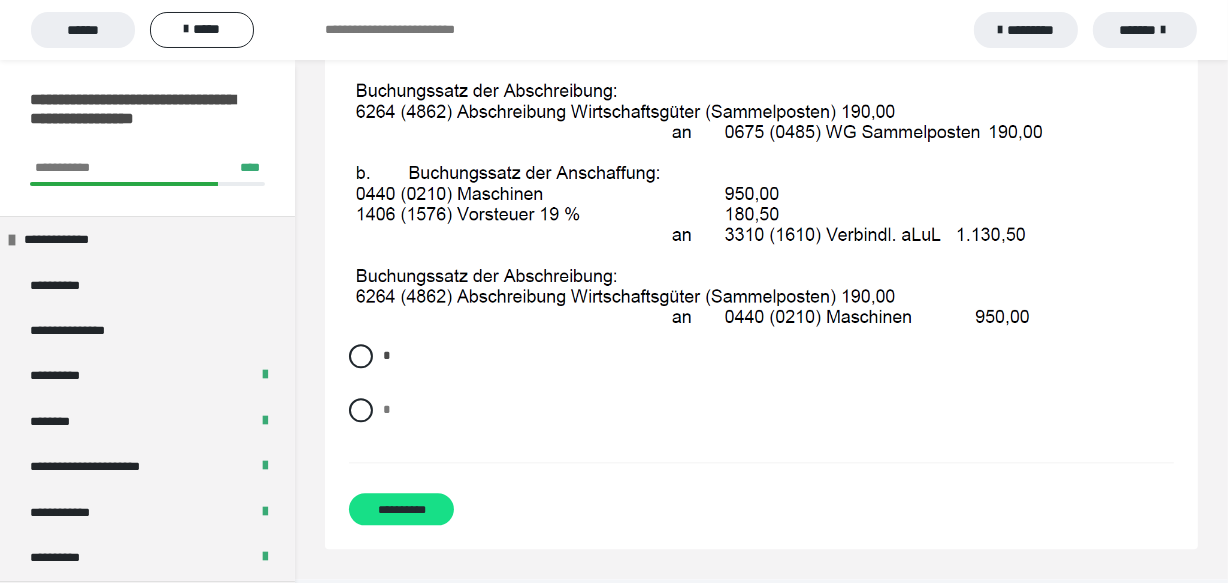 scroll, scrollTop: 4019, scrollLeft: 0, axis: vertical 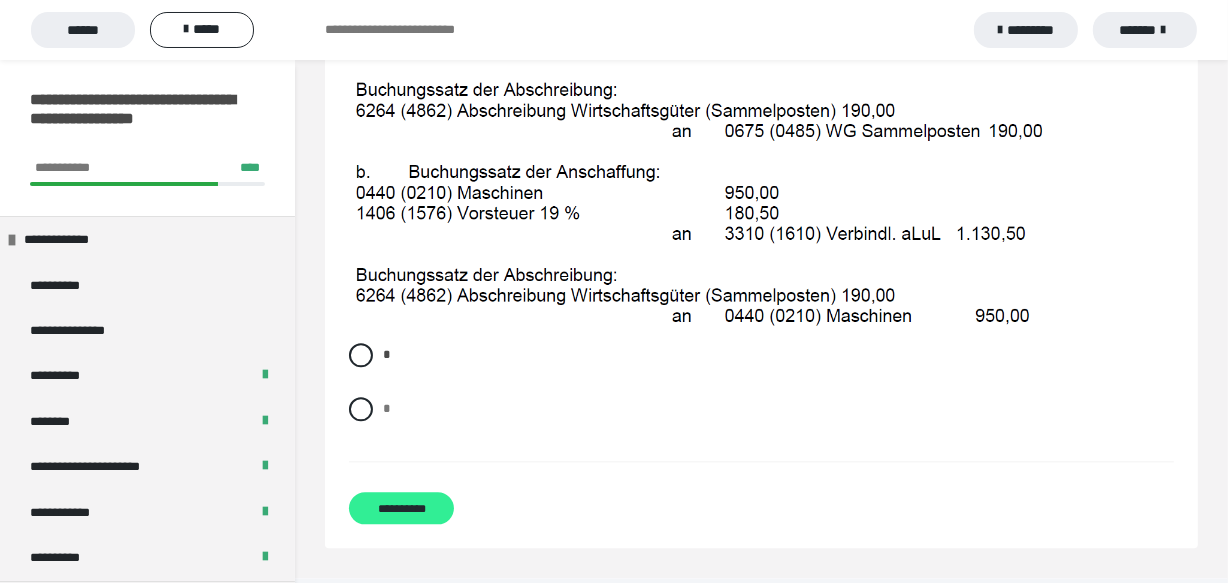 click on "**********" at bounding box center (401, 508) 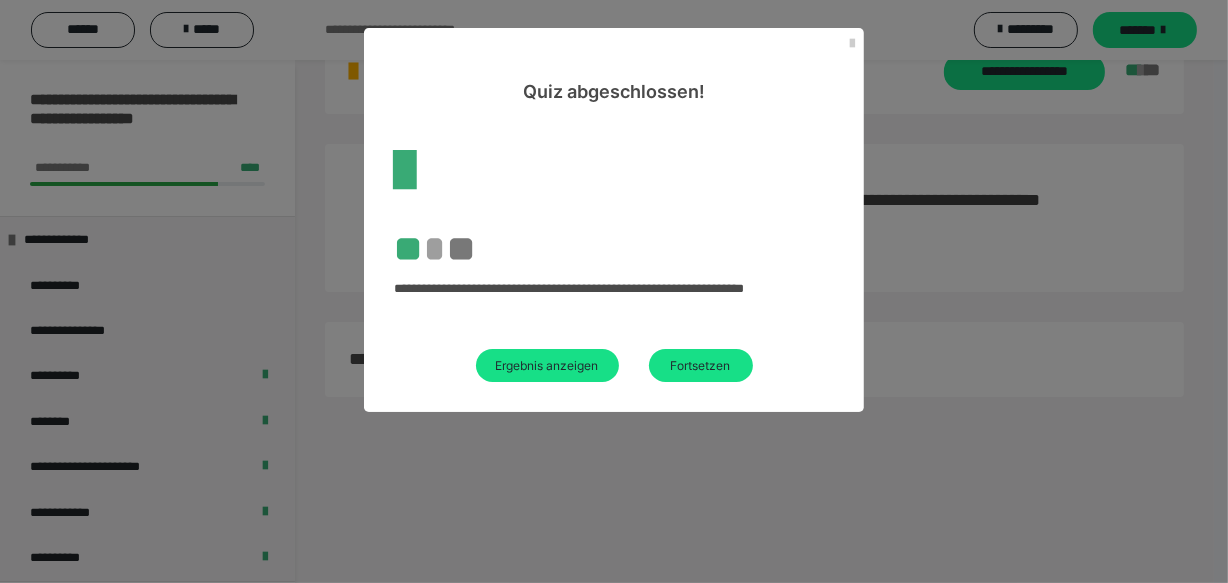 scroll, scrollTop: 60, scrollLeft: 0, axis: vertical 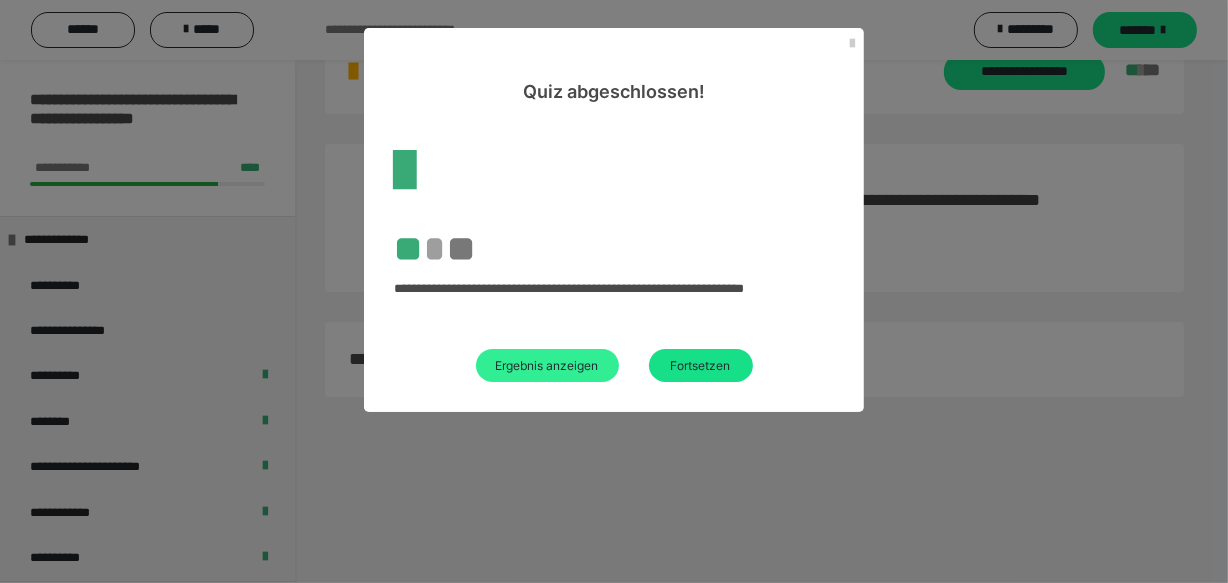 click on "Ergebnis anzeigen" at bounding box center [547, 365] 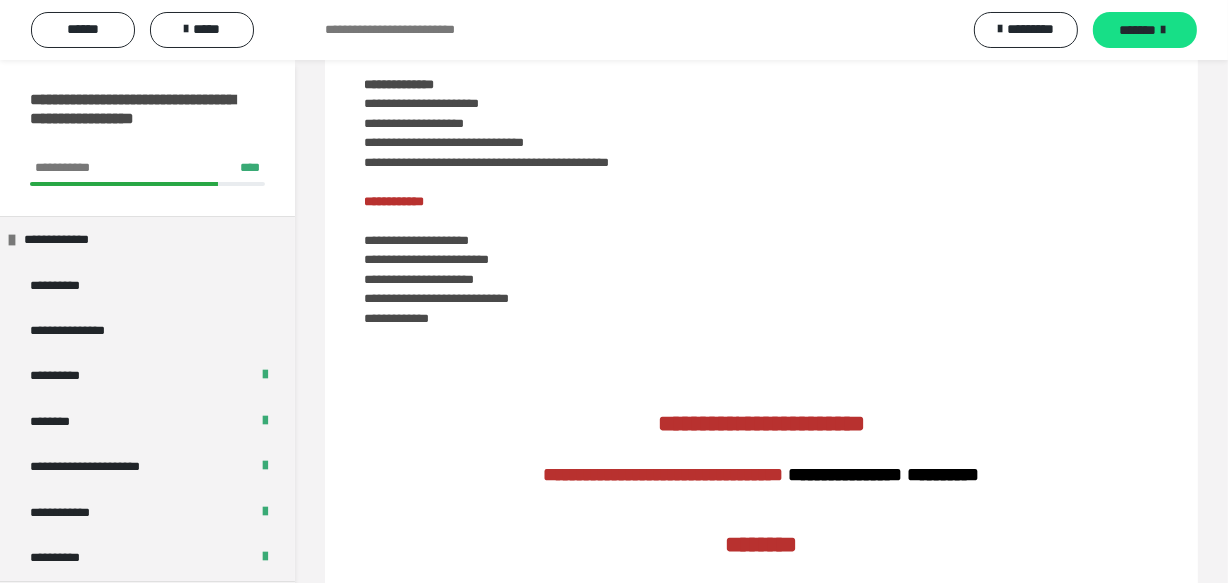 scroll, scrollTop: 4090, scrollLeft: 0, axis: vertical 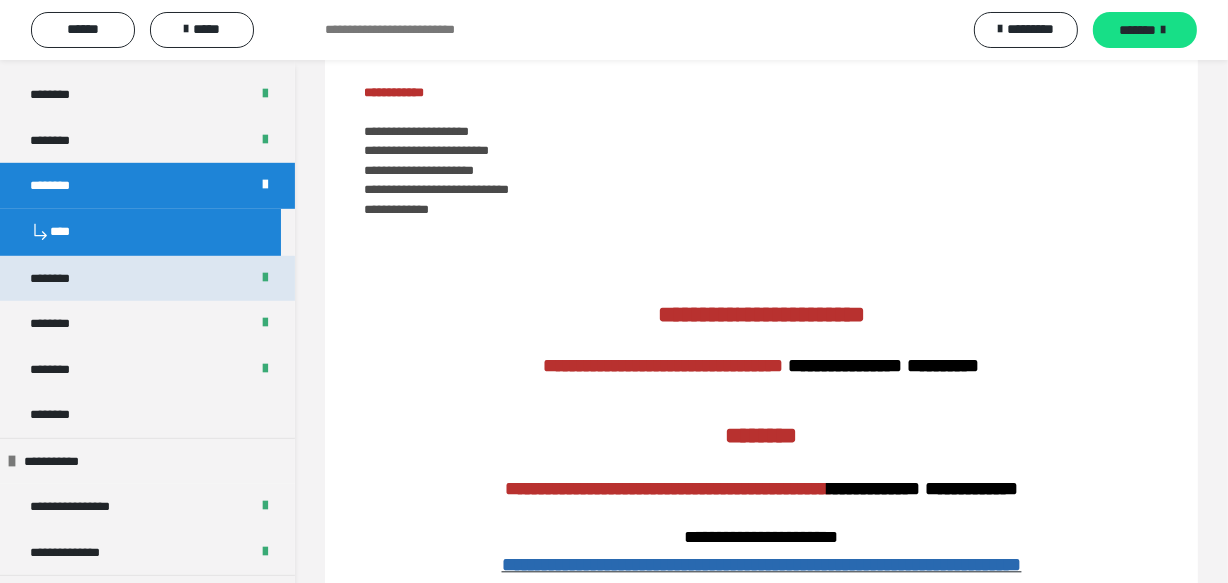 click on "********" at bounding box center [147, 278] 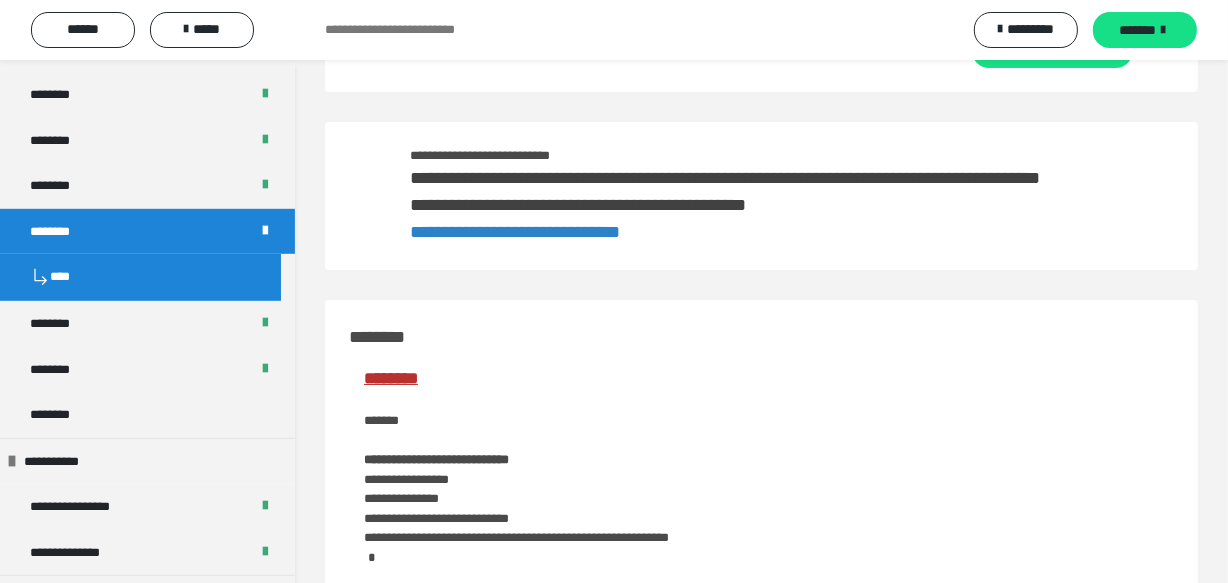 scroll, scrollTop: 0, scrollLeft: 0, axis: both 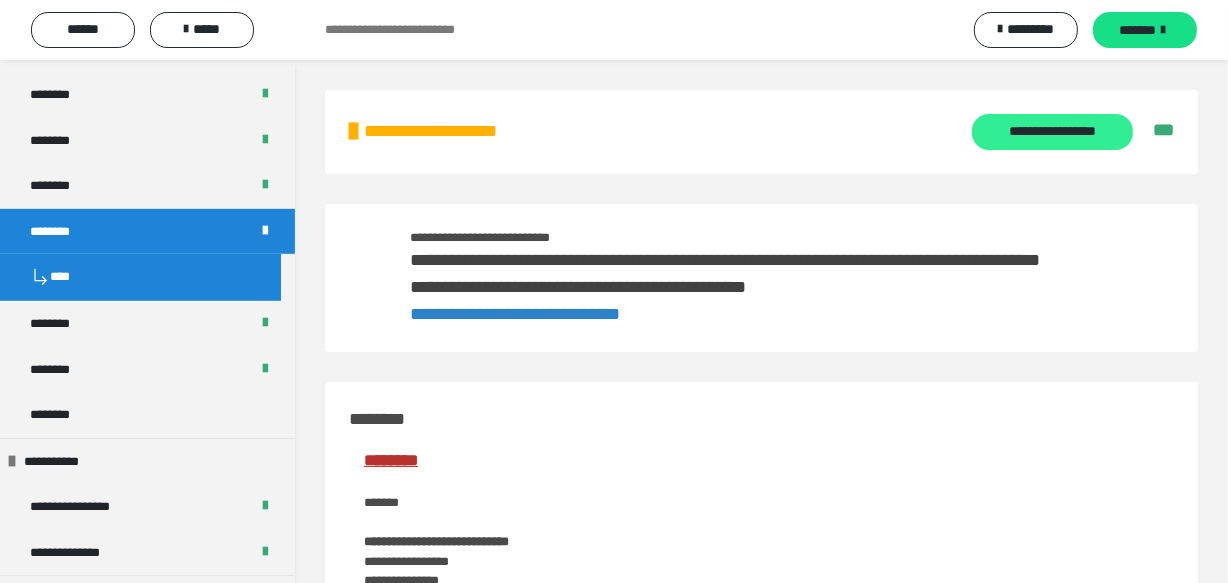 click on "**********" at bounding box center (1052, 132) 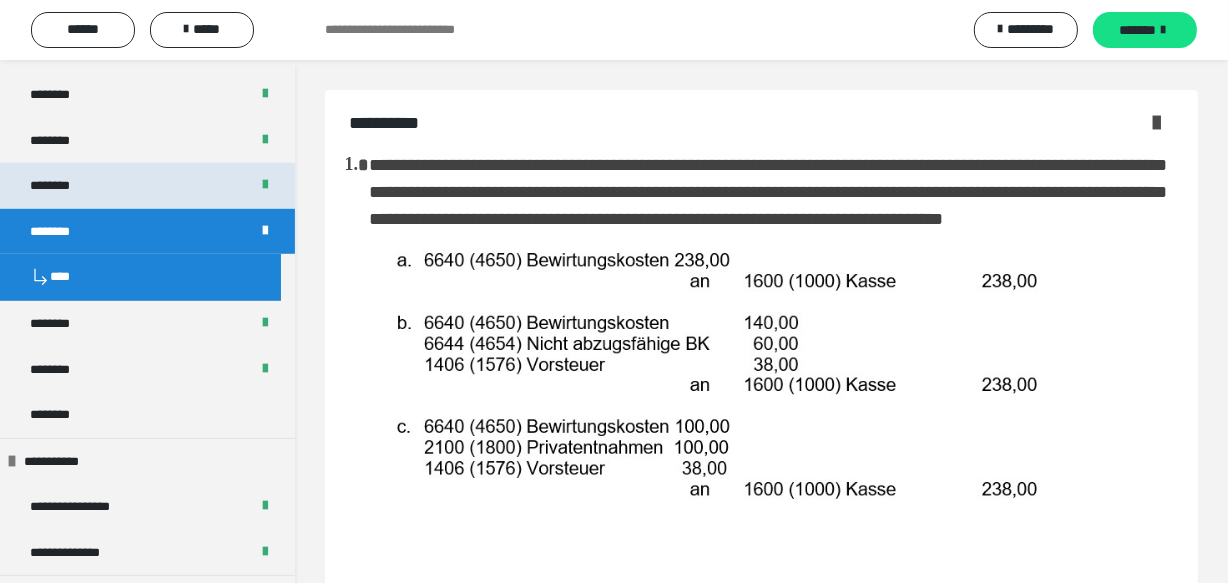 drag, startPoint x: 121, startPoint y: 181, endPoint x: 134, endPoint y: 183, distance: 13.152946 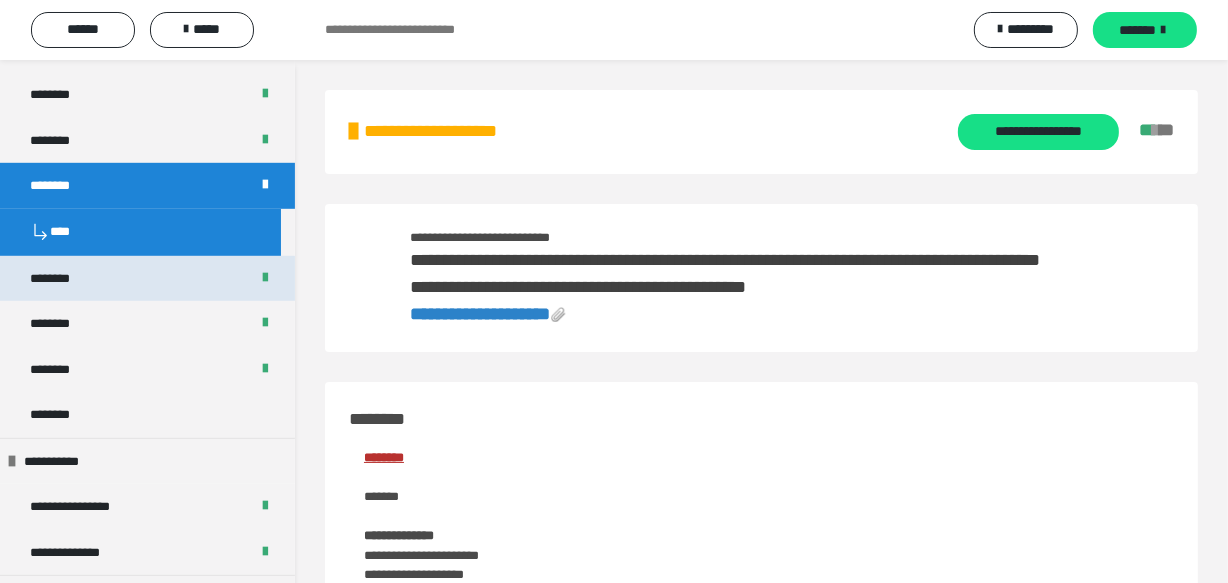 click on "********" at bounding box center [147, 278] 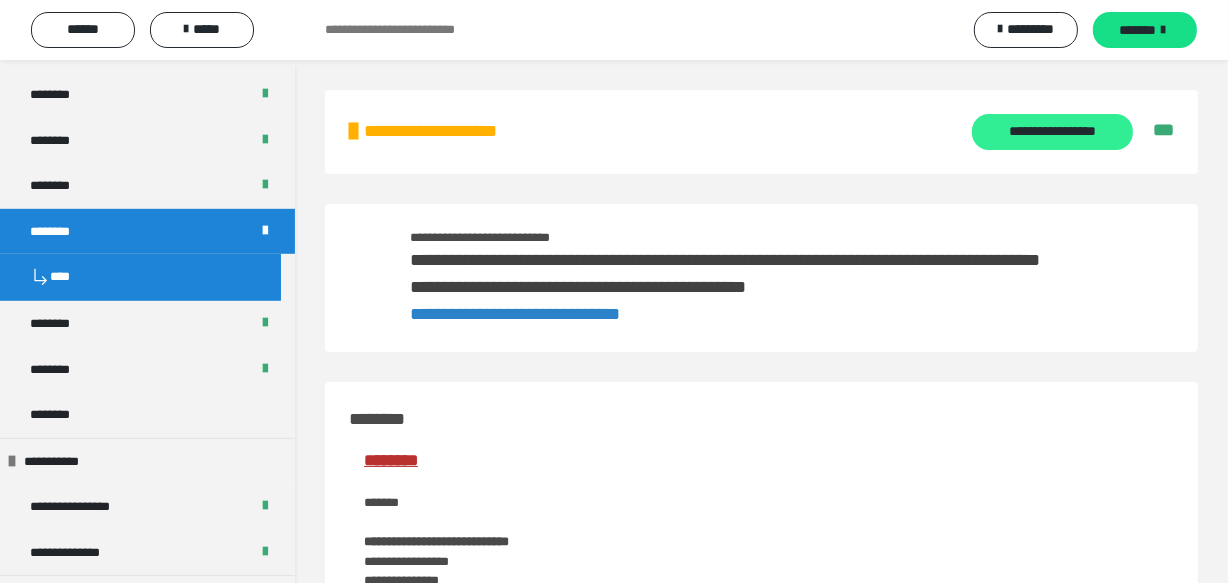 click on "**********" at bounding box center [1052, 132] 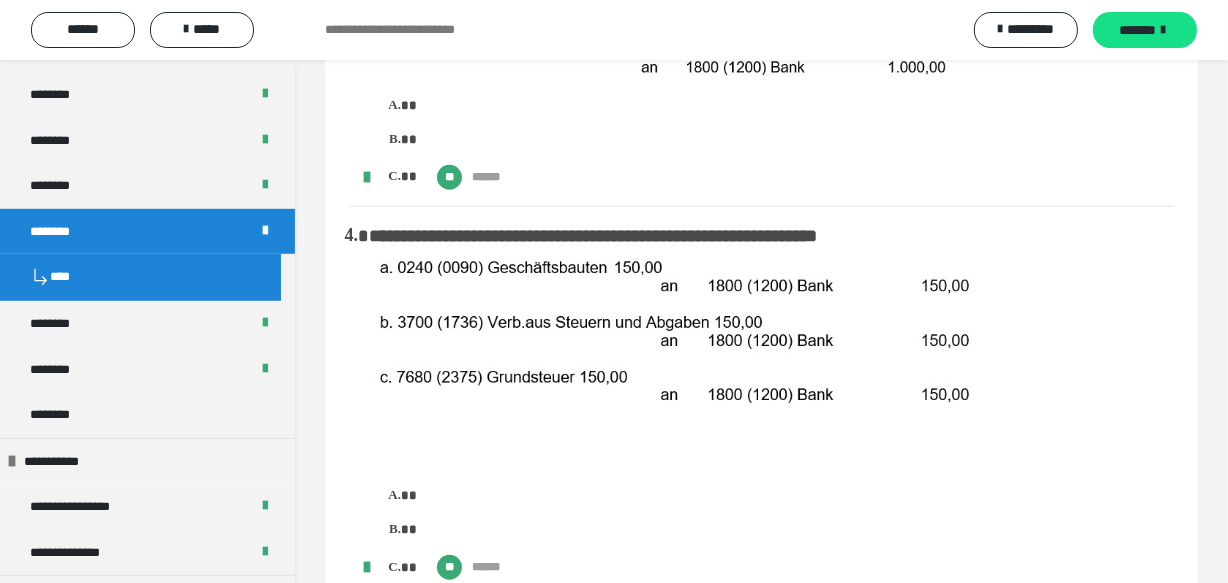 scroll, scrollTop: 1545, scrollLeft: 0, axis: vertical 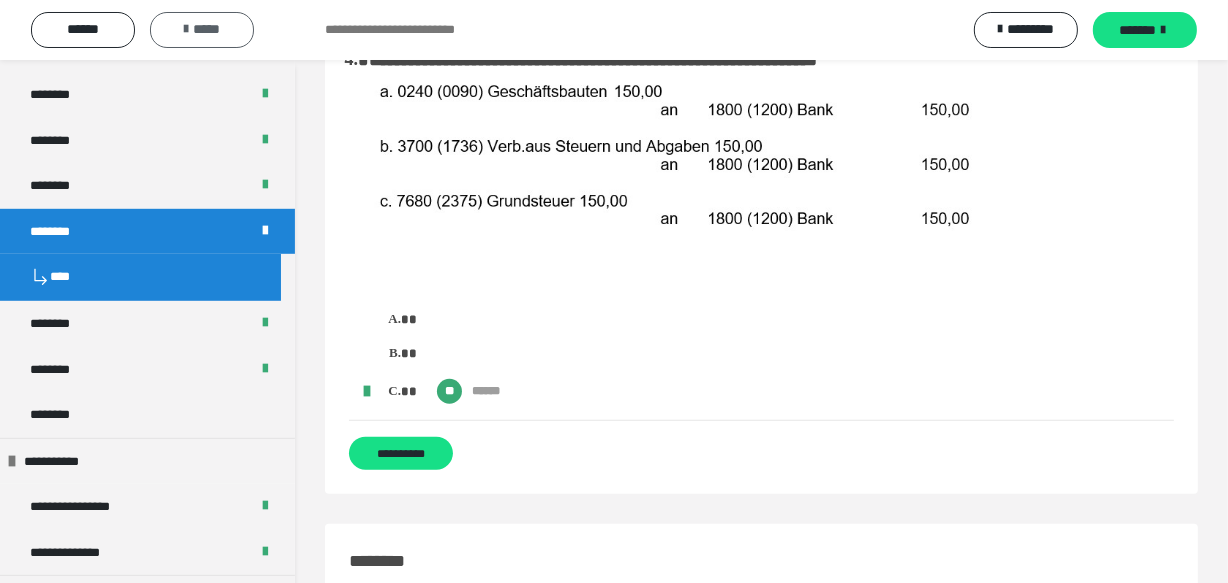 click on "*****" at bounding box center [202, 29] 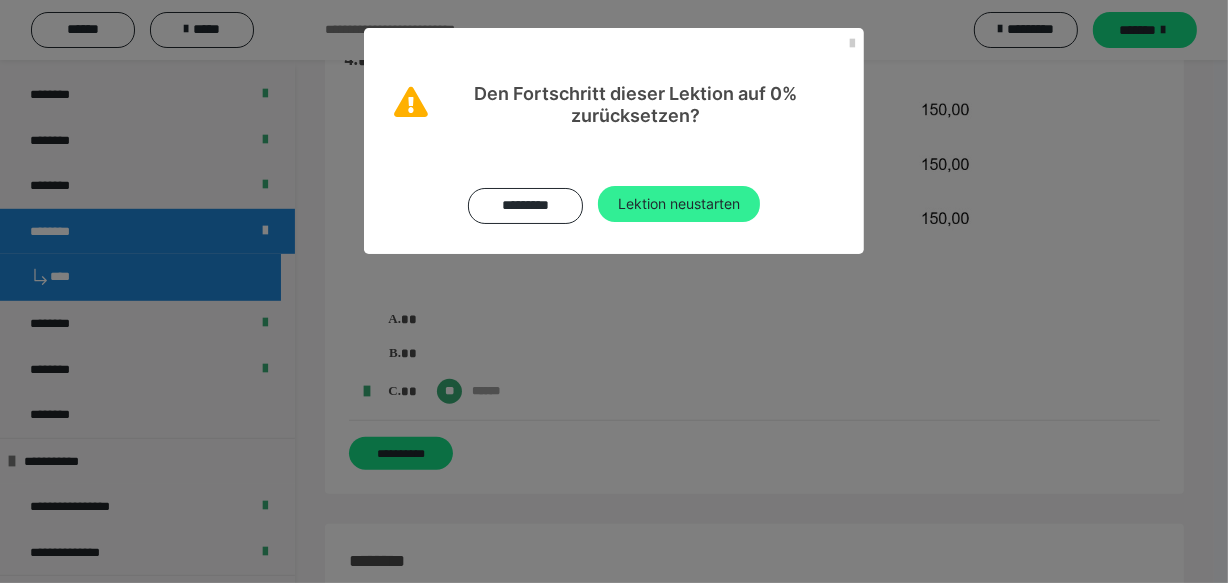 click on "Lektion neustarten" at bounding box center [679, 204] 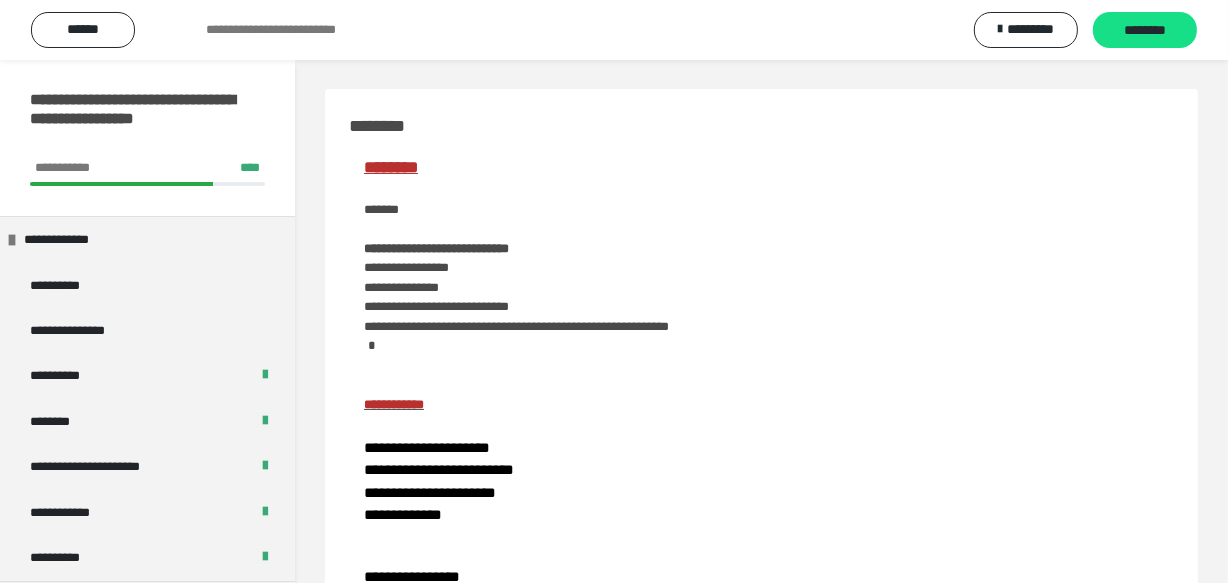 scroll, scrollTop: 0, scrollLeft: 0, axis: both 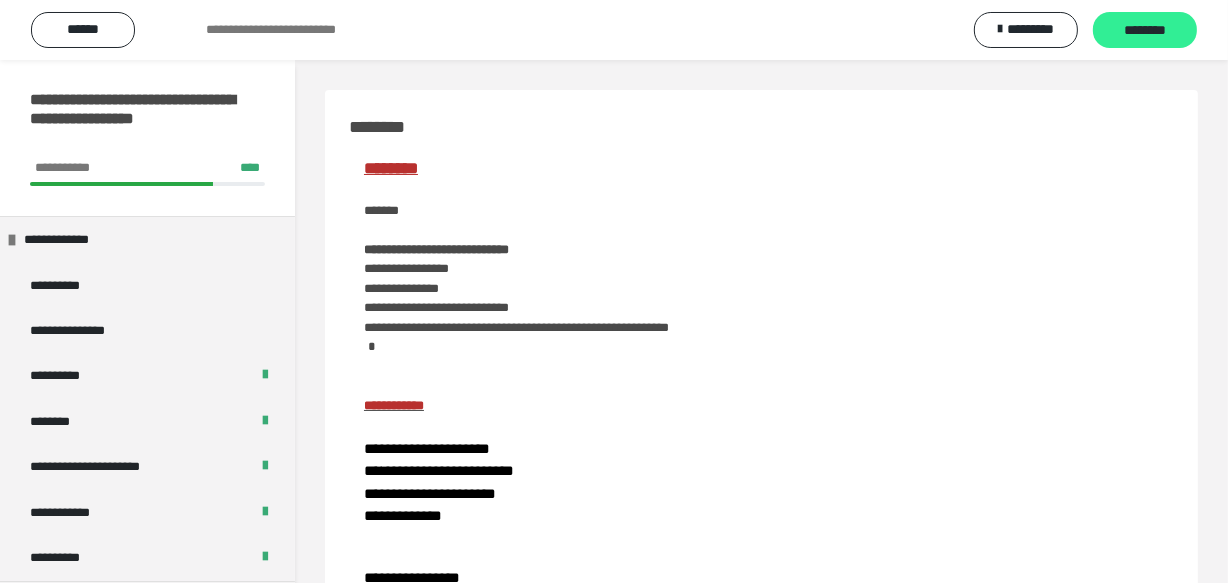 click on "********" at bounding box center (1145, 30) 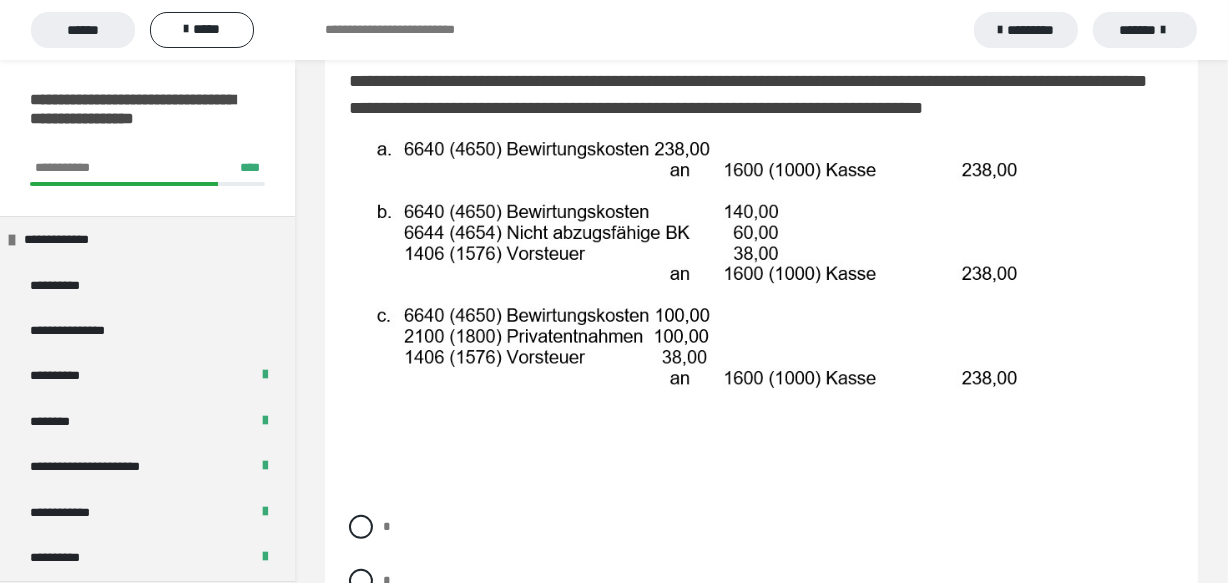 scroll, scrollTop: 454, scrollLeft: 0, axis: vertical 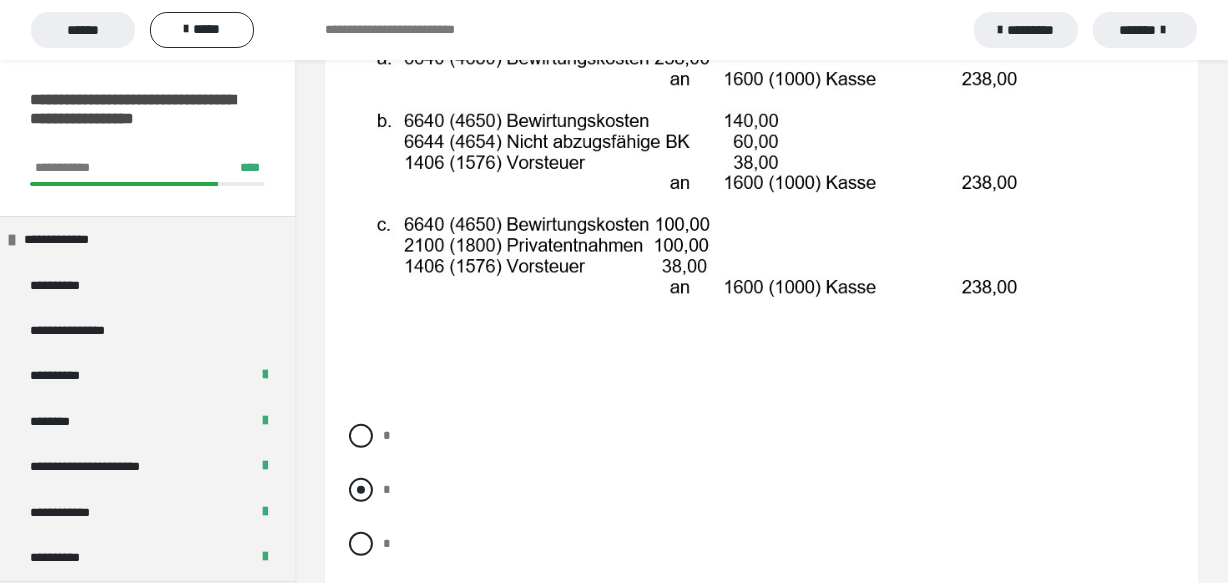 click at bounding box center (361, 490) 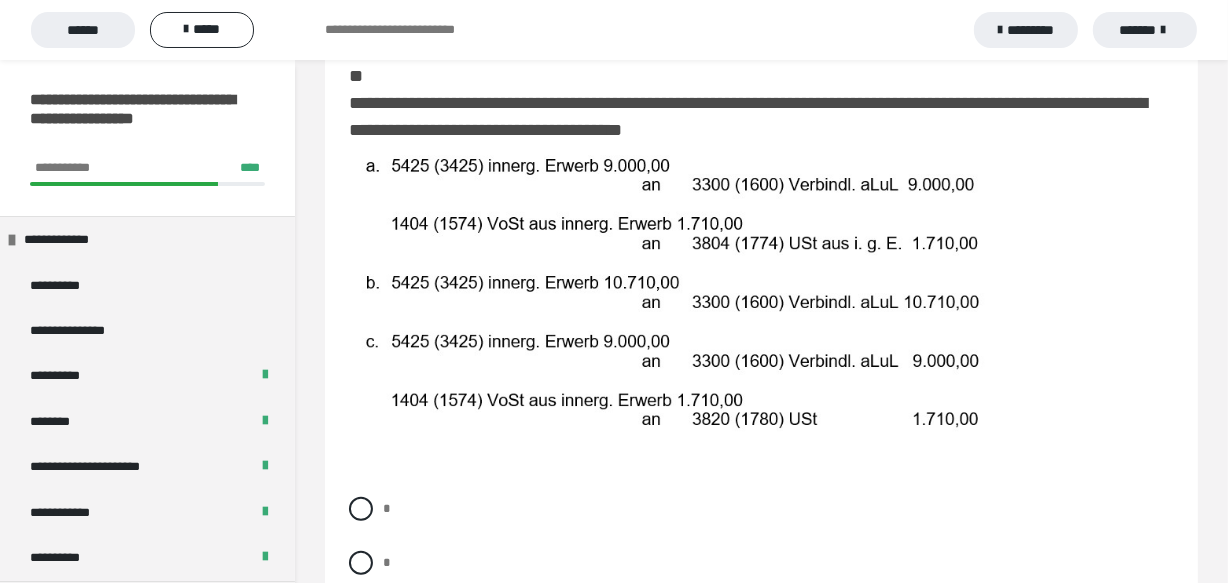 scroll, scrollTop: 1090, scrollLeft: 0, axis: vertical 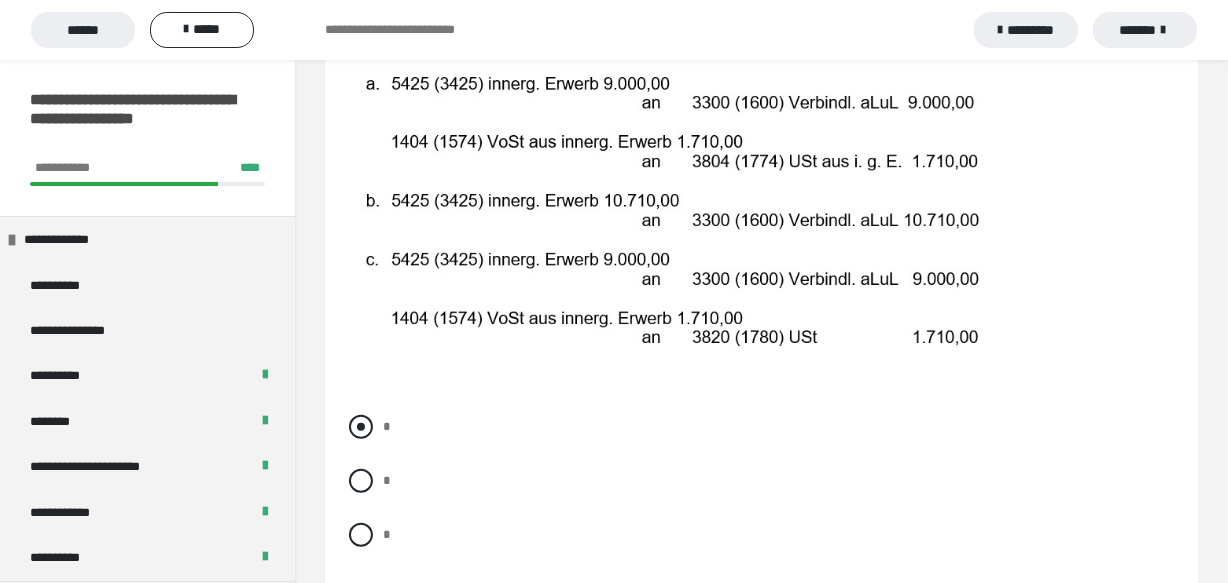 click at bounding box center (361, 427) 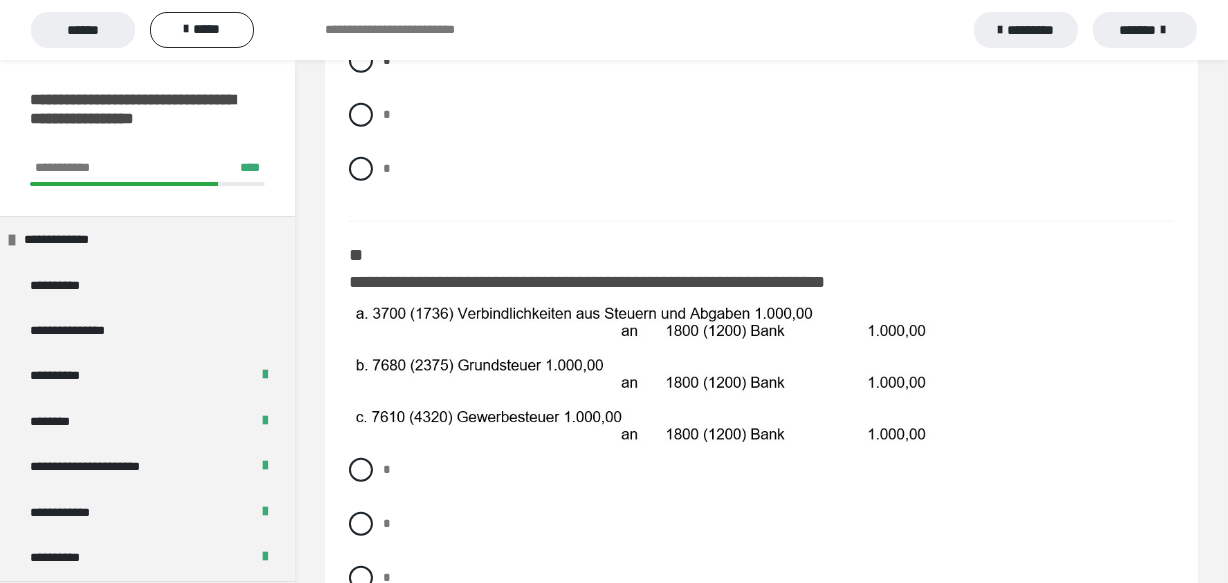 scroll, scrollTop: 1545, scrollLeft: 0, axis: vertical 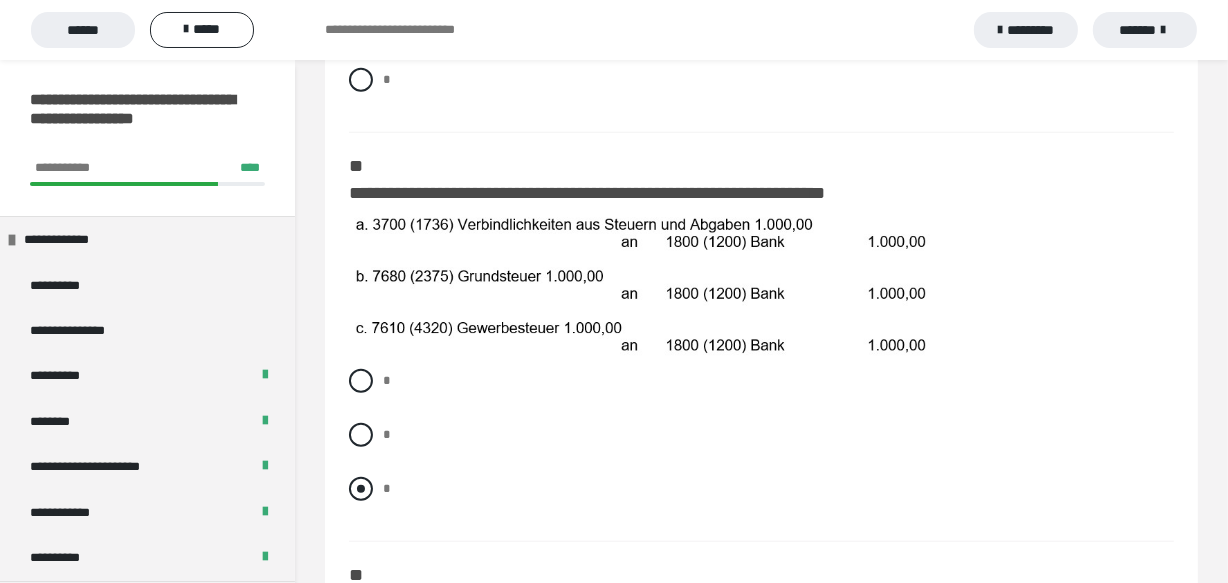 click at bounding box center [361, 489] 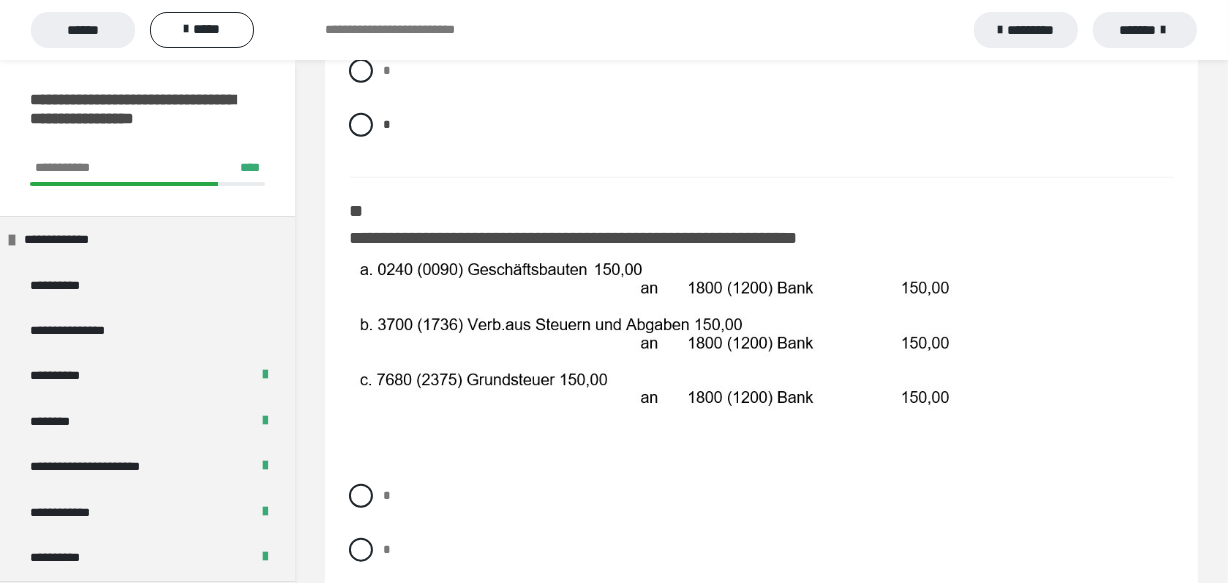 scroll, scrollTop: 2000, scrollLeft: 0, axis: vertical 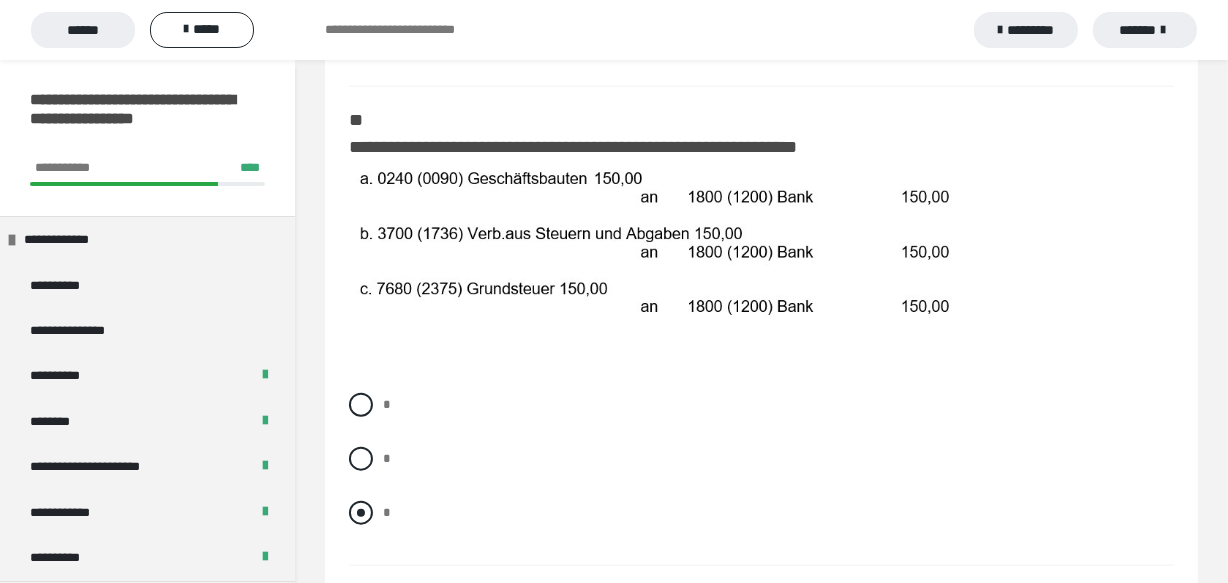 click at bounding box center [361, 513] 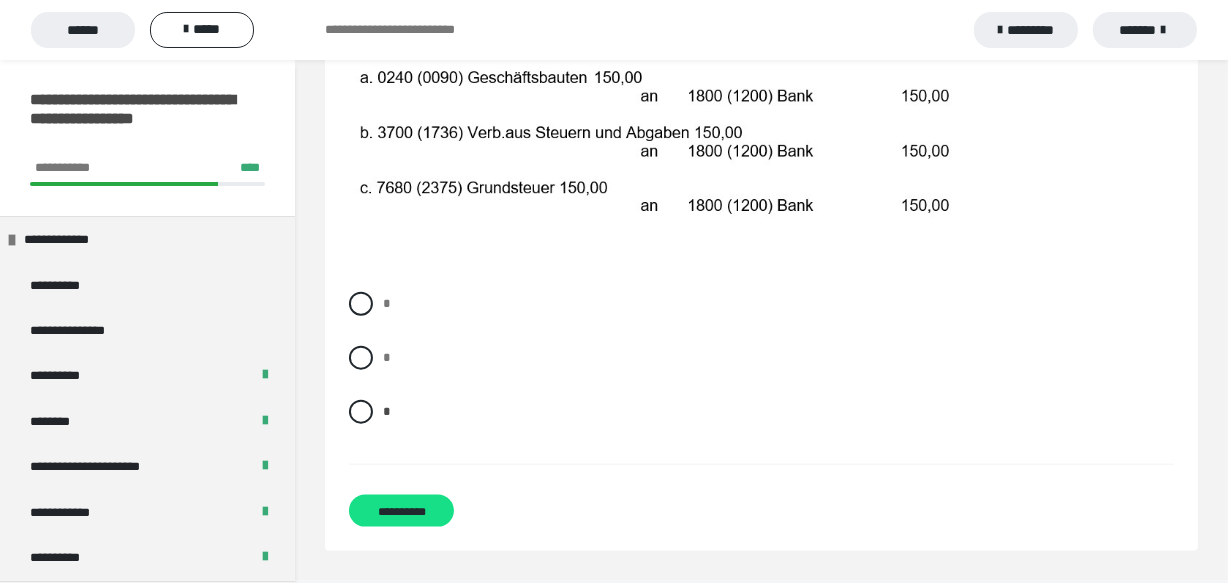 scroll, scrollTop: 2104, scrollLeft: 0, axis: vertical 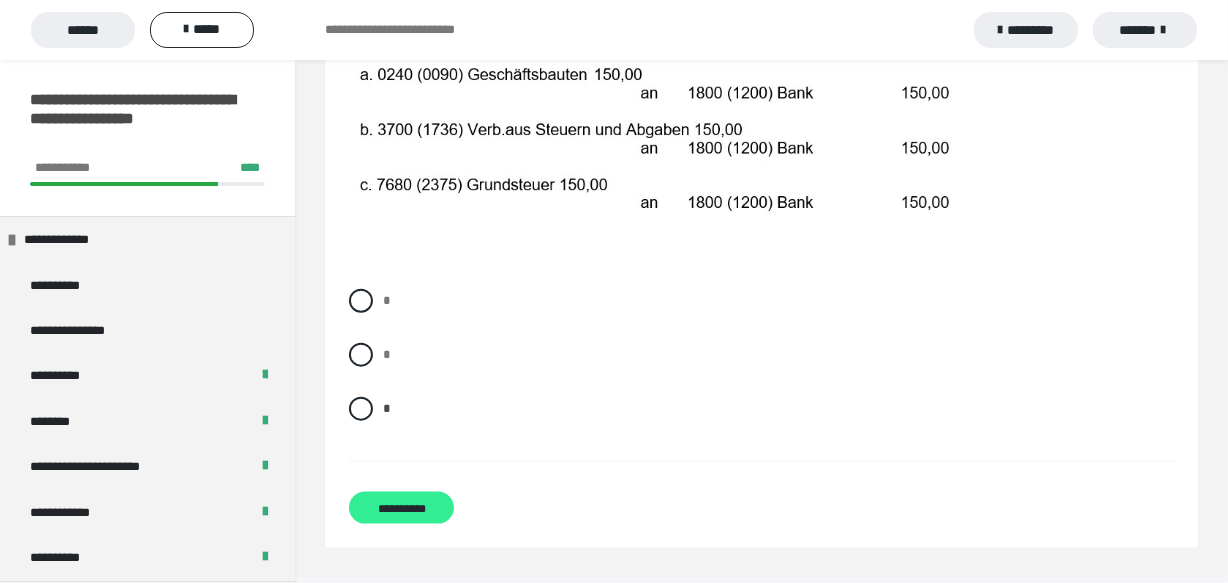 click on "**********" at bounding box center [401, 508] 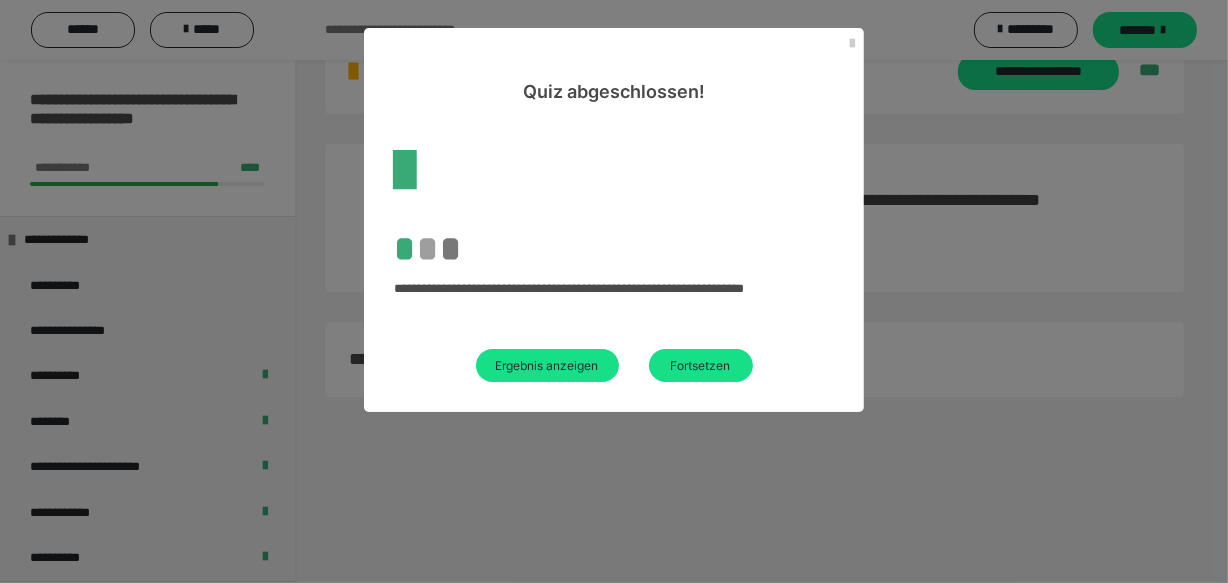 scroll, scrollTop: 60, scrollLeft: 0, axis: vertical 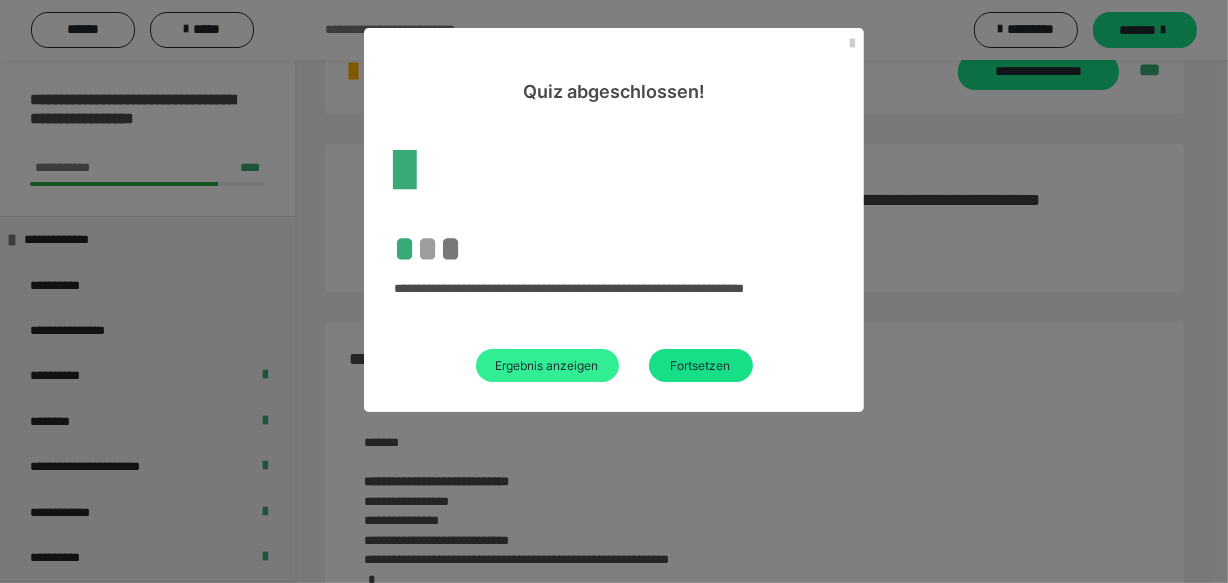click on "Ergebnis anzeigen" at bounding box center (547, 365) 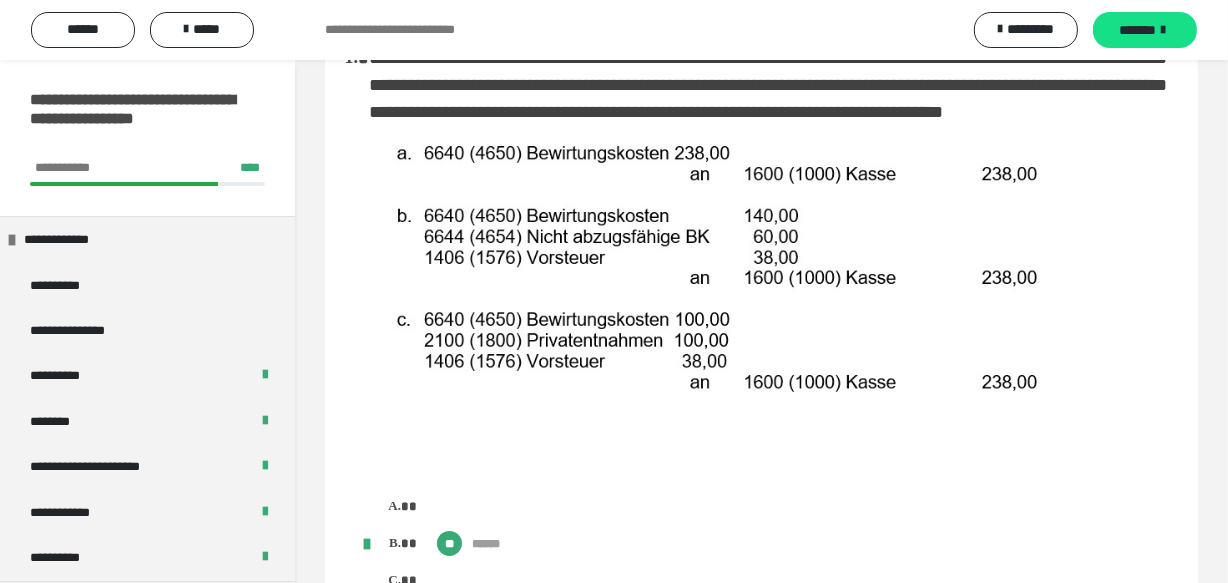 scroll, scrollTop: 0, scrollLeft: 0, axis: both 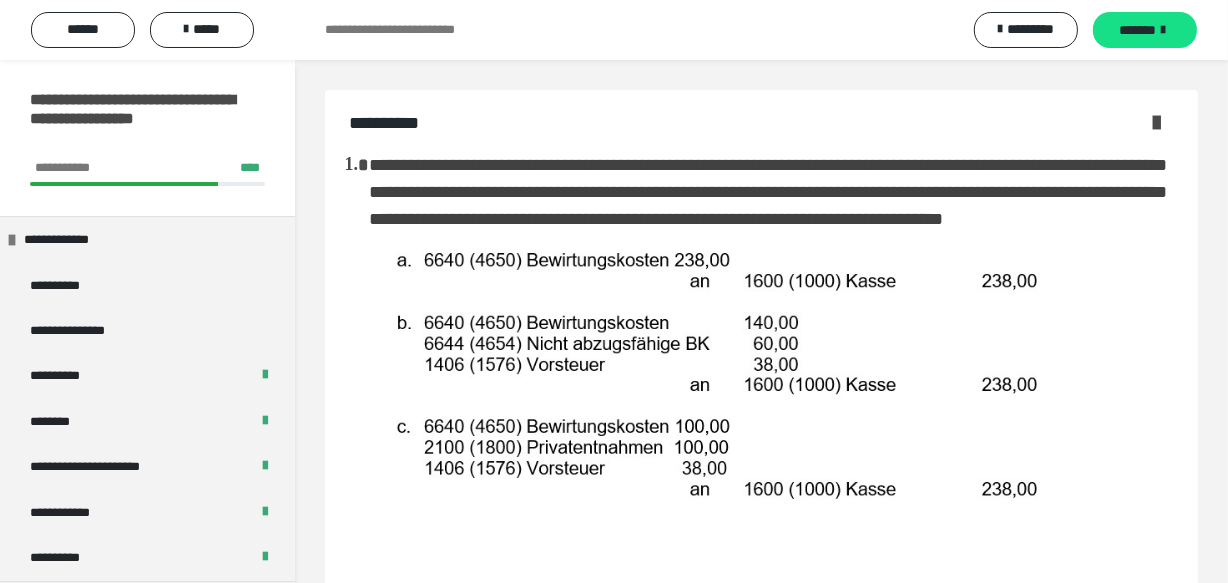 click at bounding box center (1156, 122) 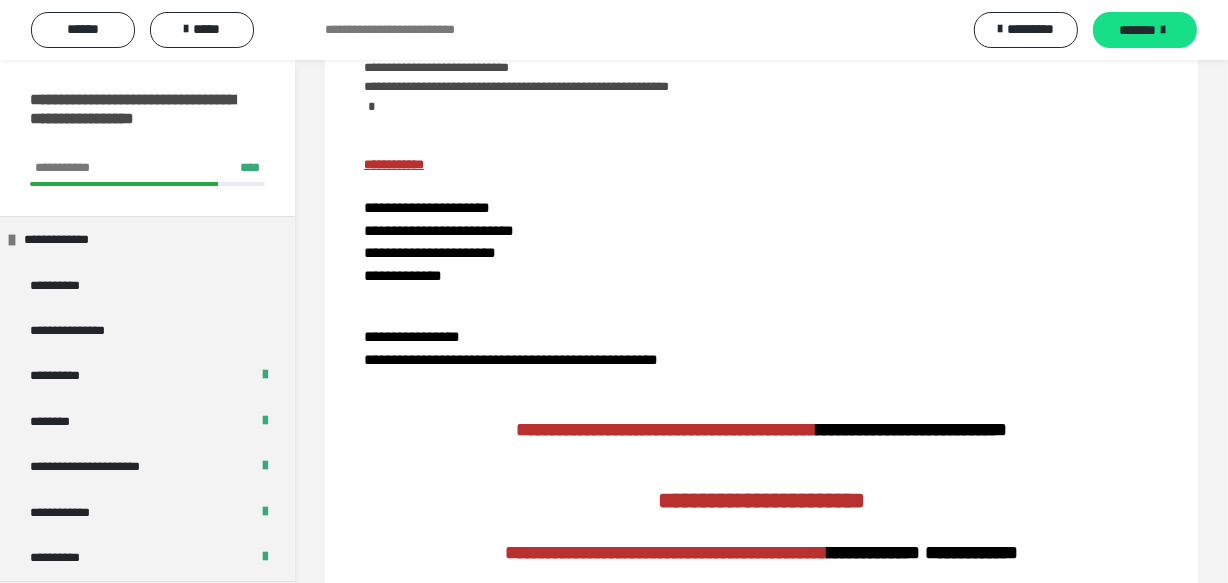 scroll, scrollTop: 818, scrollLeft: 0, axis: vertical 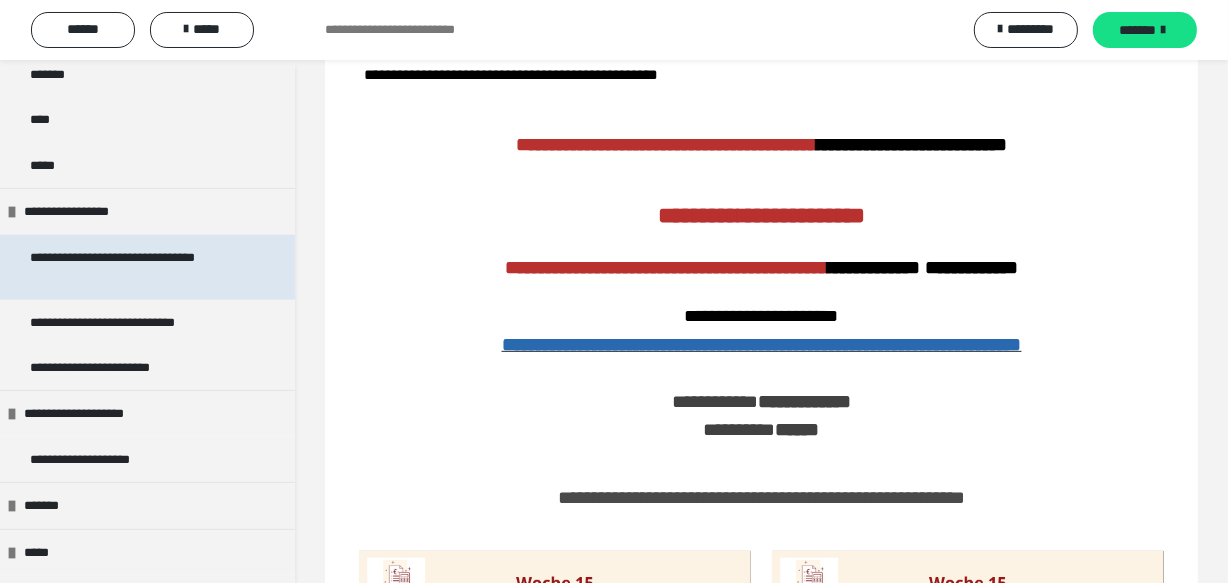 click on "**********" at bounding box center (132, 267) 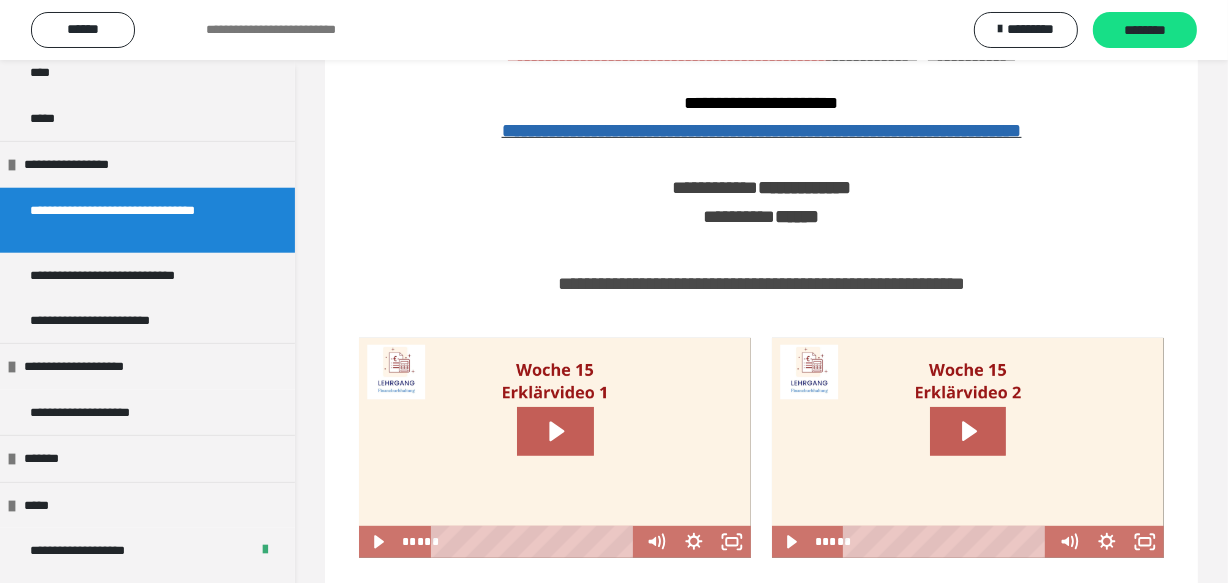 scroll, scrollTop: 526, scrollLeft: 0, axis: vertical 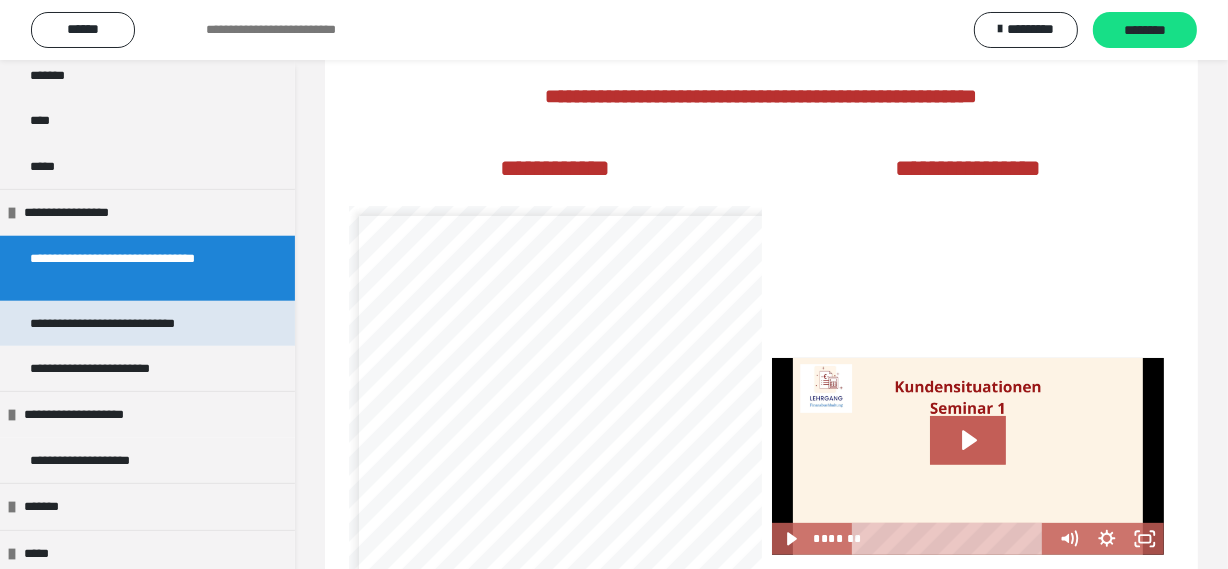 click on "**********" at bounding box center [131, 323] 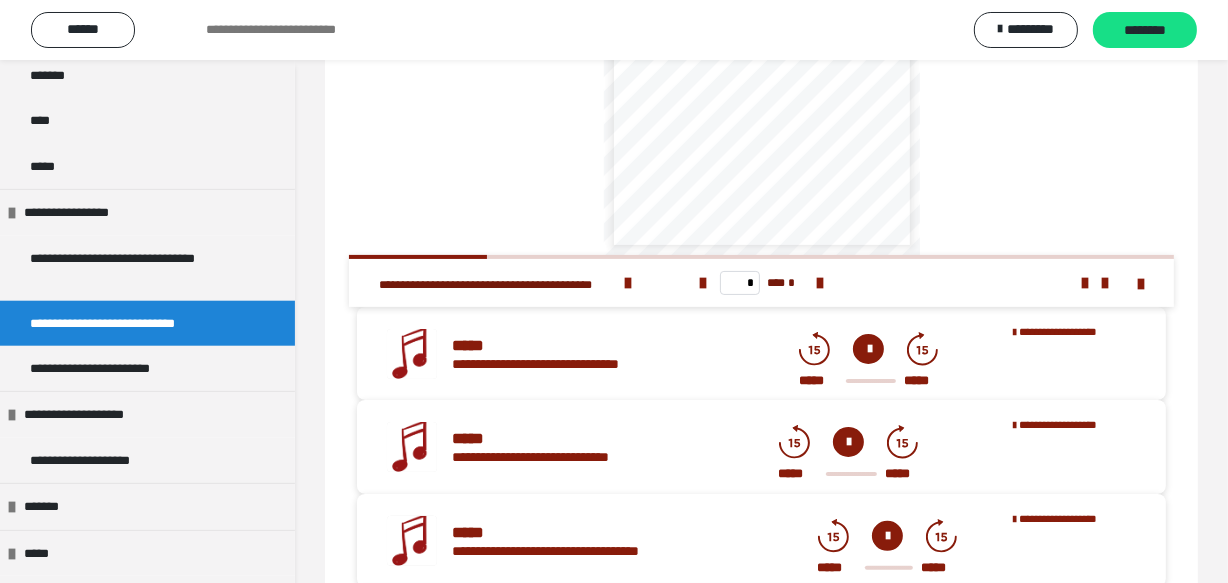 scroll, scrollTop: 454, scrollLeft: 0, axis: vertical 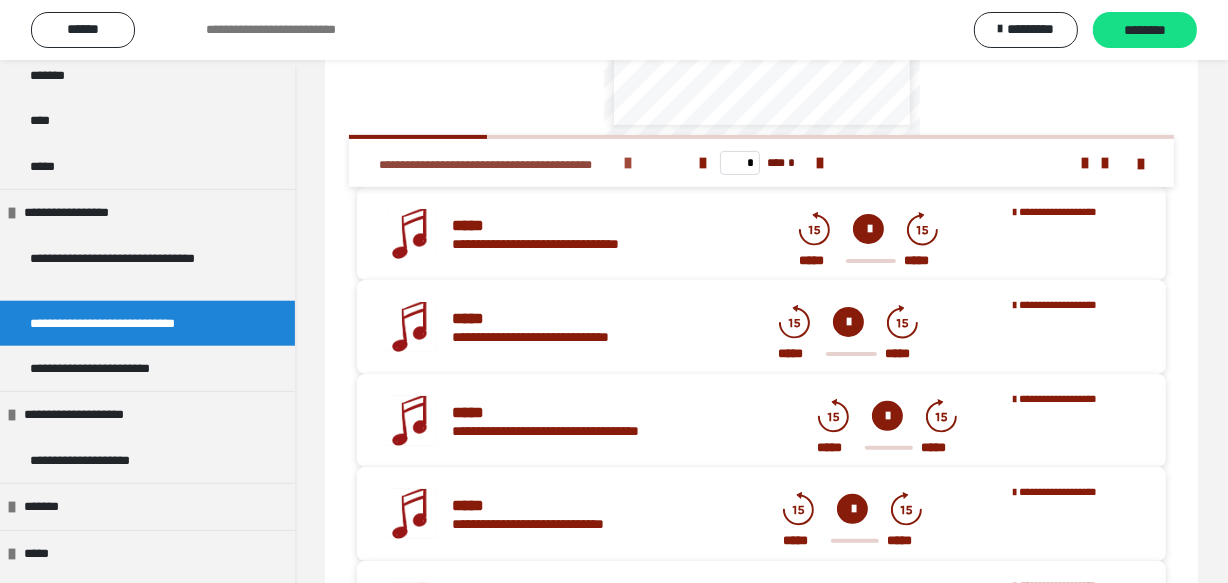 click at bounding box center [628, 163] 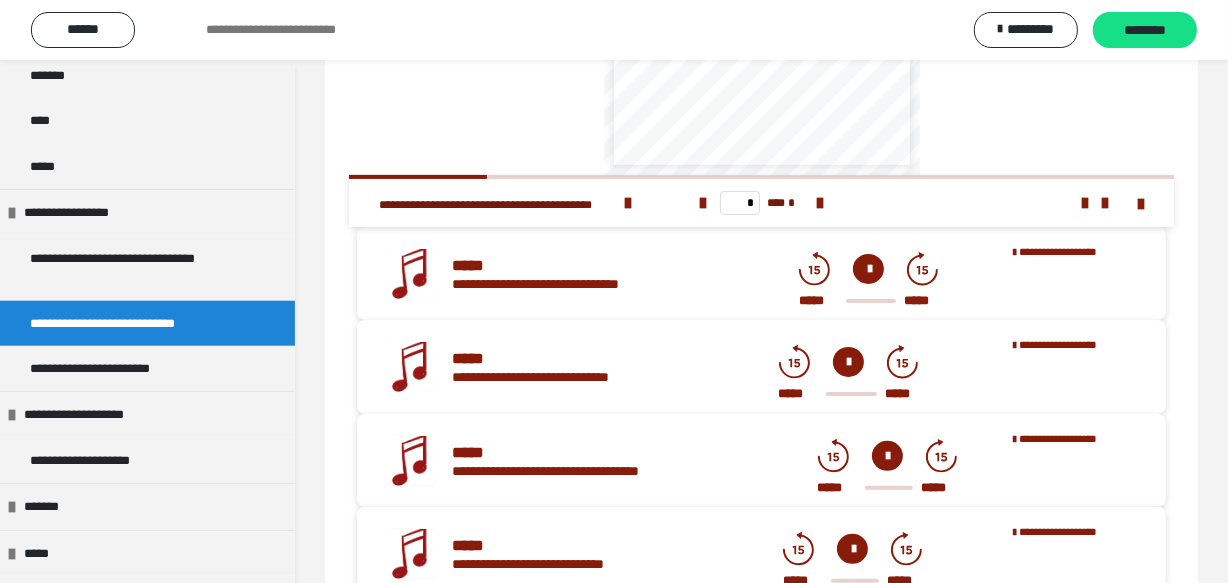 scroll, scrollTop: 405, scrollLeft: 0, axis: vertical 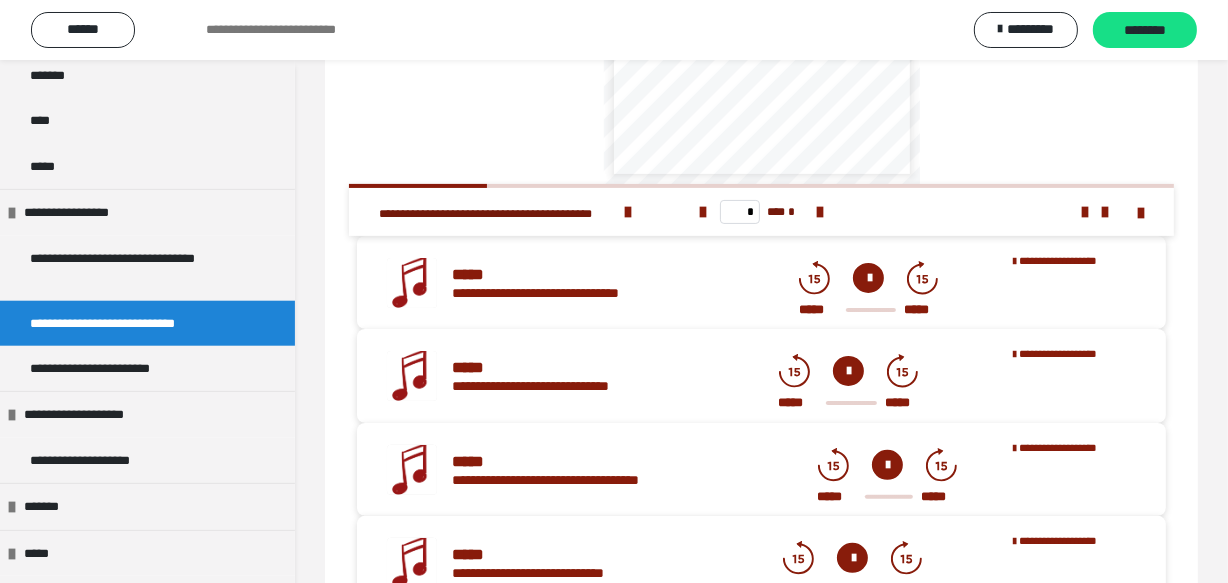 click at bounding box center (868, 278) 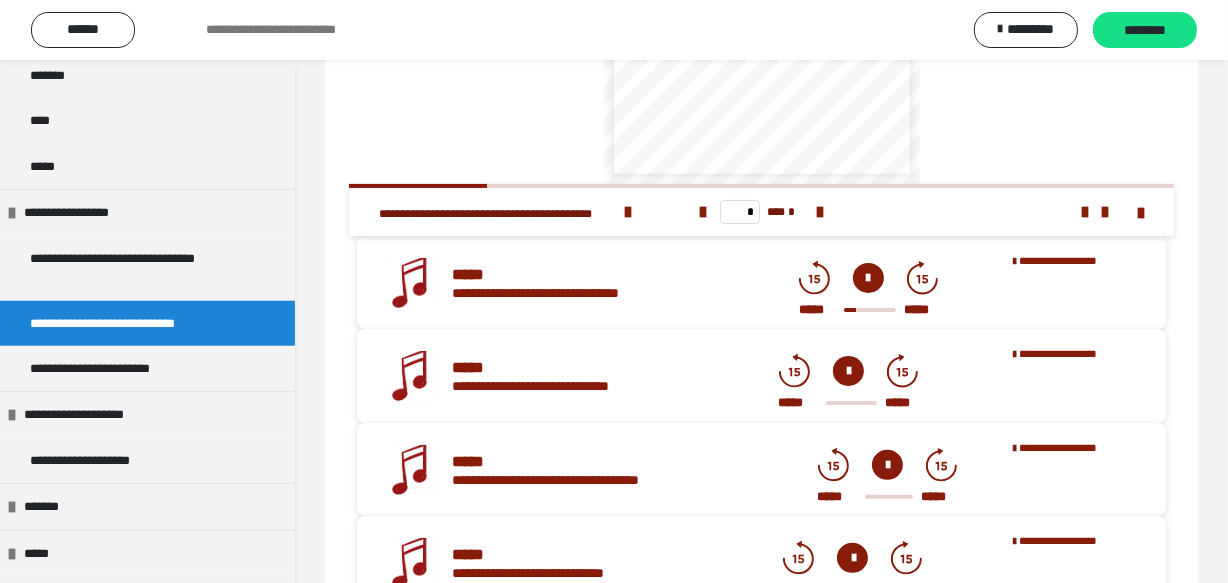 click at bounding box center (868, 278) 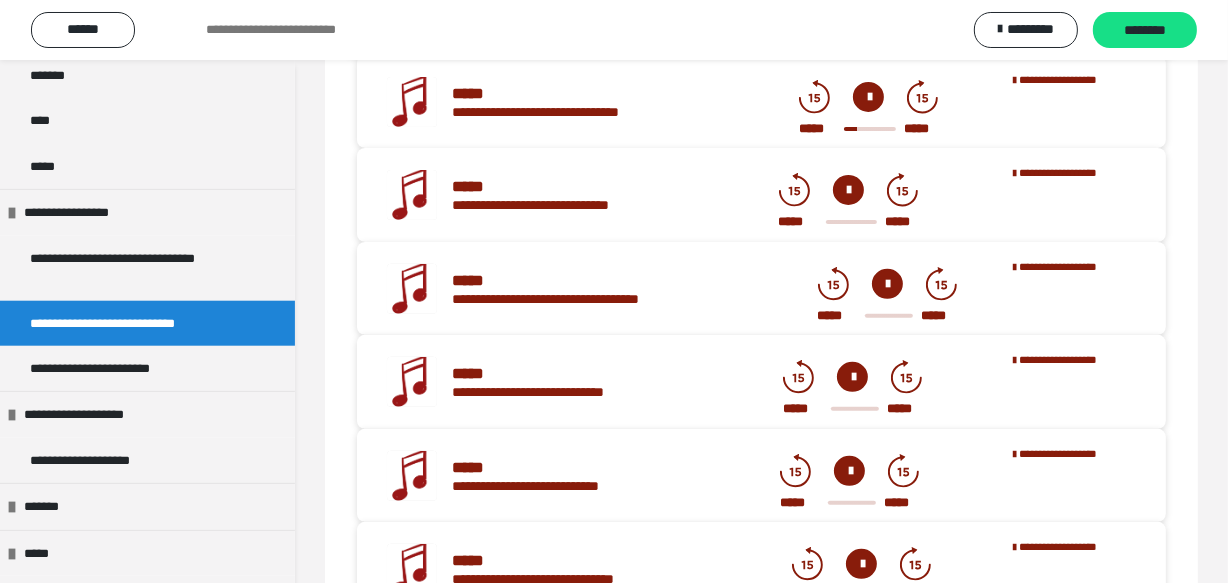 scroll, scrollTop: 587, scrollLeft: 0, axis: vertical 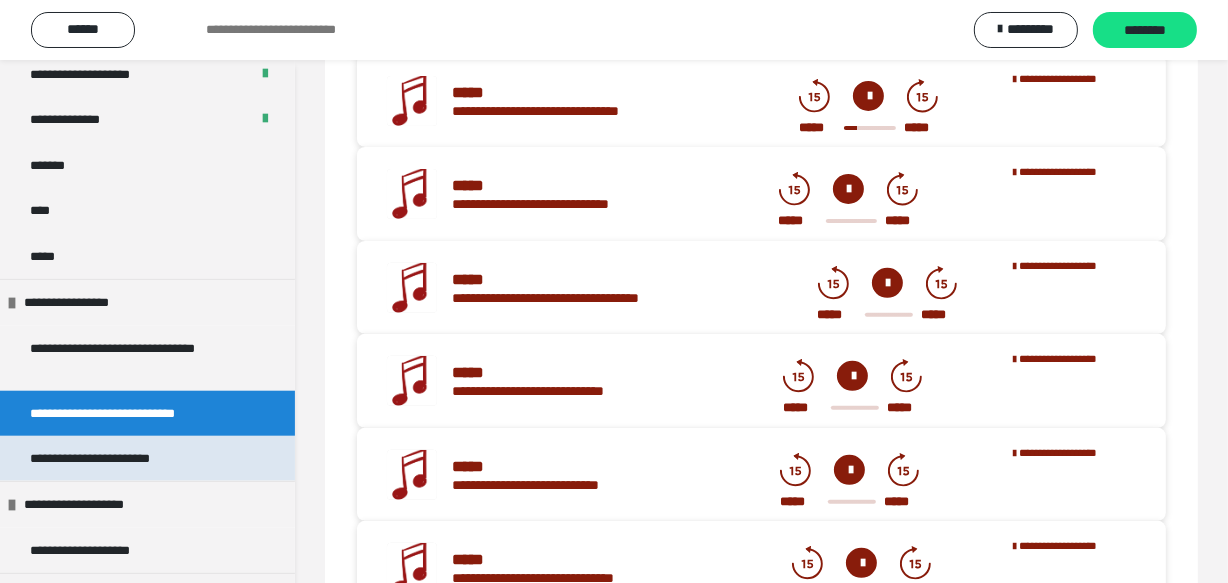 click on "**********" at bounding box center [117, 458] 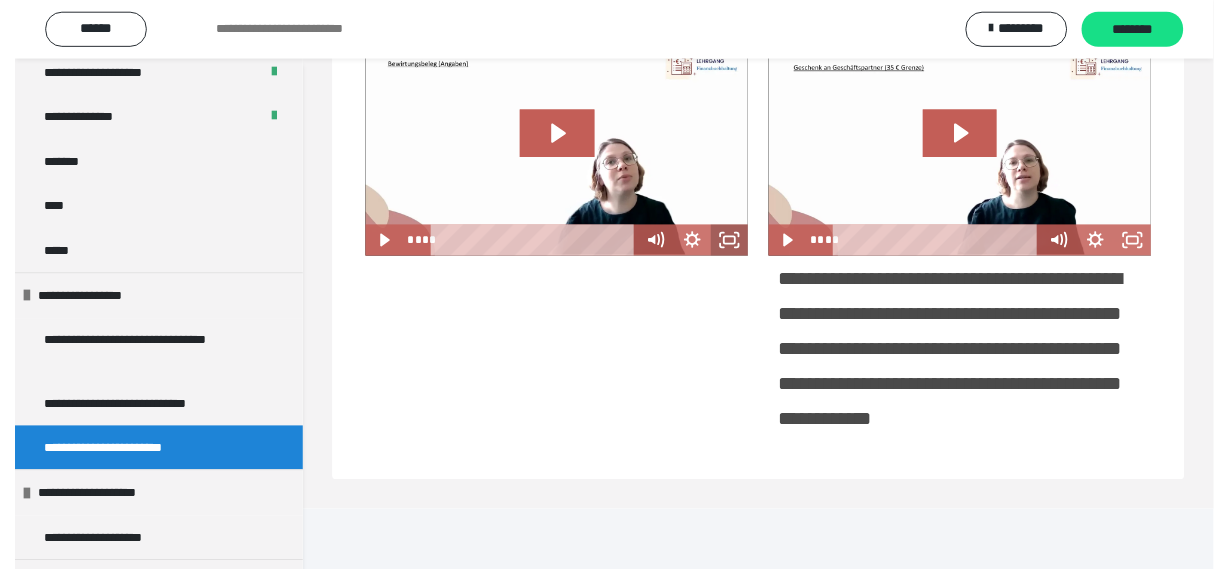 scroll, scrollTop: 550, scrollLeft: 0, axis: vertical 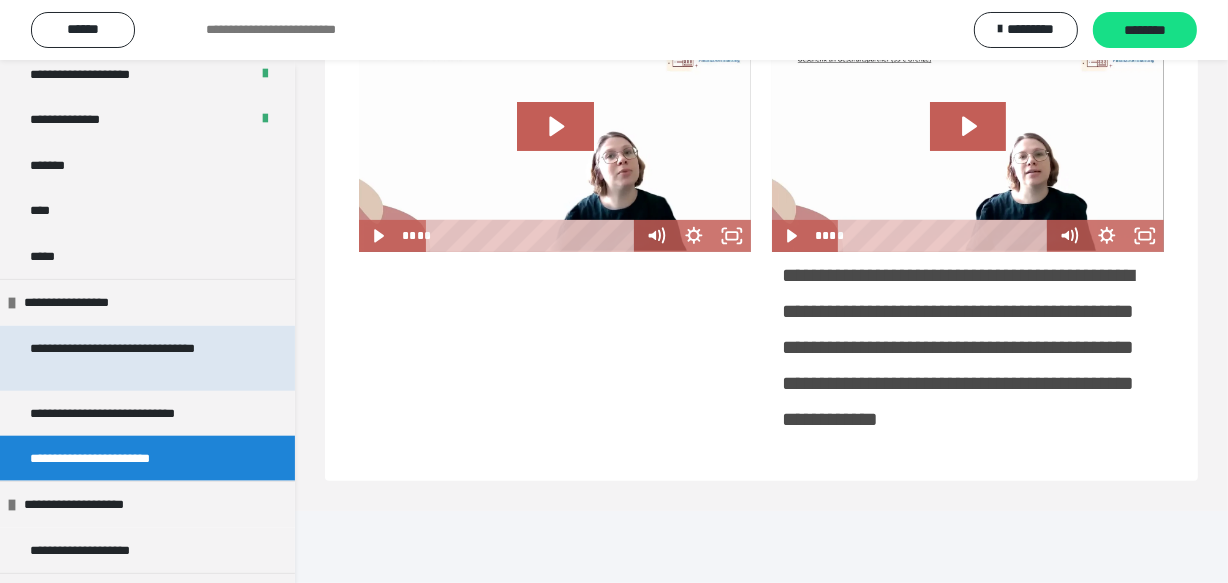 click on "**********" at bounding box center (132, 358) 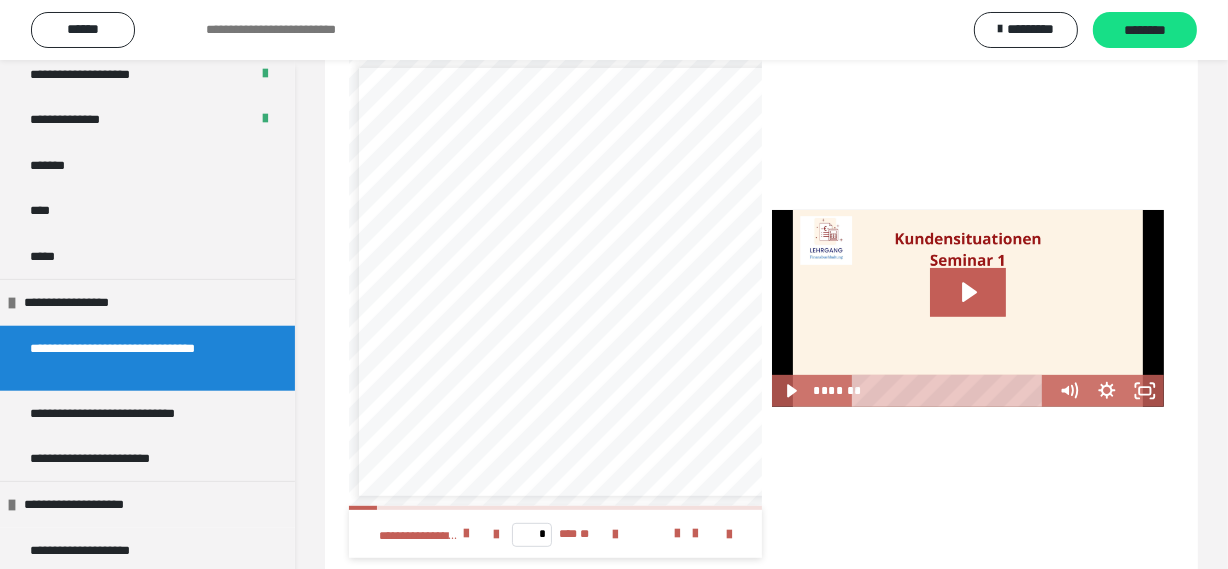 scroll, scrollTop: 818, scrollLeft: 0, axis: vertical 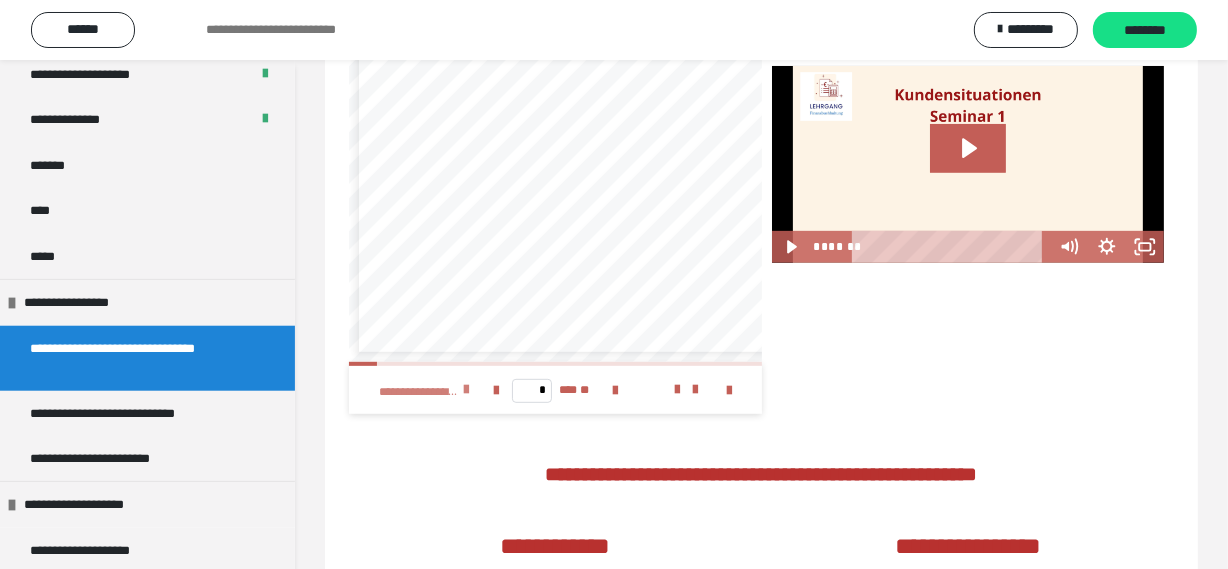 click at bounding box center (466, 390) 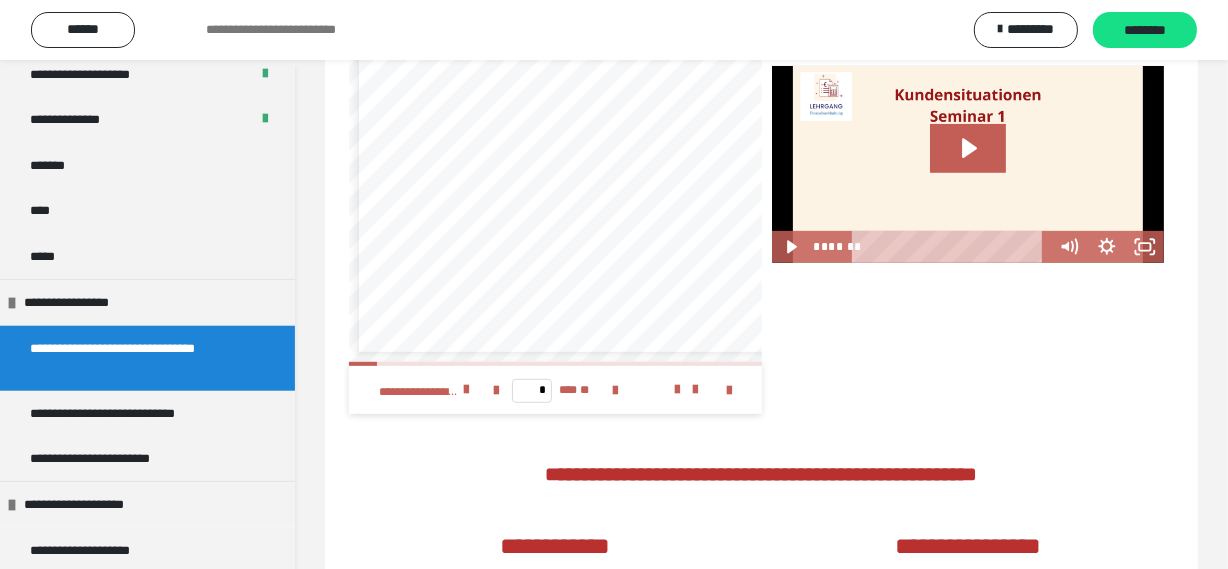 scroll, scrollTop: 6, scrollLeft: 0, axis: vertical 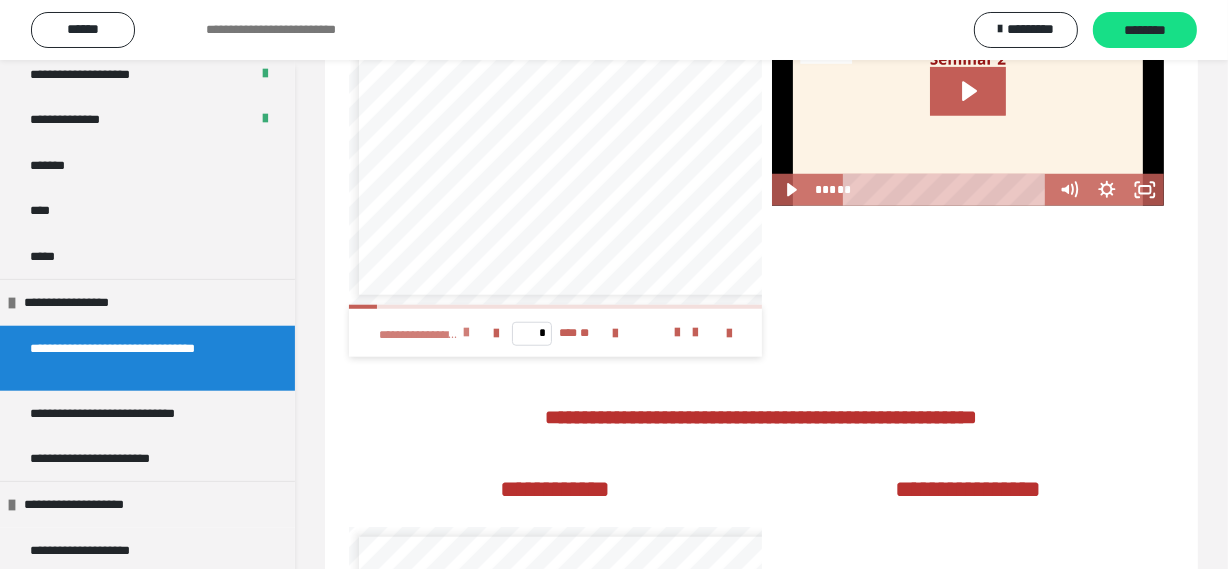 click at bounding box center [466, 333] 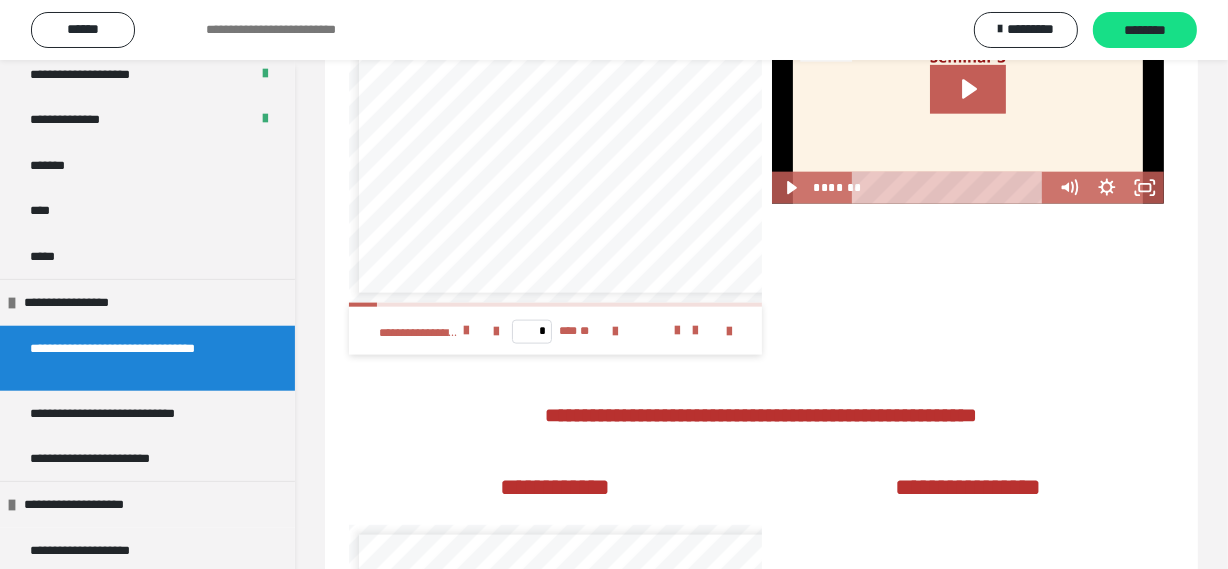 scroll, scrollTop: 2272, scrollLeft: 0, axis: vertical 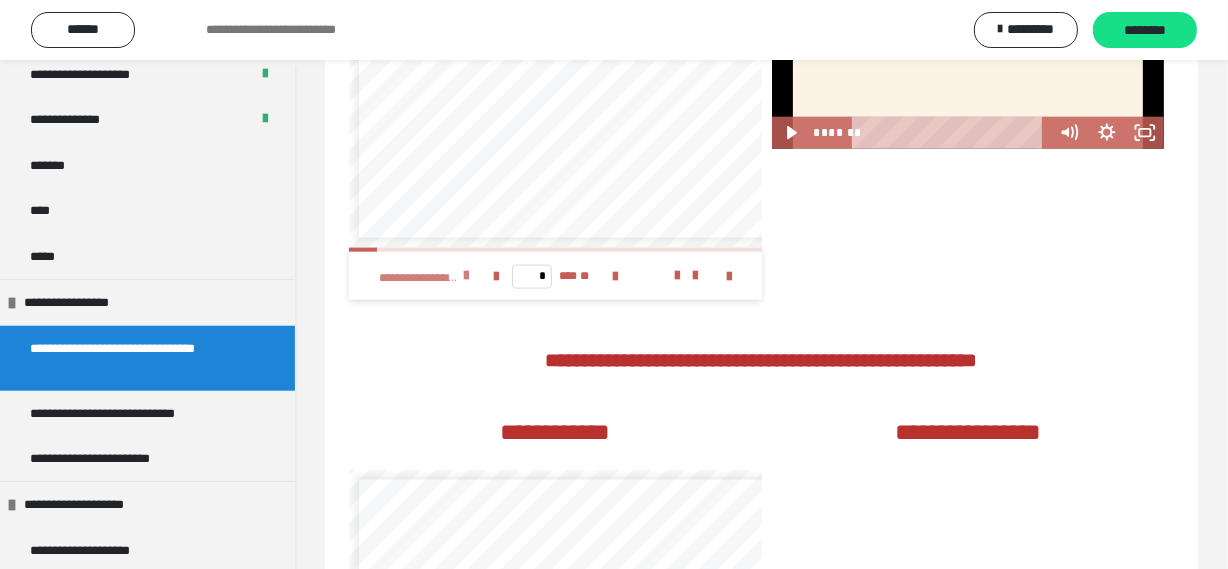 click at bounding box center [466, 276] 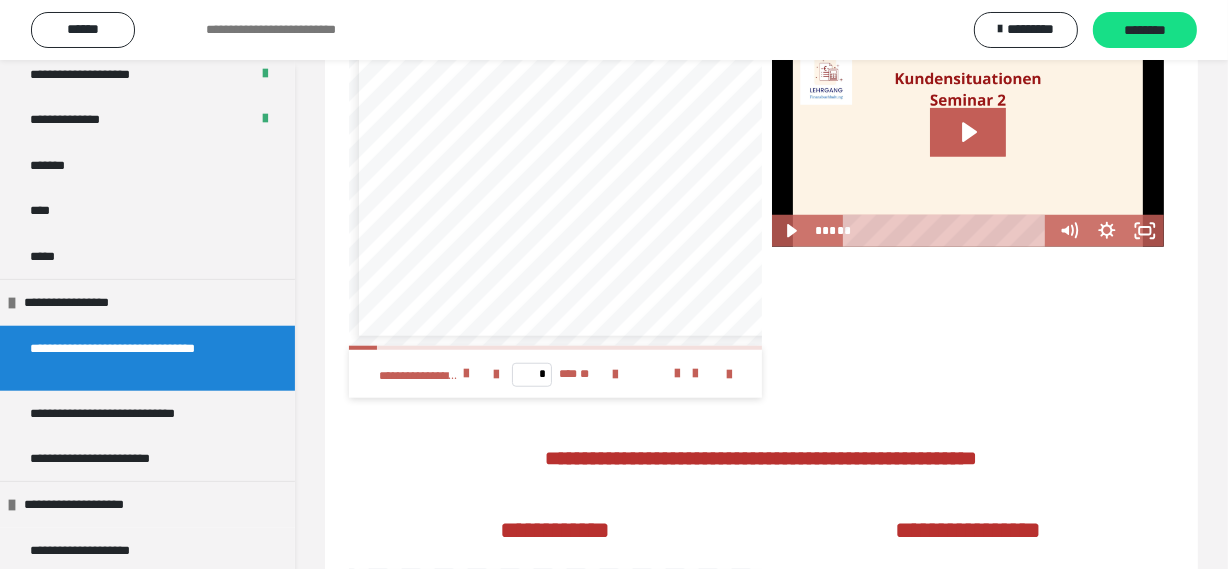 scroll, scrollTop: 1454, scrollLeft: 0, axis: vertical 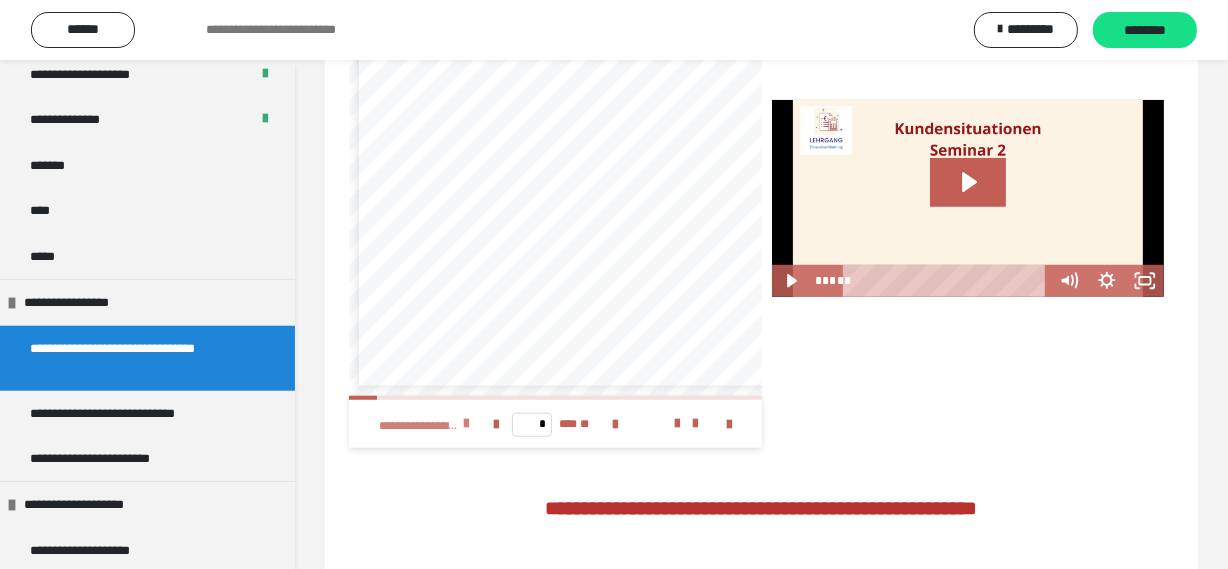 click at bounding box center [466, 424] 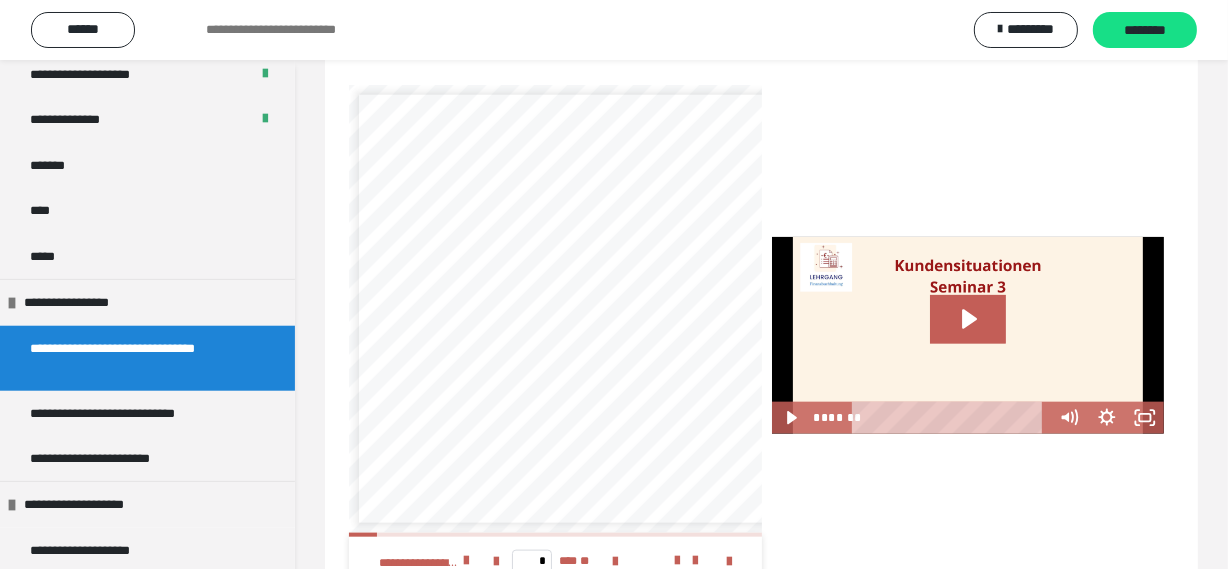 scroll, scrollTop: 2000, scrollLeft: 0, axis: vertical 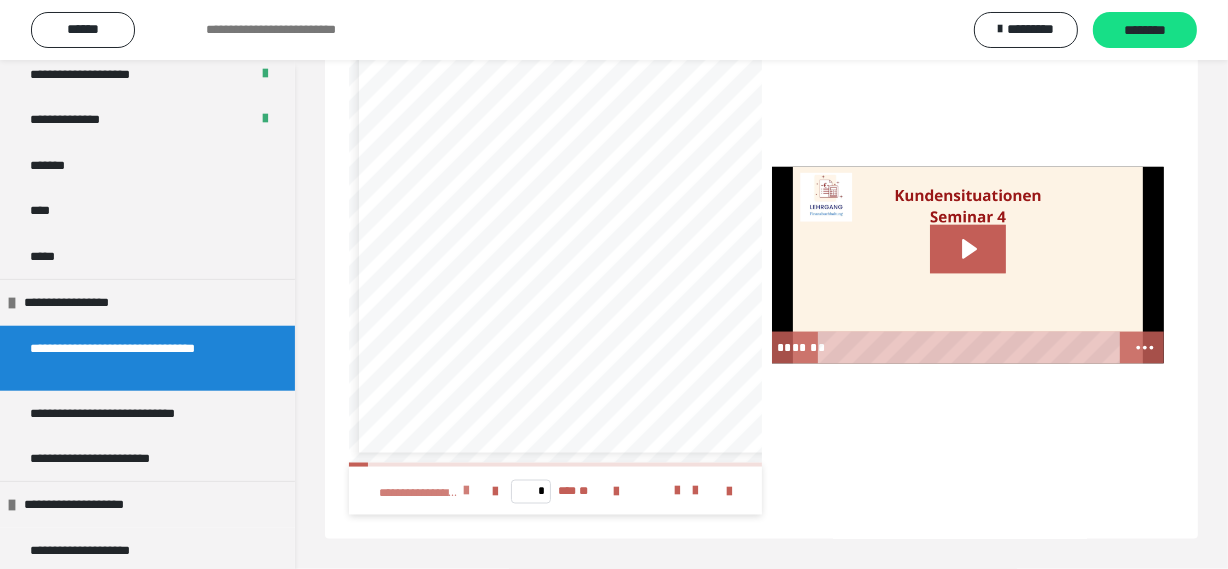 click at bounding box center (466, 491) 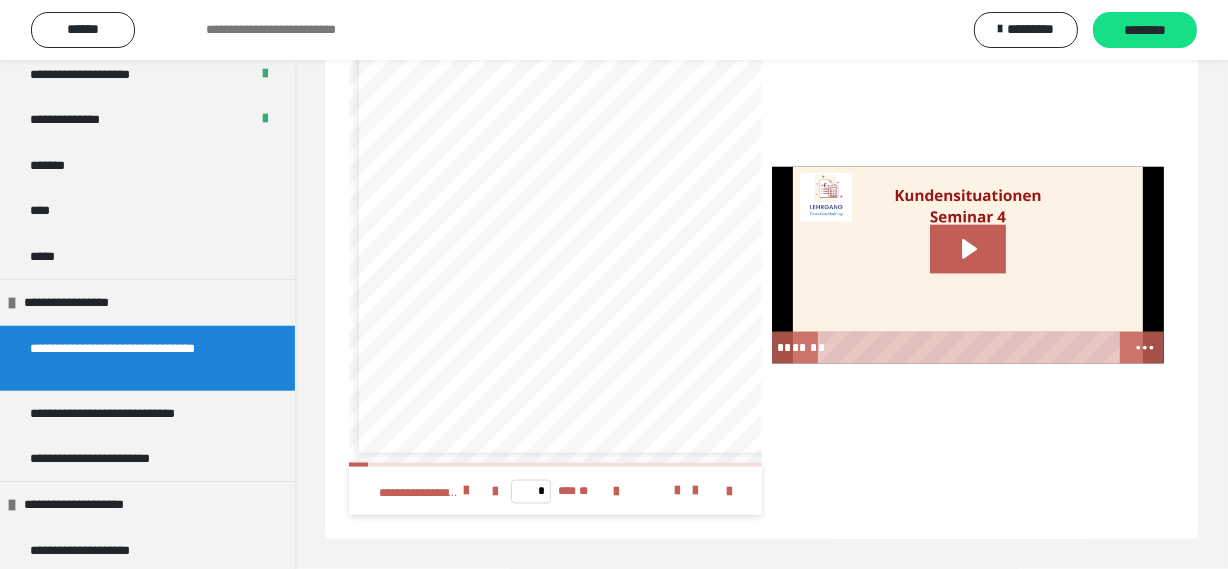 scroll, scrollTop: 0, scrollLeft: 0, axis: both 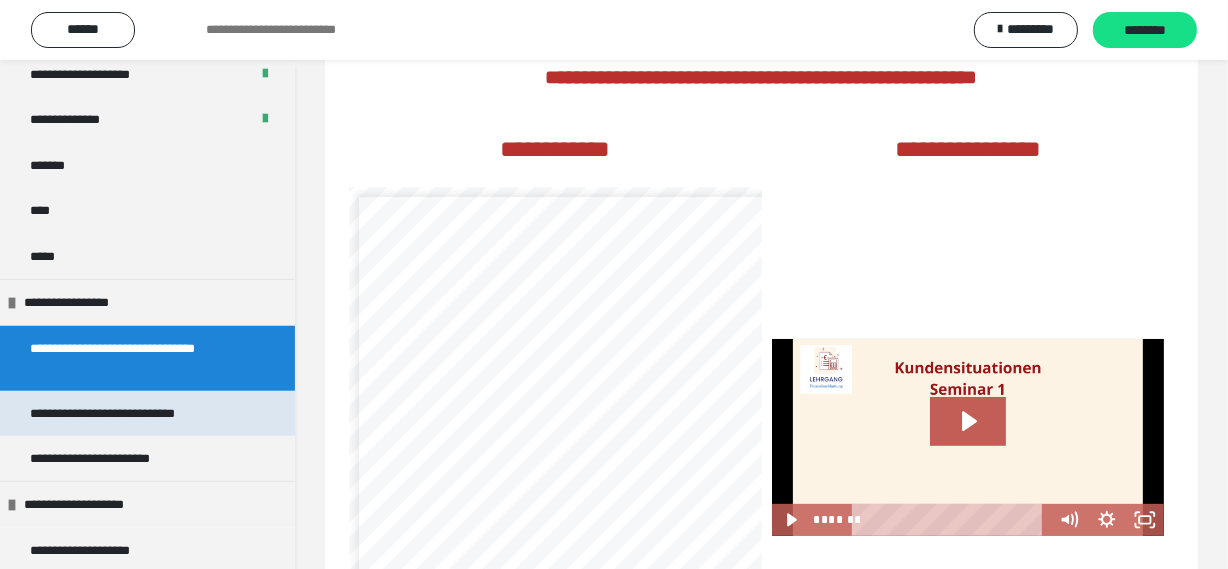click on "**********" at bounding box center [131, 413] 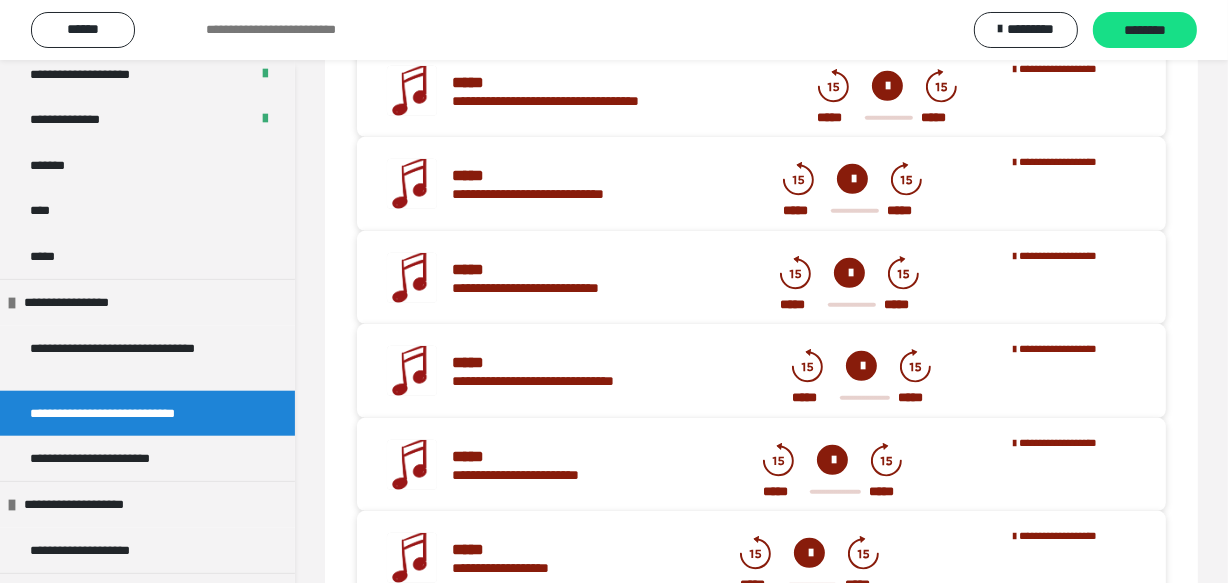 scroll, scrollTop: 860, scrollLeft: 0, axis: vertical 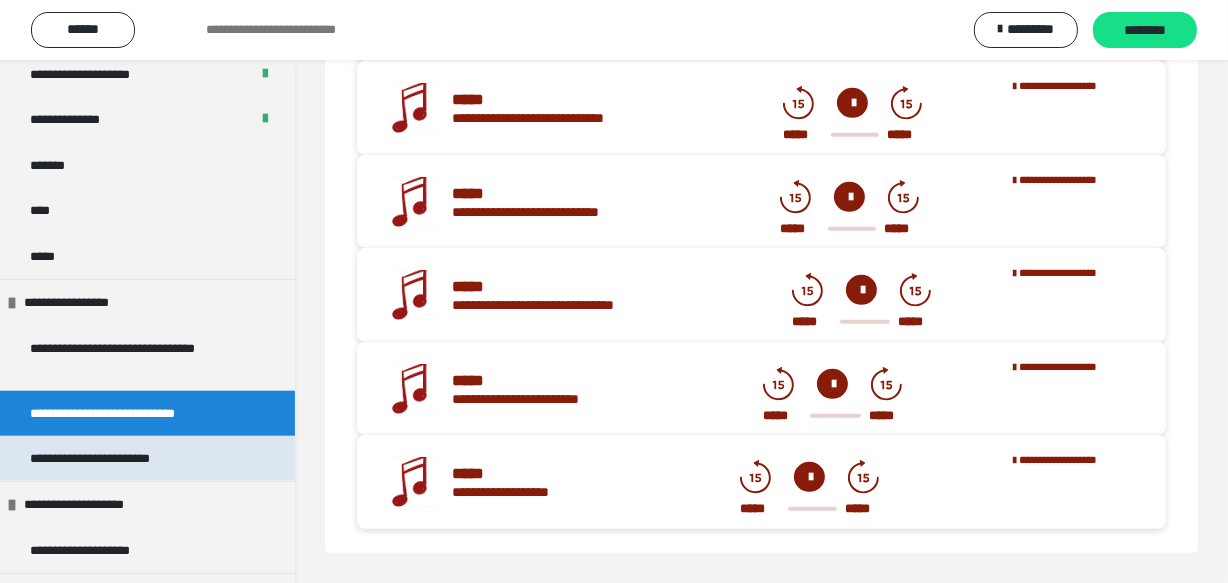 click on "**********" at bounding box center (117, 458) 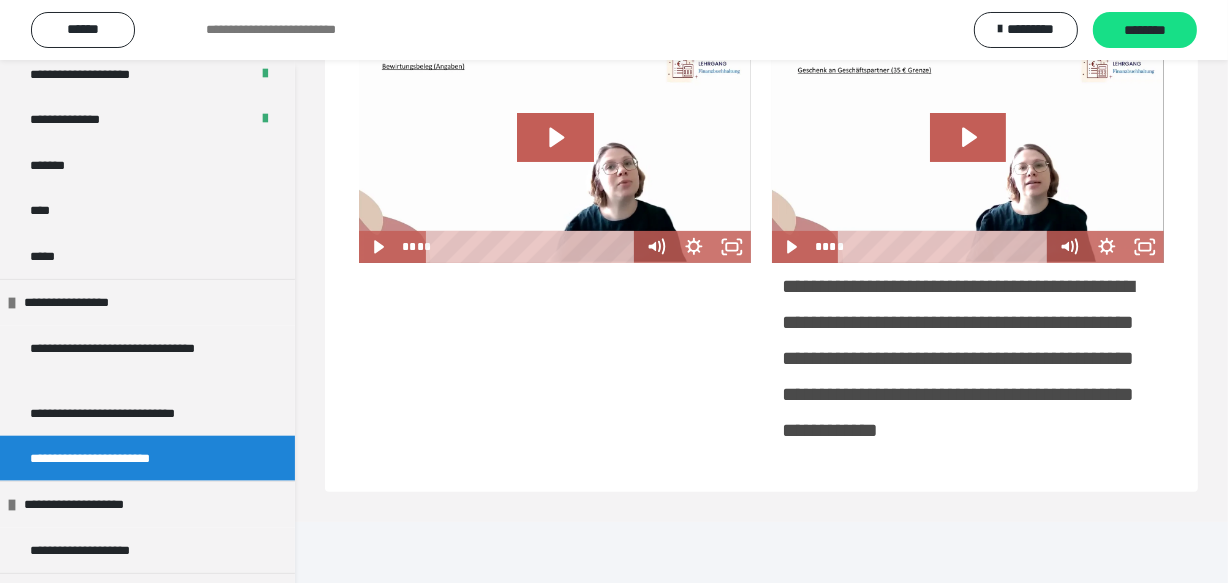 scroll, scrollTop: 550, scrollLeft: 0, axis: vertical 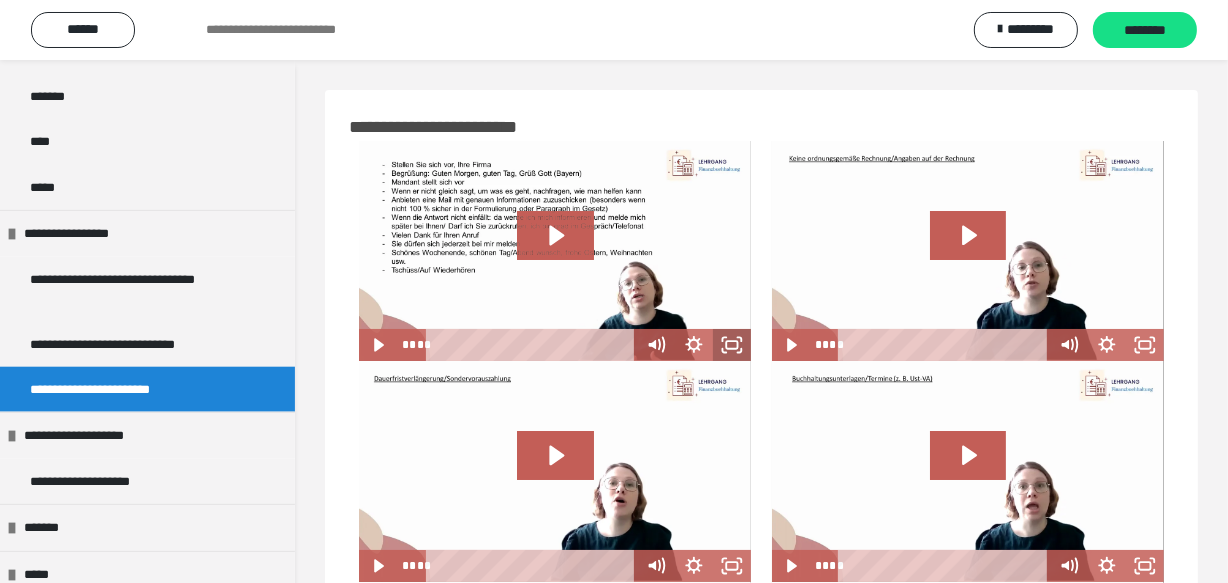 click 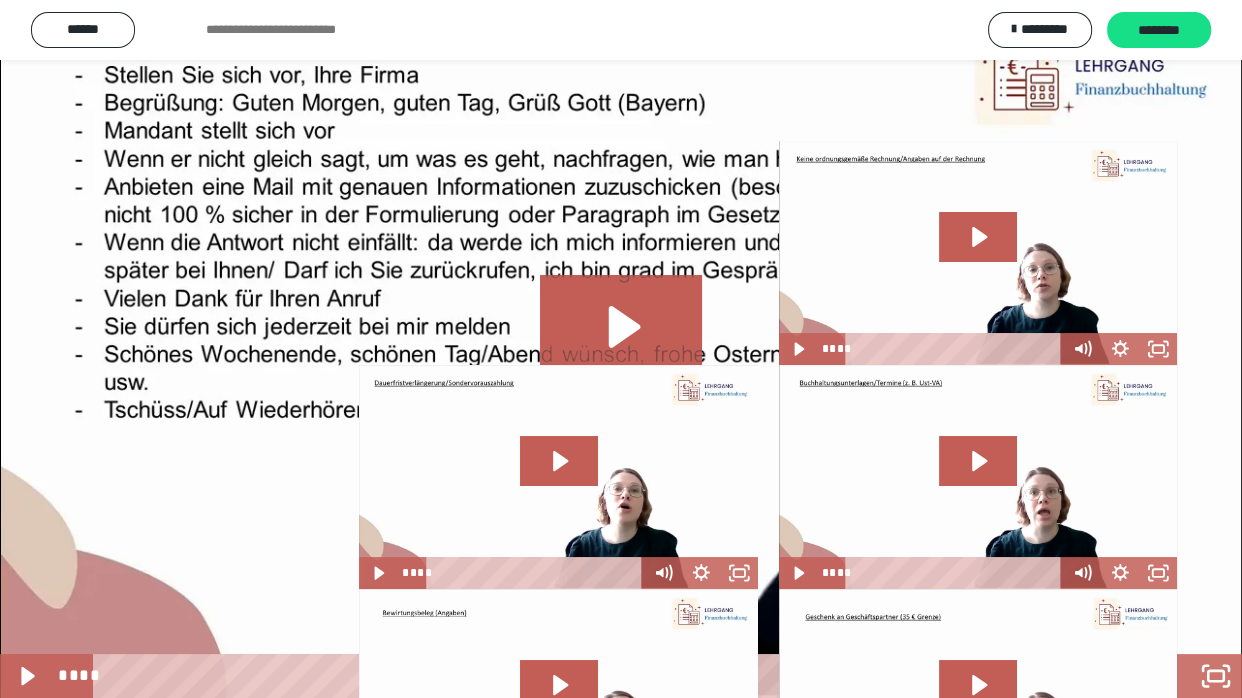 click at bounding box center [1113, 583] 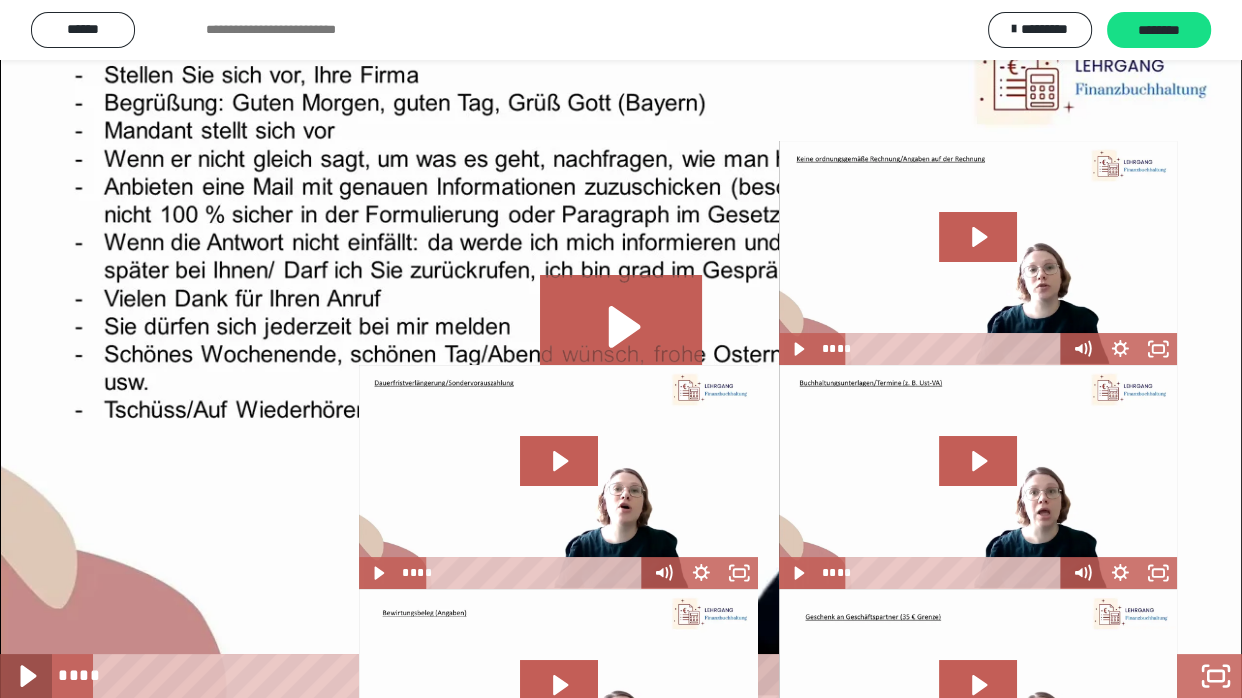 click 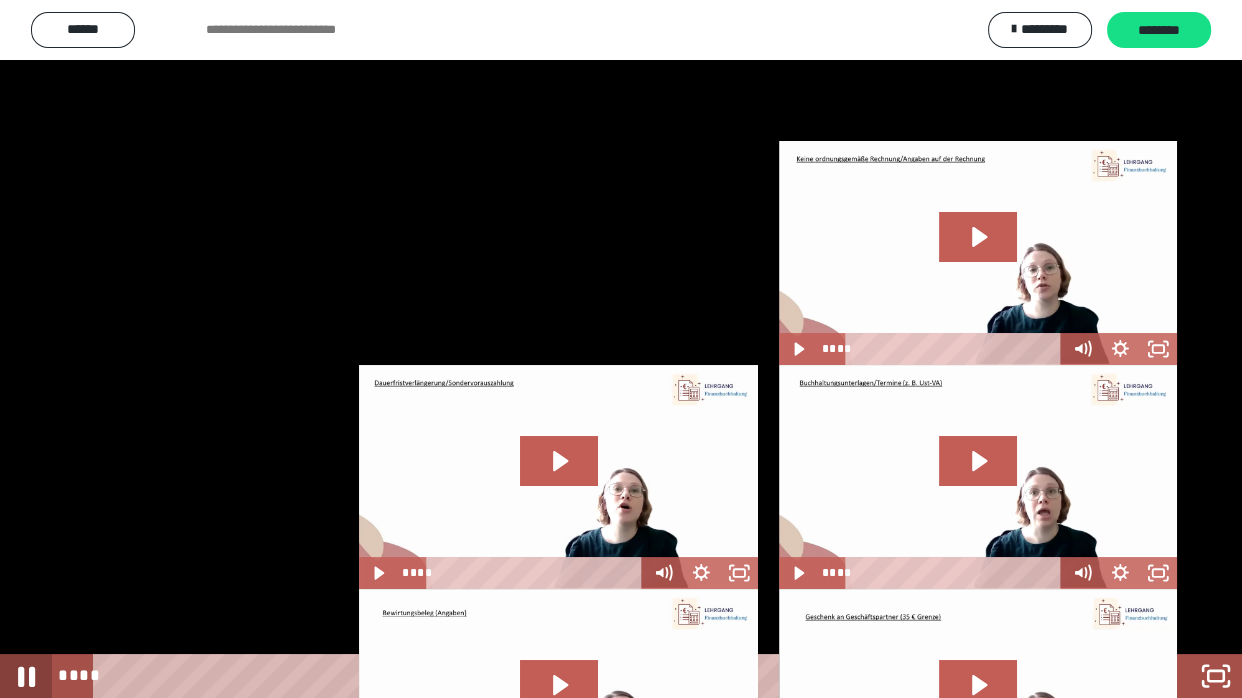 click 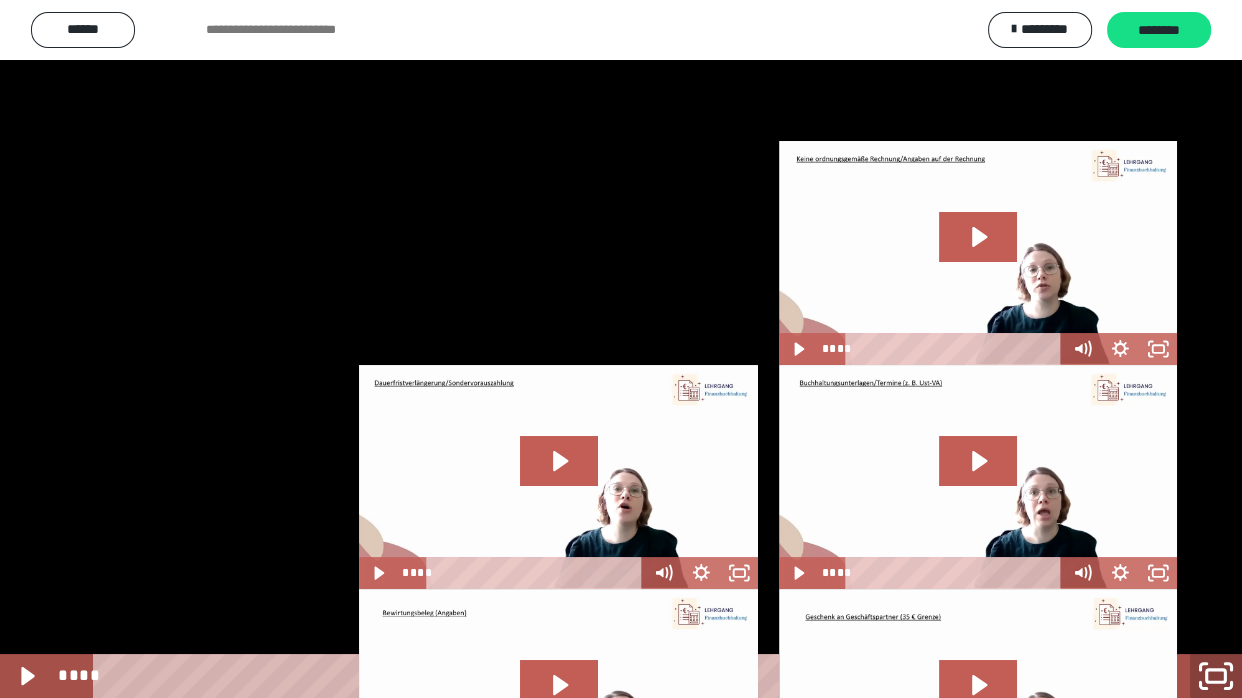 click 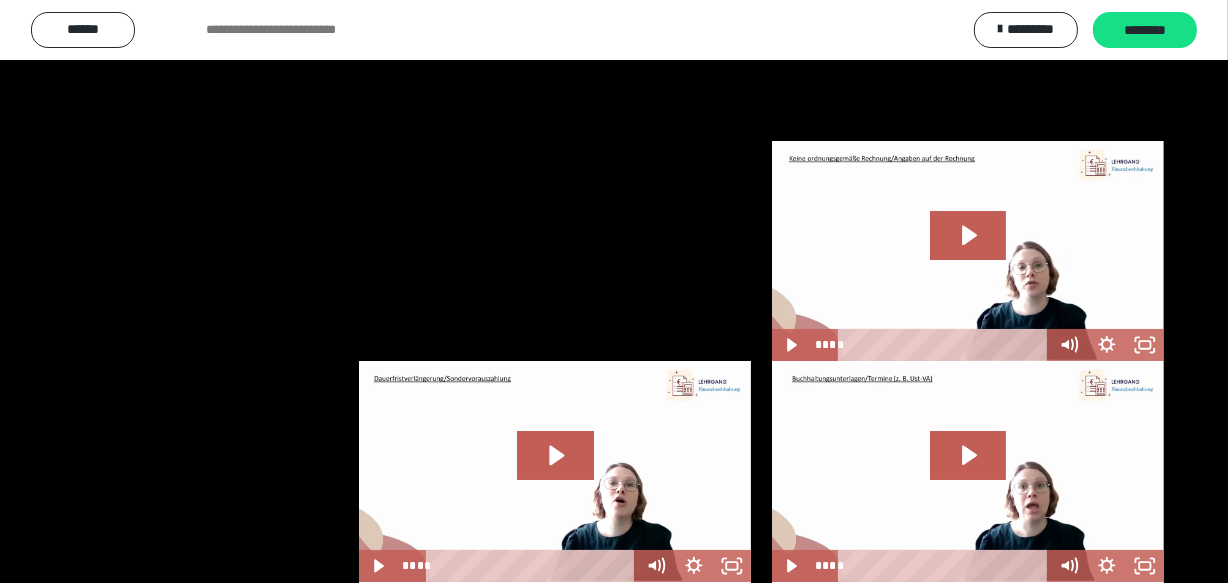 scroll, scrollTop: 2101, scrollLeft: 0, axis: vertical 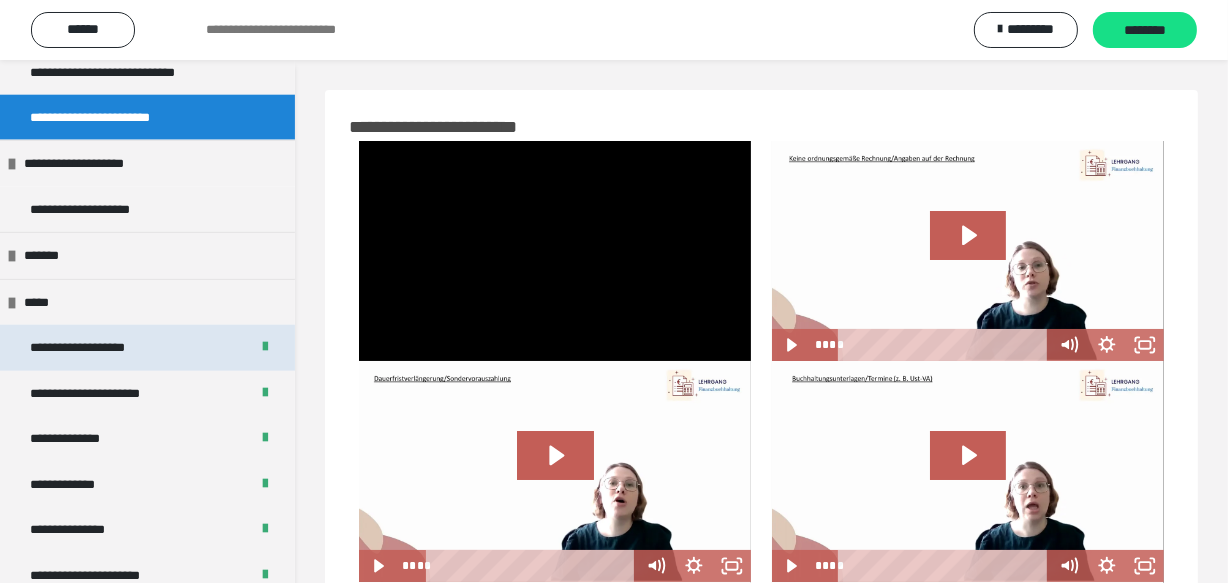click on "**********" at bounding box center (147, 347) 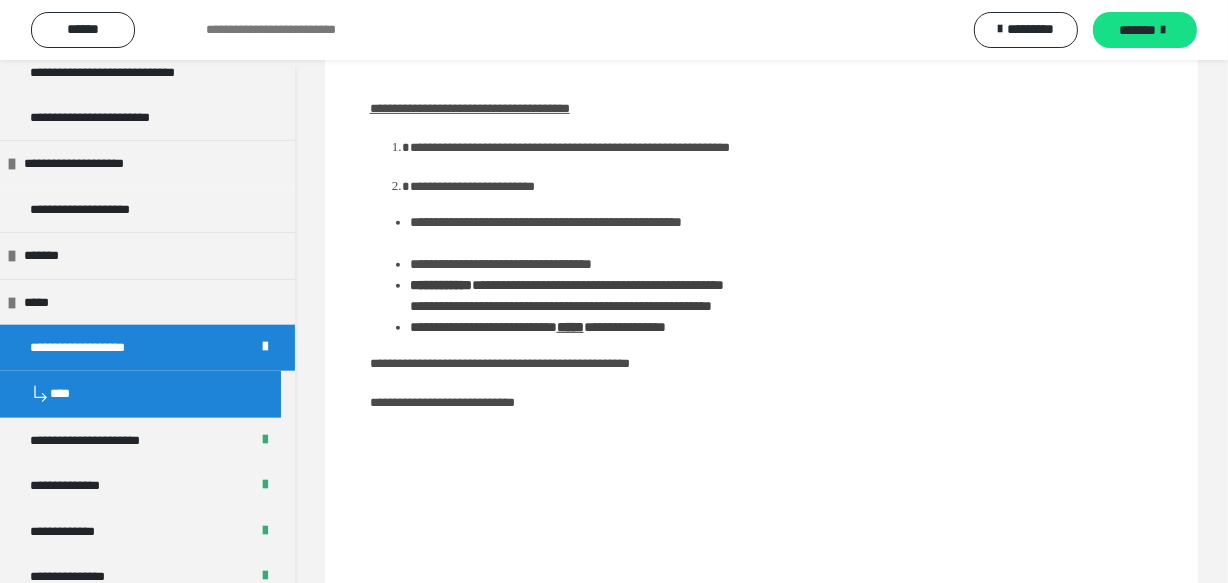 scroll, scrollTop: 820, scrollLeft: 0, axis: vertical 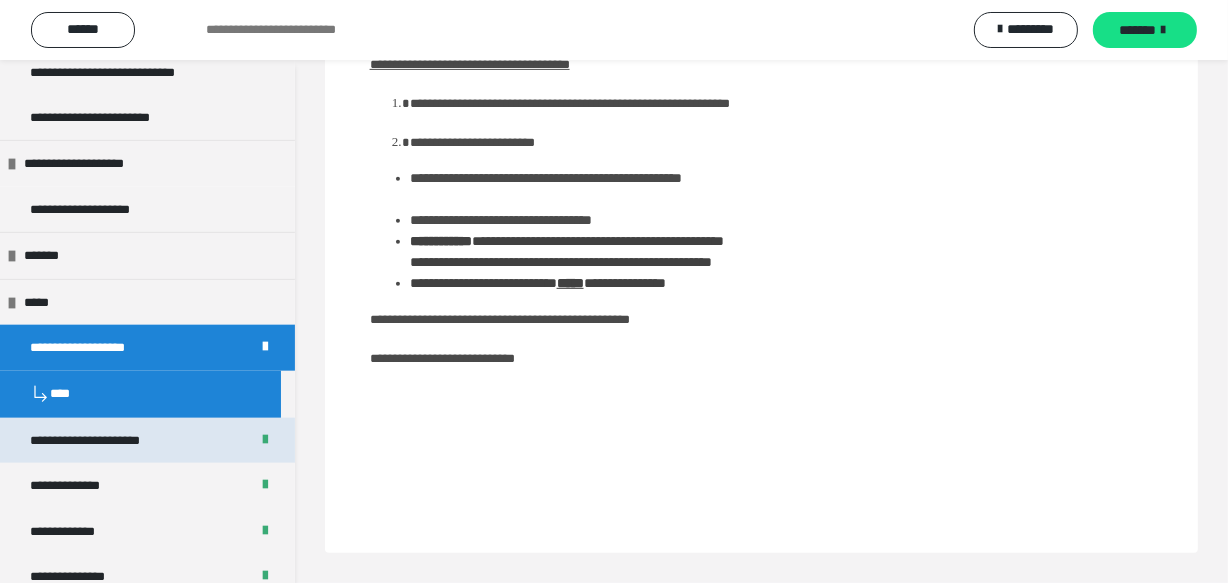 click on "**********" at bounding box center (112, 440) 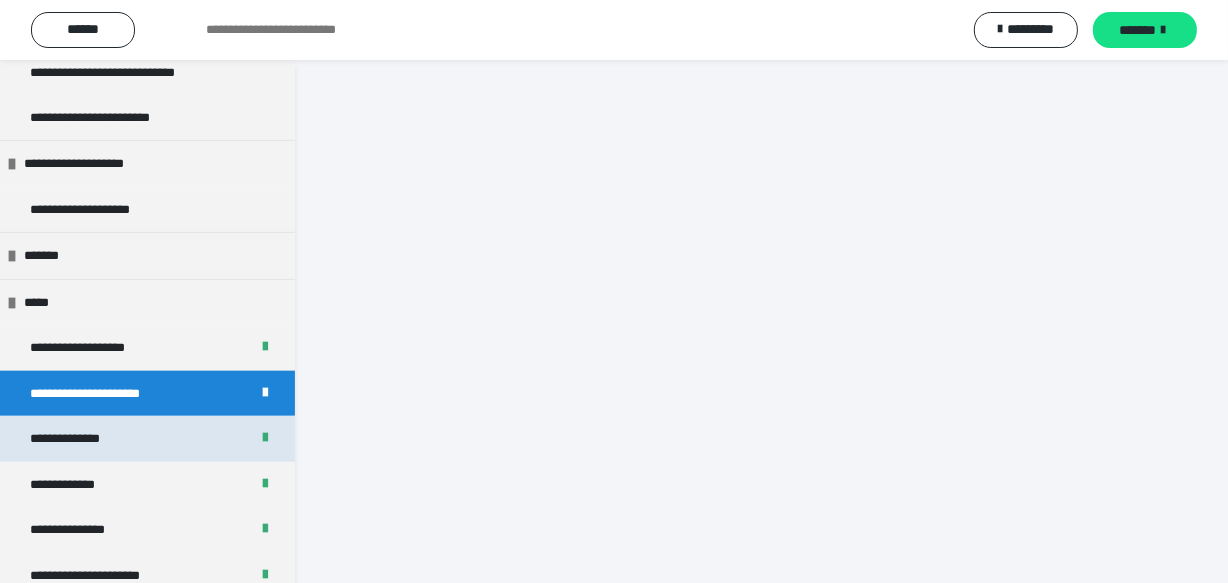 scroll, scrollTop: 60, scrollLeft: 0, axis: vertical 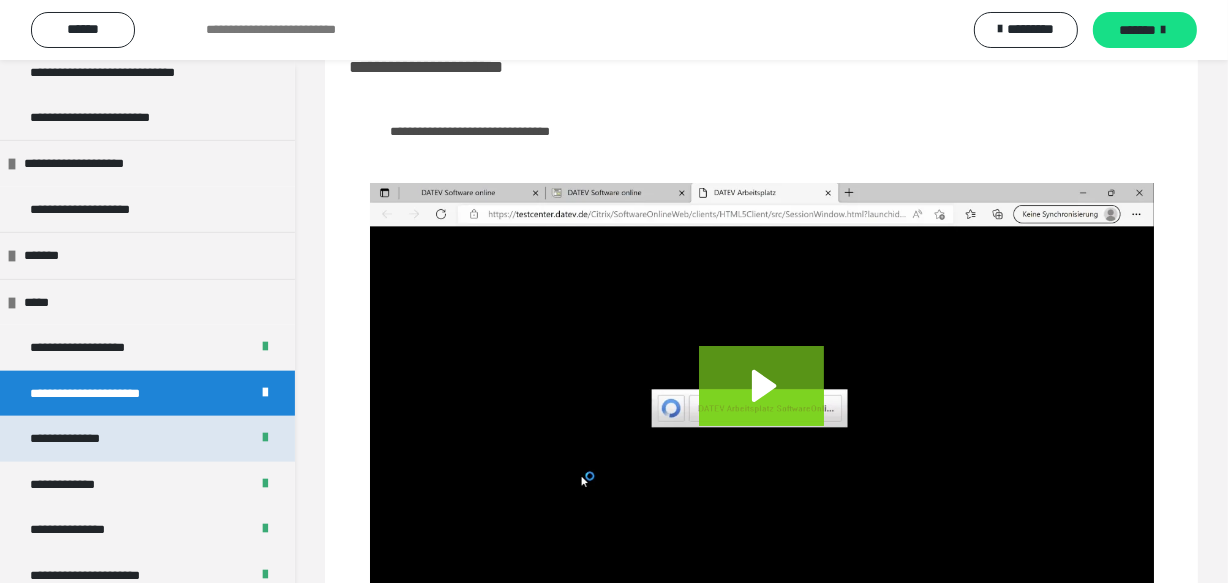click on "**********" at bounding box center [83, 438] 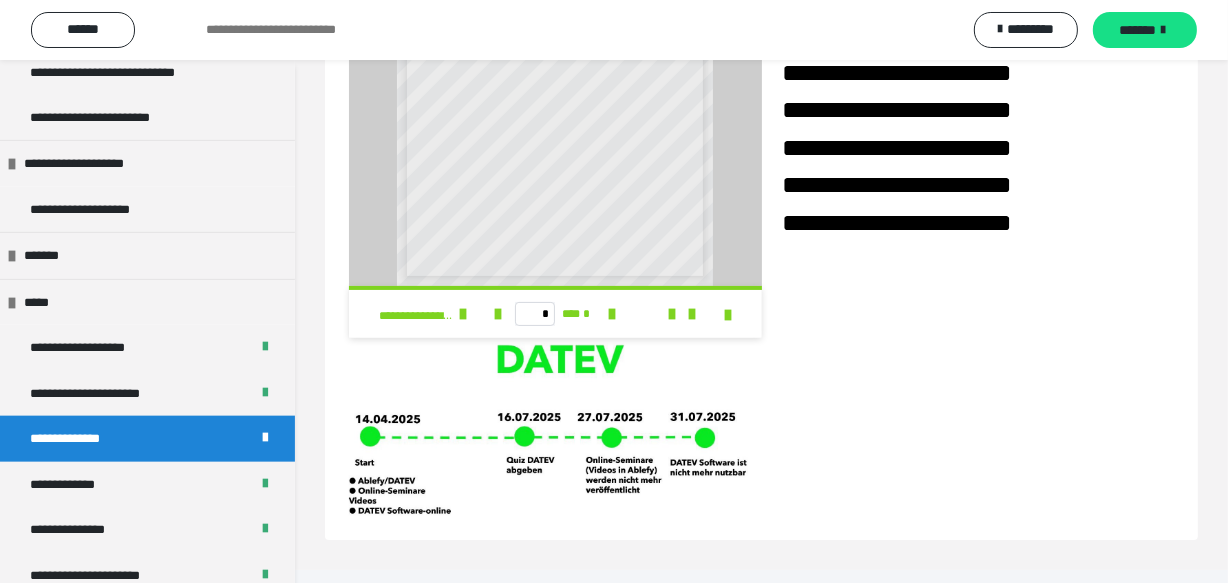 scroll, scrollTop: 304, scrollLeft: 0, axis: vertical 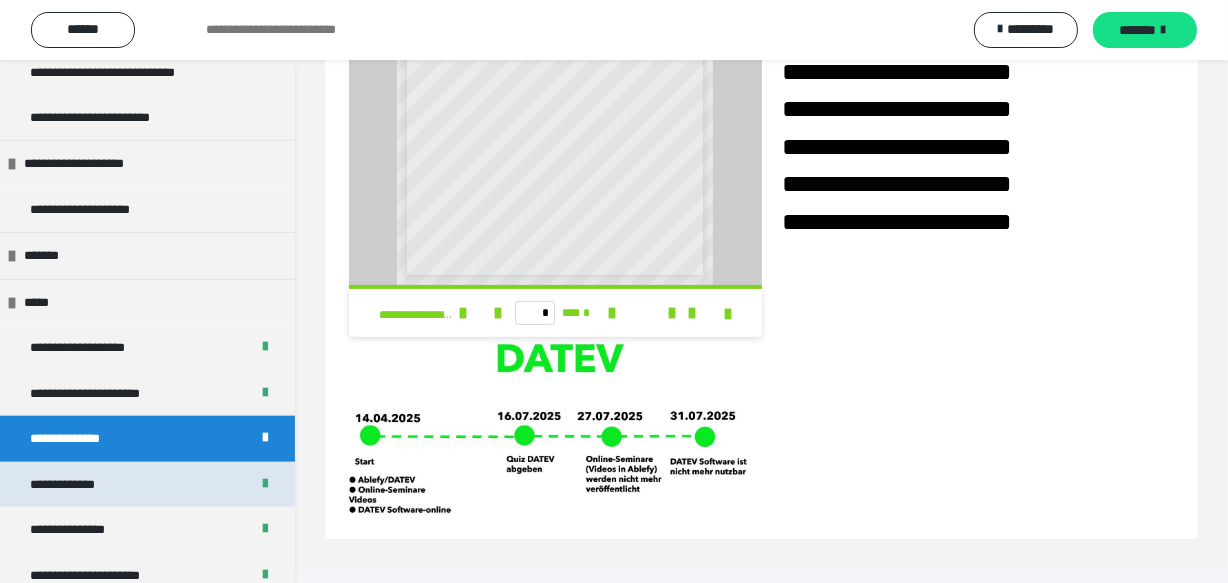 click on "**********" at bounding box center (78, 484) 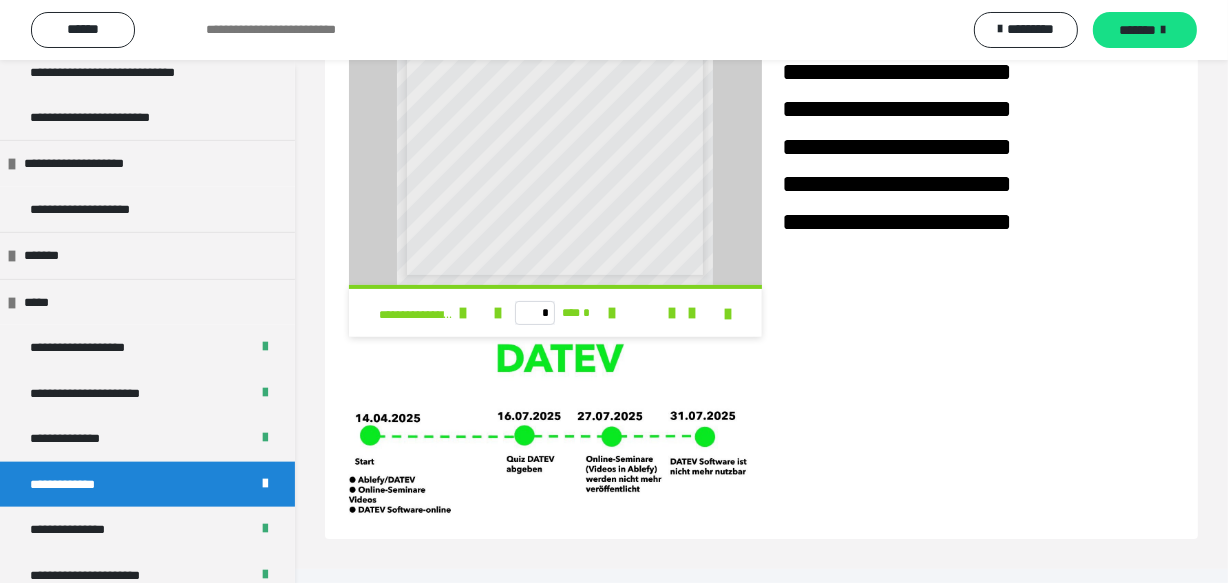 scroll, scrollTop: 60, scrollLeft: 0, axis: vertical 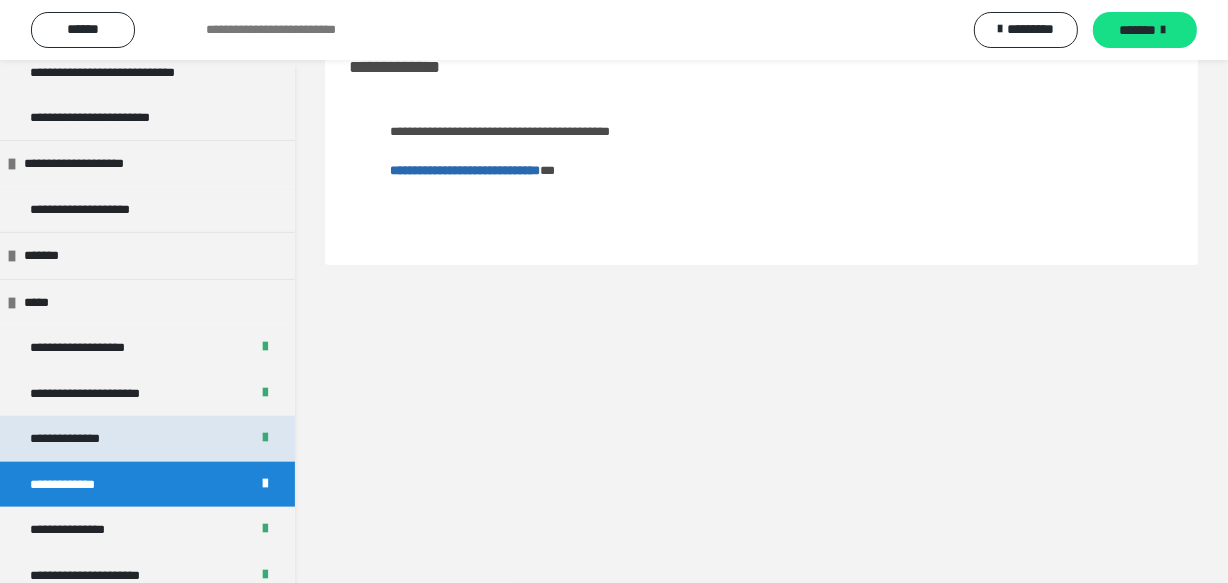 click on "**********" at bounding box center [83, 438] 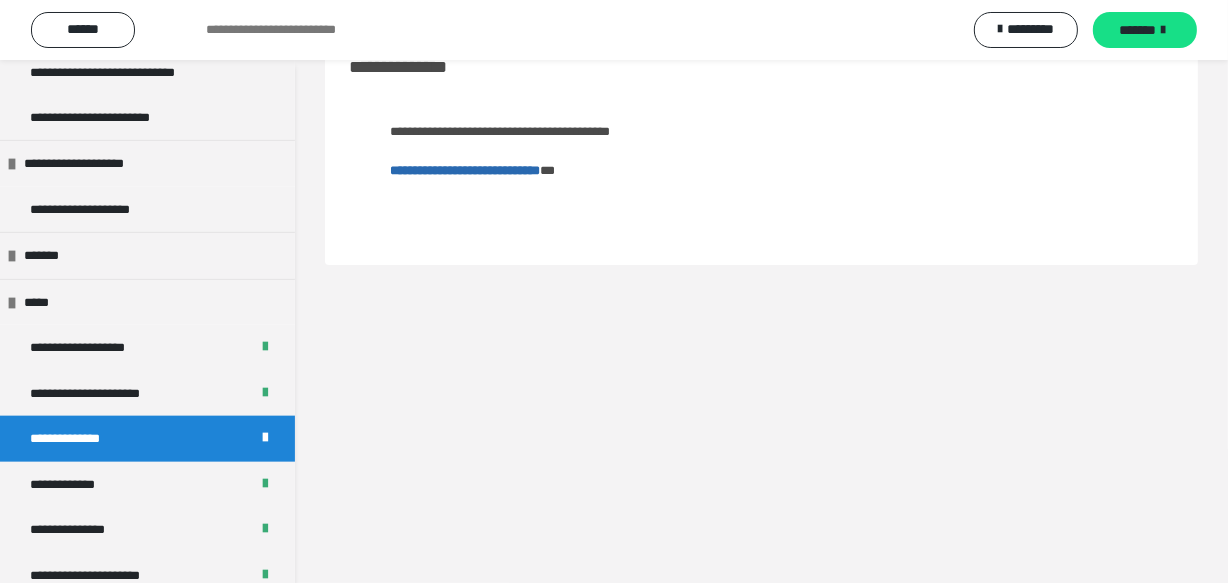 scroll, scrollTop: 304, scrollLeft: 0, axis: vertical 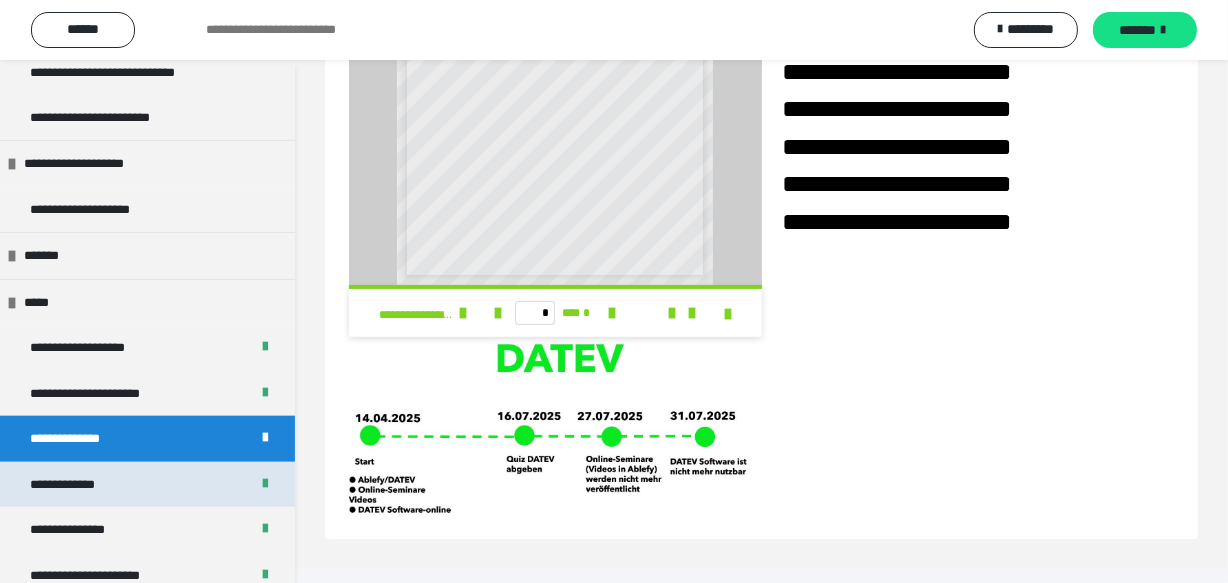 click on "**********" at bounding box center [147, 484] 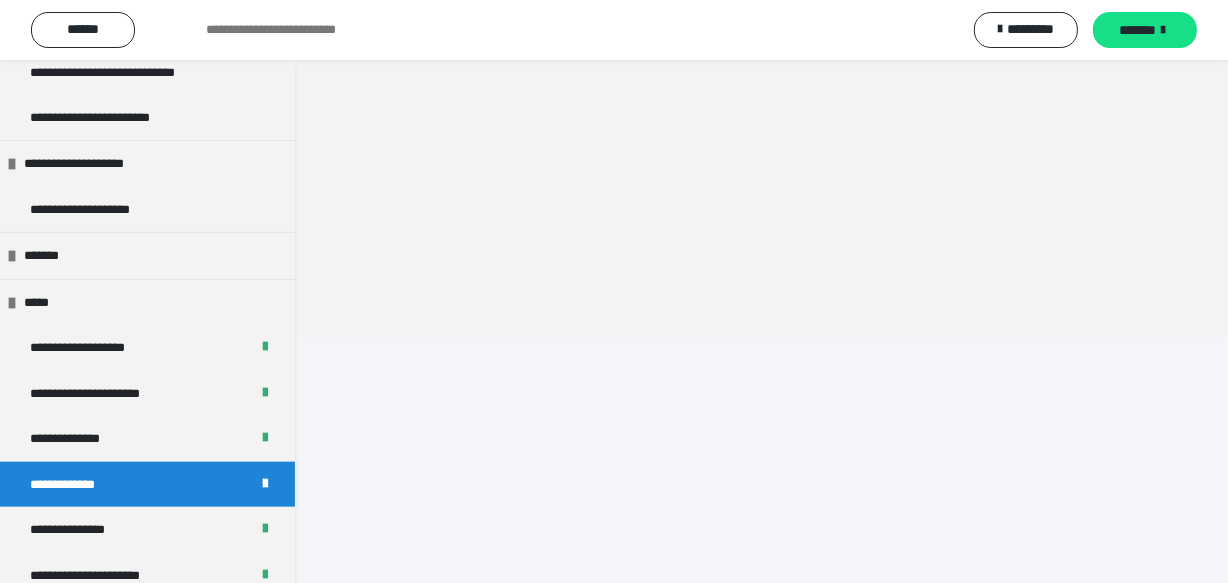 scroll, scrollTop: 60, scrollLeft: 0, axis: vertical 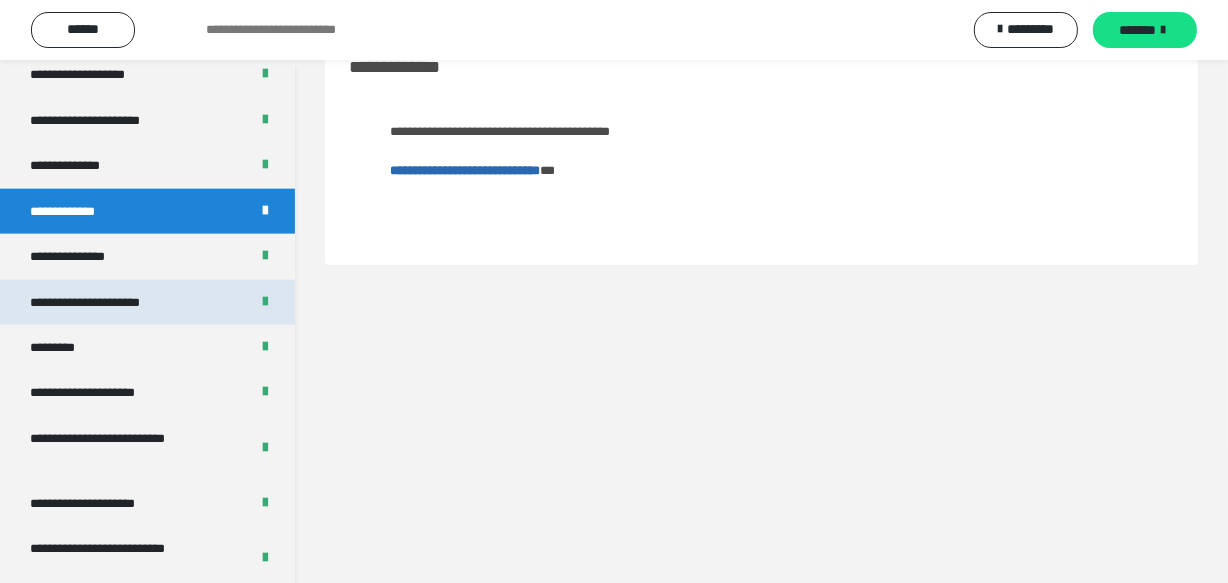 click on "**********" at bounding box center (118, 302) 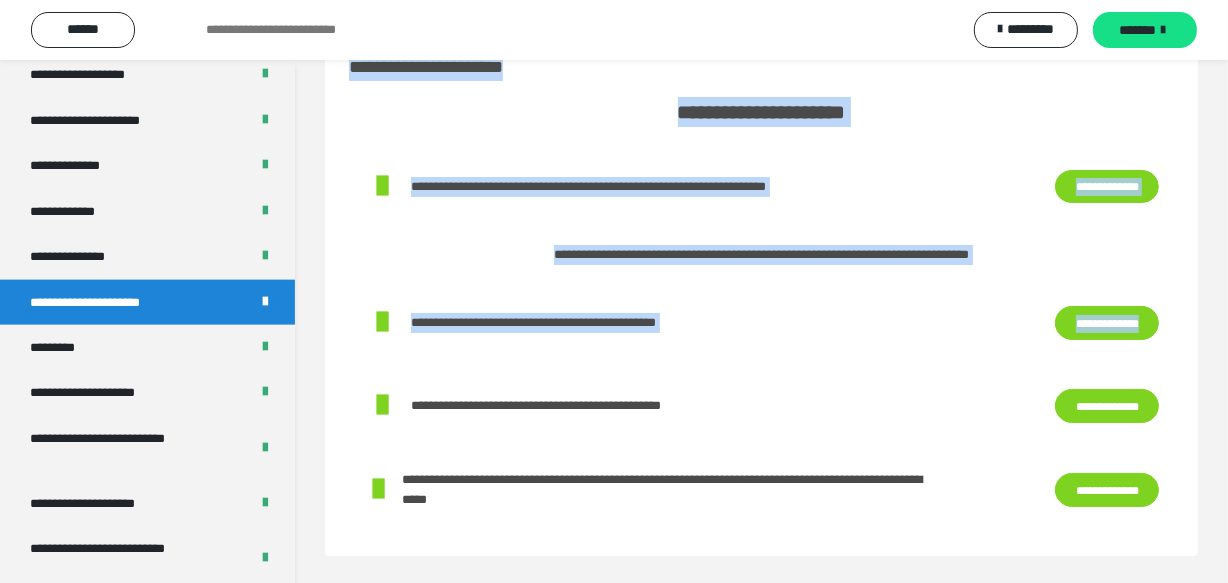 click on "**********" at bounding box center [614, 293] 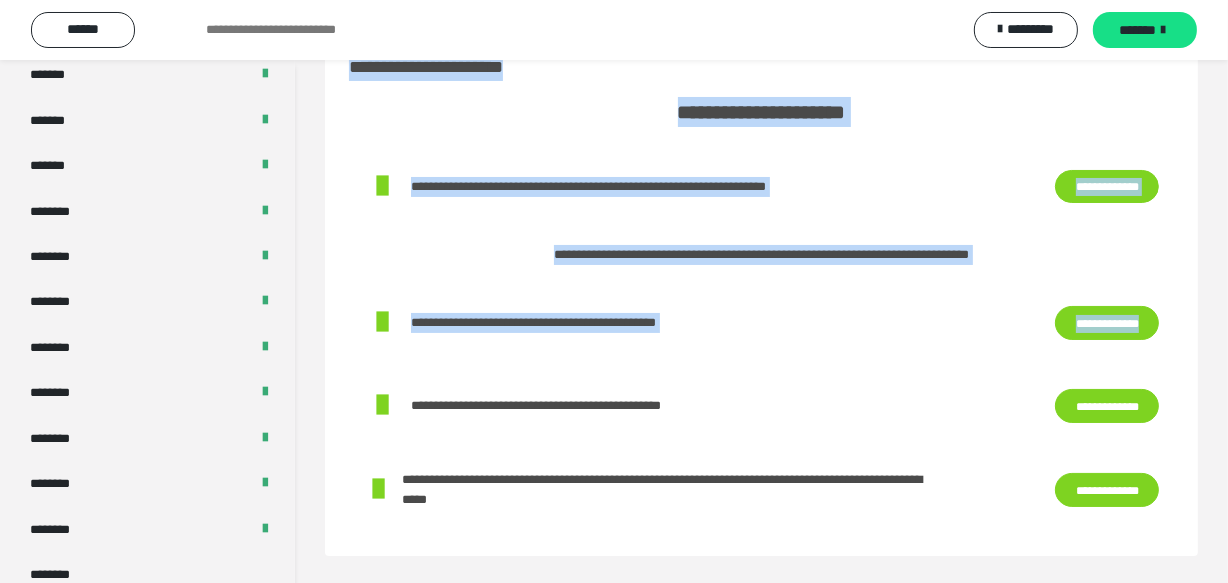 scroll, scrollTop: 1170, scrollLeft: 0, axis: vertical 